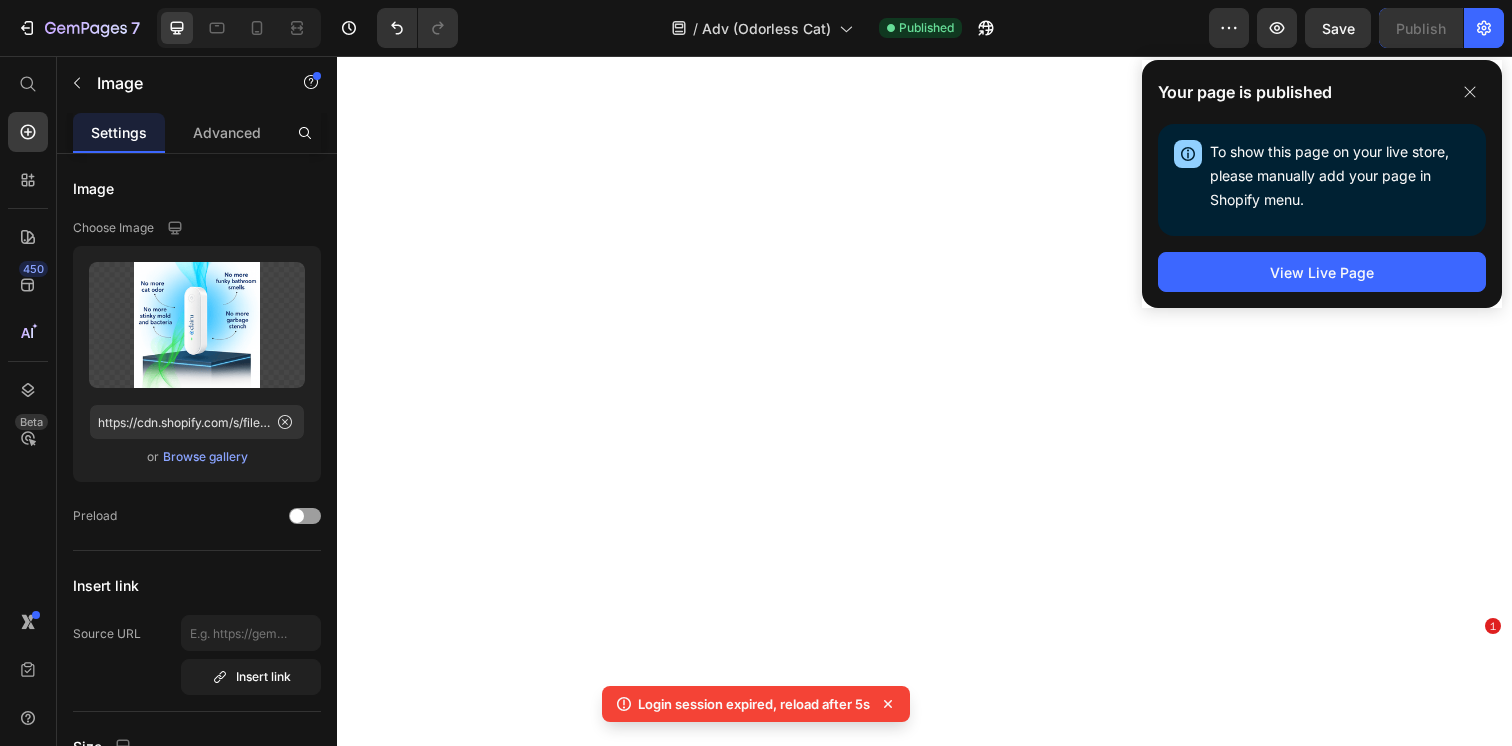 scroll, scrollTop: 0, scrollLeft: 0, axis: both 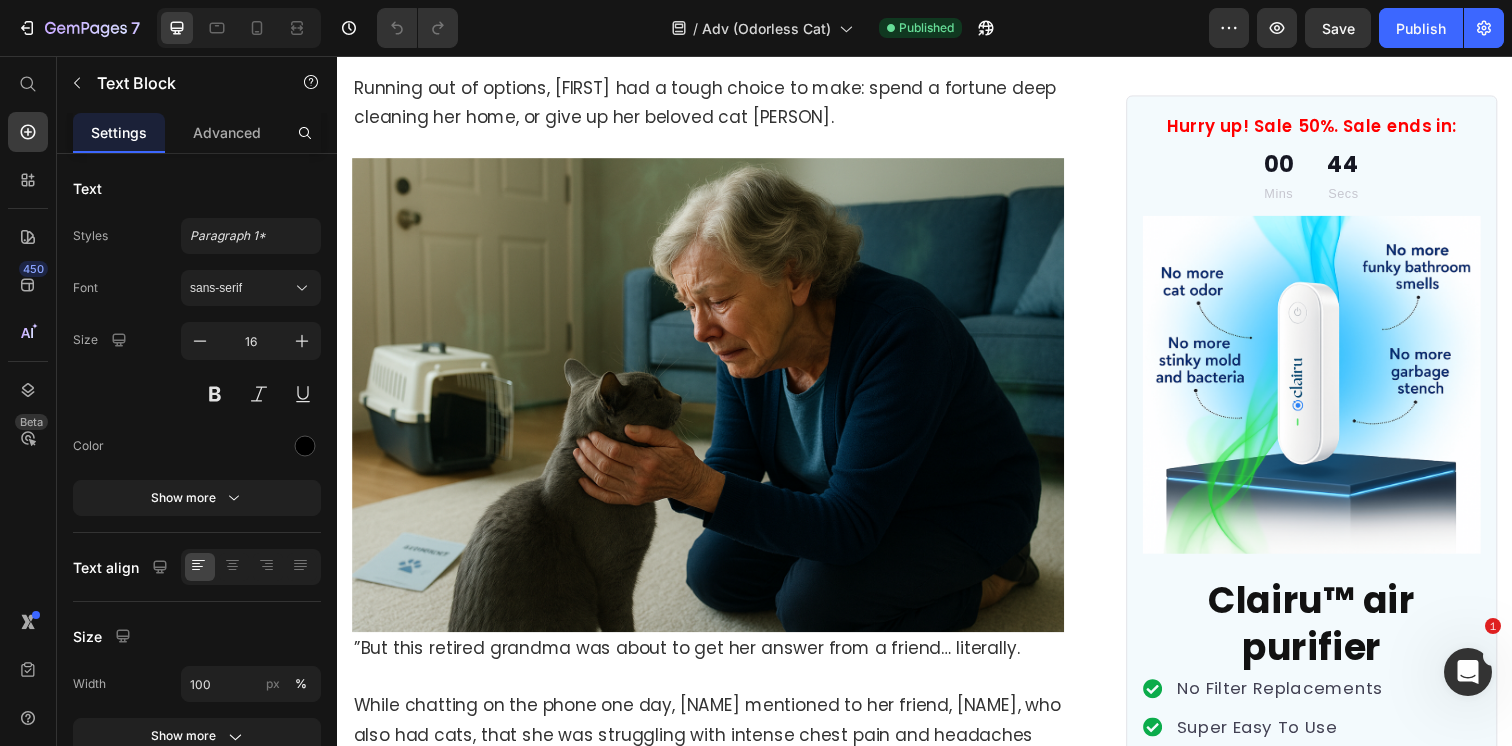 click on "[FIRST] is not alone: 66% of Americans are pet owners, but many don’t realize that the smell from their pet’s pee can severely damage their health." at bounding box center [715, -1194] 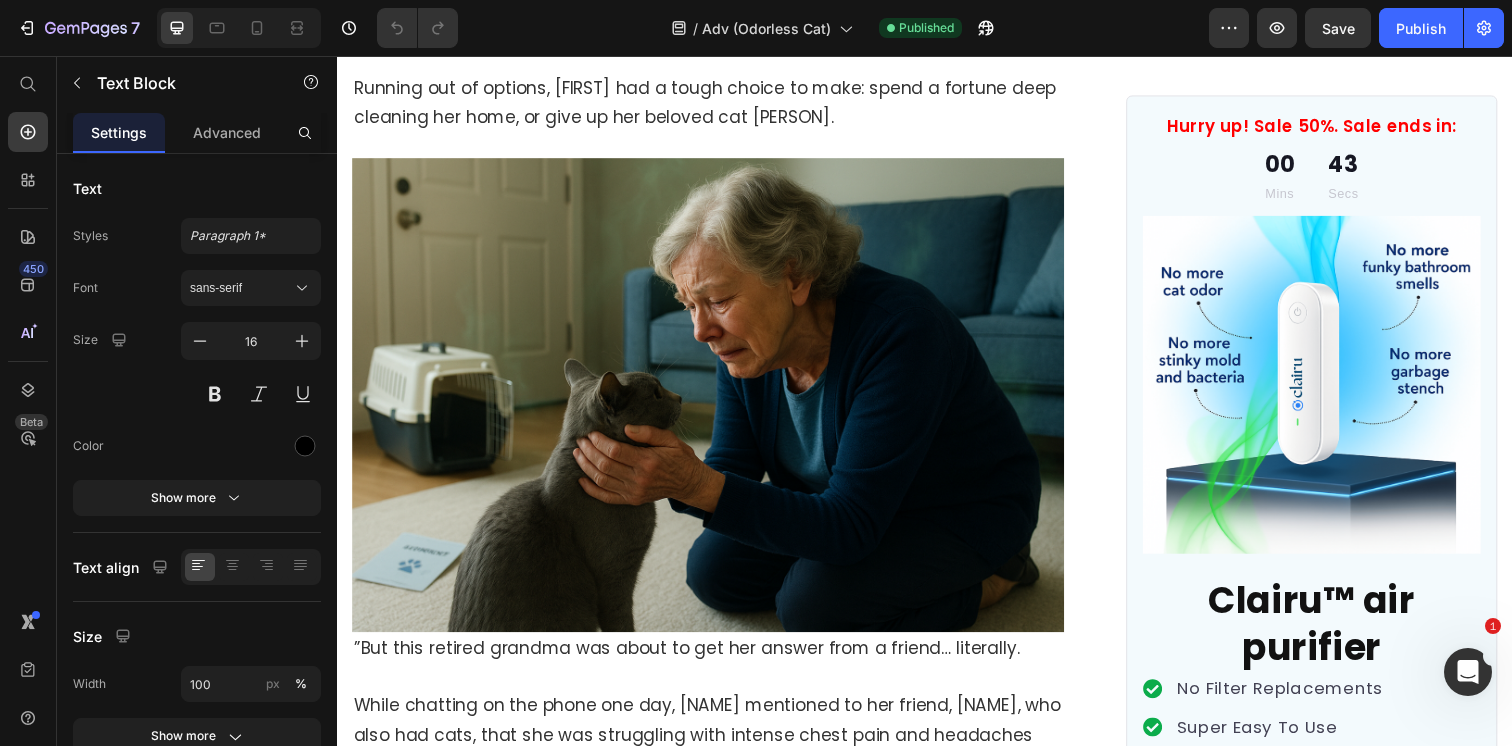 click on "[FIRST] is not alone: 66% of Americans are pet owners, but many don’t realize that the smell from their pet’s pee can severely damage their health." at bounding box center (715, -1194) 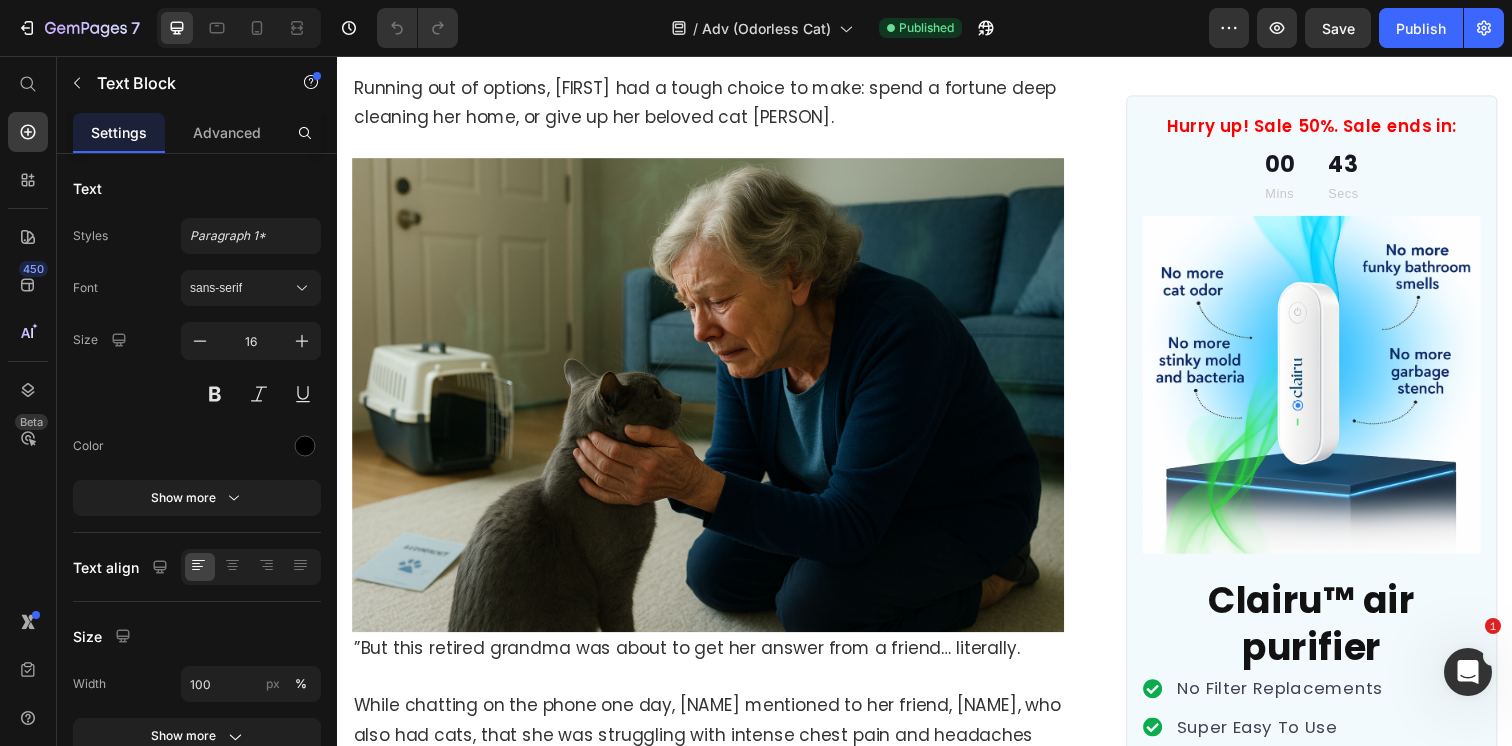click on "[FIRST] is not alone: 66% of Americans are pet owners, but many don’t realize that the smell from their pet’s pee can severely damage their health." at bounding box center (715, -1194) 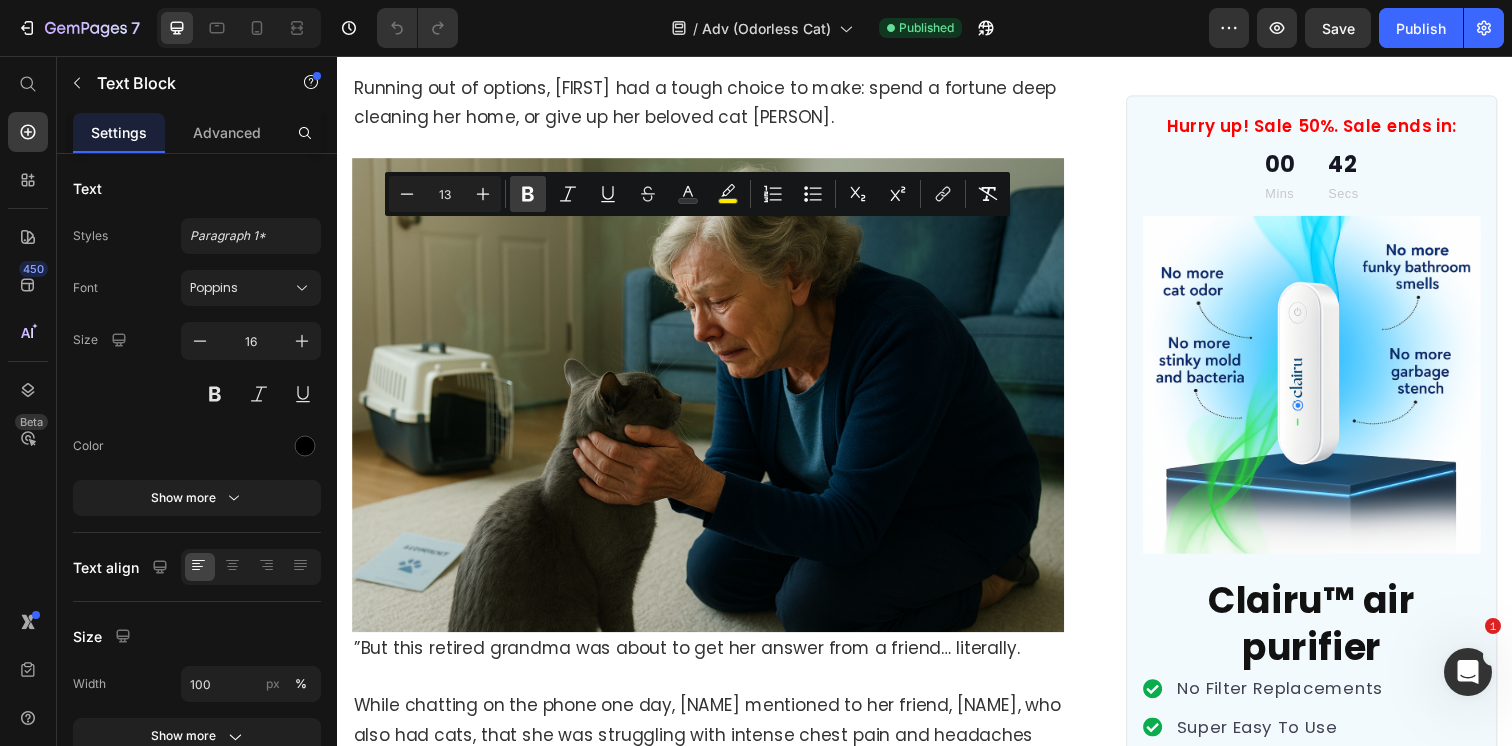 click 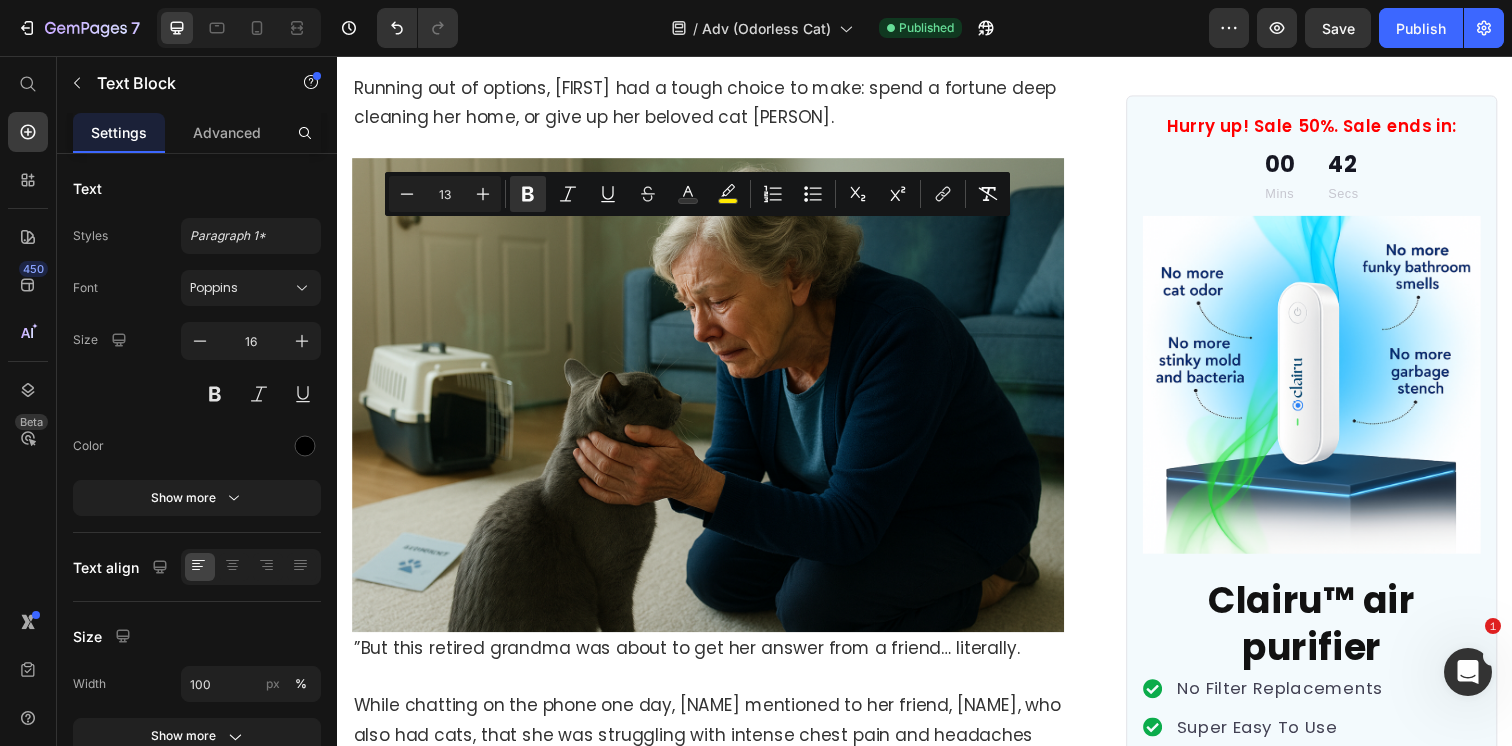 click on "Even after cleaning the carpet or mopping the floors, the microscopic odorants can remain in the air for weeks—or even months—after the accident. These particles cling to nearly every nook and corner of your home, especially soft surfaces like carpets, rugs, couch cushions, and bedding." at bounding box center (715, -1090) 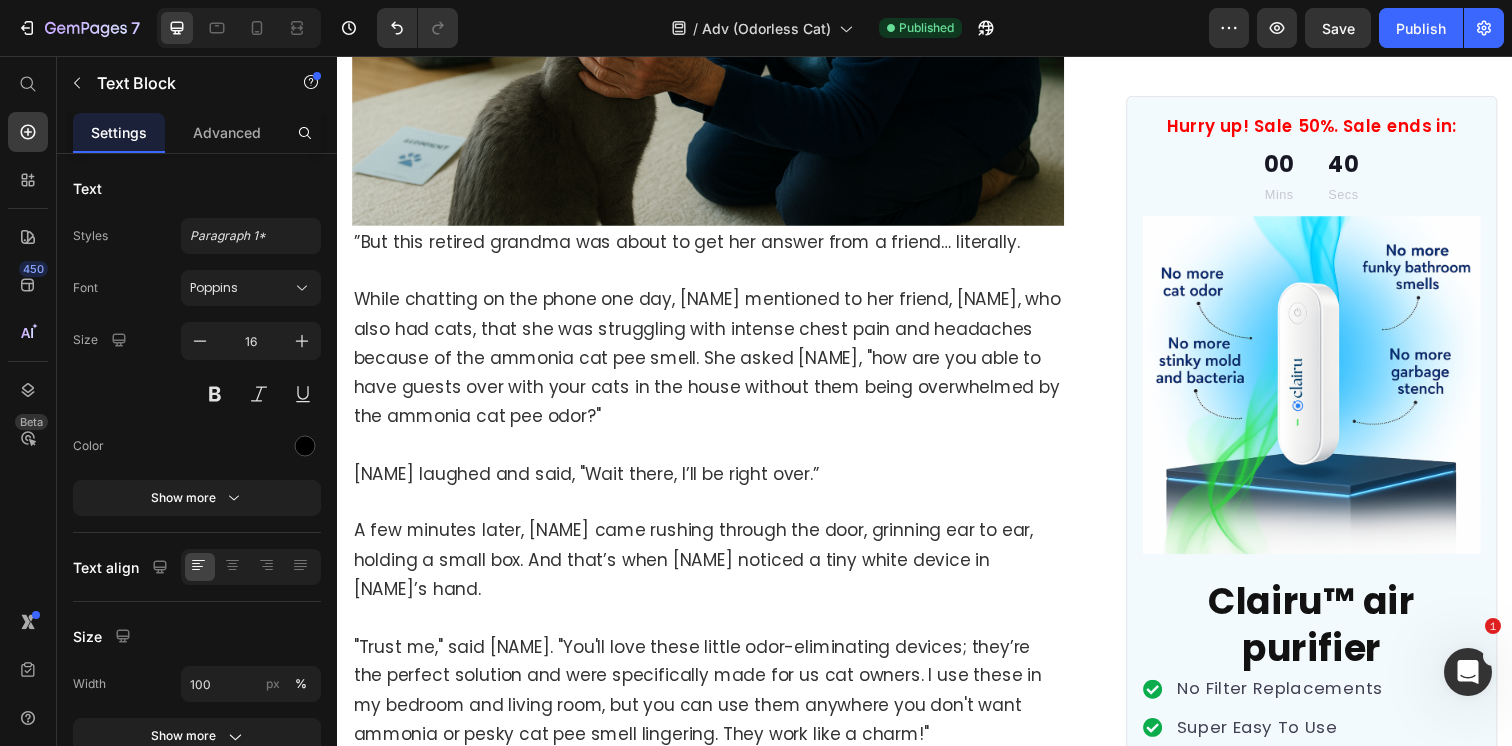 scroll, scrollTop: 3874, scrollLeft: 0, axis: vertical 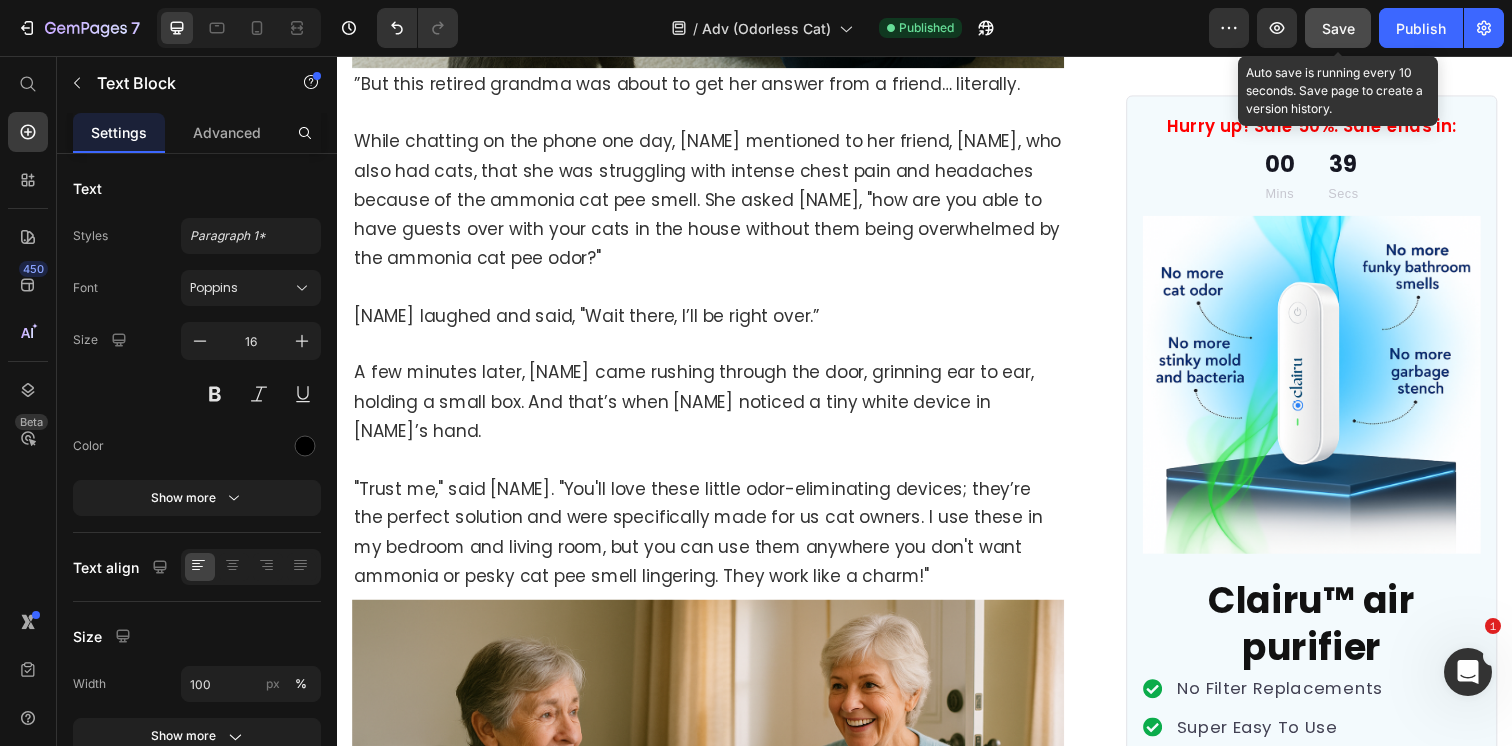 click on "Save" 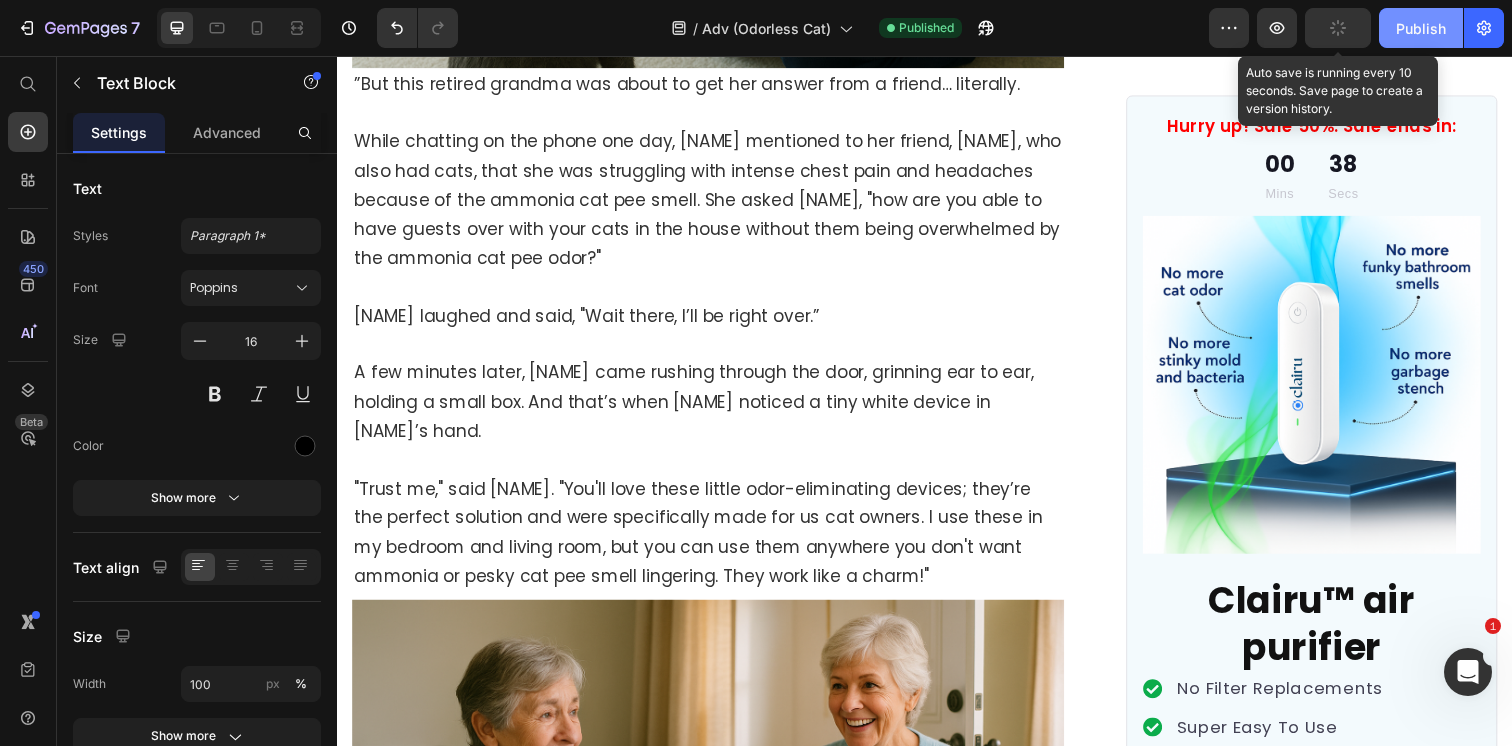 click on "Publish" at bounding box center (1421, 28) 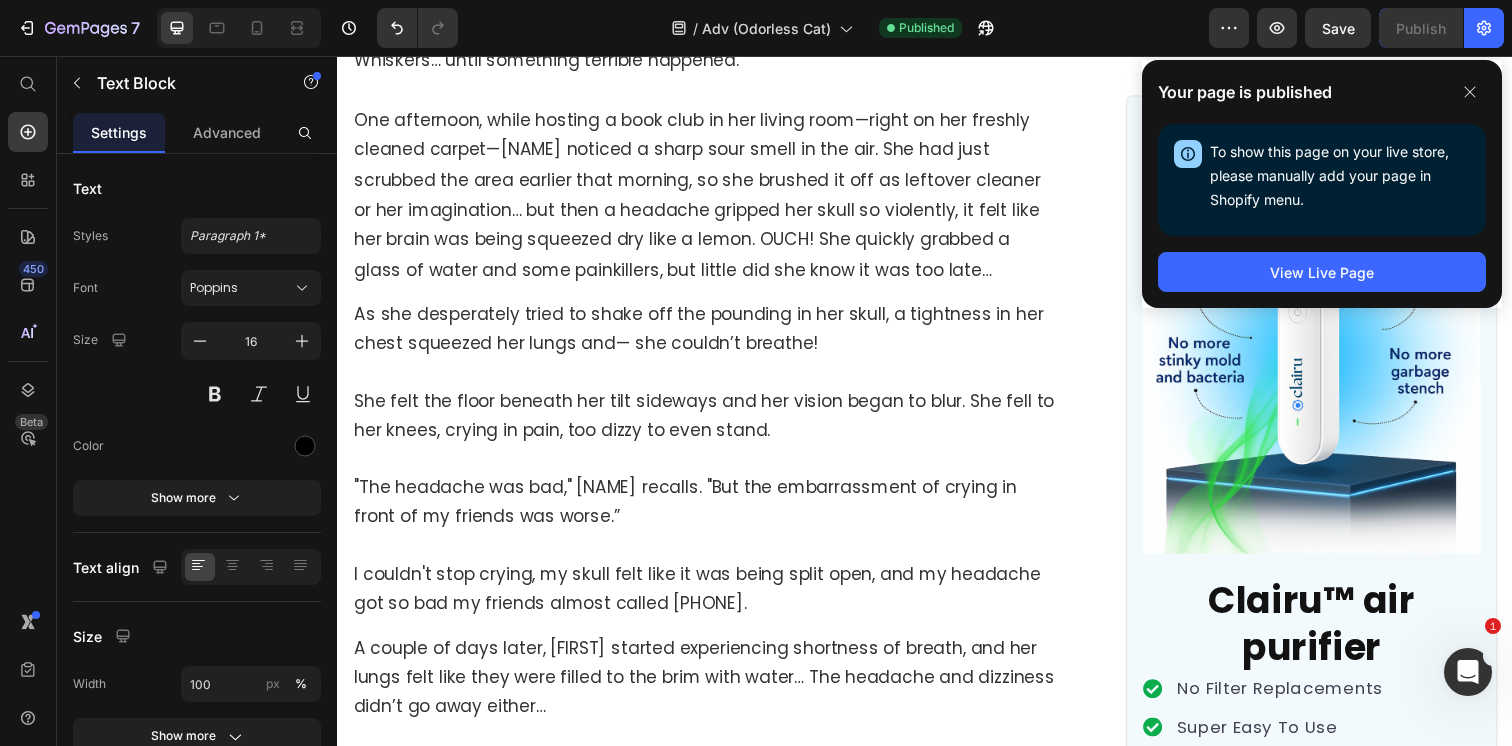 scroll, scrollTop: 0, scrollLeft: 0, axis: both 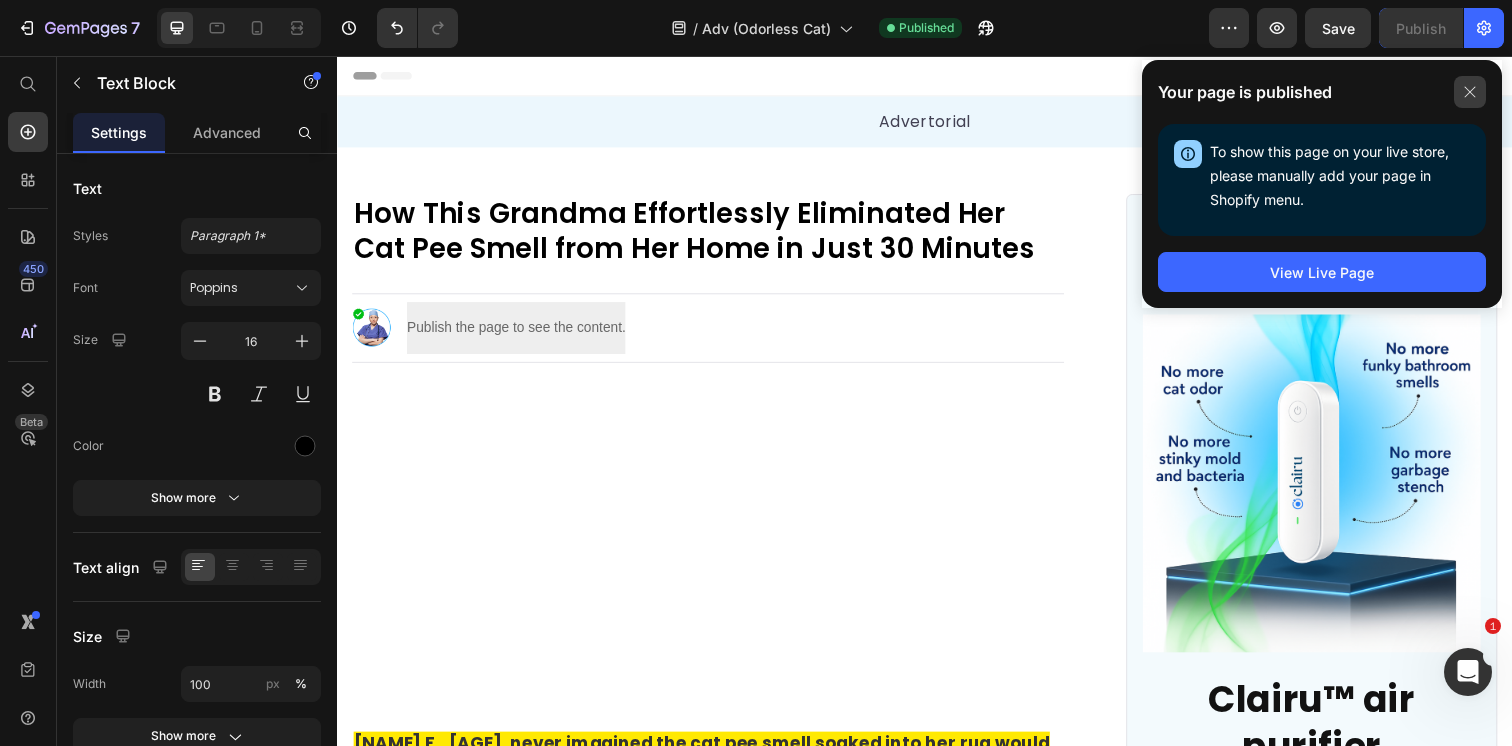 click 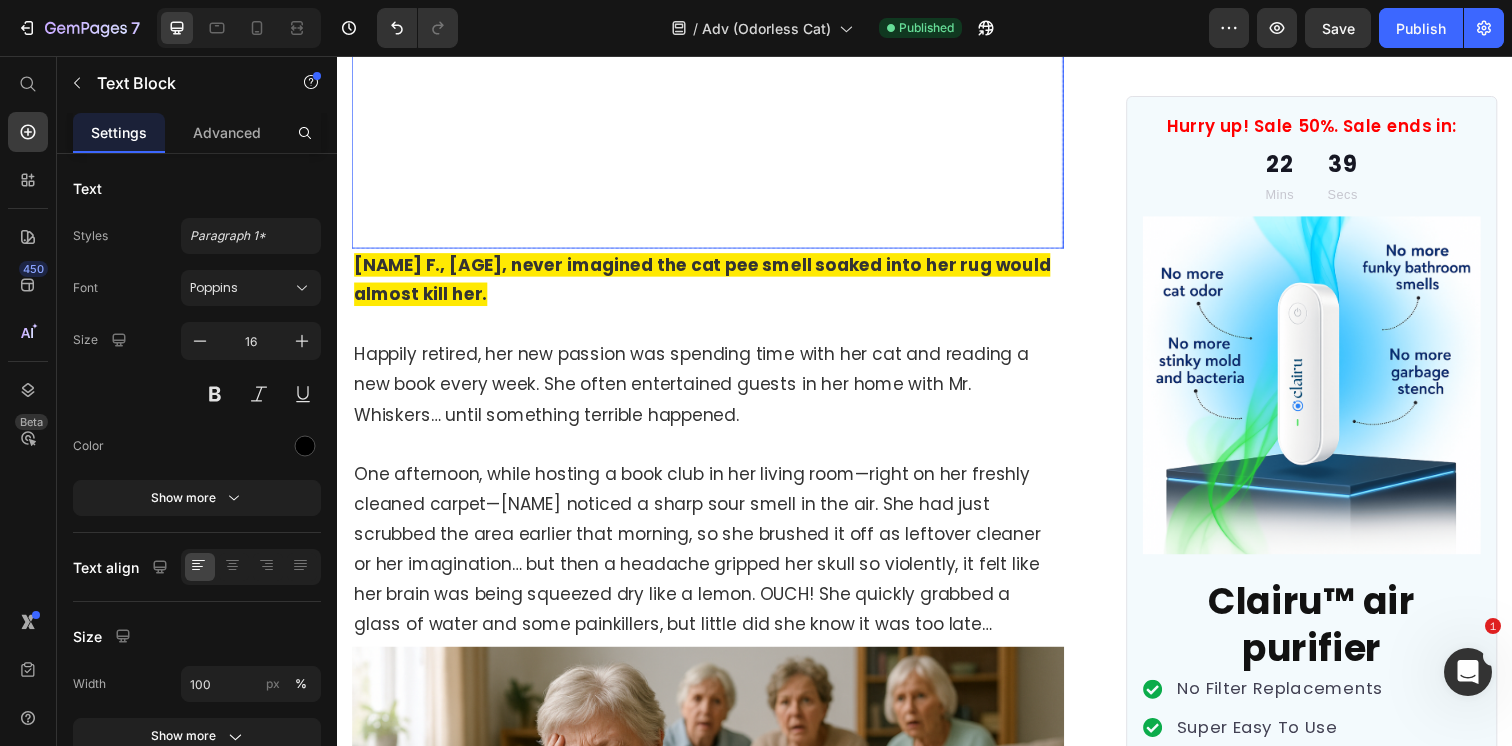 scroll, scrollTop: 497, scrollLeft: 0, axis: vertical 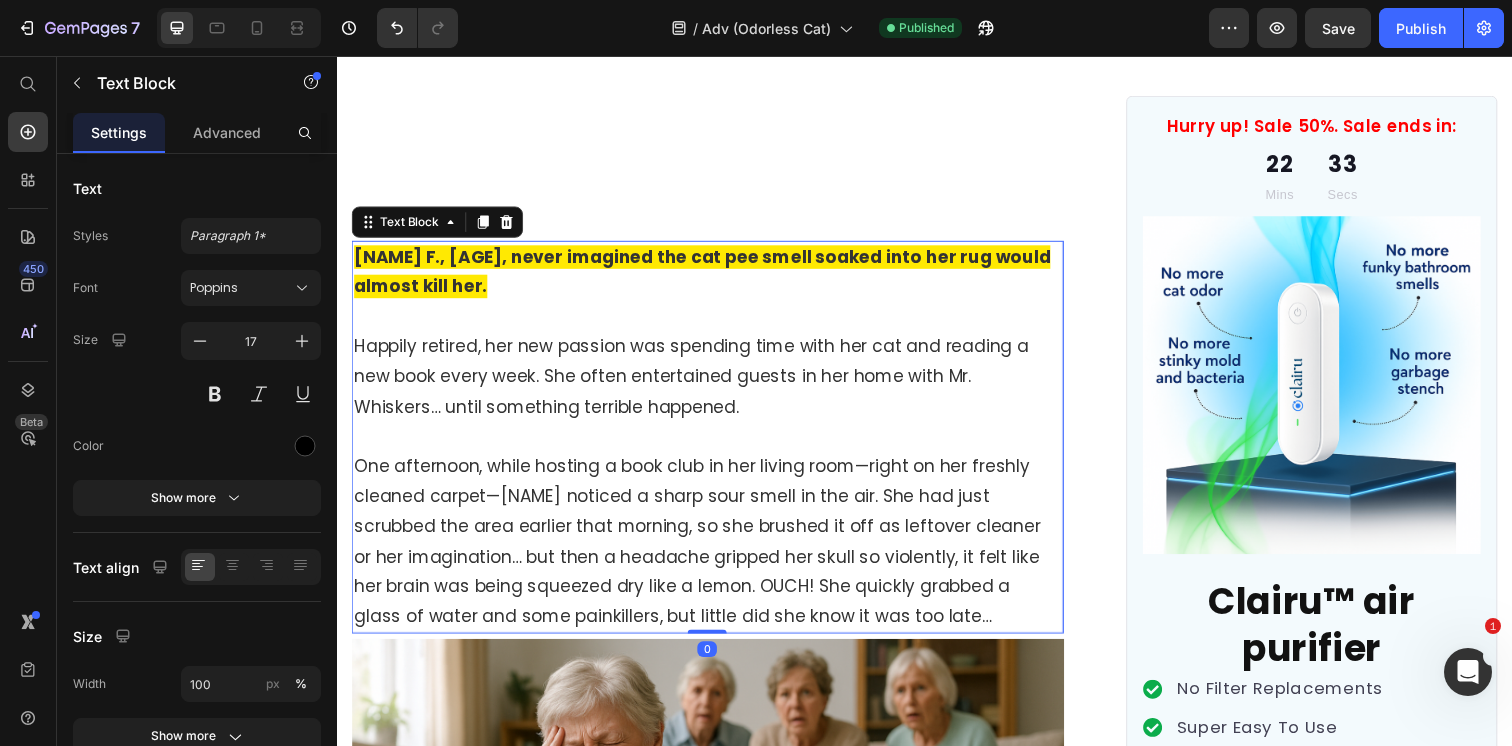 click on "Happily retired, her new passion was spending time with her cat and reading a new book every week. She often entertained guests in her home with Mr. Whiskers… until something terrible happened." at bounding box center (698, 382) 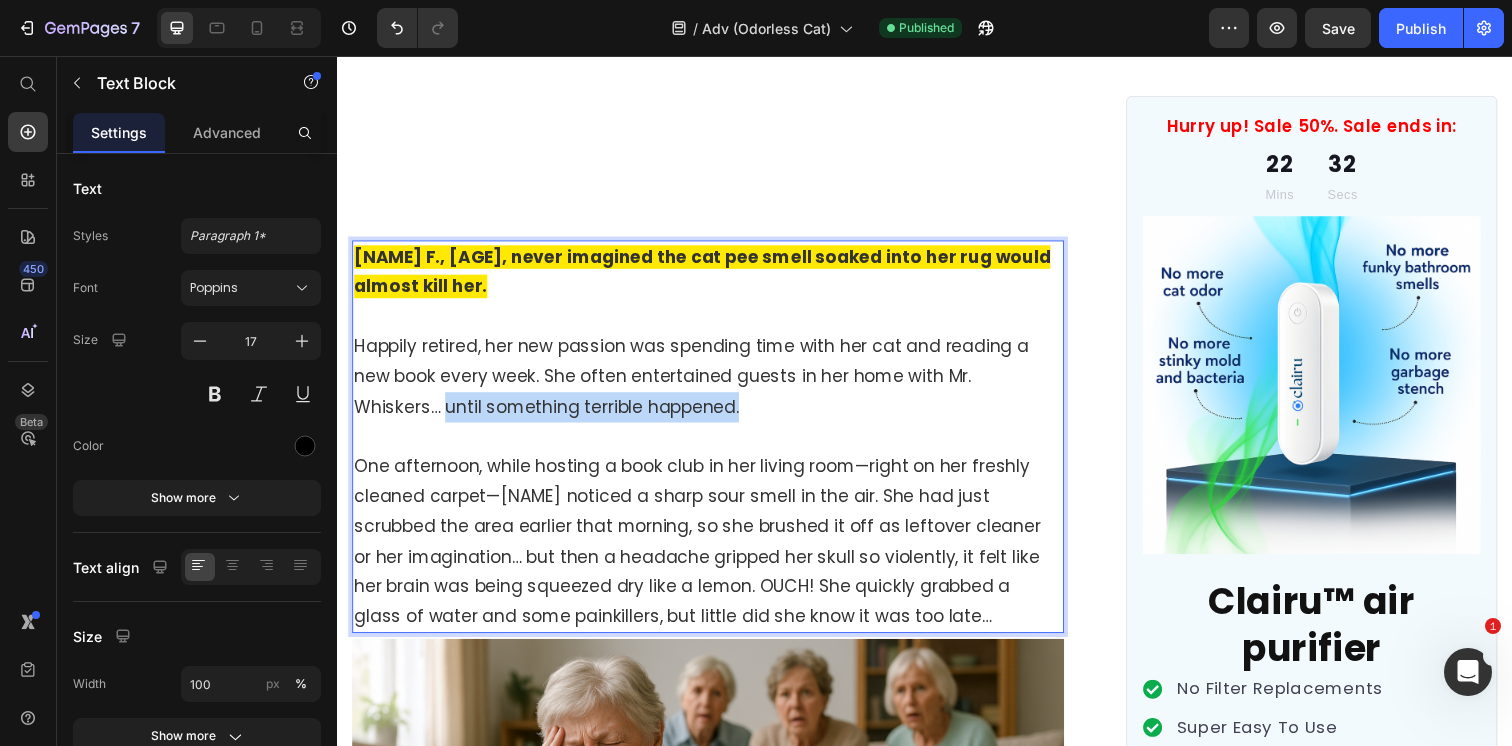 drag, startPoint x: 1032, startPoint y: 402, endPoint x: 1028, endPoint y: 422, distance: 20.396078 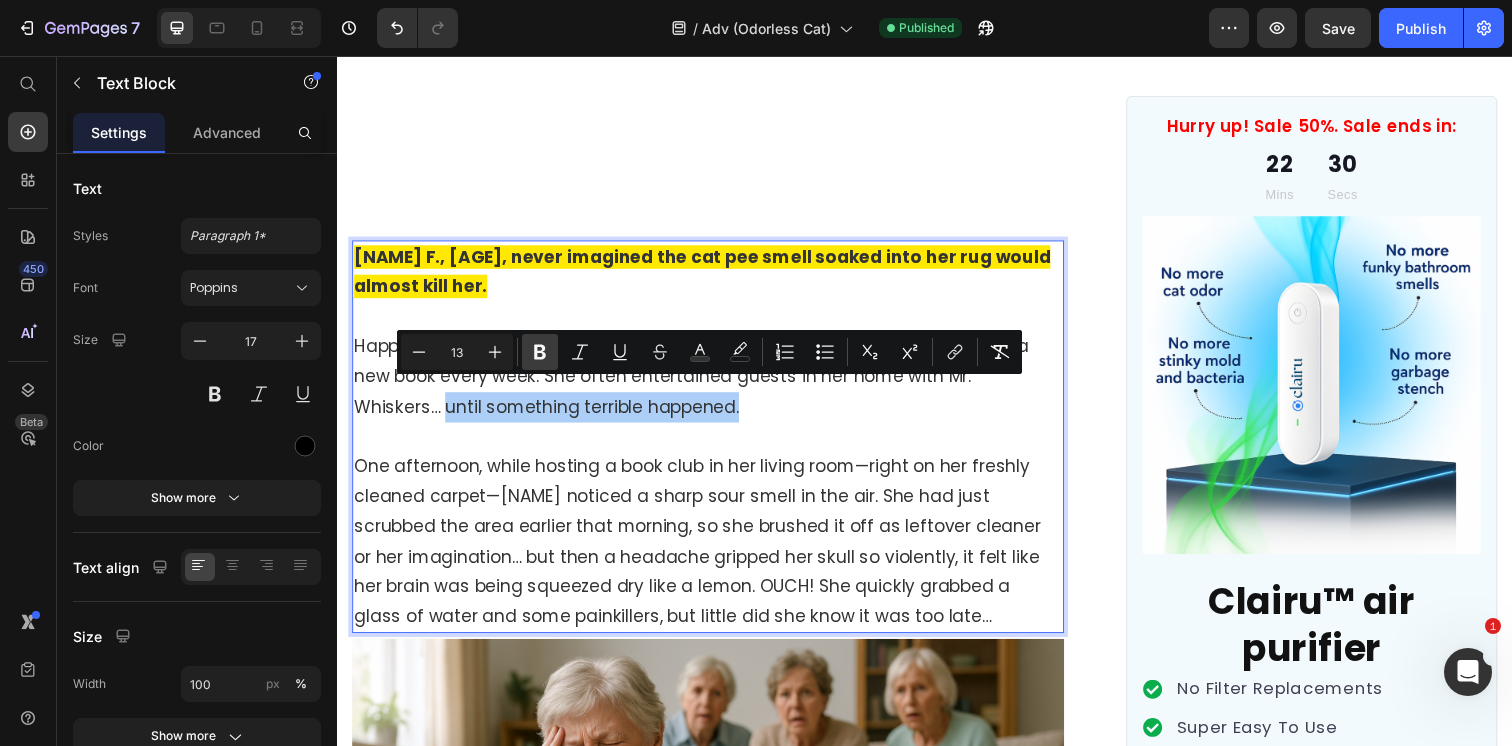 click 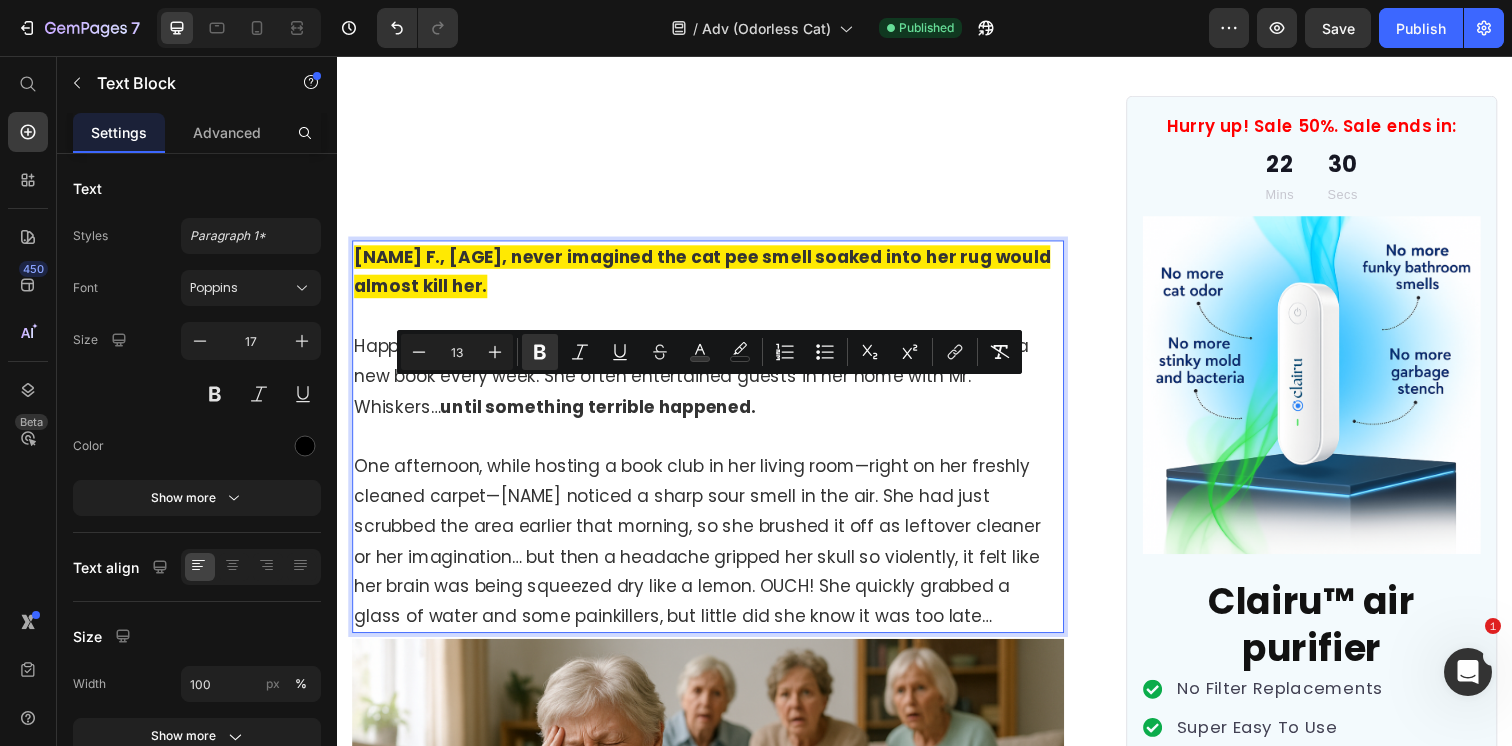 click on "Happily retired, her new passion was spending time with her cat and reading a new book every week. She often entertained guests in her home with Mr. Whiskers…  until something terrible happened." at bounding box center (715, 368) 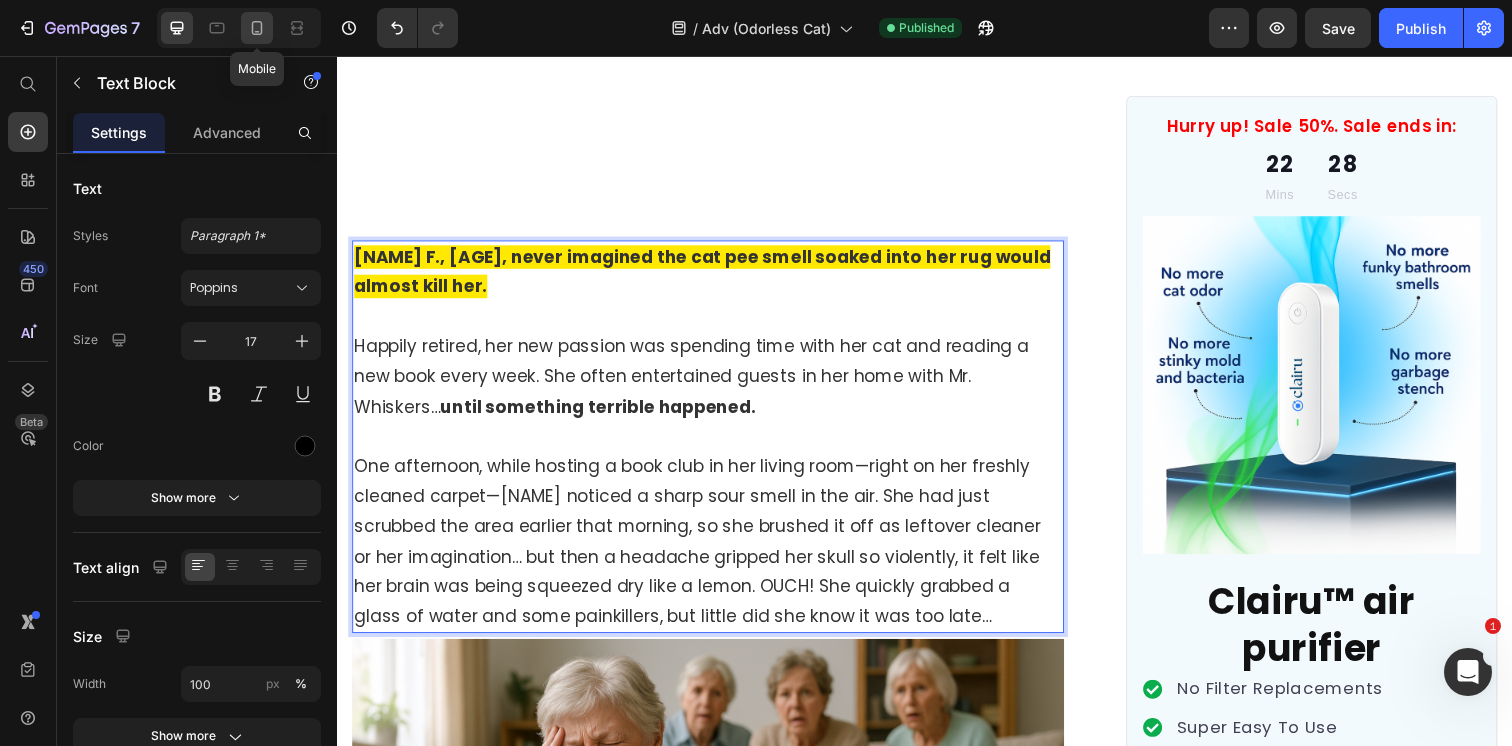 click 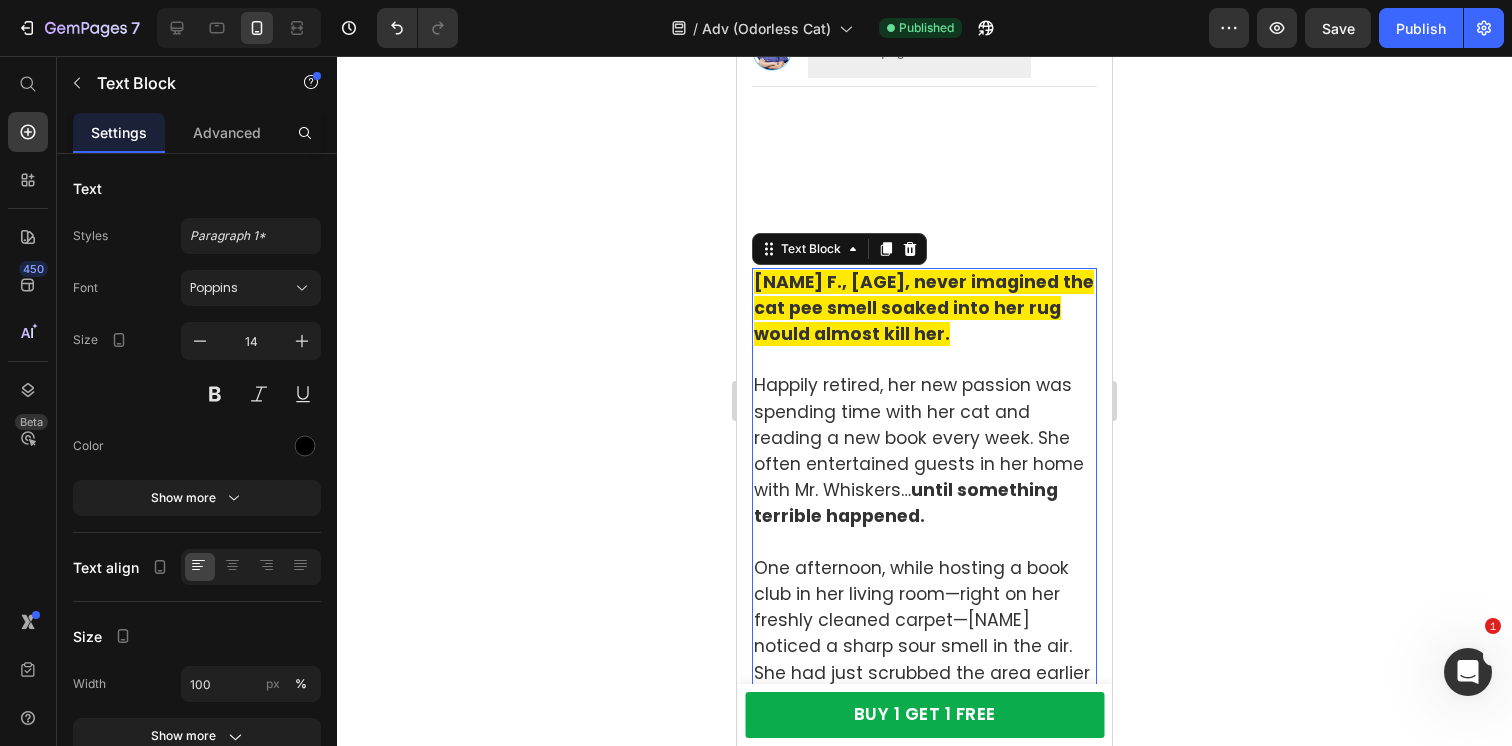 scroll, scrollTop: 286, scrollLeft: 0, axis: vertical 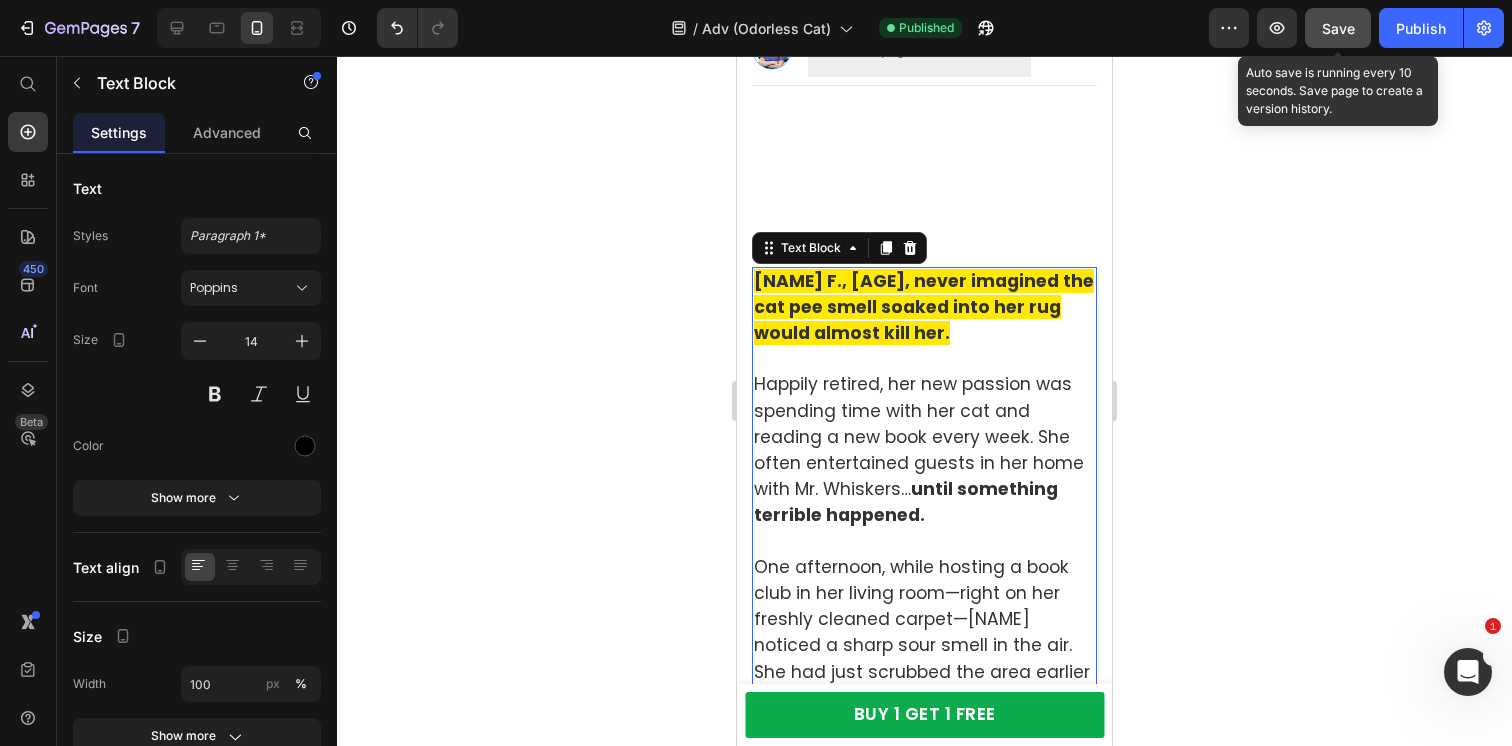 click on "Save" 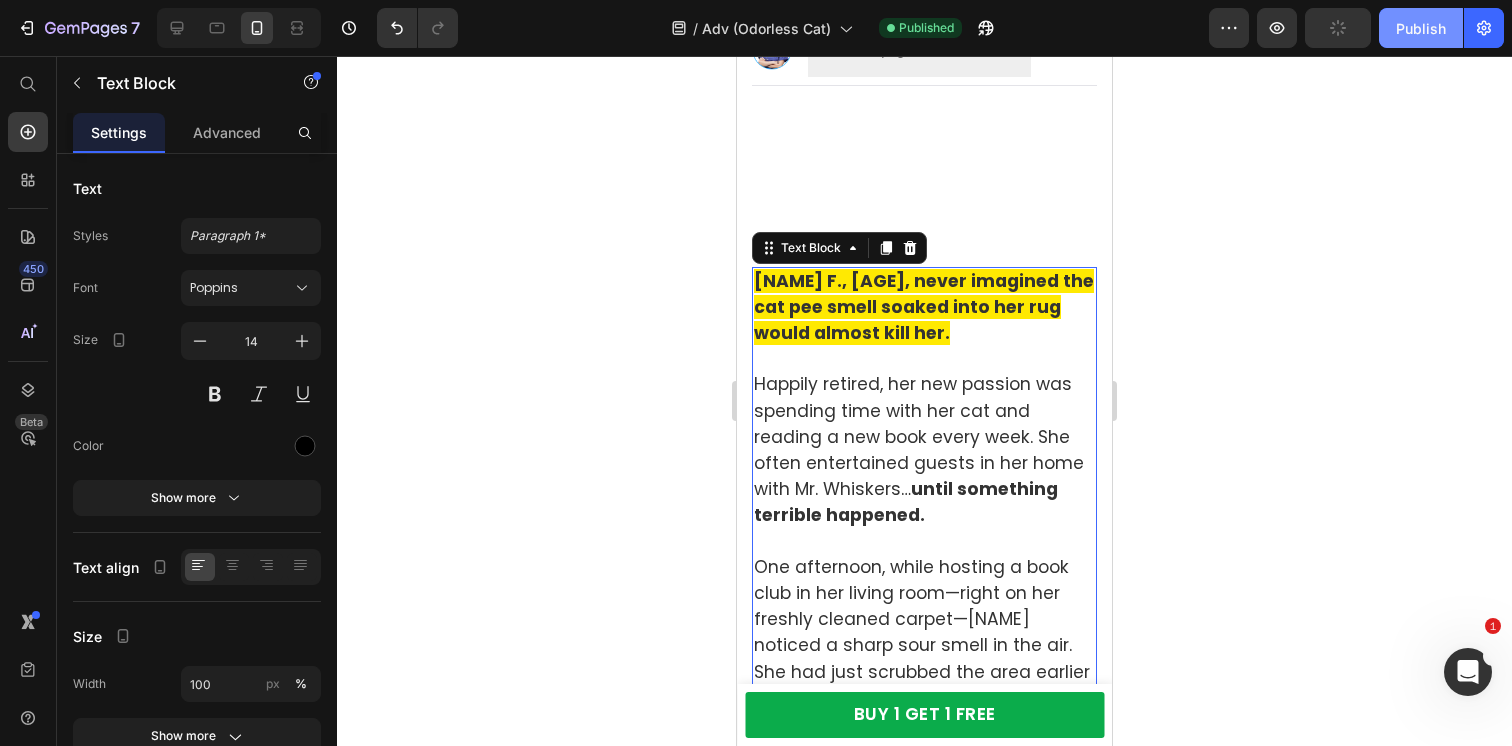 click on "Publish" at bounding box center [1421, 28] 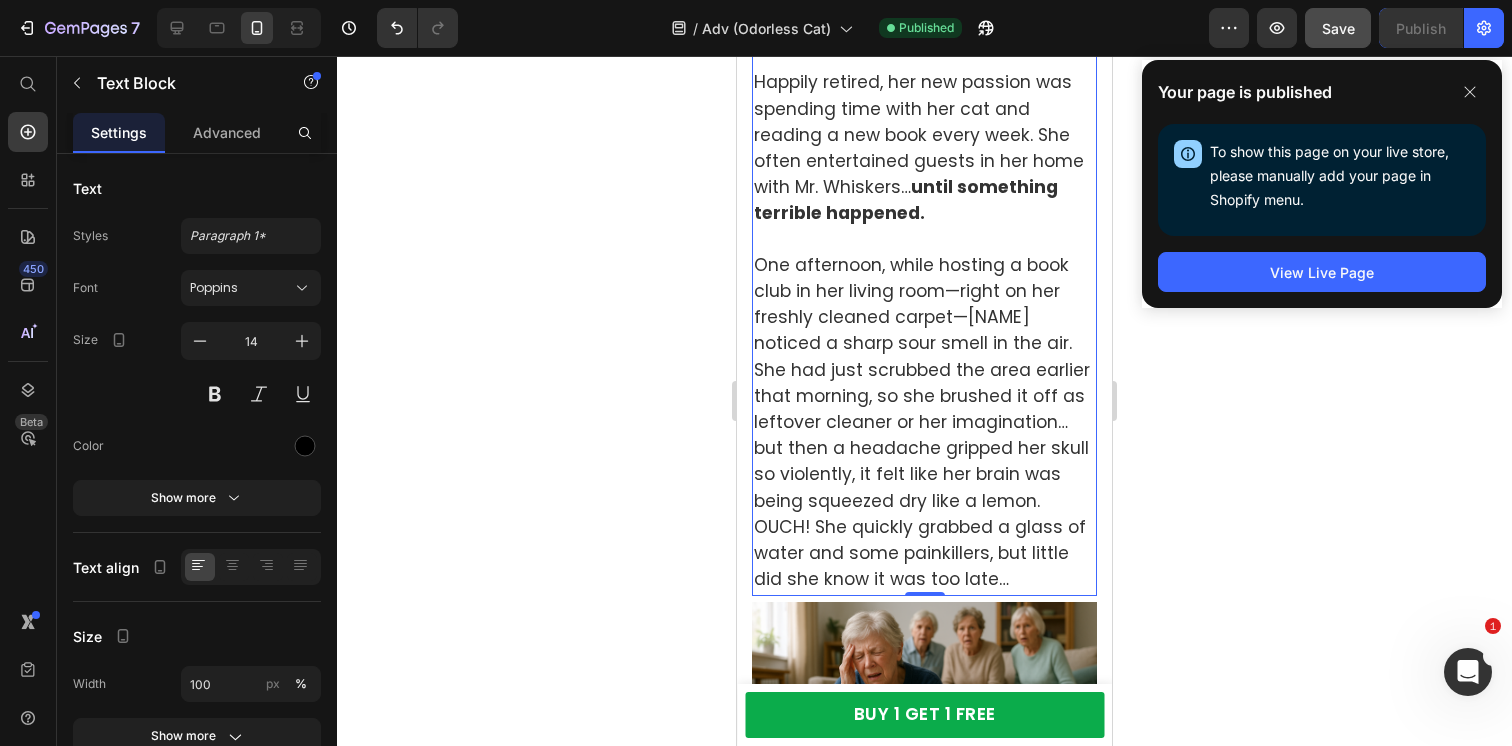 scroll, scrollTop: 612, scrollLeft: 0, axis: vertical 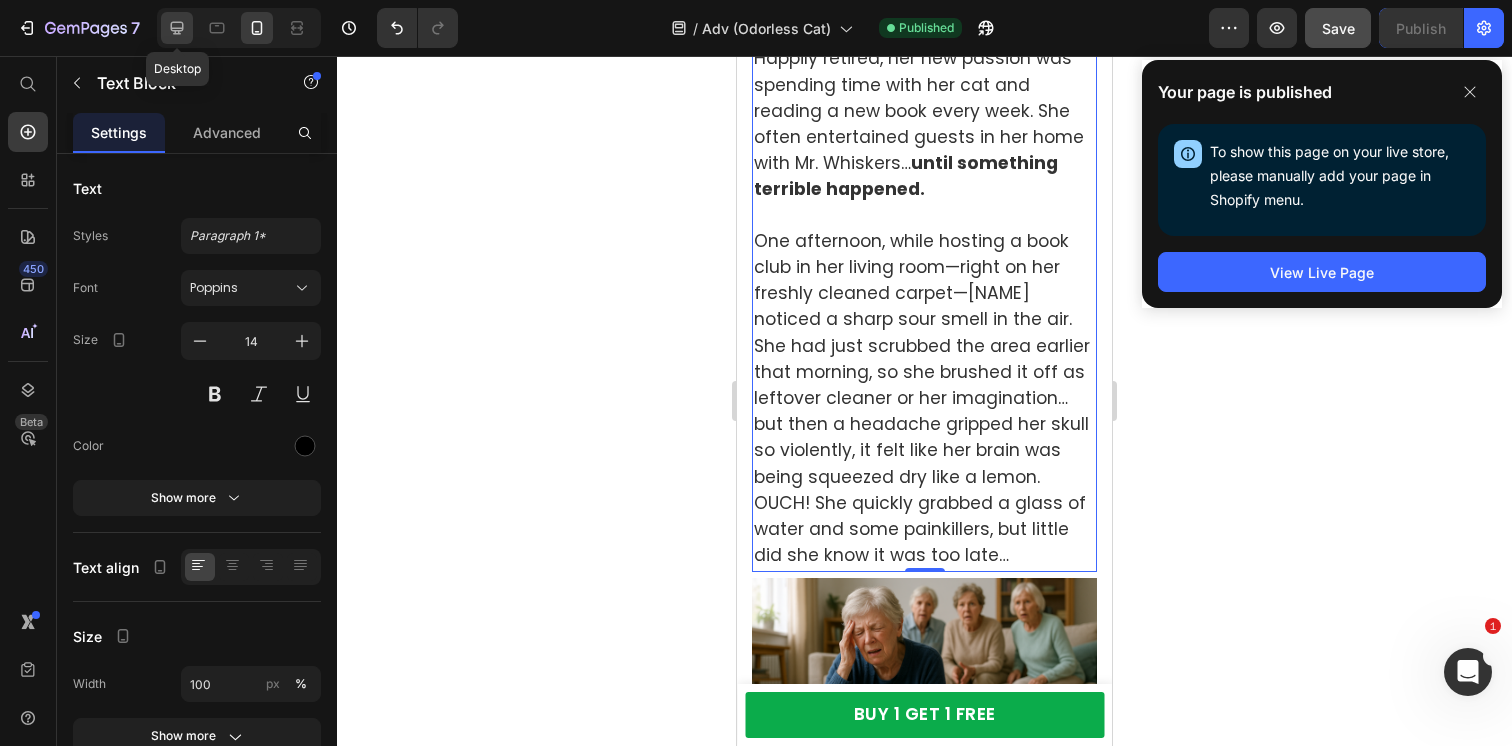 click 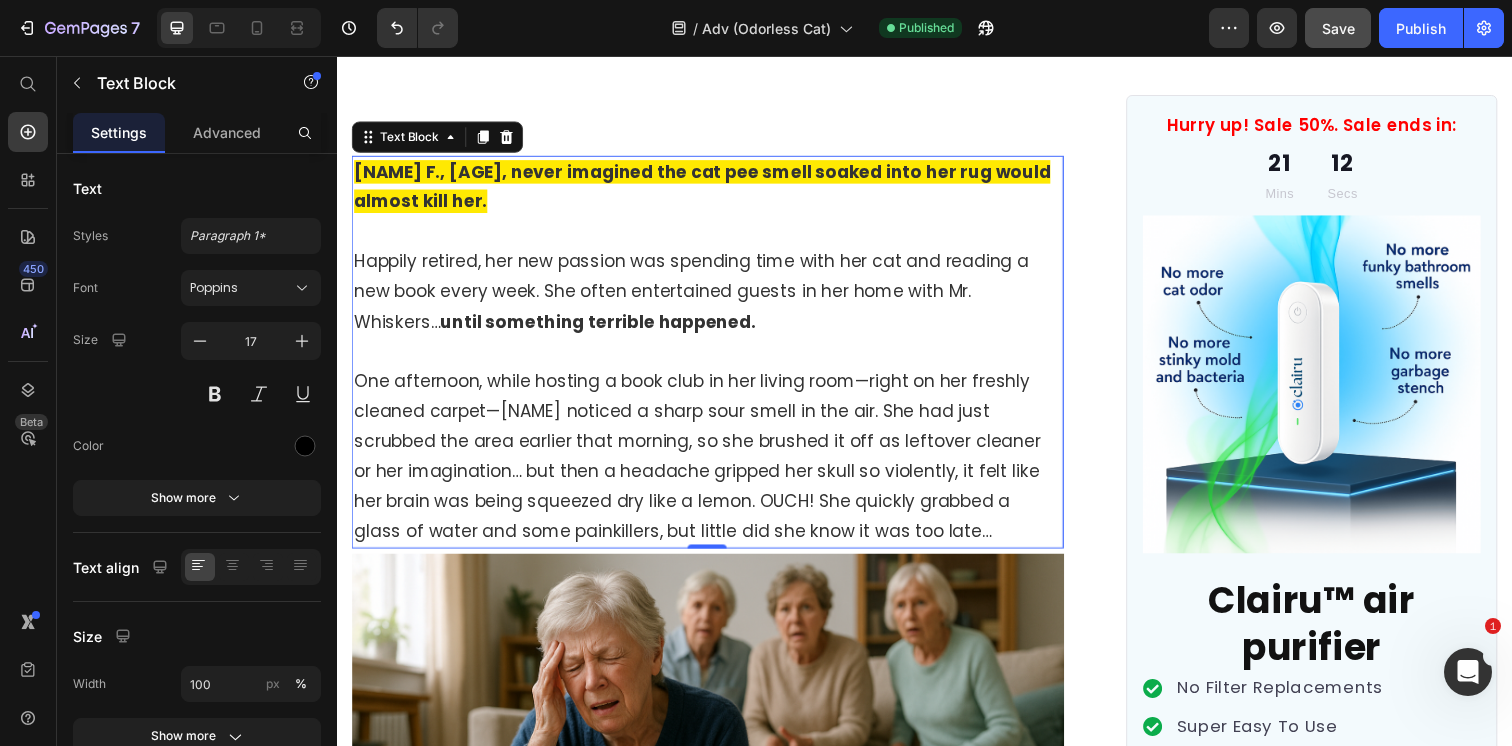scroll, scrollTop: 632, scrollLeft: 0, axis: vertical 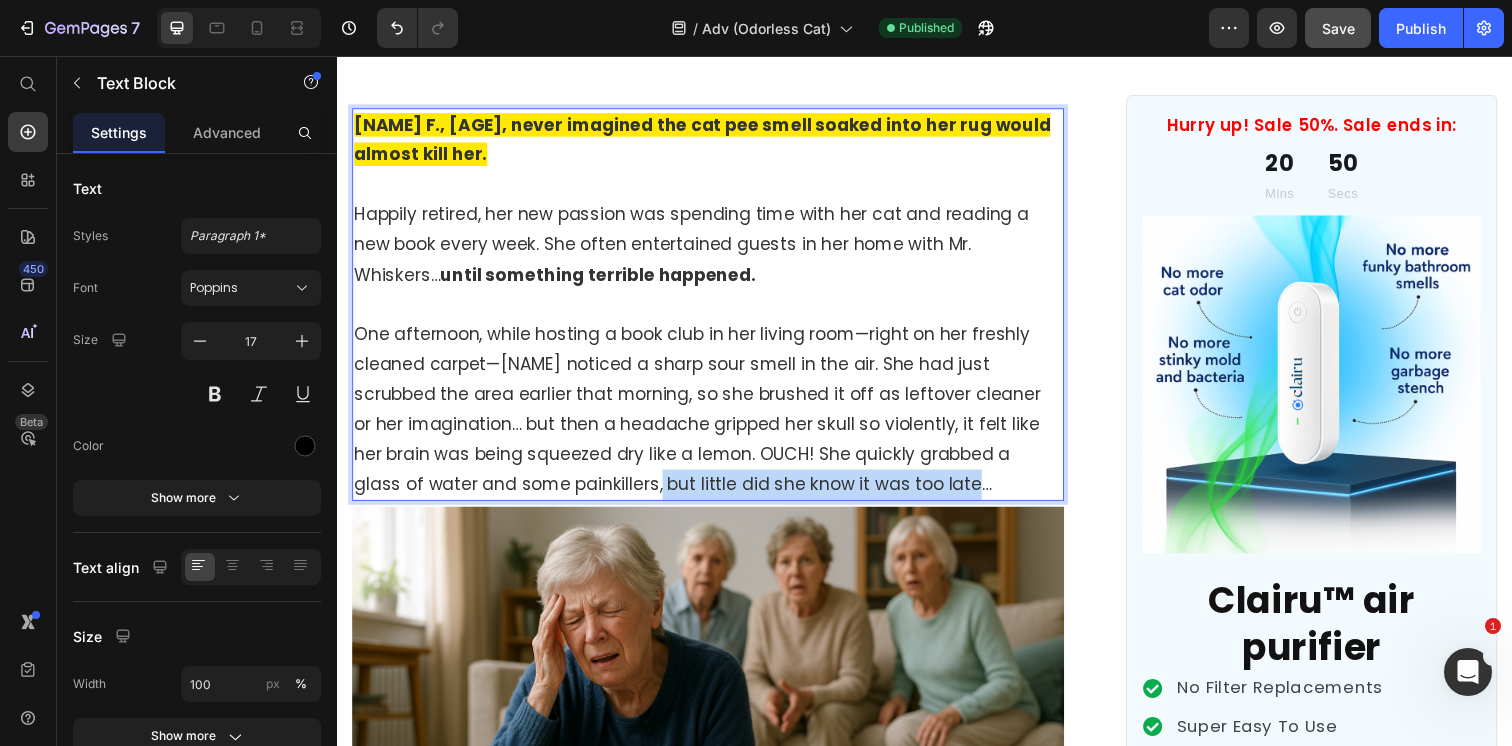 drag, startPoint x: 543, startPoint y: 511, endPoint x: 879, endPoint y: 497, distance: 336.29153 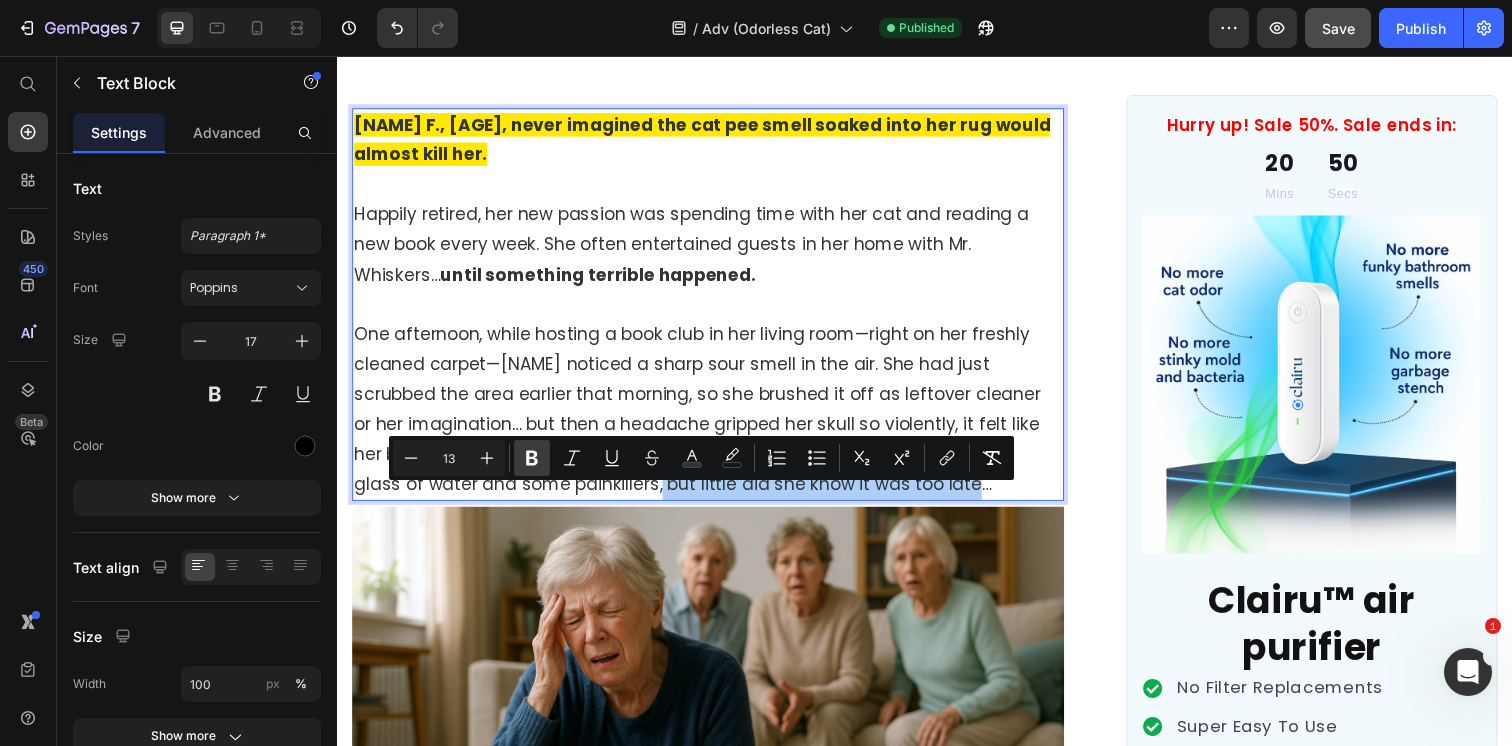 click on "Bold" at bounding box center [532, 458] 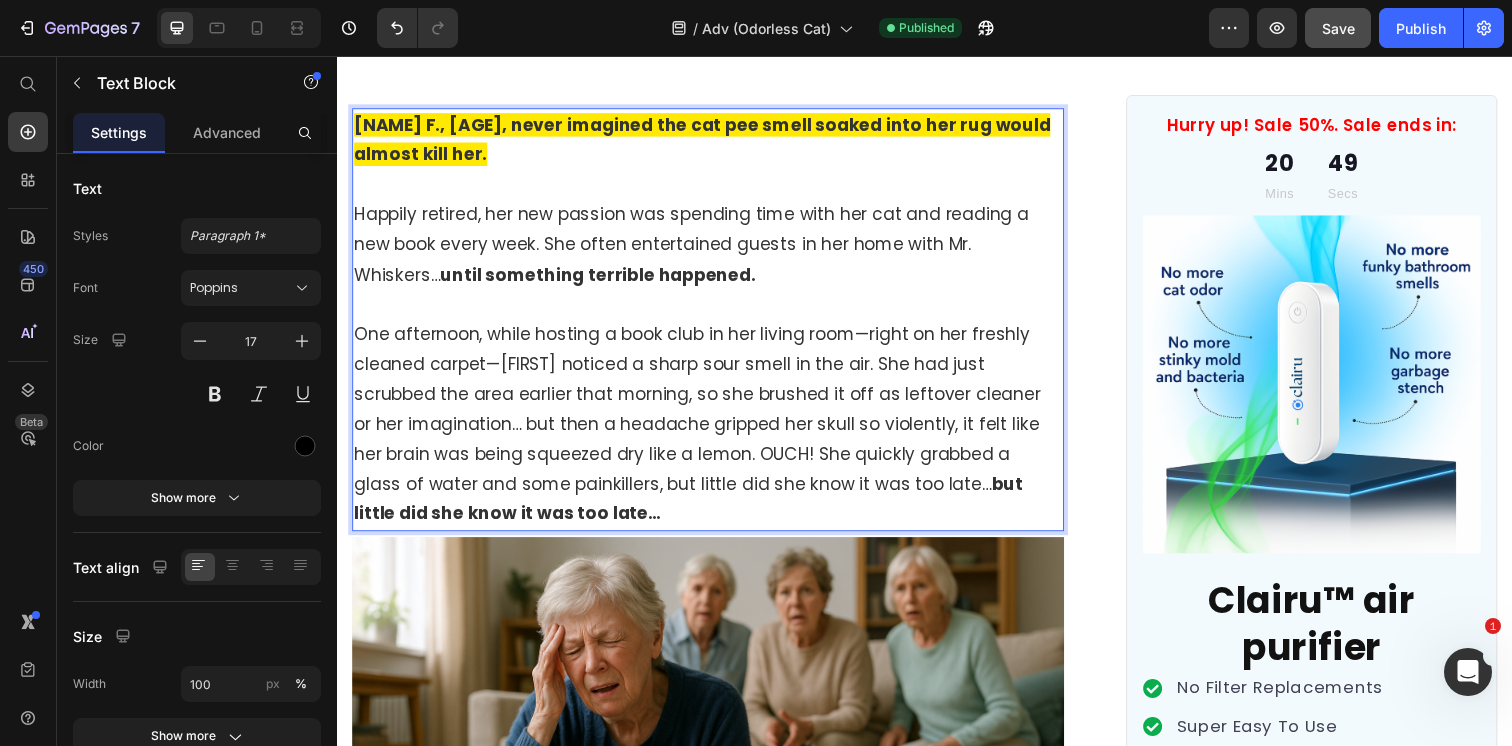 click on "One afternoon, while hosting a book club in her living room—right on her freshly cleaned carpet—[FIRST] noticed a sharp sour smell in the air. She had just scrubbed the area earlier that morning, so she brushed it off as leftover cleaner or her imagination… but then a headache gripped her skull so violently, it felt like her brain was being squeezed dry like a lemon. OUCH! She quickly grabbed a glass of water and some painkillers,  but little did she know it was too late…" at bounding box center (704, 432) 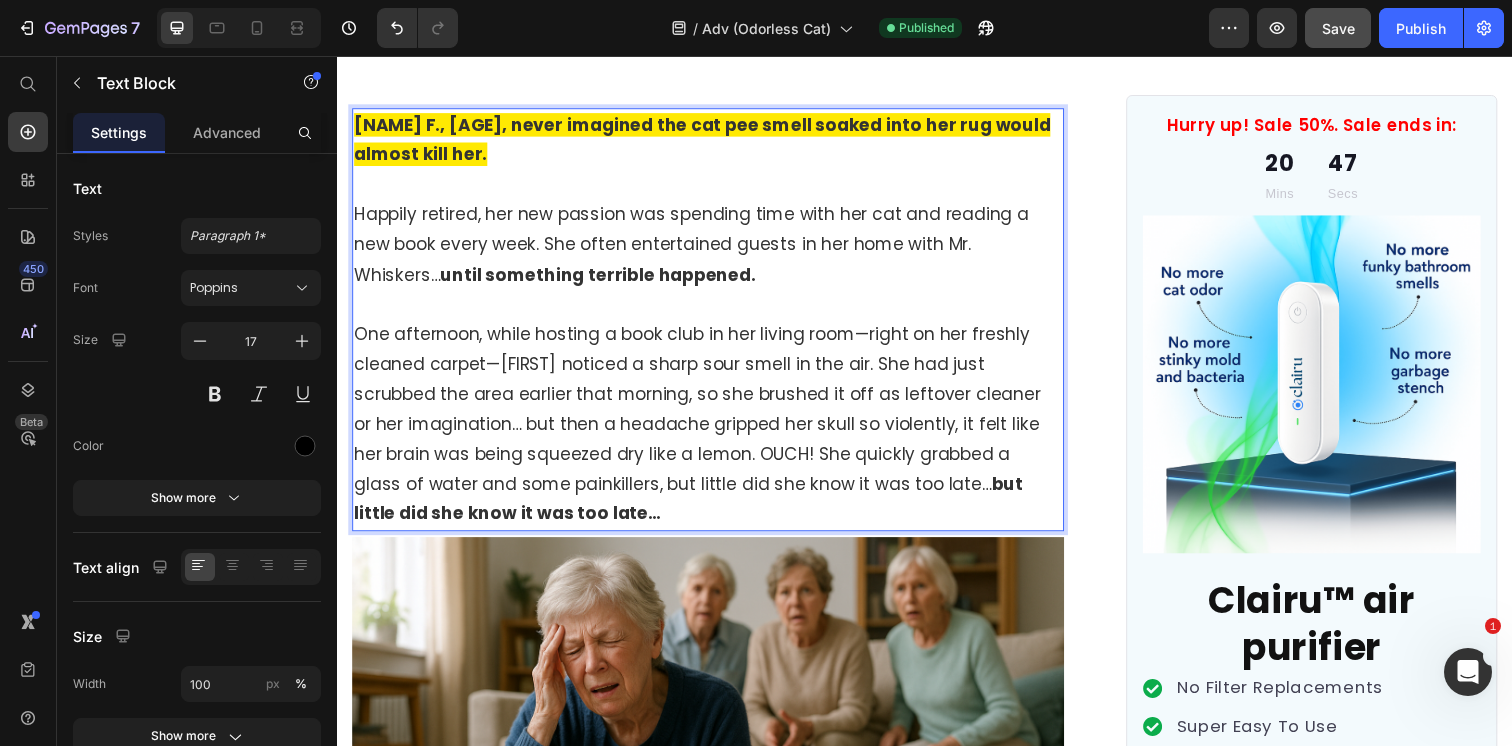 click on "Save" 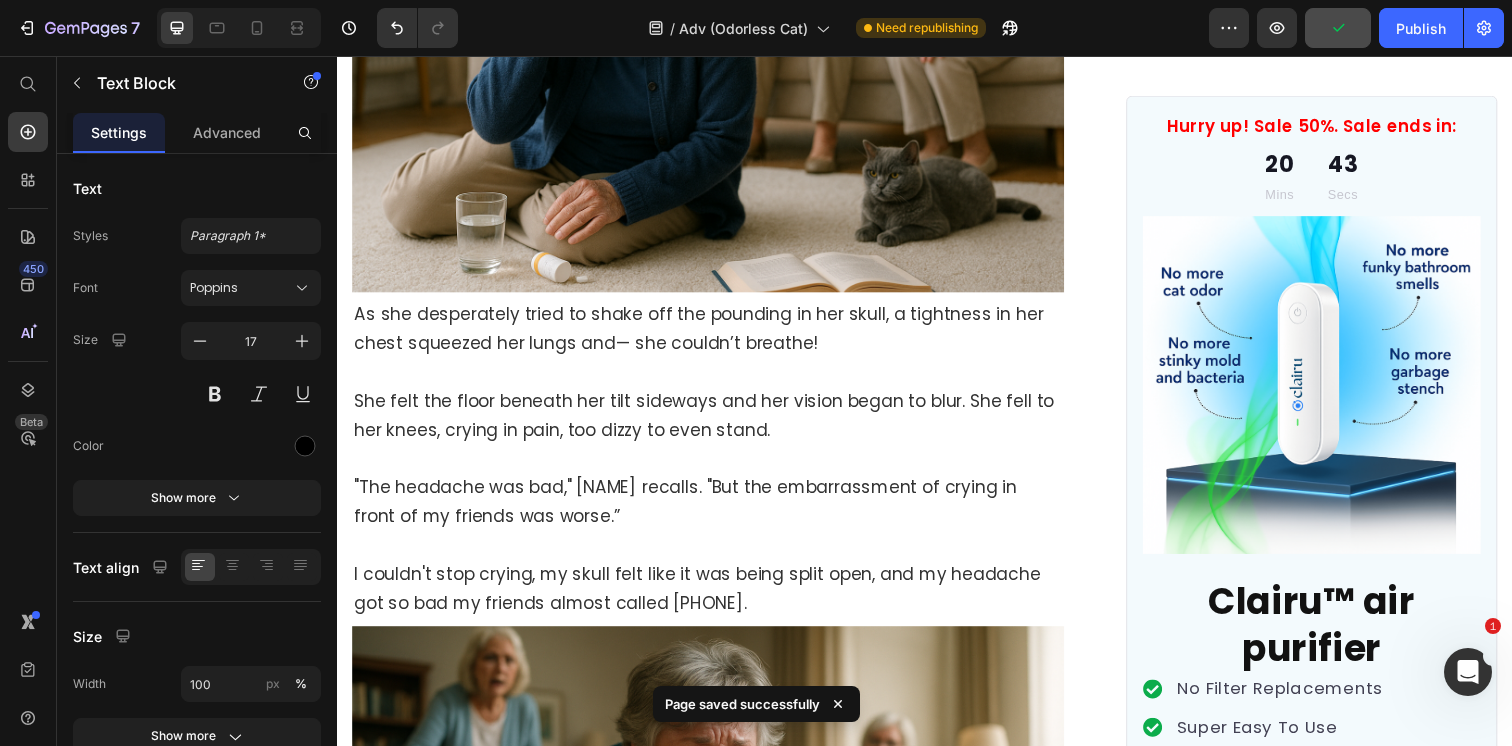 scroll, scrollTop: 1414, scrollLeft: 0, axis: vertical 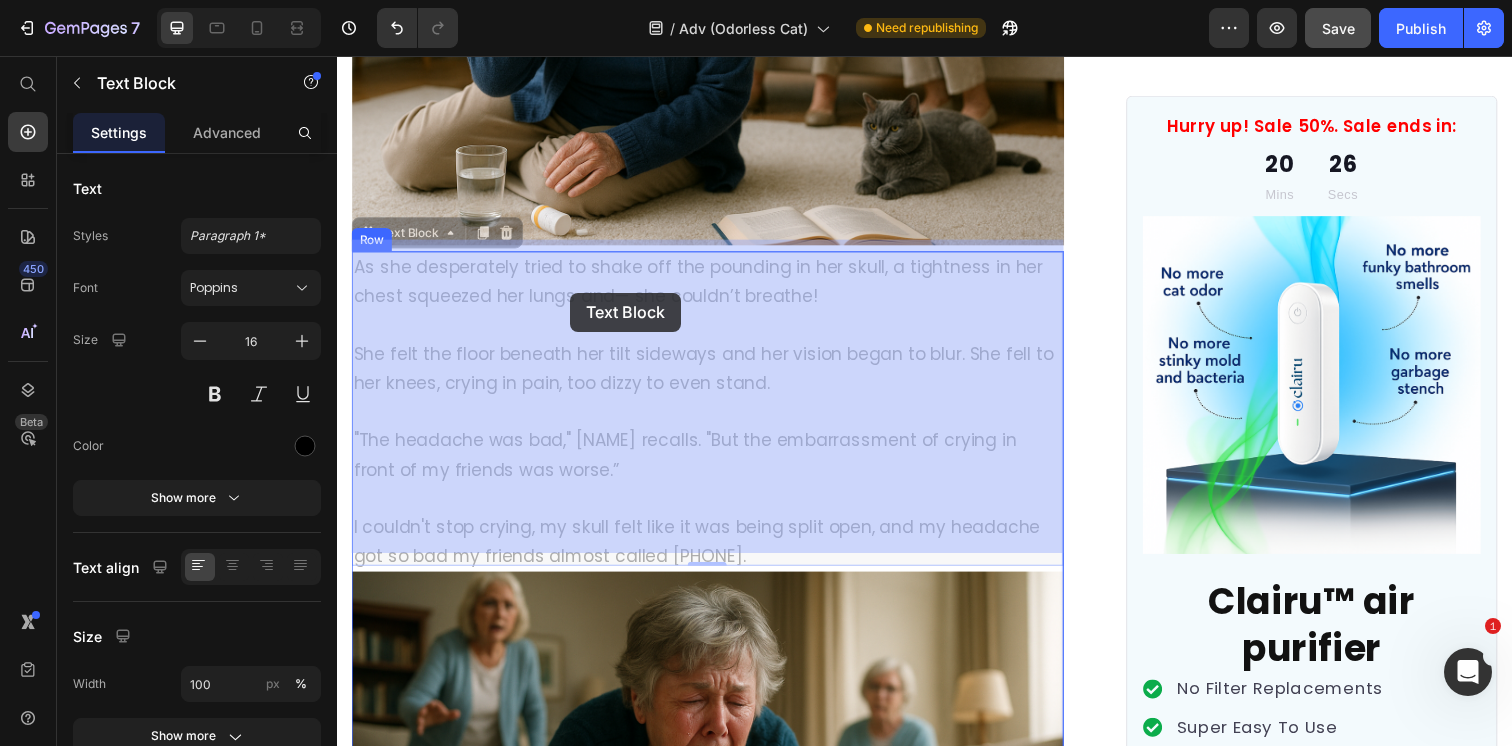 drag, startPoint x: 908, startPoint y: 260, endPoint x: 584, endPoint y: 300, distance: 326.4598 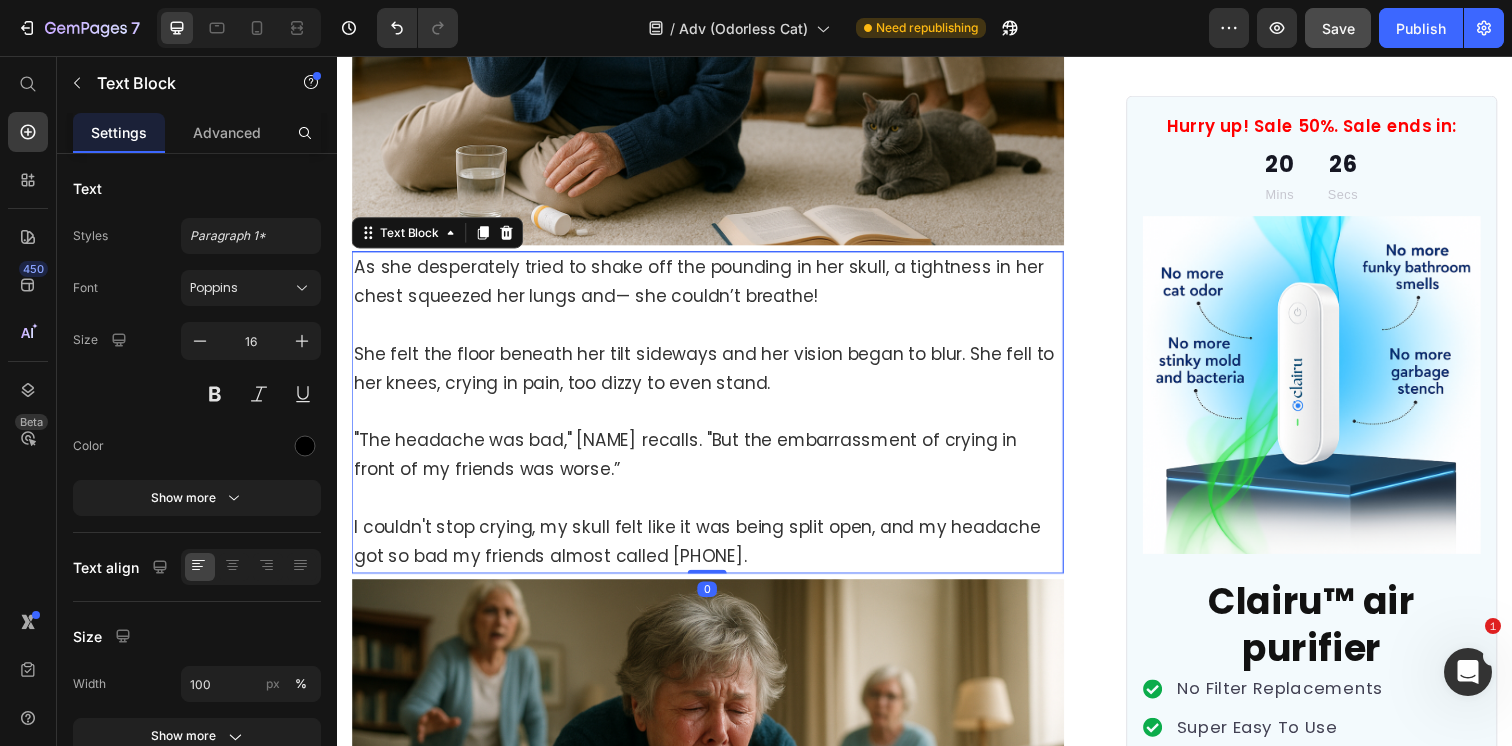 click on "As she desperately tried to shake off the pounding in her skull, a tightness in her chest squeezed her lungs and— she couldn’t breathe!" at bounding box center [715, 287] 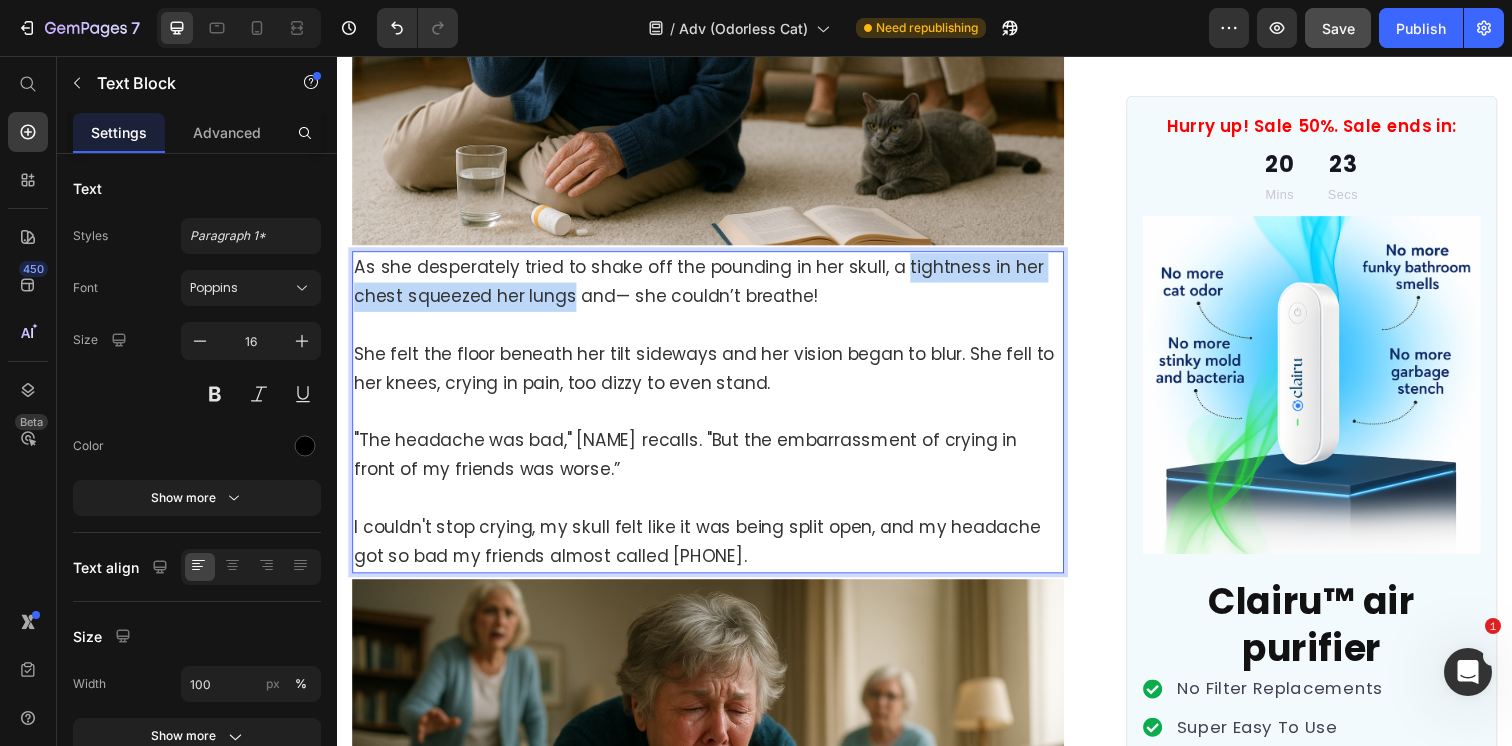drag, startPoint x: 908, startPoint y: 256, endPoint x: 574, endPoint y: 293, distance: 336.04315 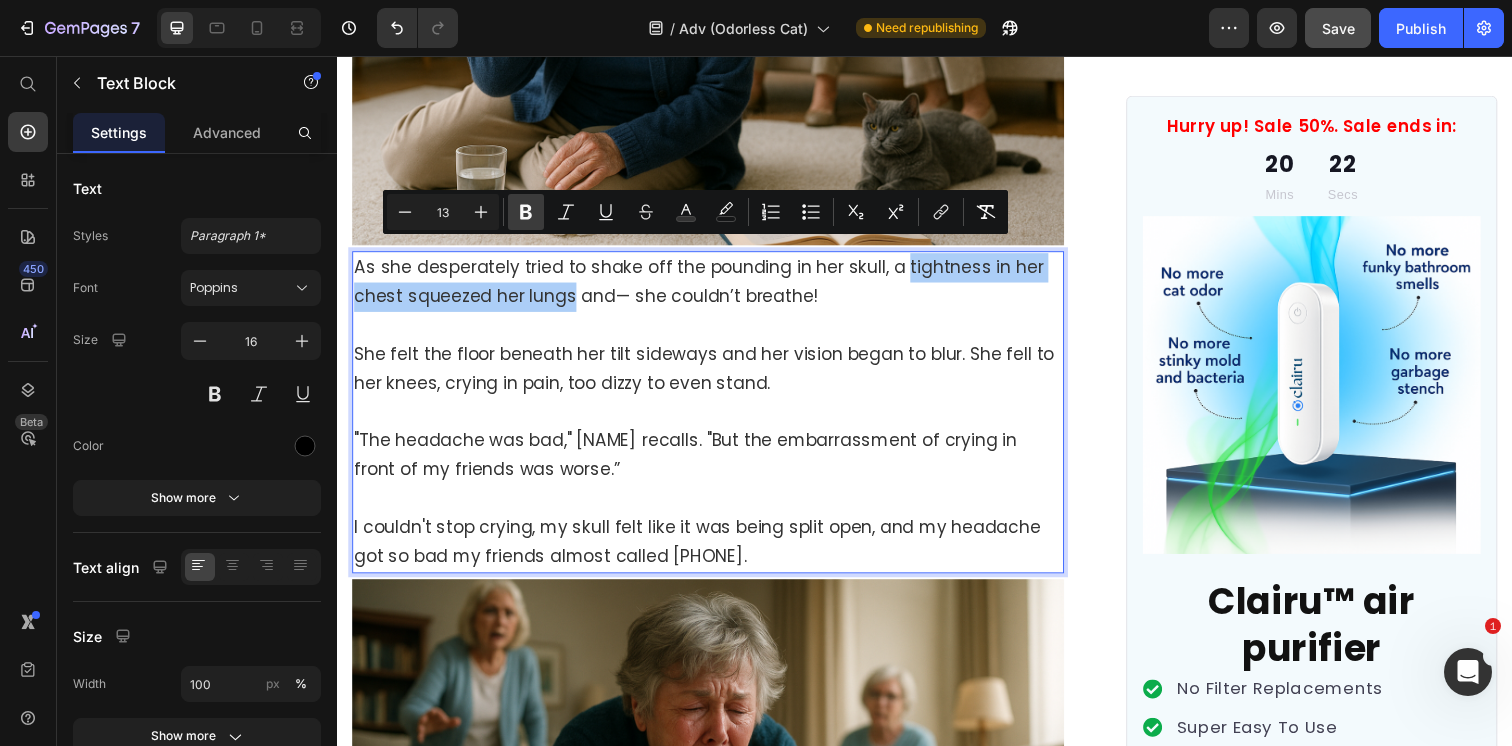click 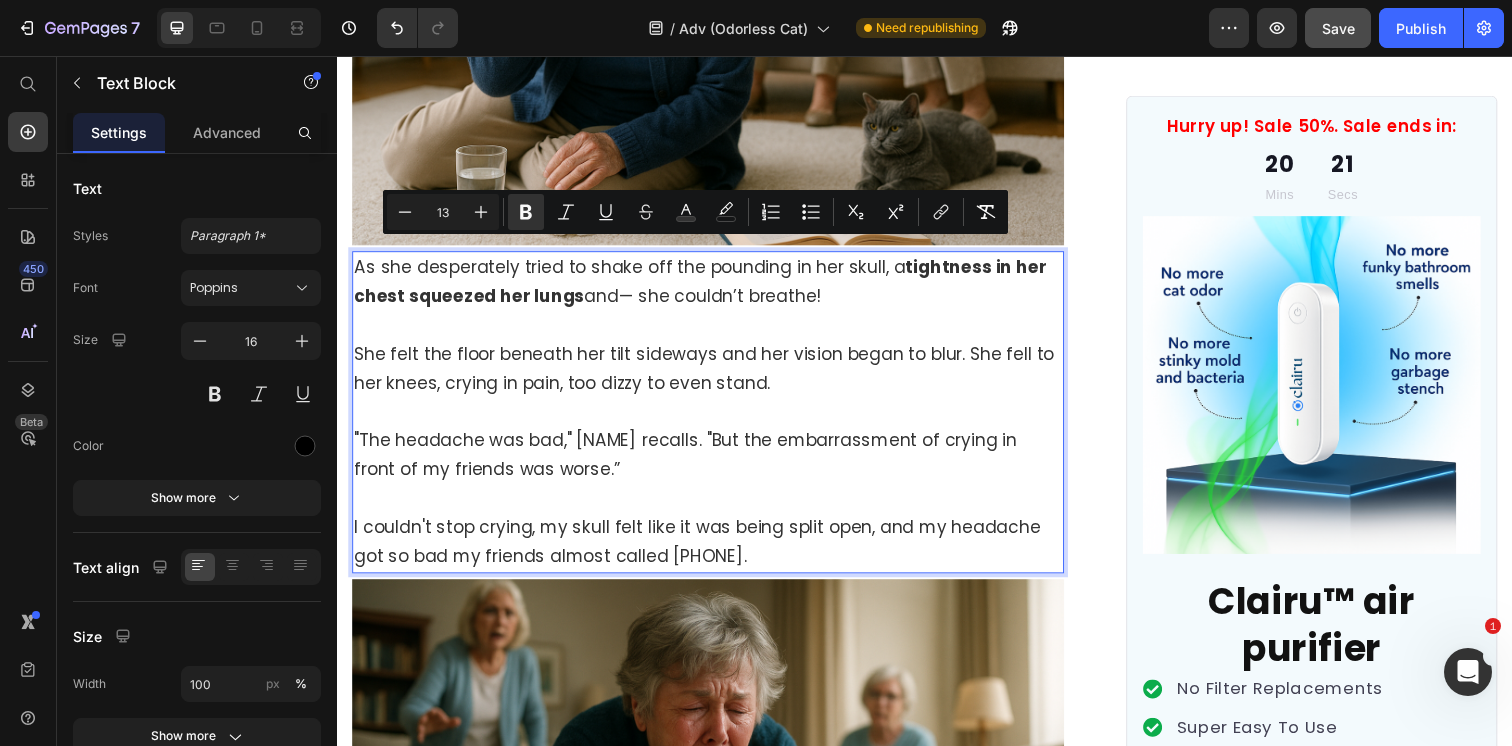 click on "As she desperately tried to shake off the pounding in her skull, a  tightness in her chest squeezed her lungs  and— she couldn’t breathe!" at bounding box center [715, 287] 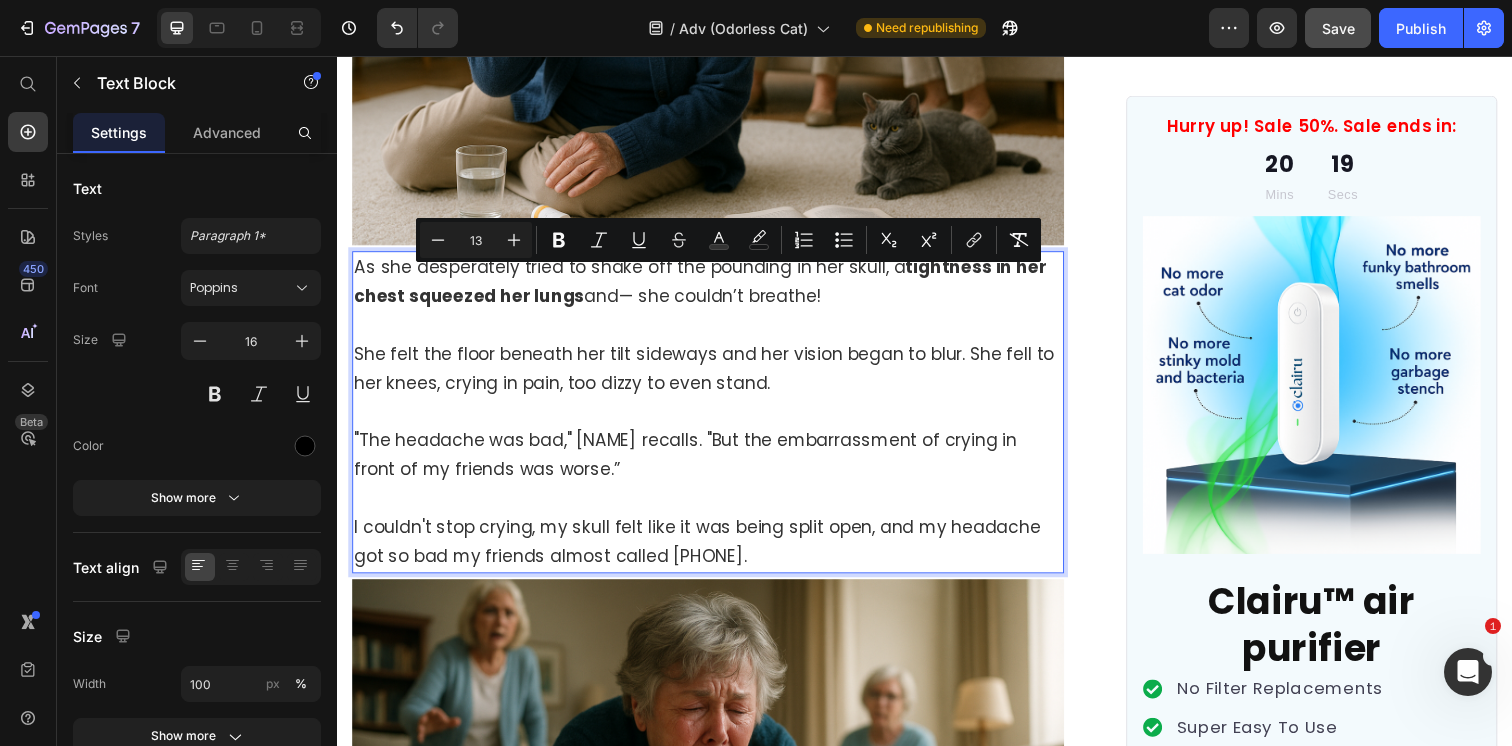 drag, startPoint x: 834, startPoint y: 287, endPoint x: 639, endPoint y: 290, distance: 195.02307 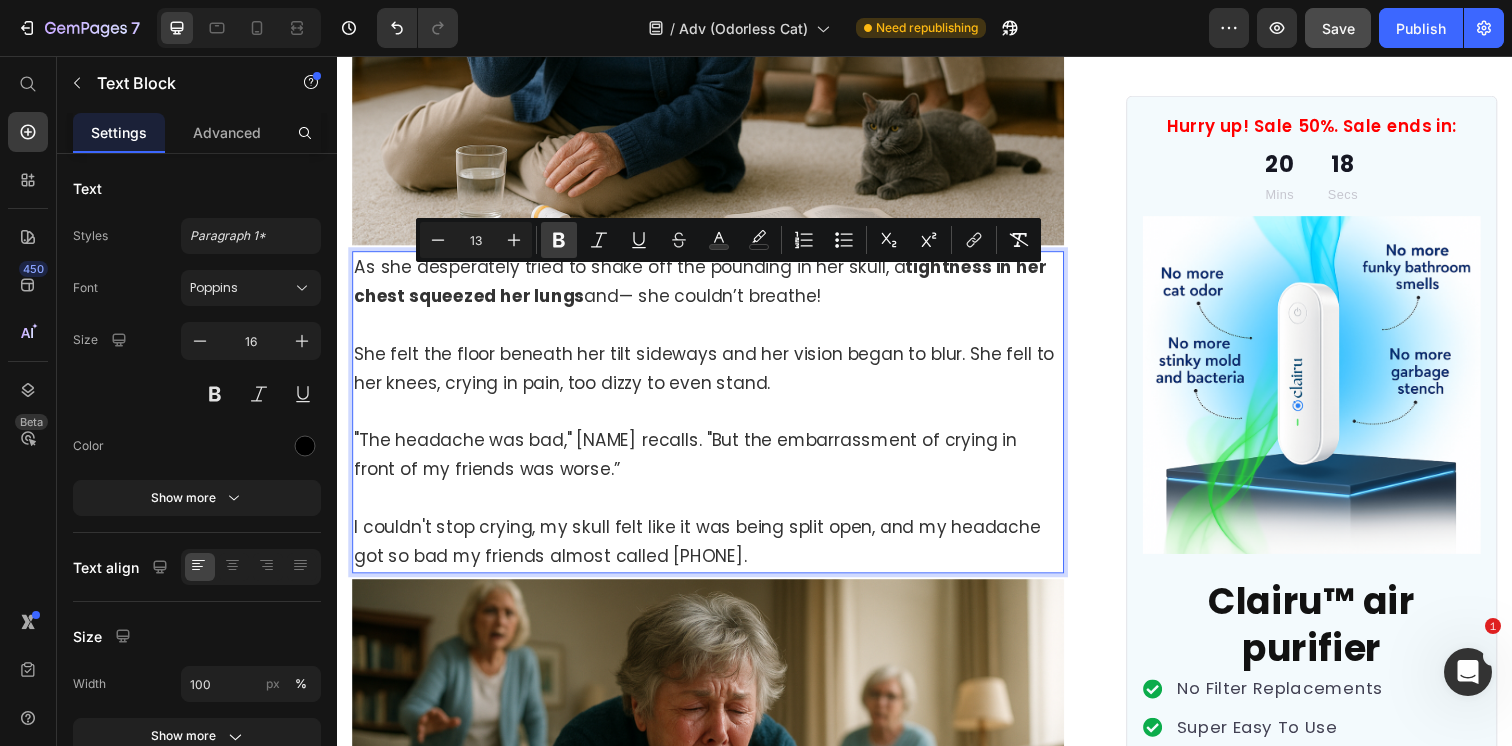 click 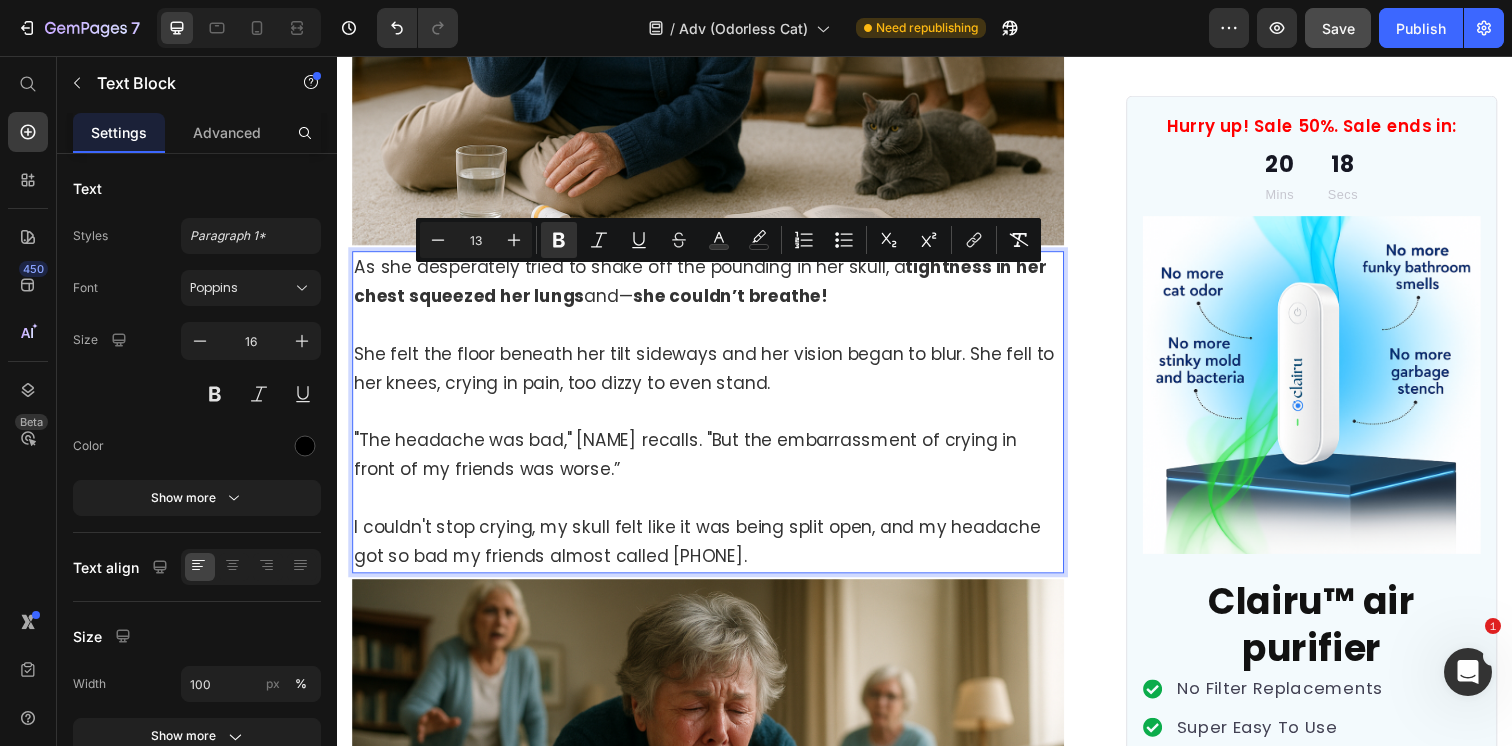 click on "As she desperately tried to shake off the pounding in her skull, a  tightness in her chest squeezed her lungs  and—  she couldn’t breathe!" at bounding box center (715, 287) 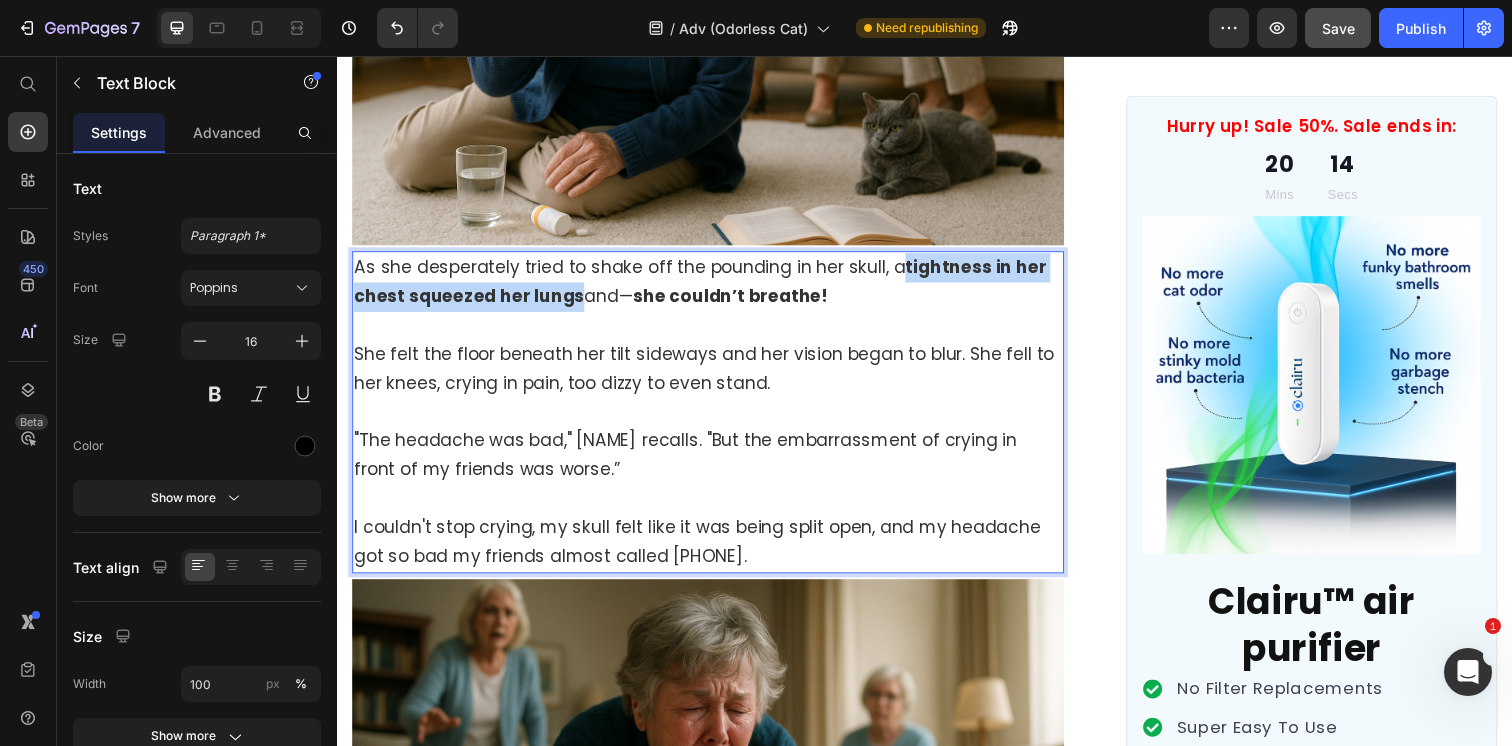 drag, startPoint x: 907, startPoint y: 257, endPoint x: 577, endPoint y: 290, distance: 331.6459 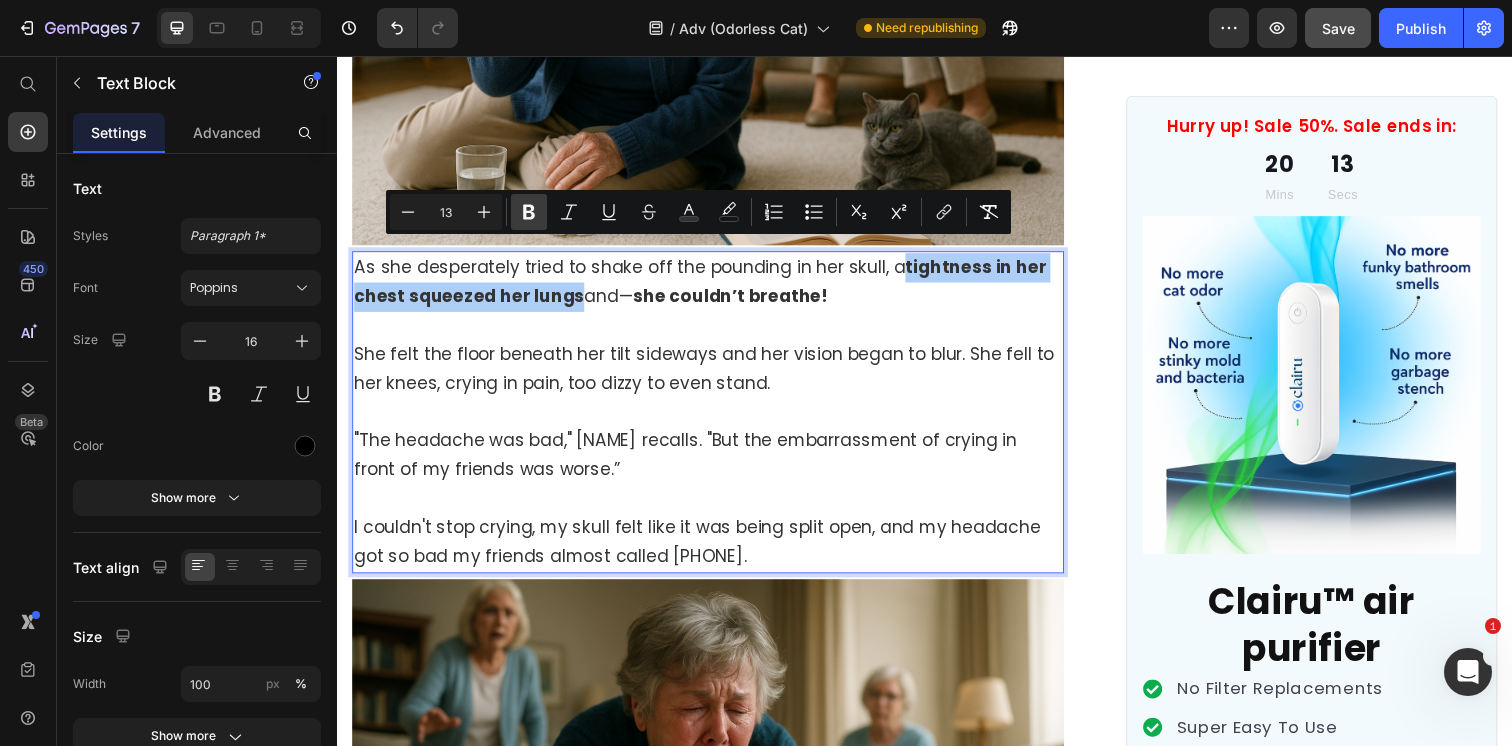 click 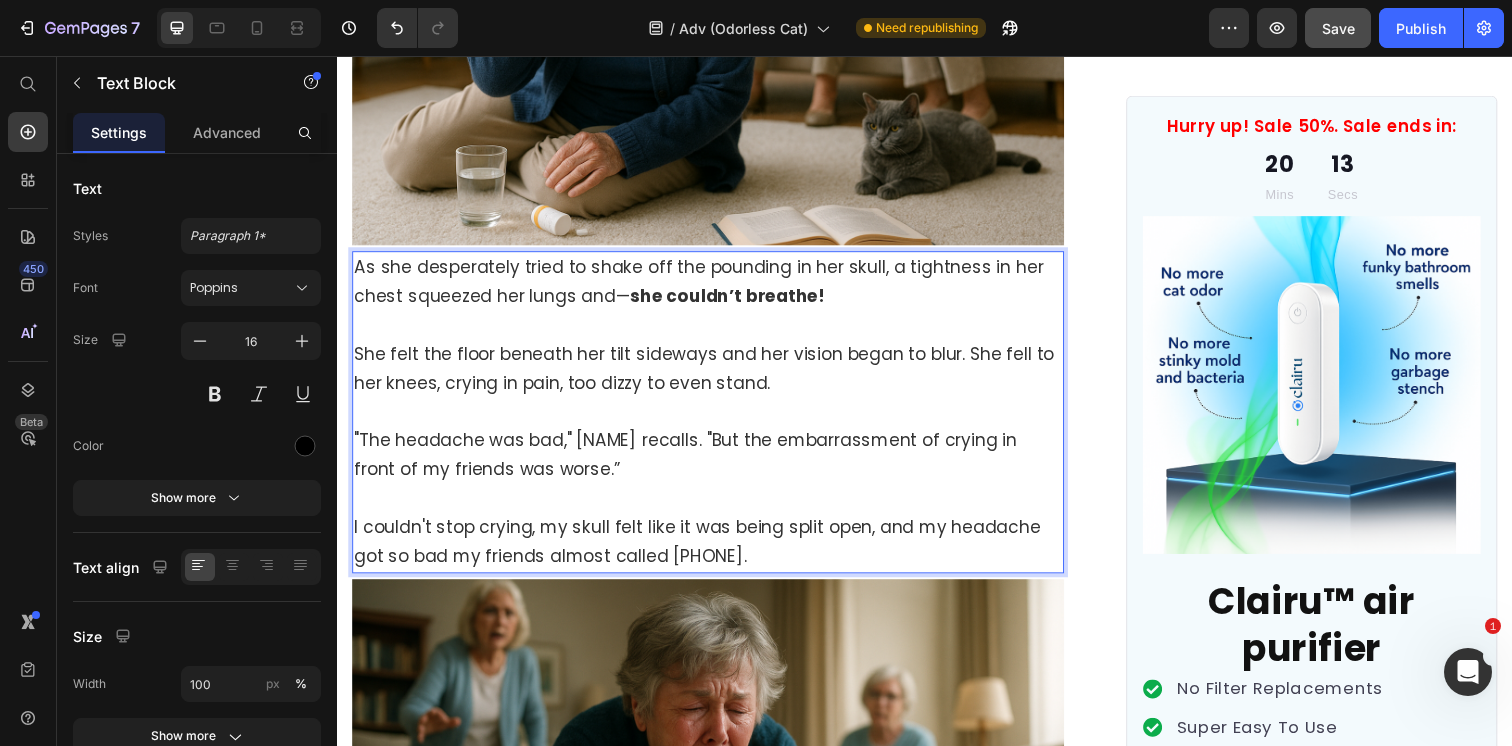 click on "She felt the floor beneath her tilt sideways and her vision began to blur. She fell to her knees, crying in pain, too dizzy to even stand." at bounding box center [715, 361] 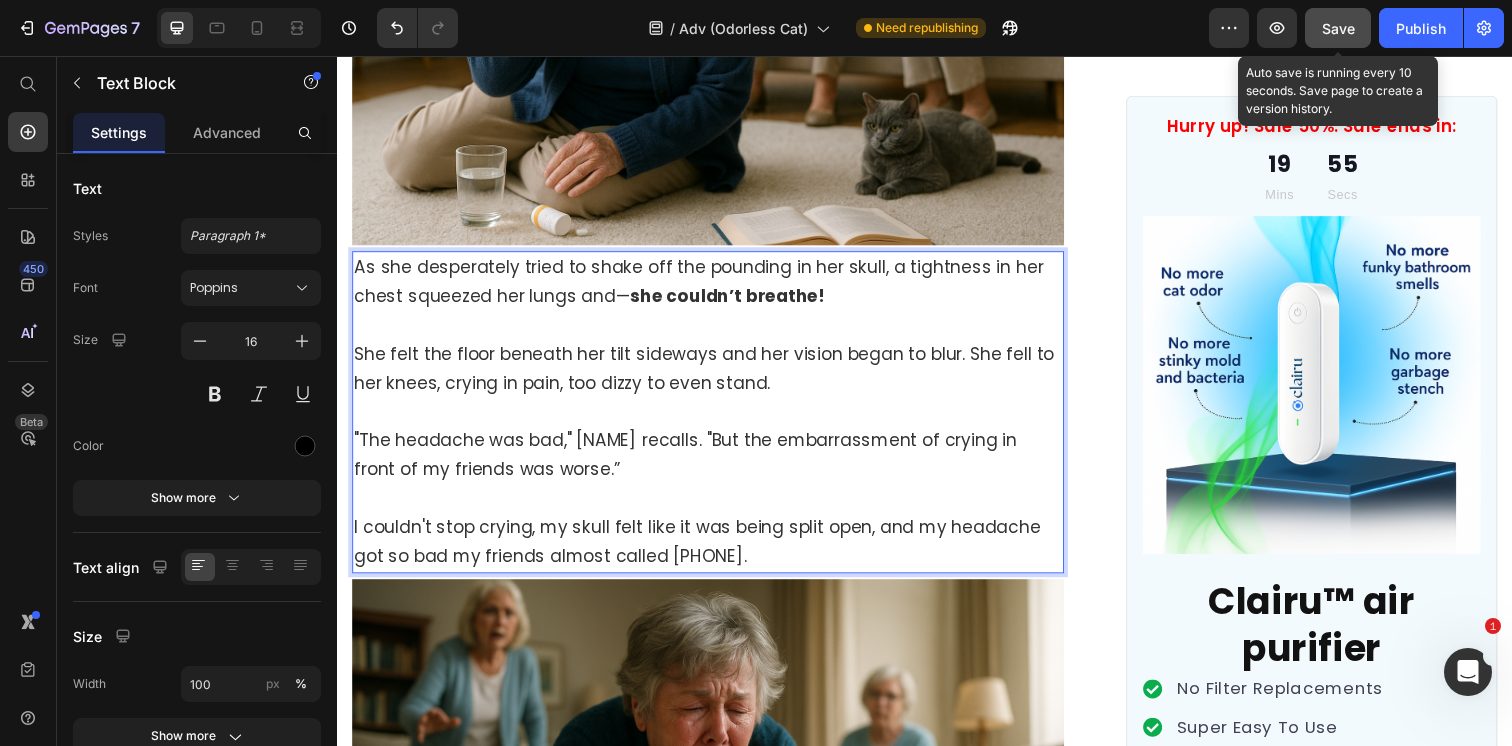 click on "Save" at bounding box center [1338, 28] 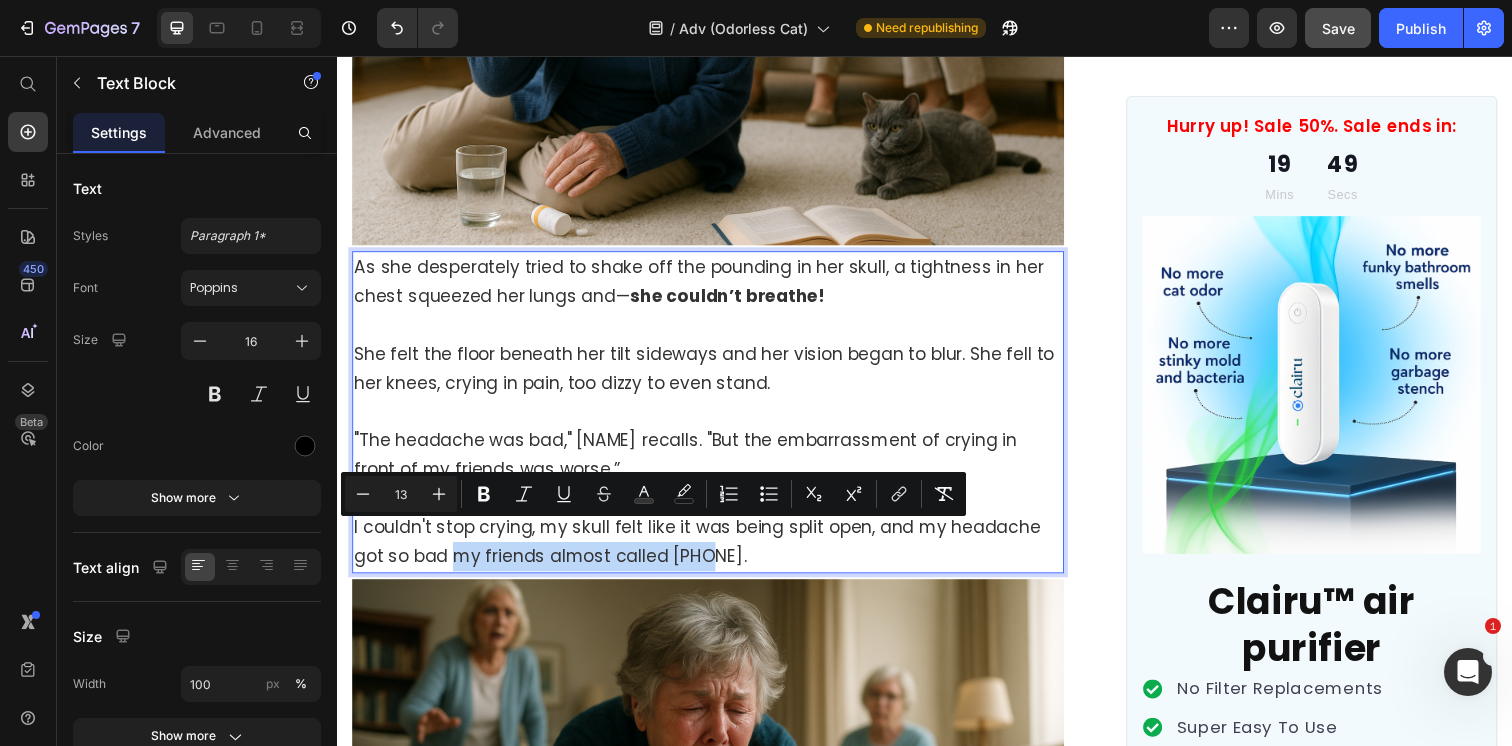 drag, startPoint x: 421, startPoint y: 547, endPoint x: 675, endPoint y: 547, distance: 254 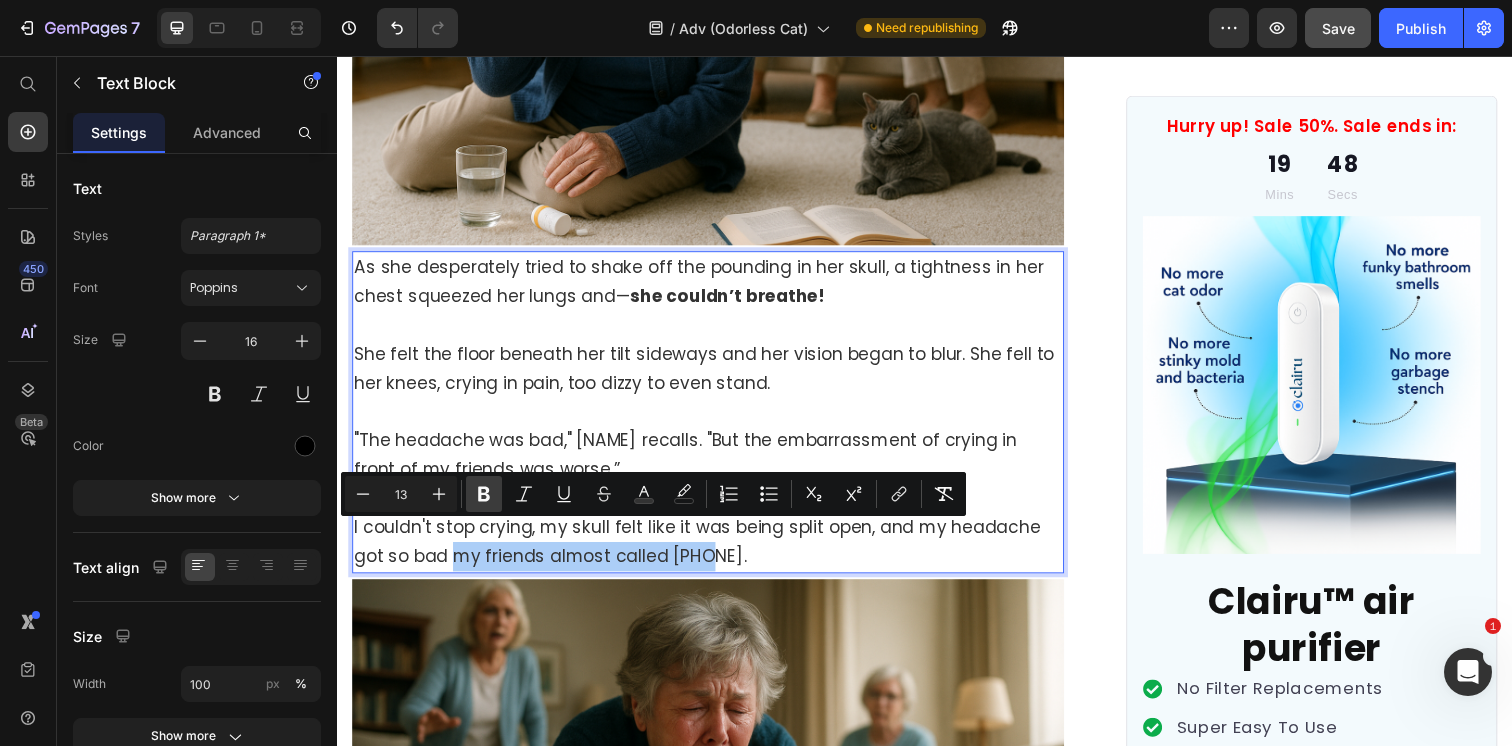 click 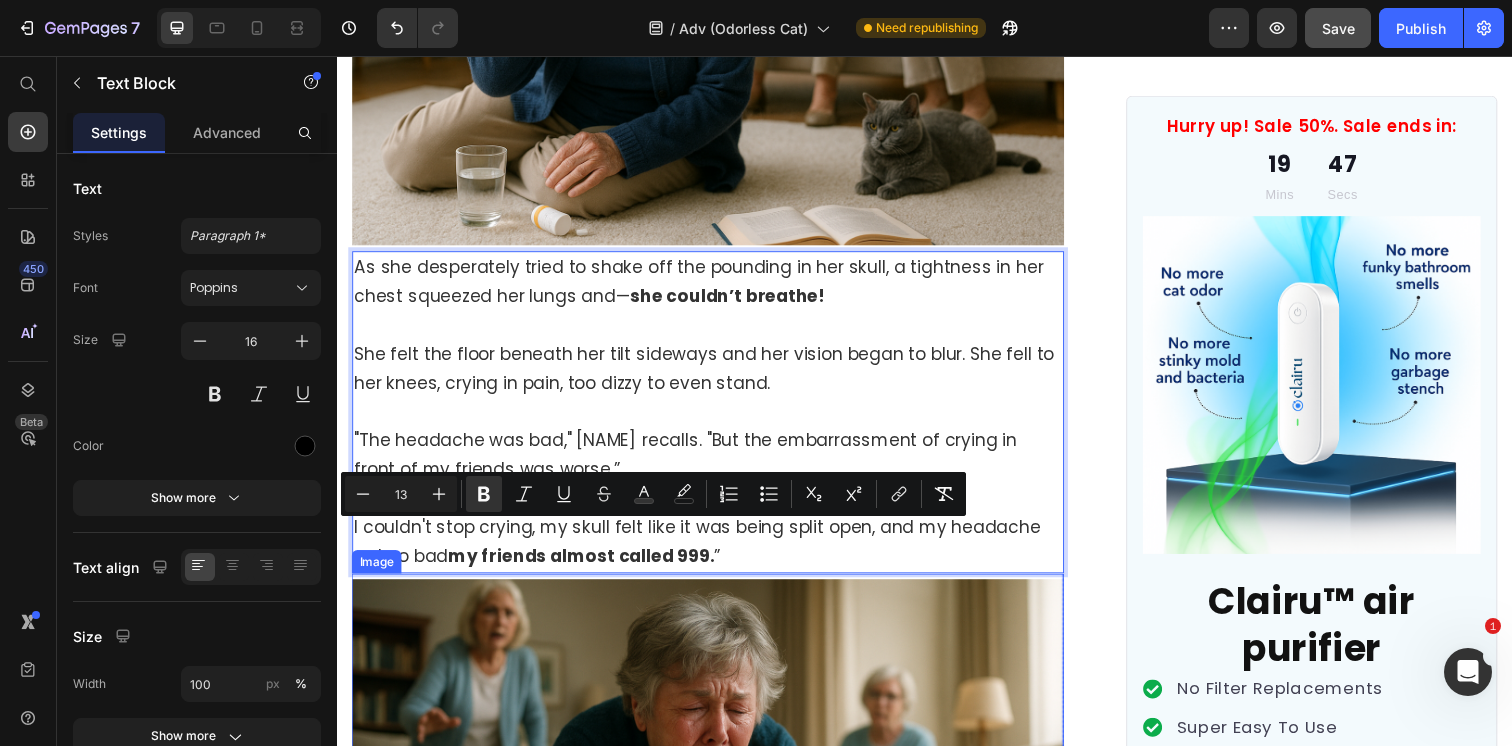 click at bounding box center [715, 832] 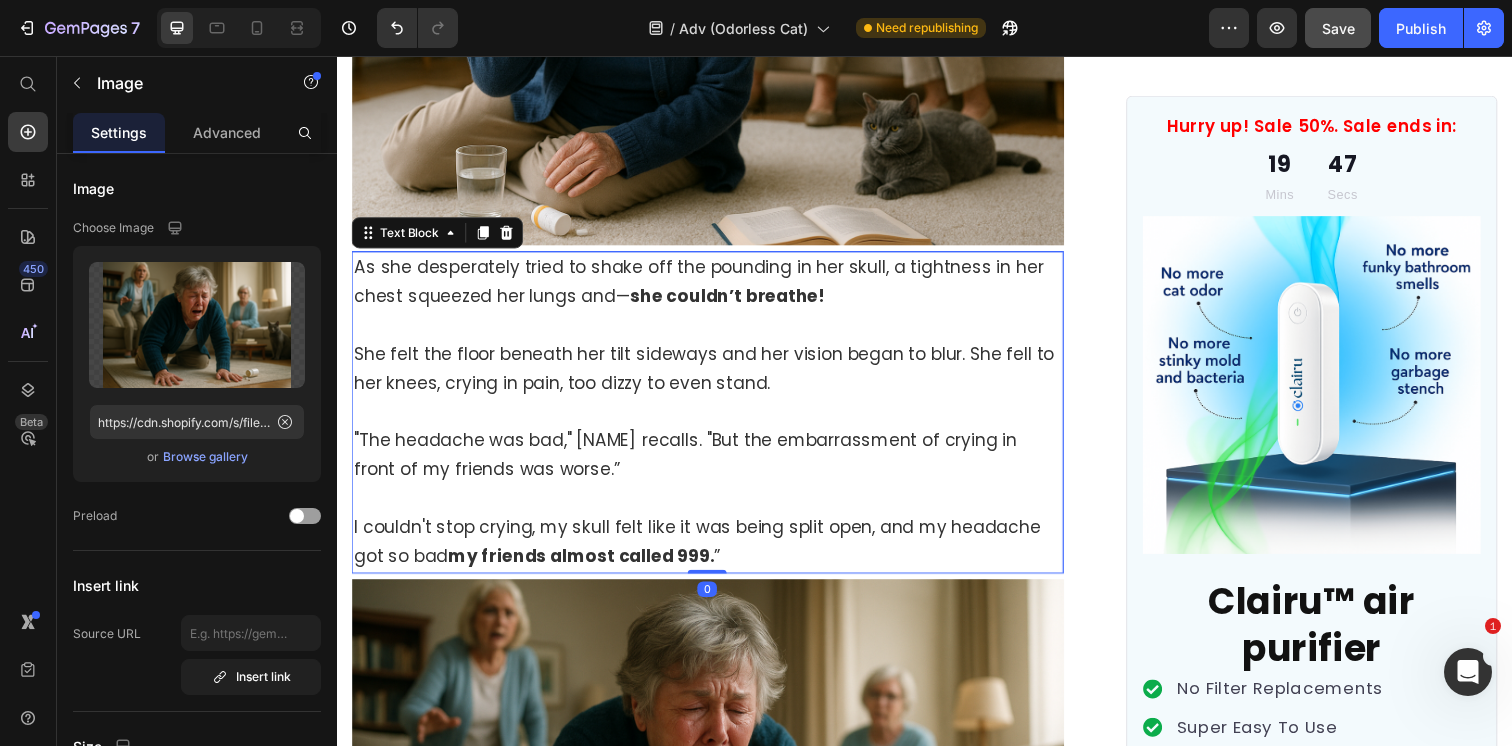 click on "I couldn't stop crying, my skull felt like it was being split open, and my headache got so bad  my friends almost called [EMERGENCY_NUMBER]. ”" at bounding box center [704, 552] 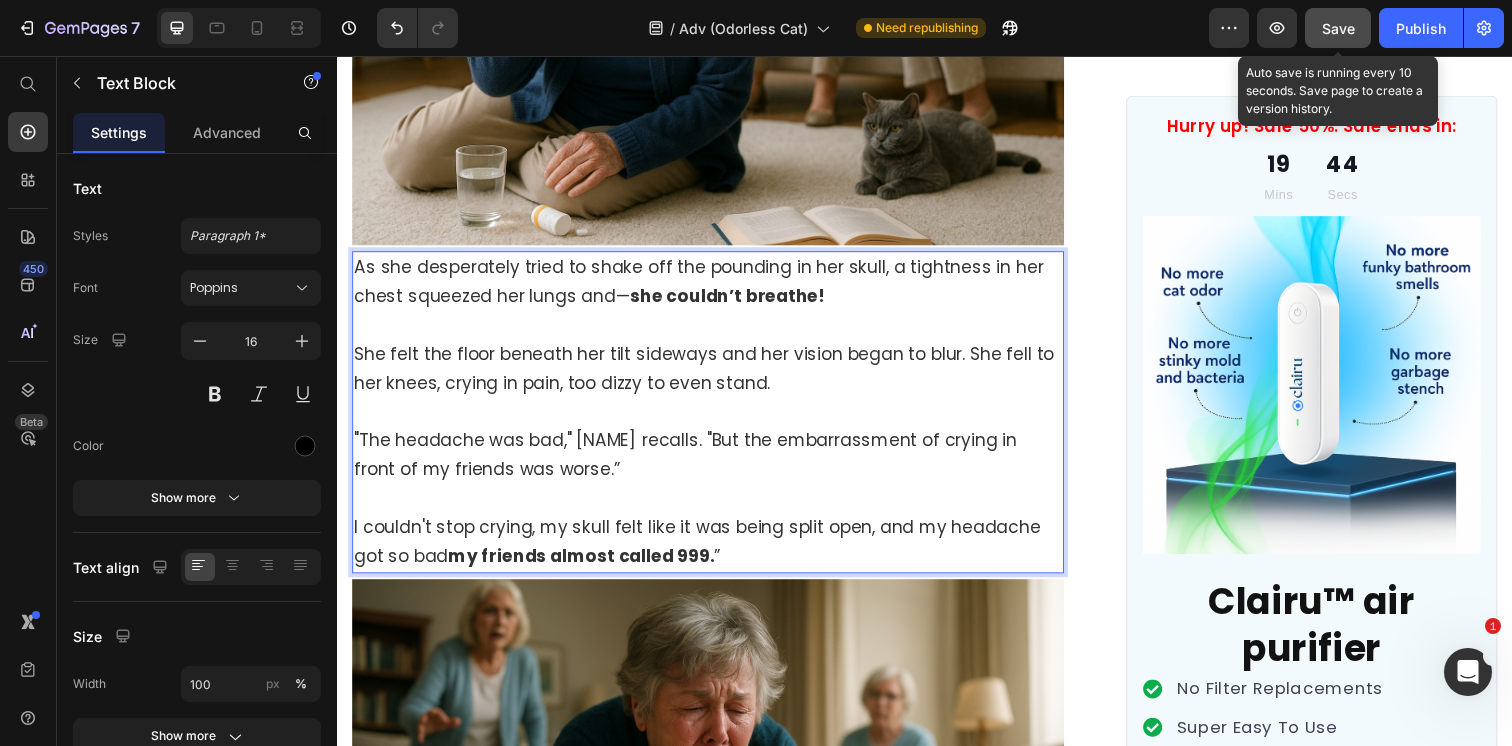 click on "Save" 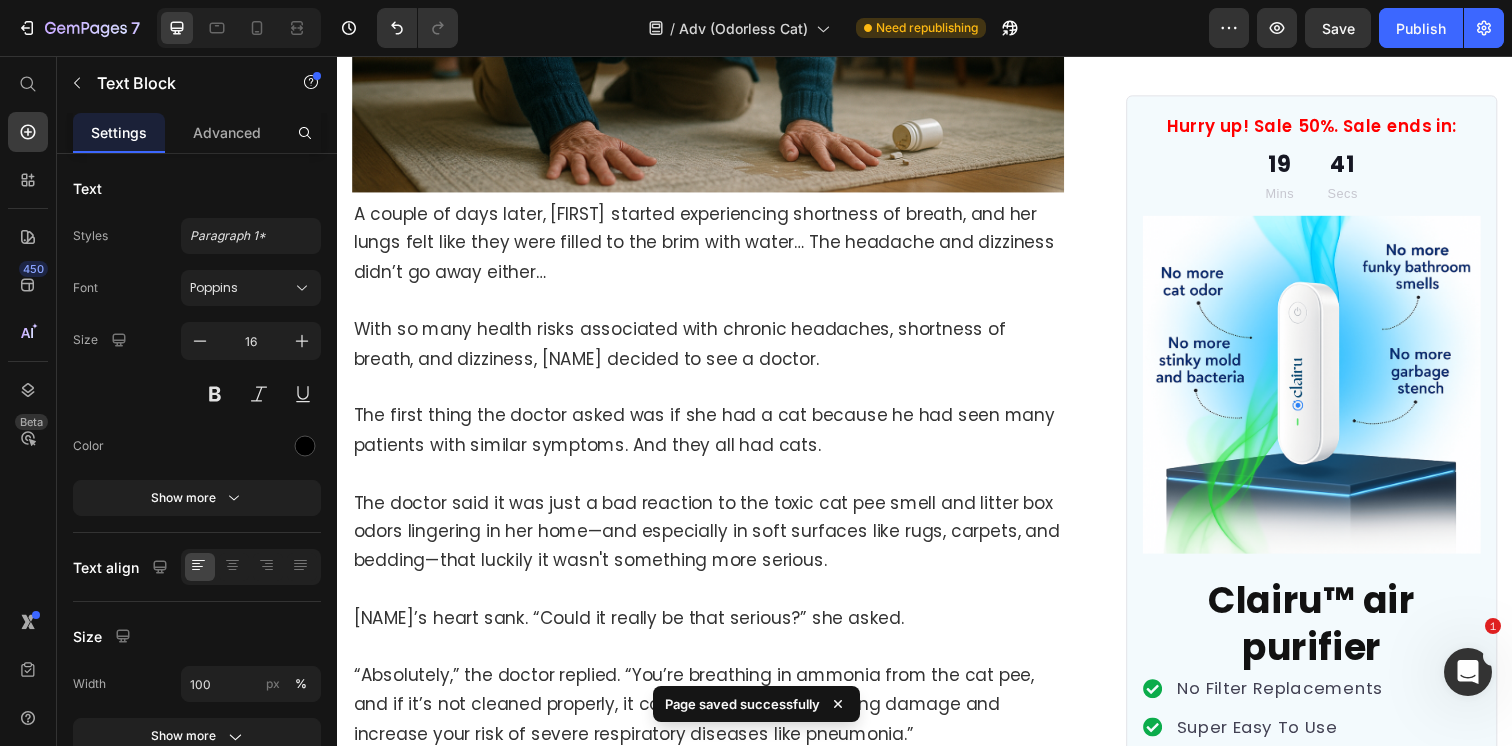 scroll, scrollTop: 2328, scrollLeft: 0, axis: vertical 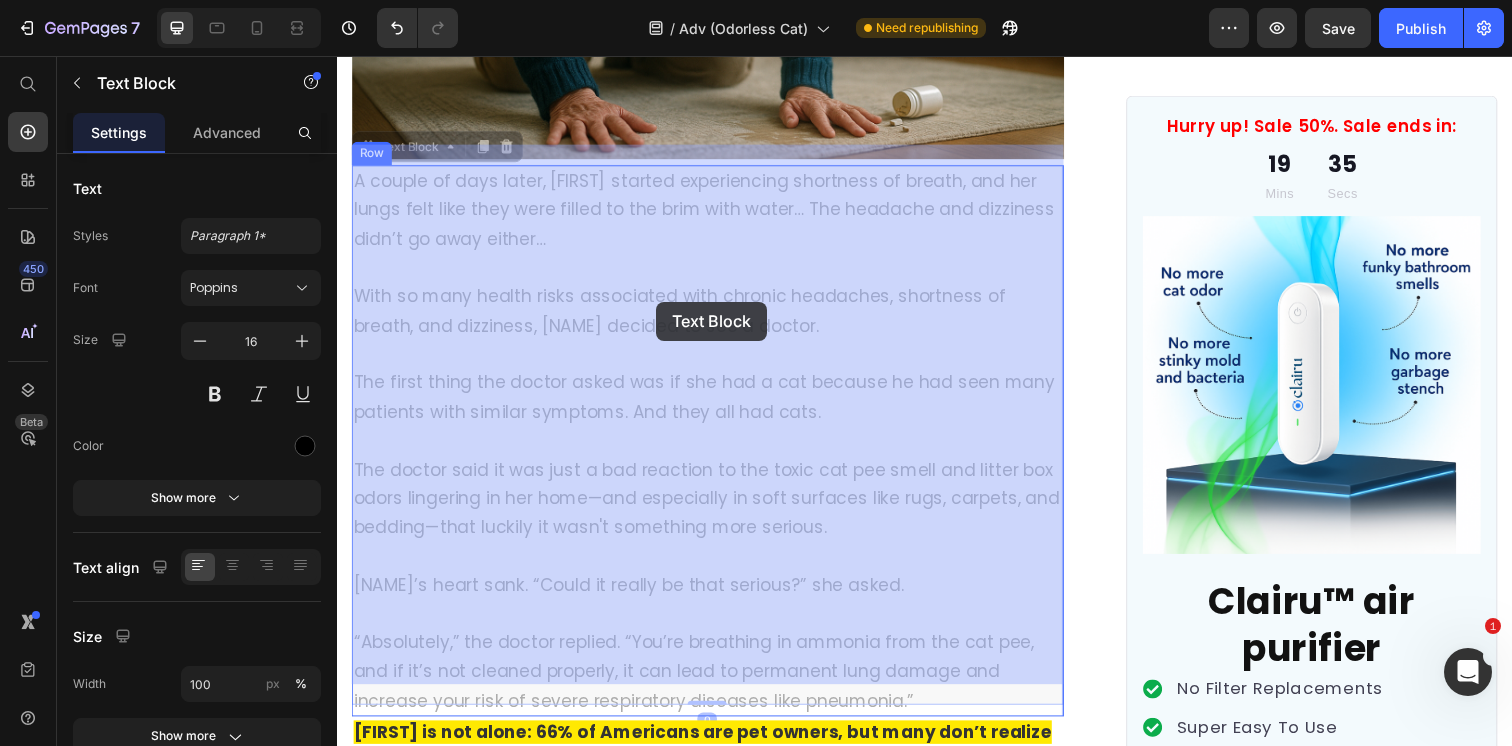 drag, startPoint x: 478, startPoint y: 302, endPoint x: 638, endPoint y: 302, distance: 160 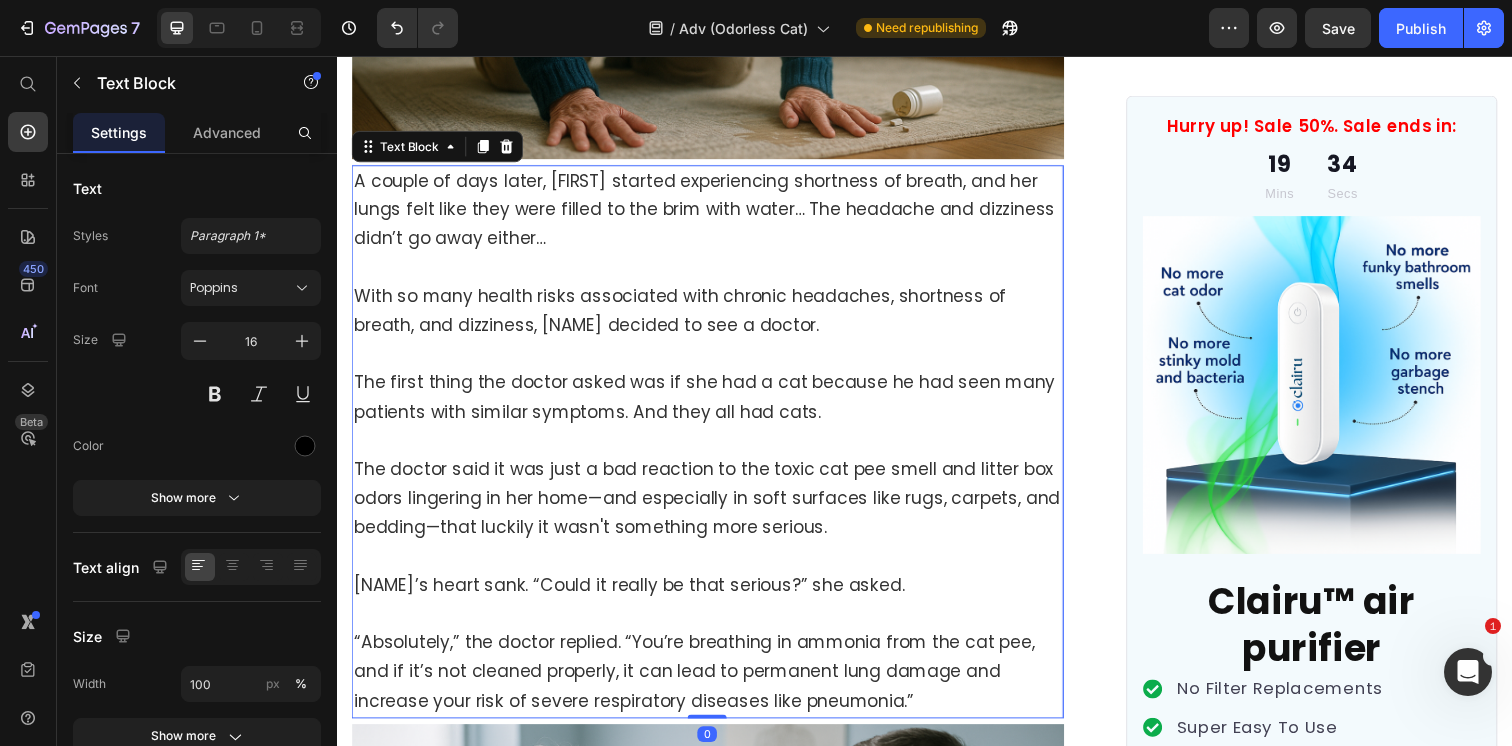 click on "With so many health risks associated with chronic headaches, shortness of breath, and dizziness, [NAME] decided to see a doctor." at bounding box center [715, 302] 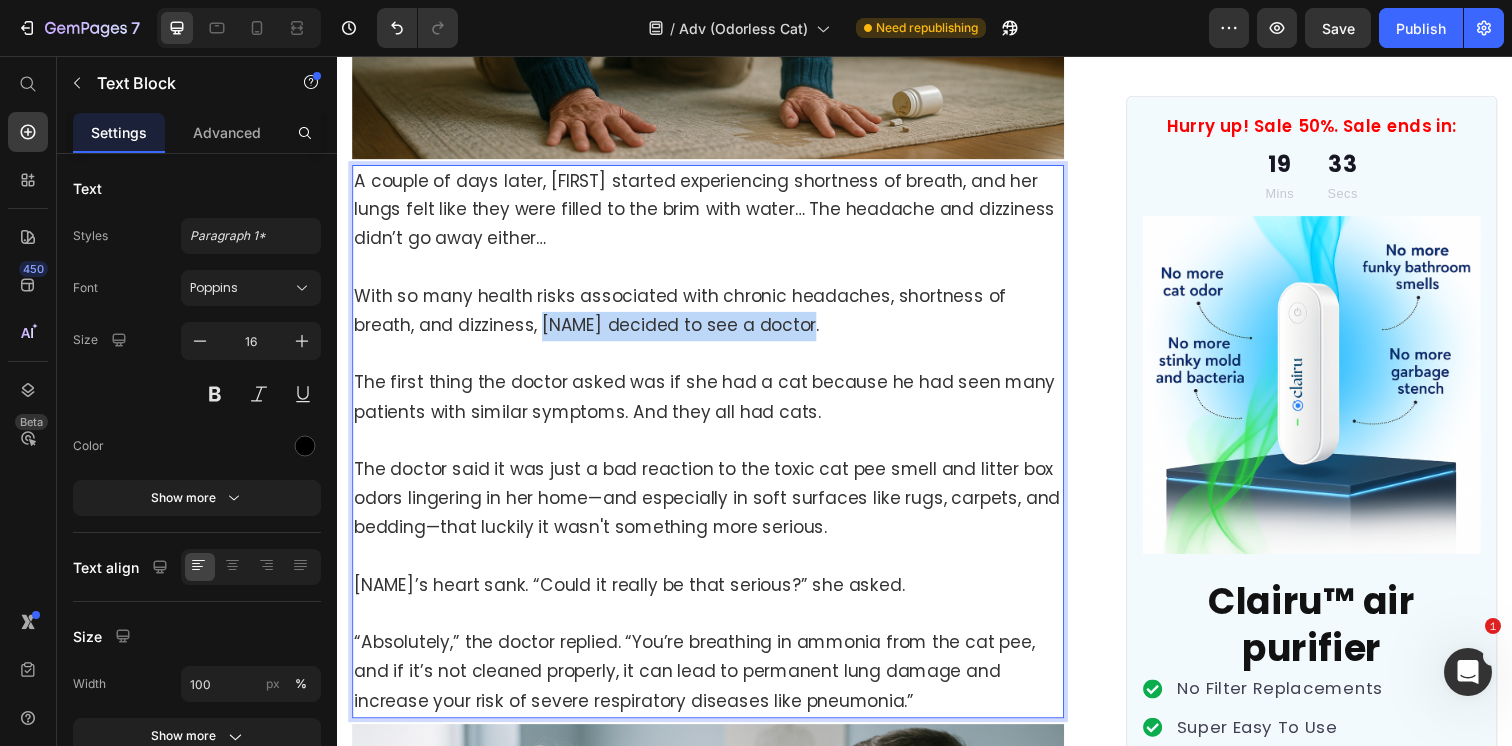 drag, startPoint x: 750, startPoint y: 305, endPoint x: 481, endPoint y: 303, distance: 269.00745 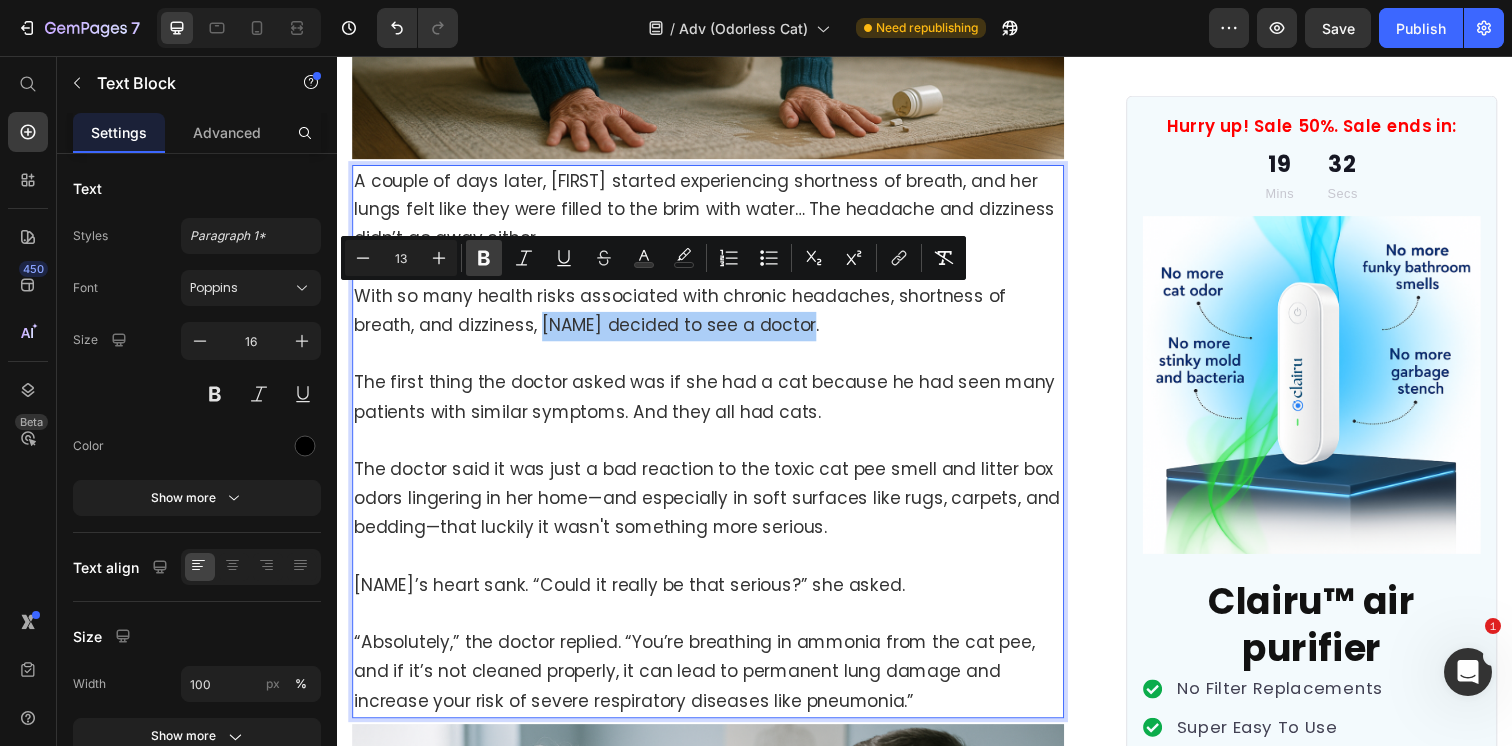 click 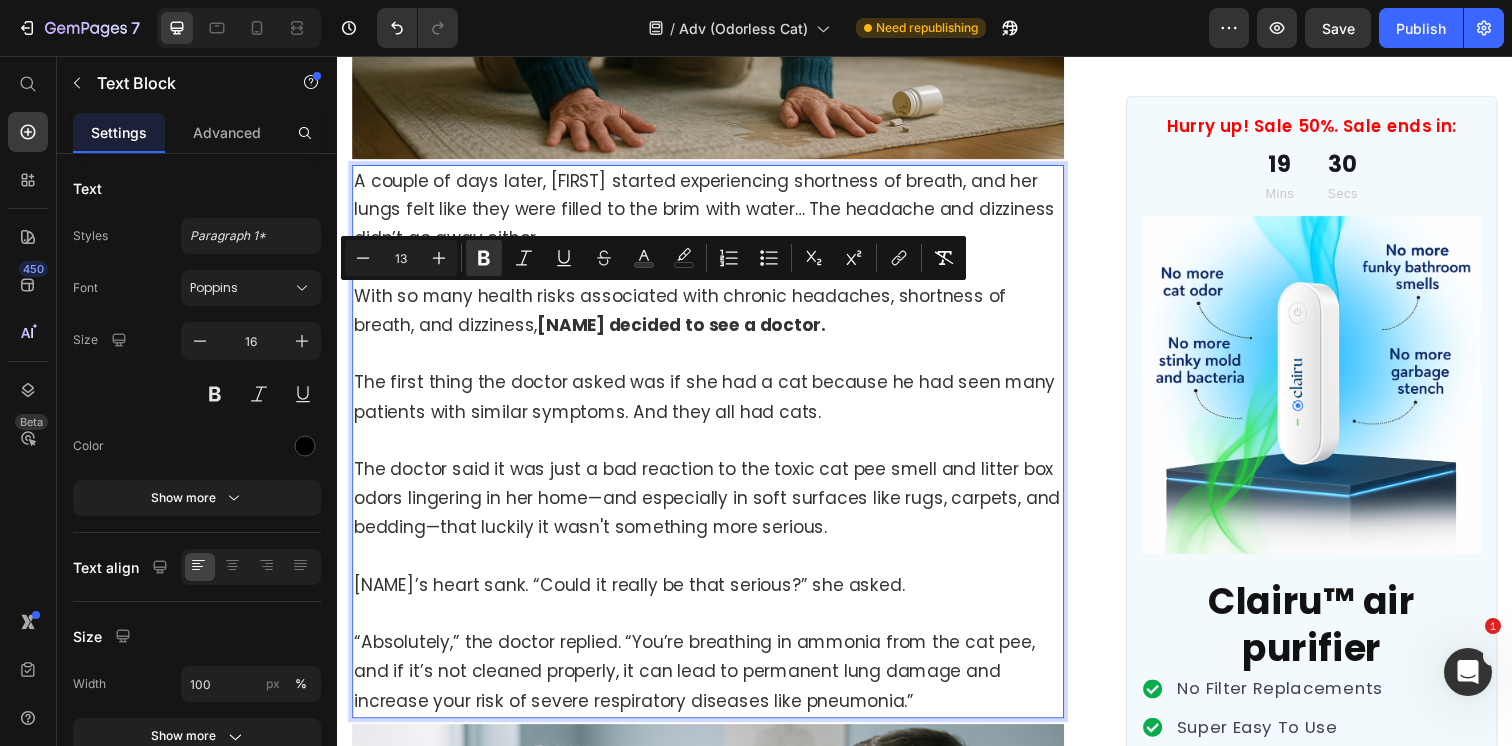 click on "With so many health risks associated with chronic headaches, shortness of breath, and dizziness,  [NAME] decided to see a doctor." at bounding box center (715, 302) 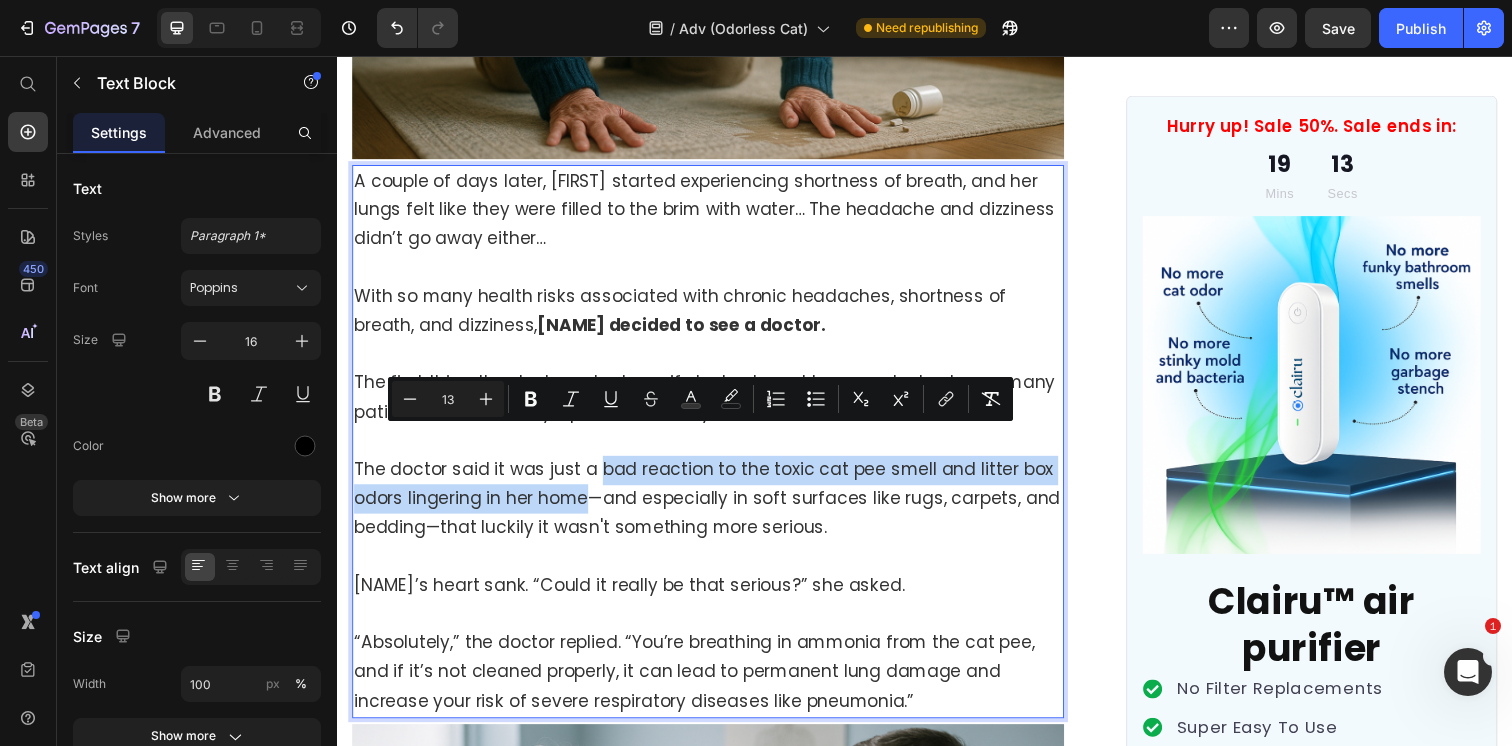 drag, startPoint x: 600, startPoint y: 453, endPoint x: 590, endPoint y: 478, distance: 26.925823 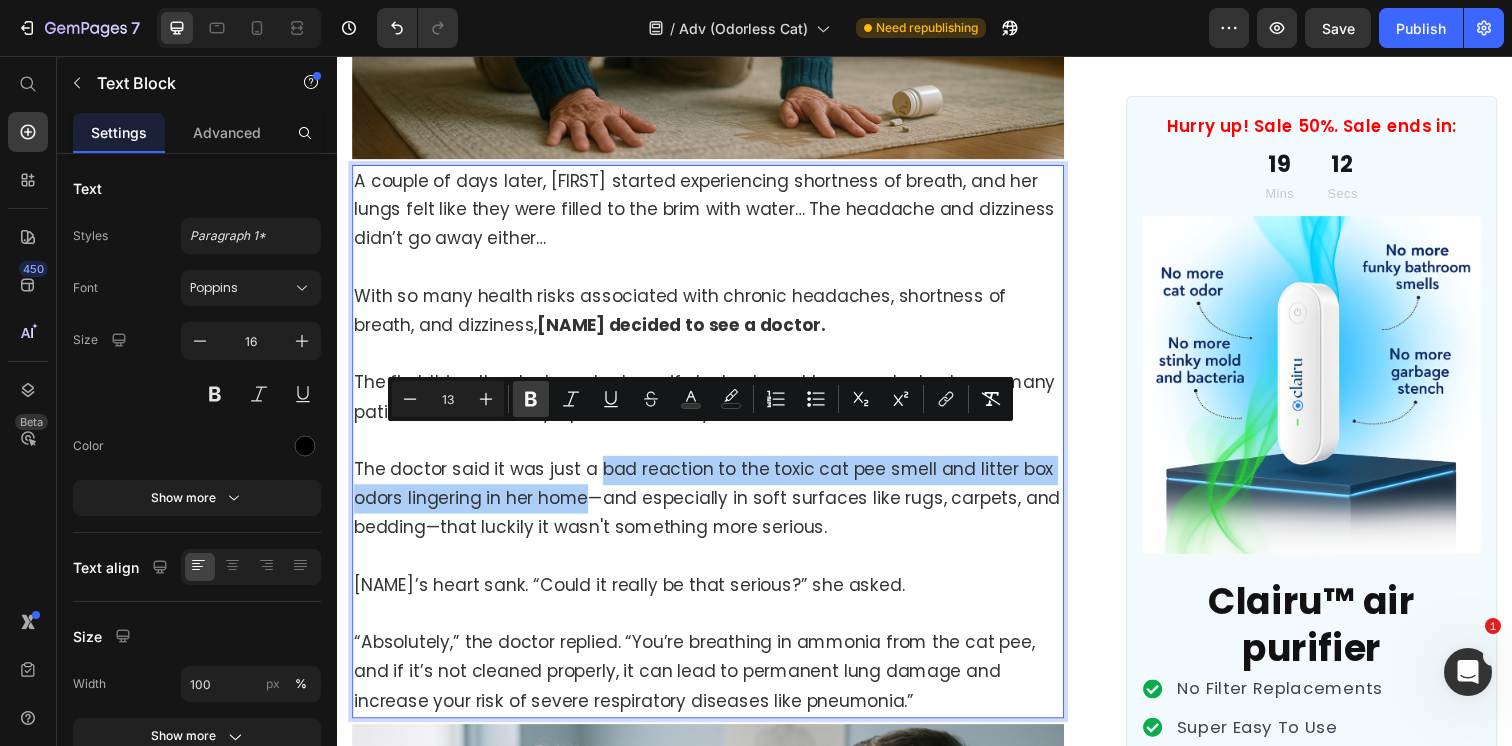 click 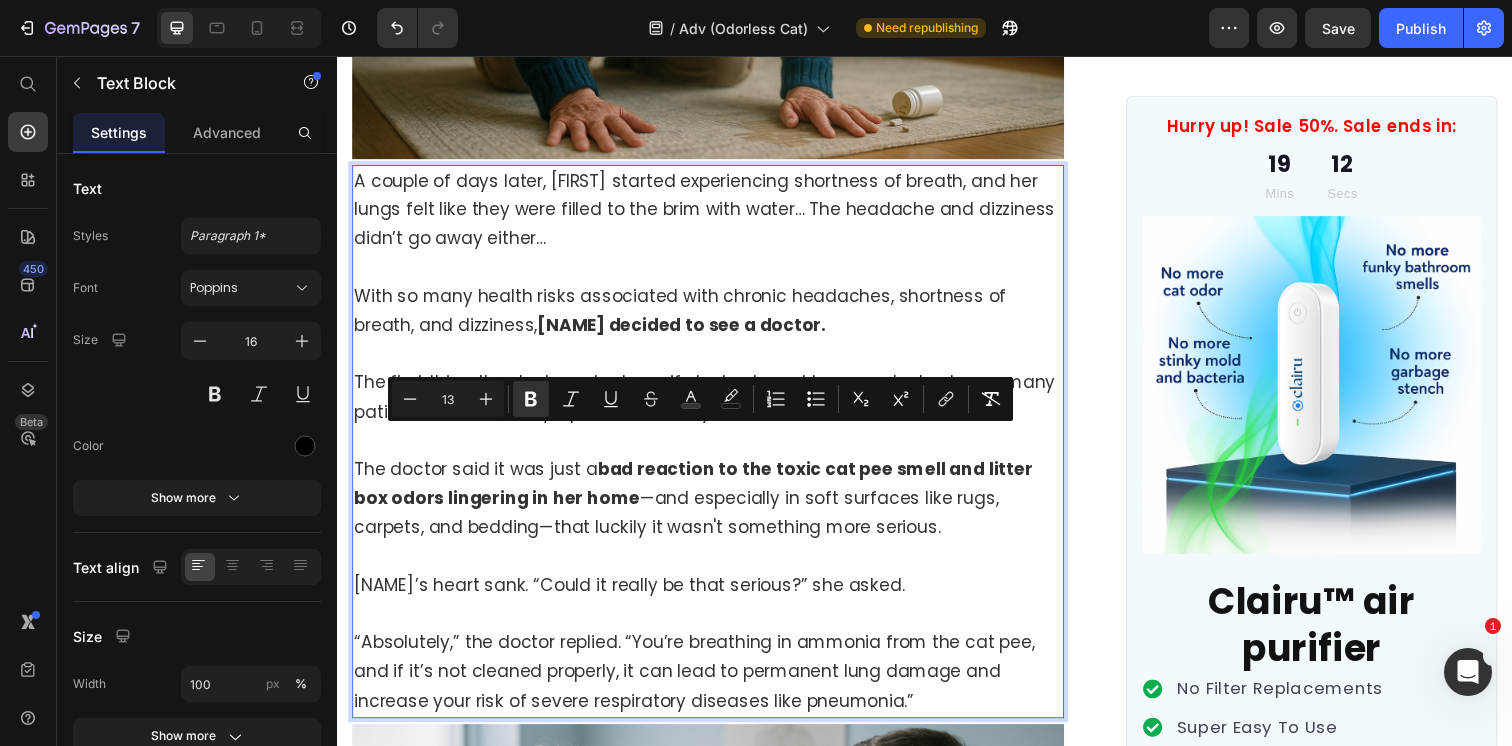 click on "The doctor said it was just a  bad reaction to the toxic cat pee smell and litter box odors lingering in her home —and especially in soft surfaces like rugs, carpets, and bedding—that luckily it wasn't something more serious." at bounding box center (715, 494) 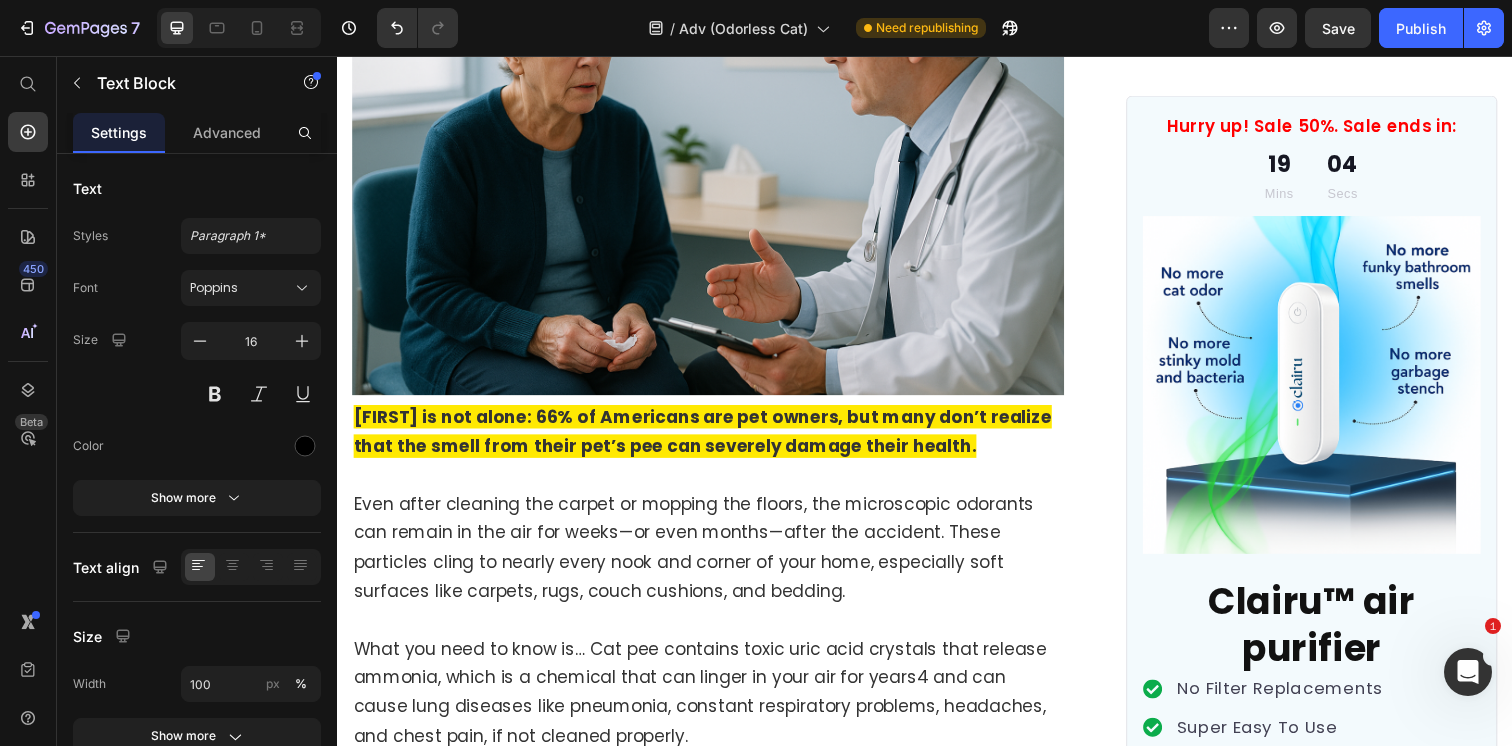 scroll, scrollTop: 3193, scrollLeft: 0, axis: vertical 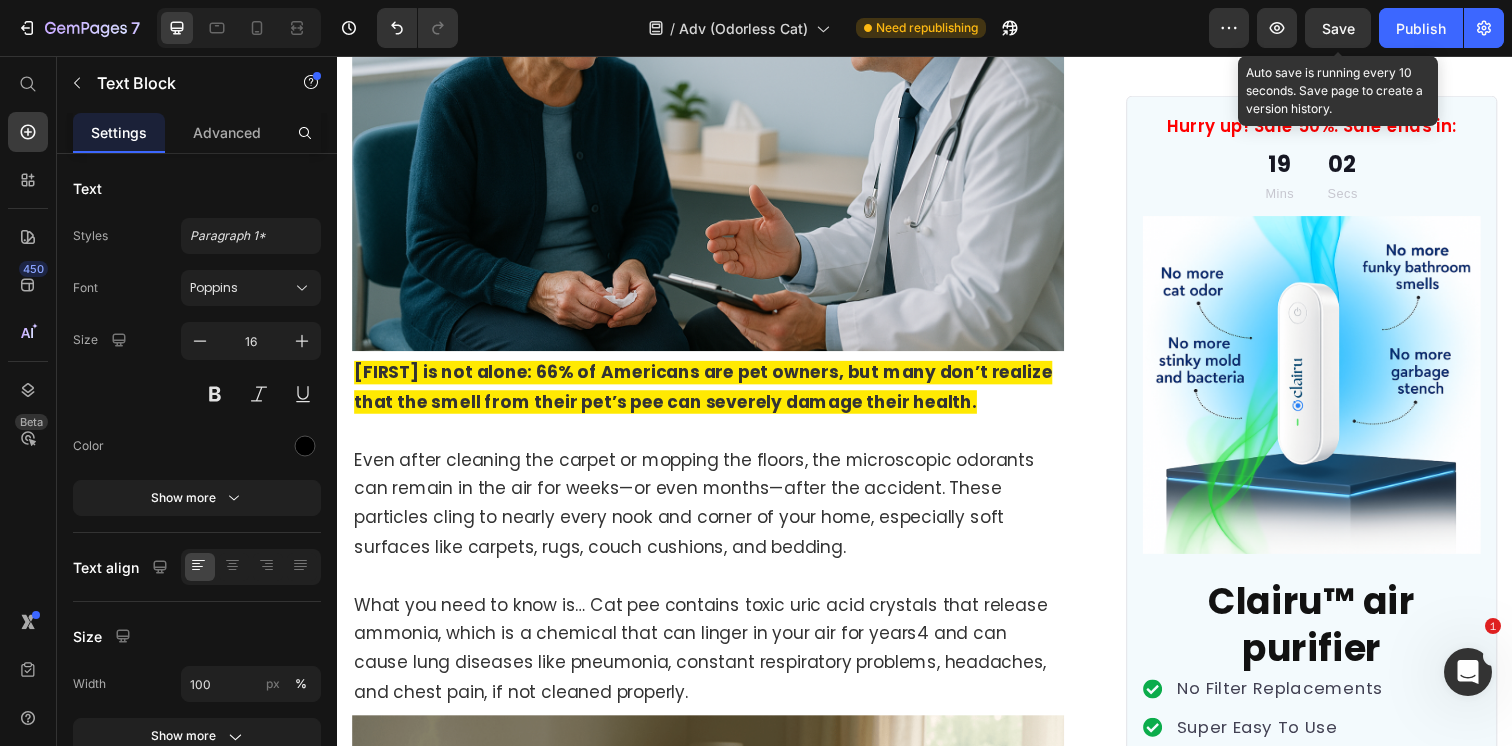 click on "Save" at bounding box center [1338, 28] 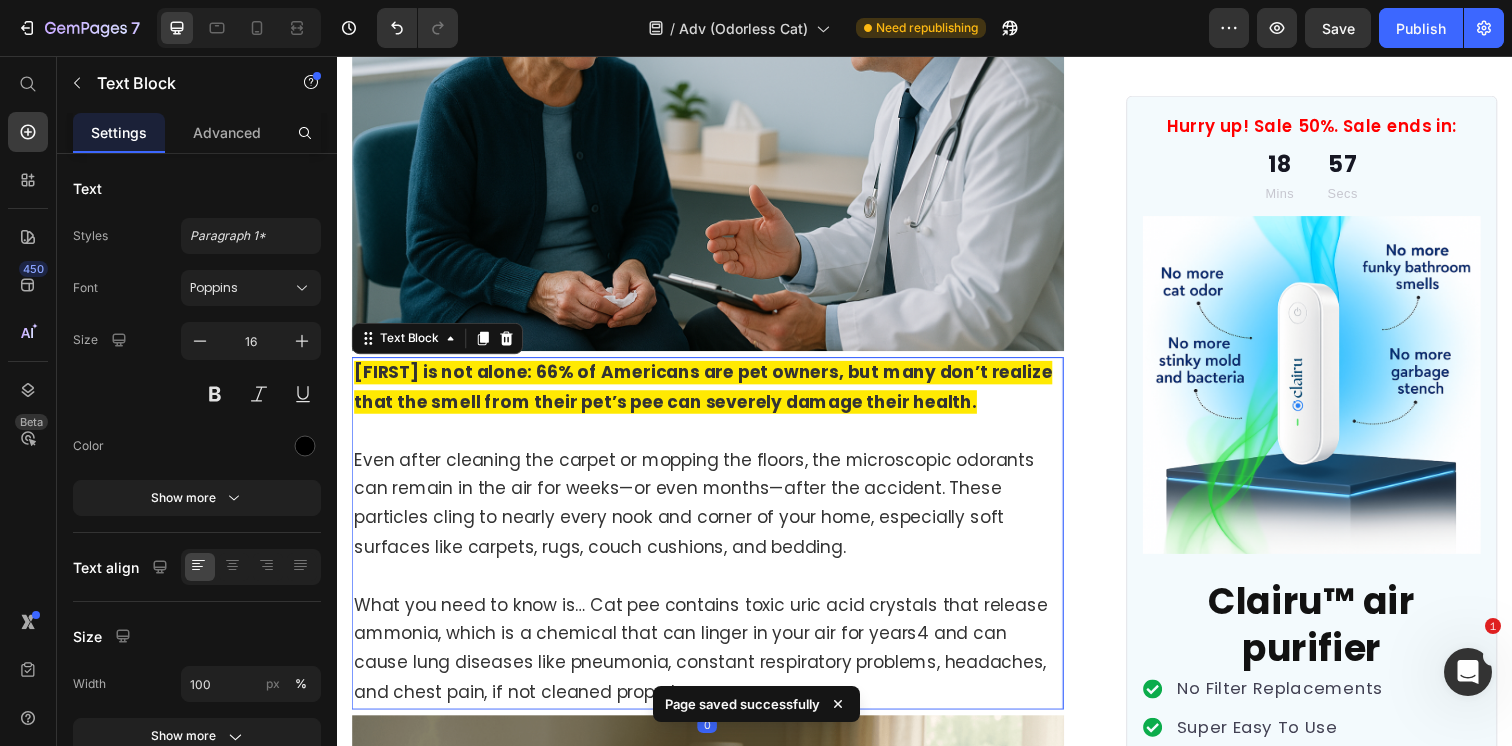 click on "[FIRST] is not alone: 66% of Americans are pet owners, but many don’t realize that the smell from their pet’s pee can severely damage their health." at bounding box center (710, 394) 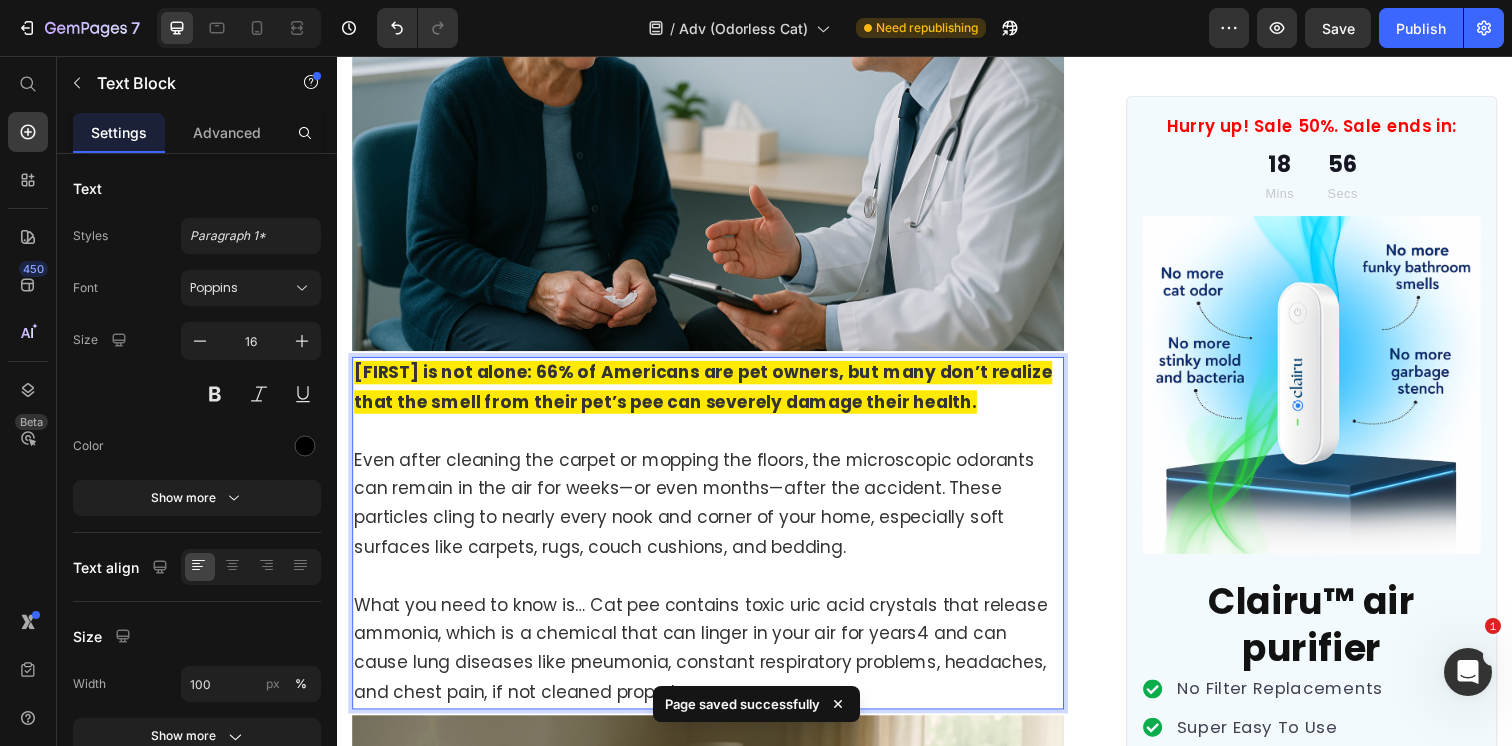 click on "[FIRST] is not alone: 66% of Americans are pet owners, but many don’t realize that the smell from their pet’s pee can severely damage their health." at bounding box center [710, 394] 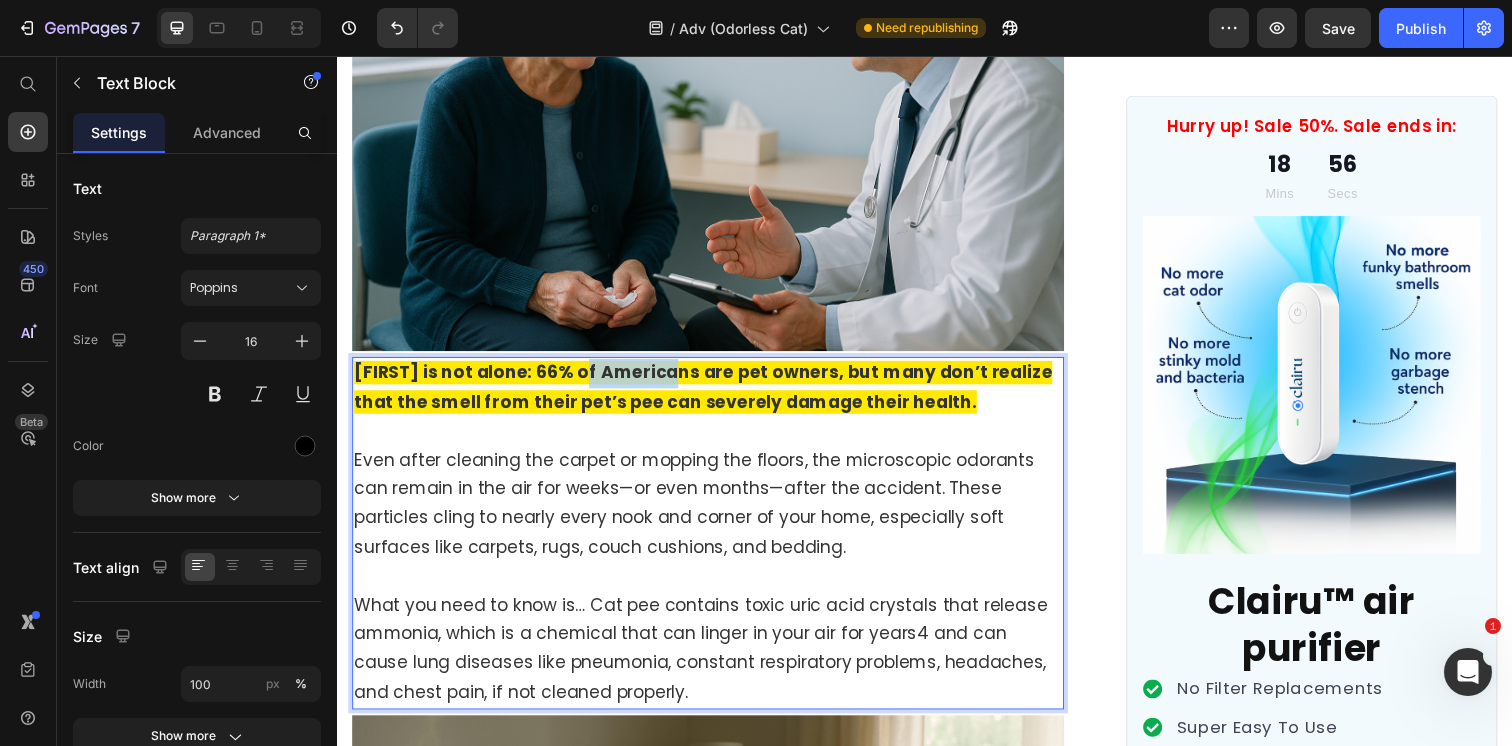 click on "[FIRST] is not alone: 66% of Americans are pet owners, but many don’t realize that the smell from their pet’s pee can severely damage their health." at bounding box center (710, 394) 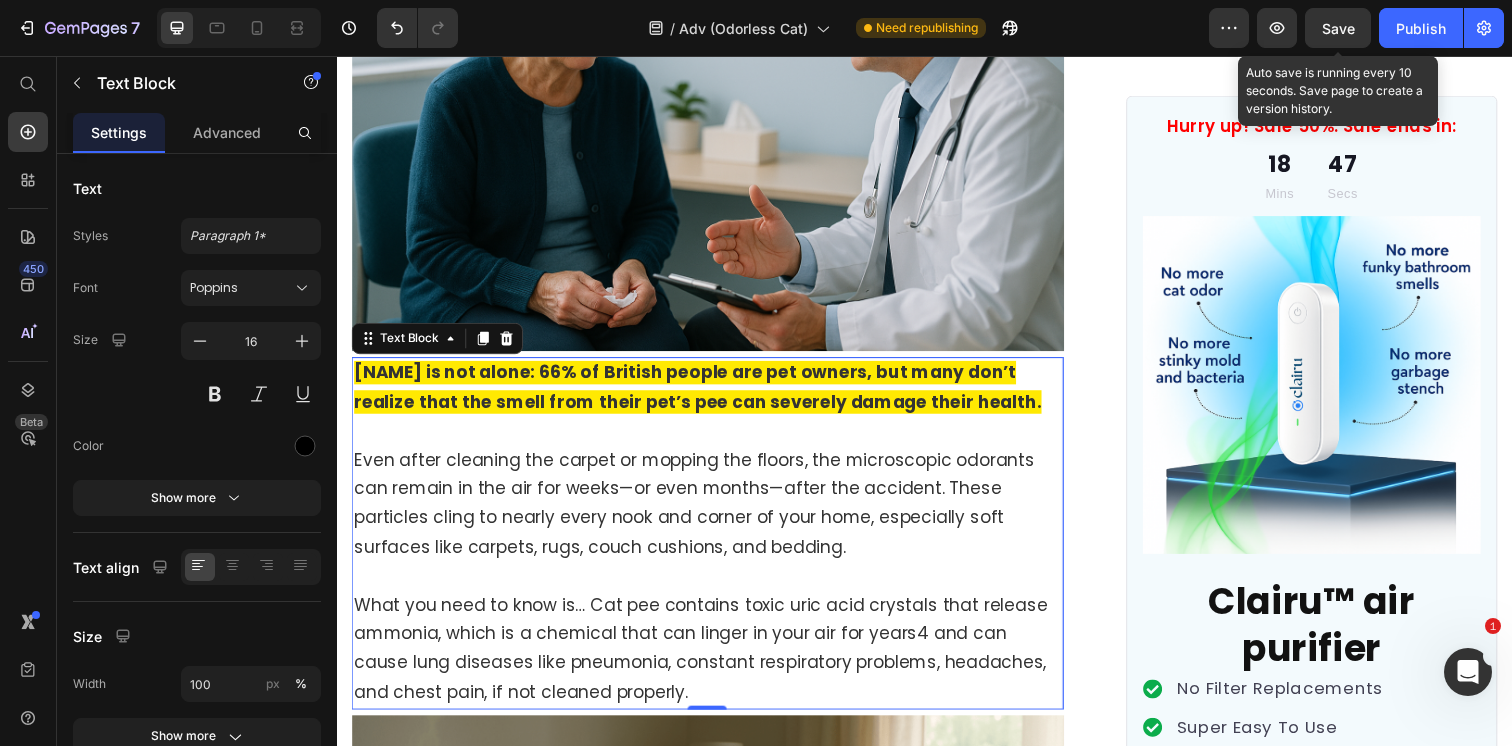 click on "Save" at bounding box center (1338, 28) 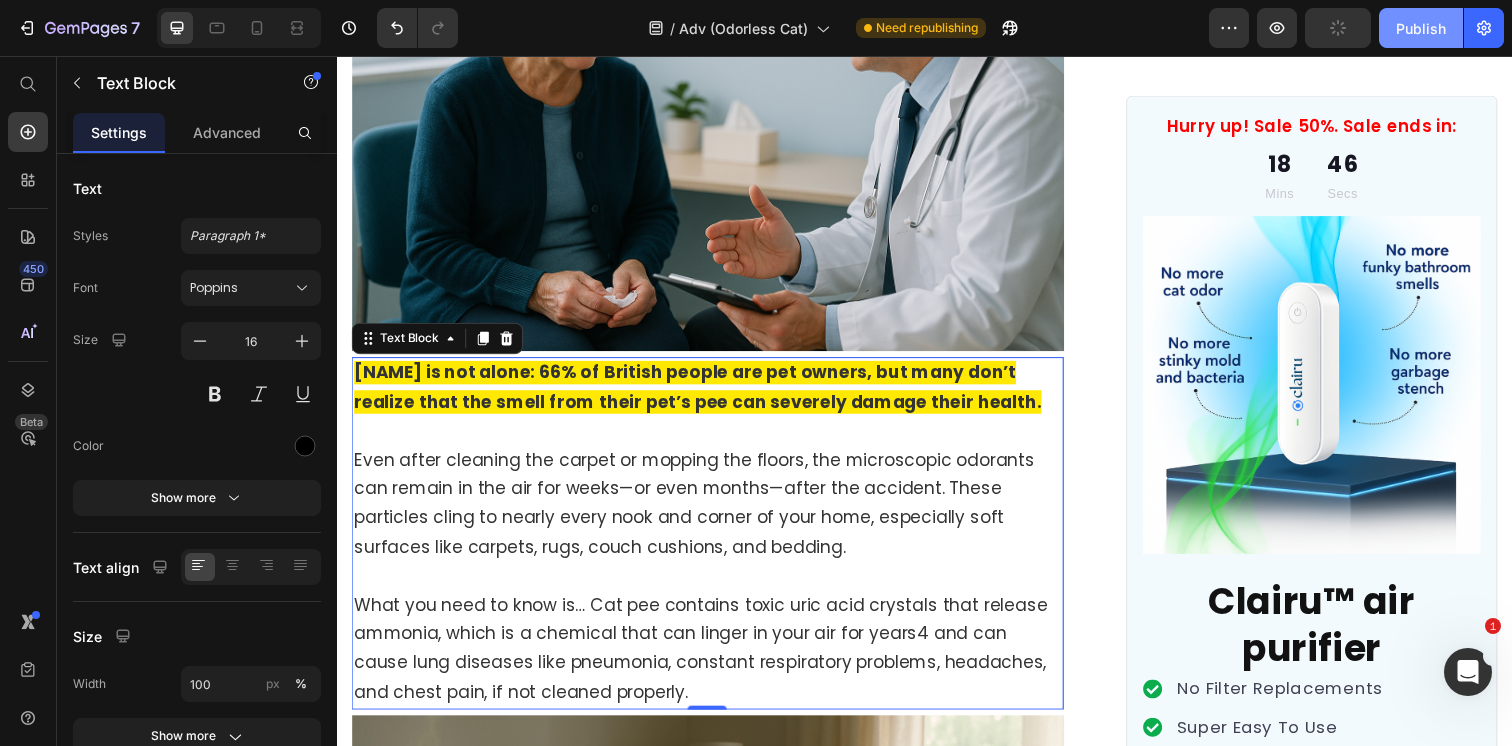 click on "Publish" at bounding box center [1421, 28] 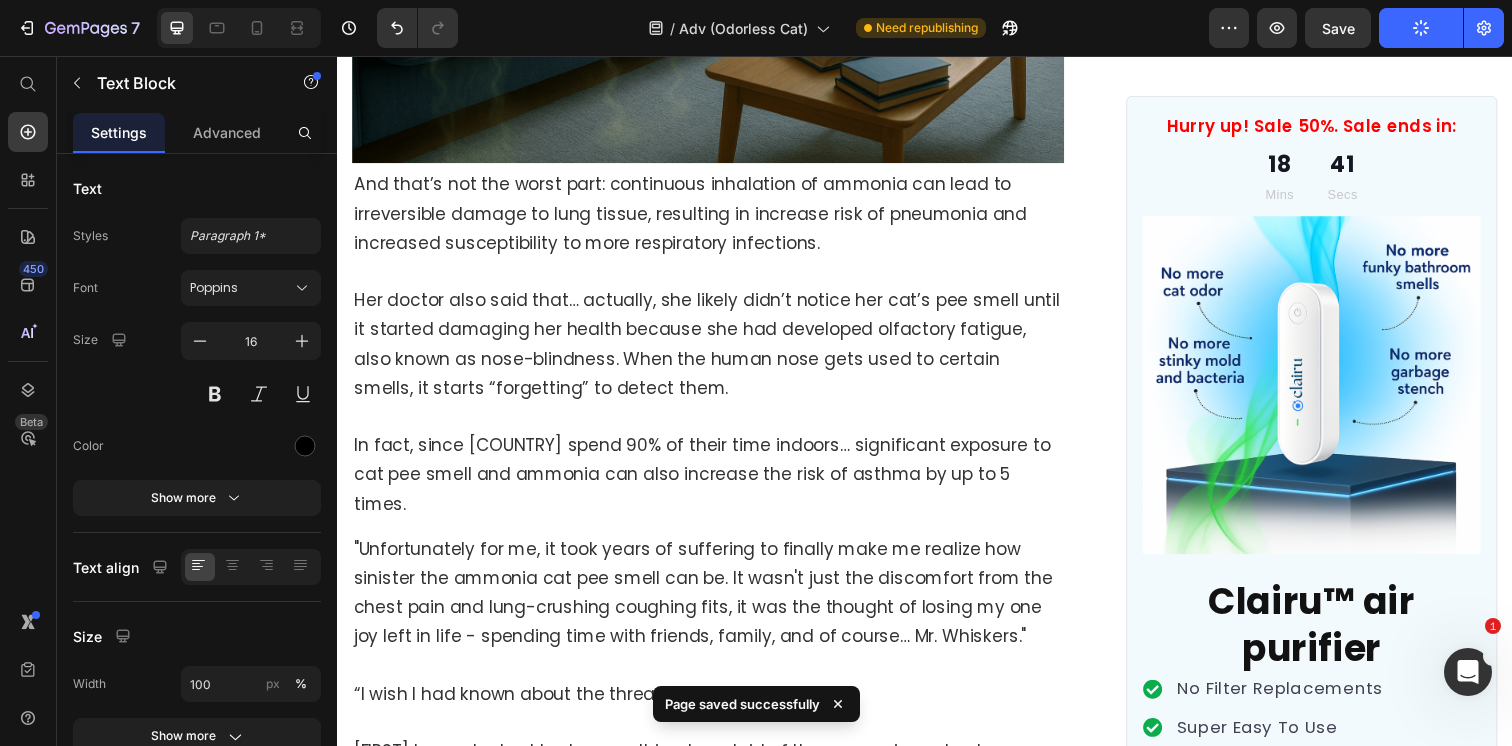 scroll, scrollTop: 4239, scrollLeft: 0, axis: vertical 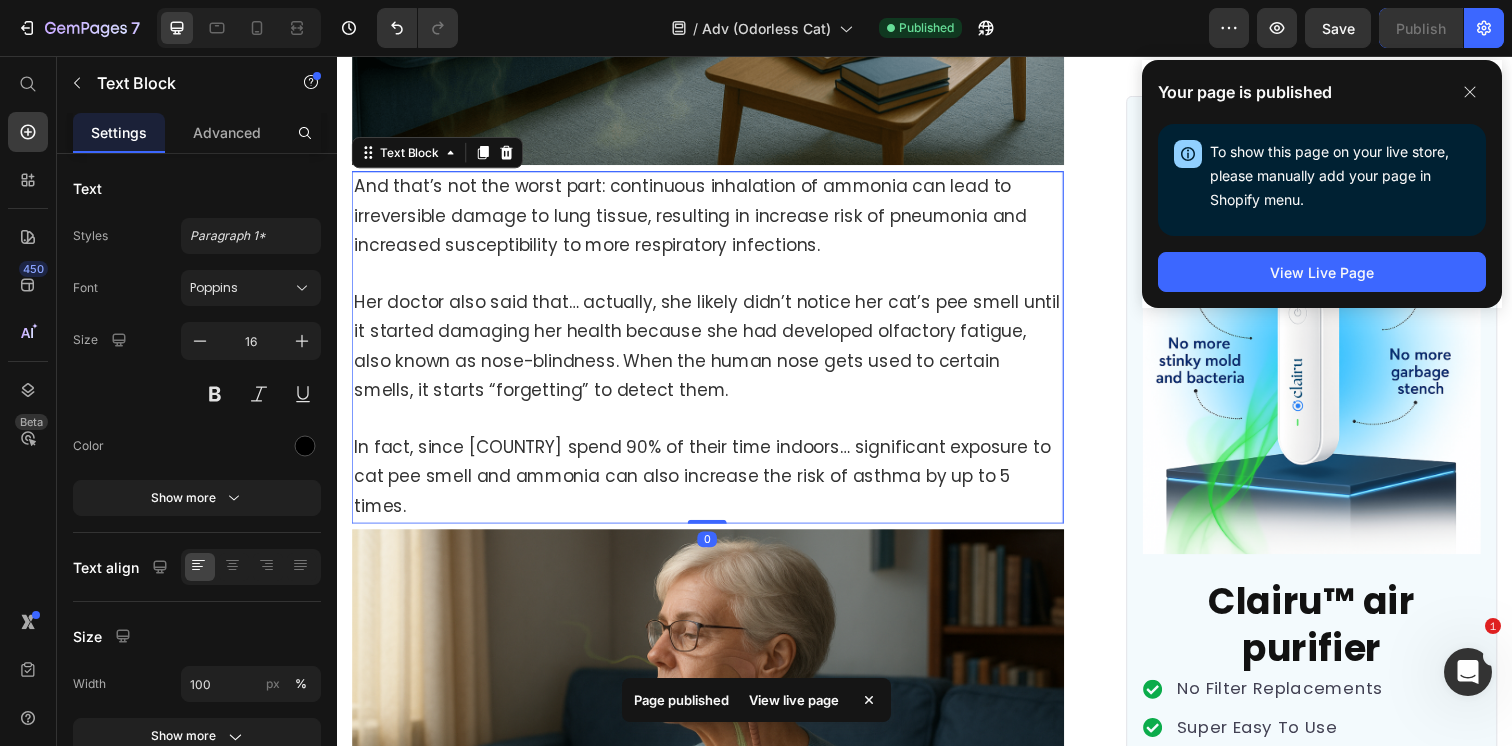 click on "And that’s not the worst part: continuous inhalation of ammonia can lead to irreversible damage to lung tissue, resulting in increase risk of pneumonia and increased susceptibility to more respiratory infections." at bounding box center [697, 219] 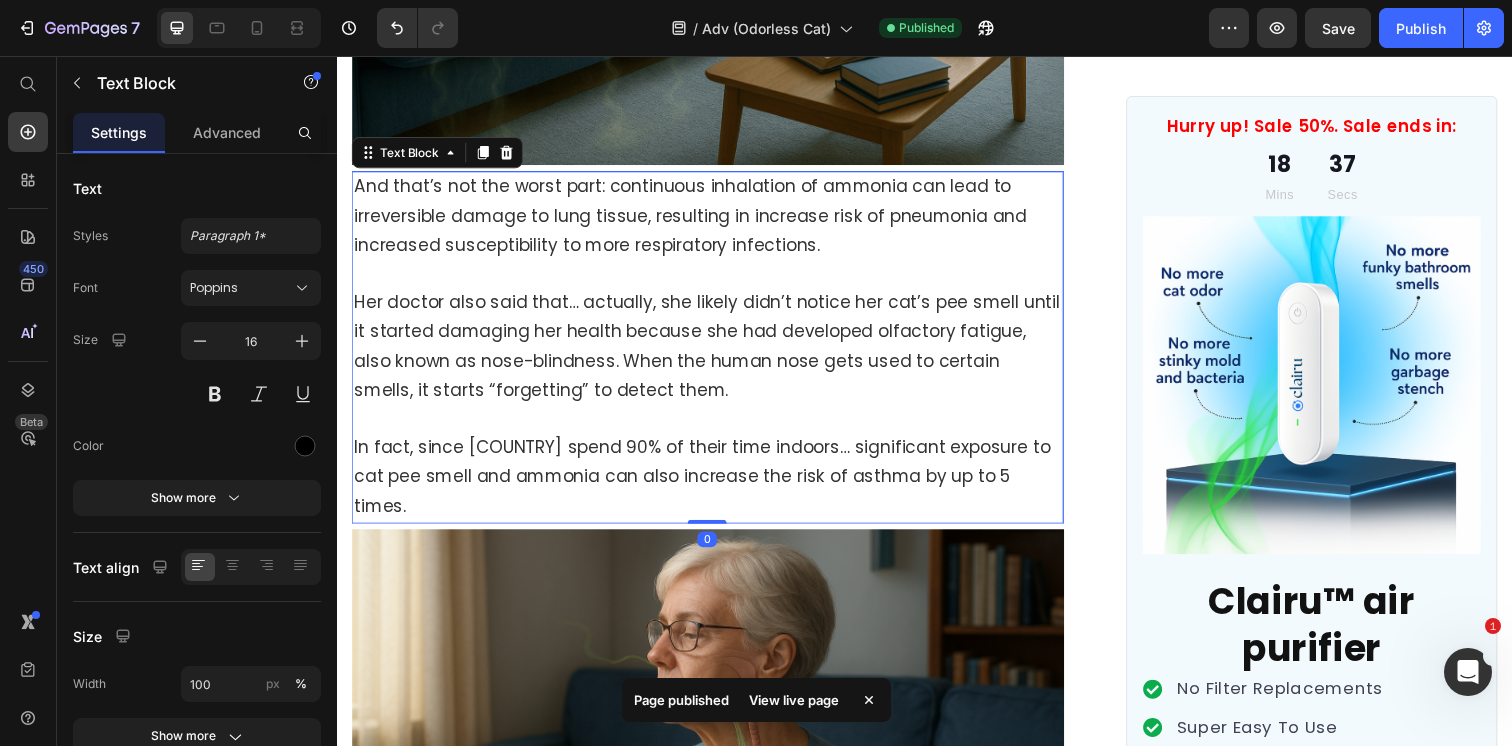 click on "And that’s not the worst part: continuous inhalation of ammonia can lead to irreversible damage to lung tissue, resulting in increase risk of pneumonia and increased susceptibility to more respiratory infections." at bounding box center (715, 219) 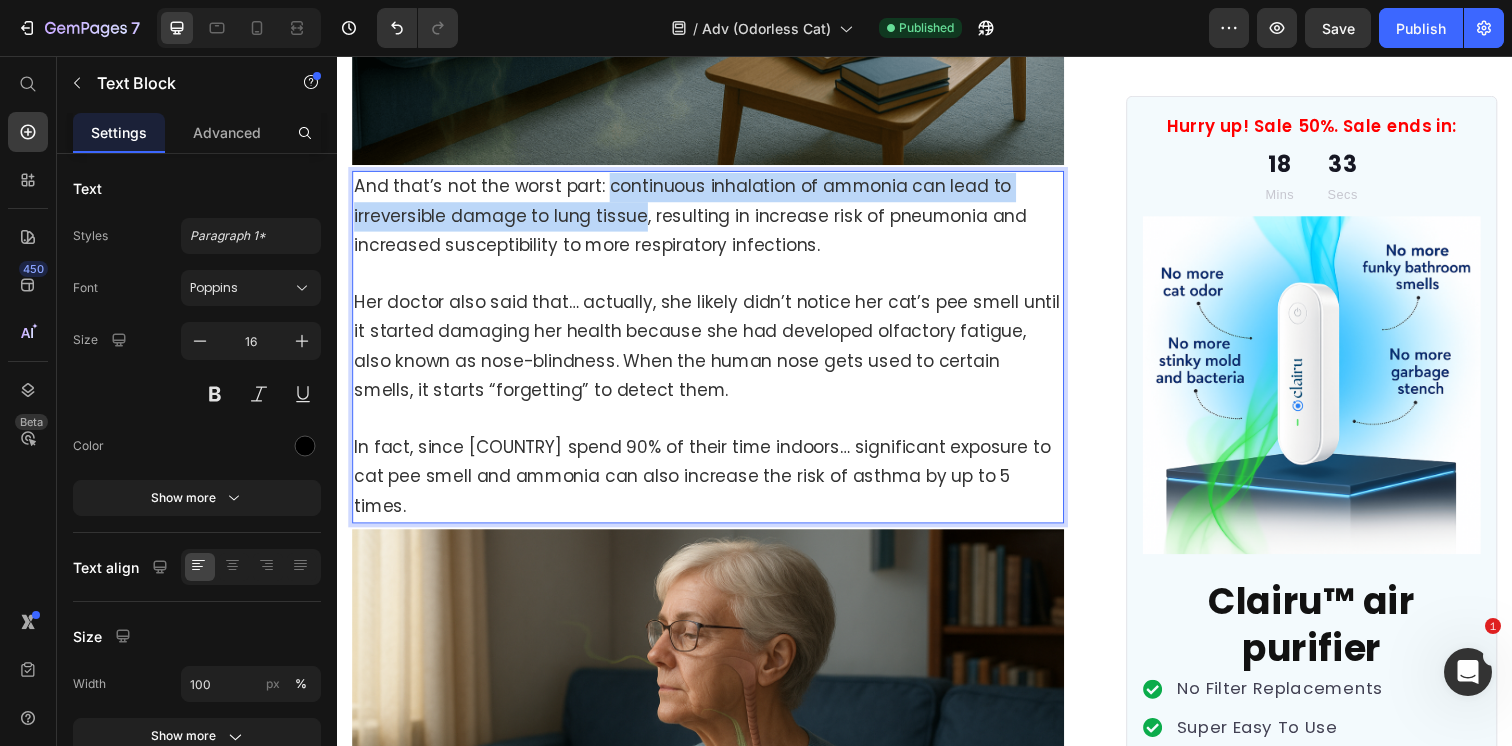 drag, startPoint x: 611, startPoint y: 143, endPoint x: 646, endPoint y: 171, distance: 44.82187 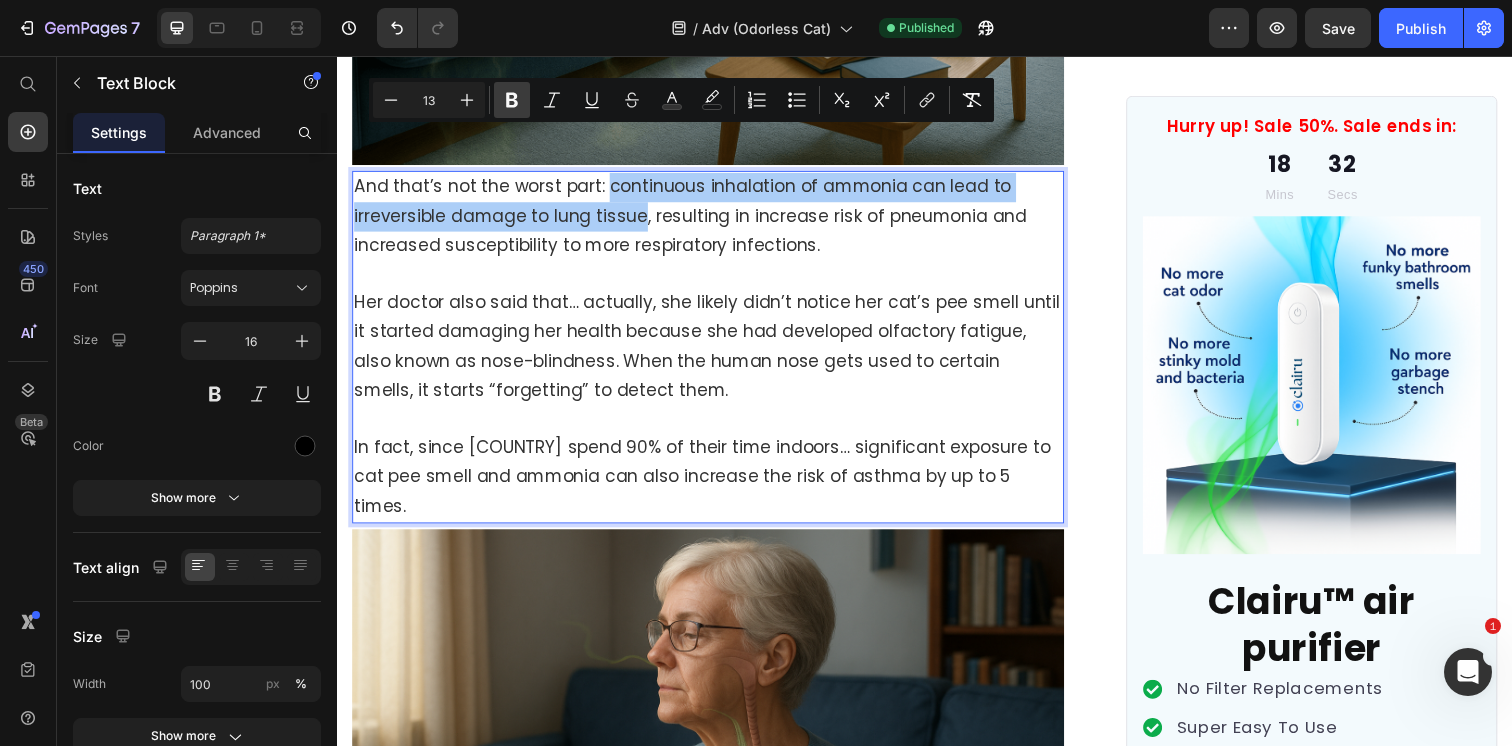 click 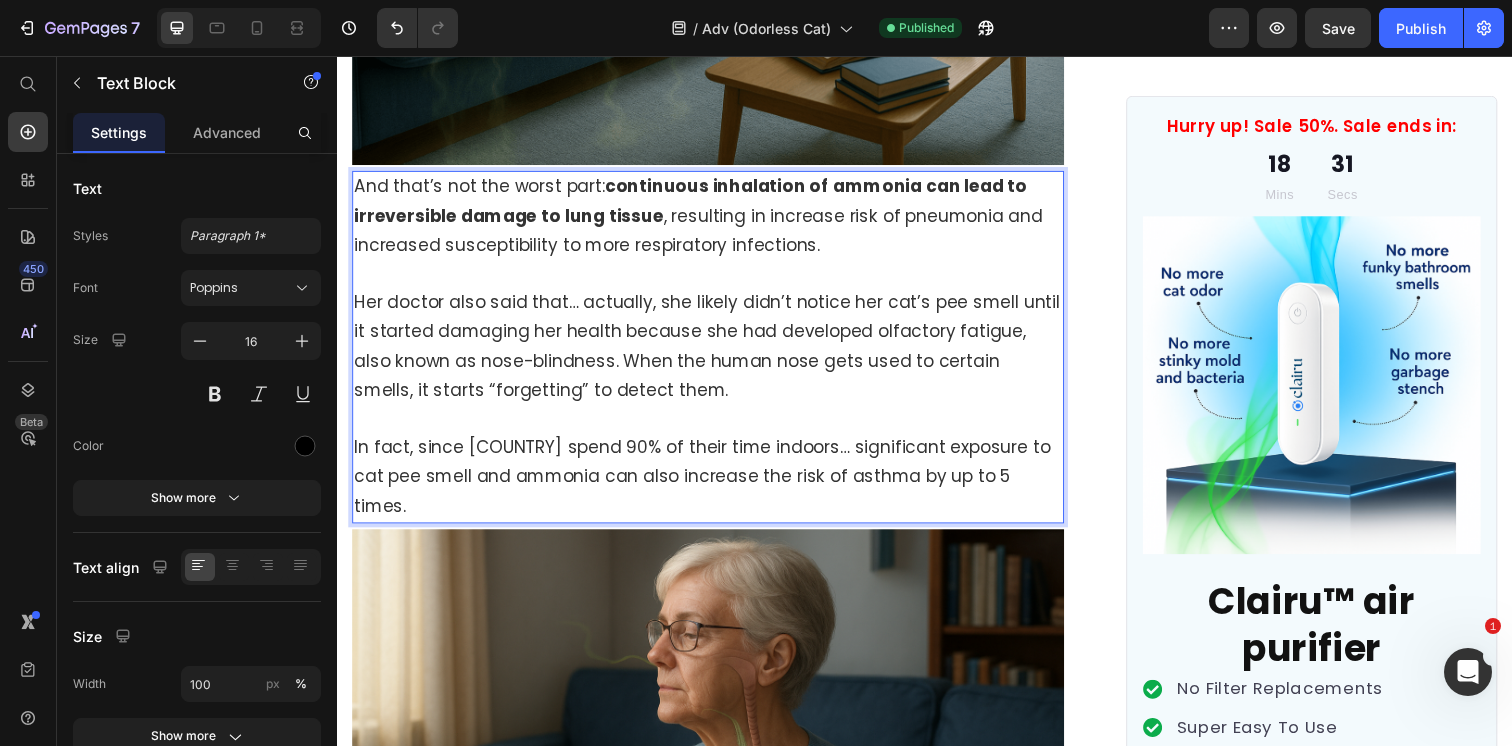 click on "And that’s not the worst part:  continuous inhalation of ammonia can lead to irreversible damage to lung tissue , resulting in increase risk of pneumonia and increased susceptibility to more respiratory infections." at bounding box center [705, 219] 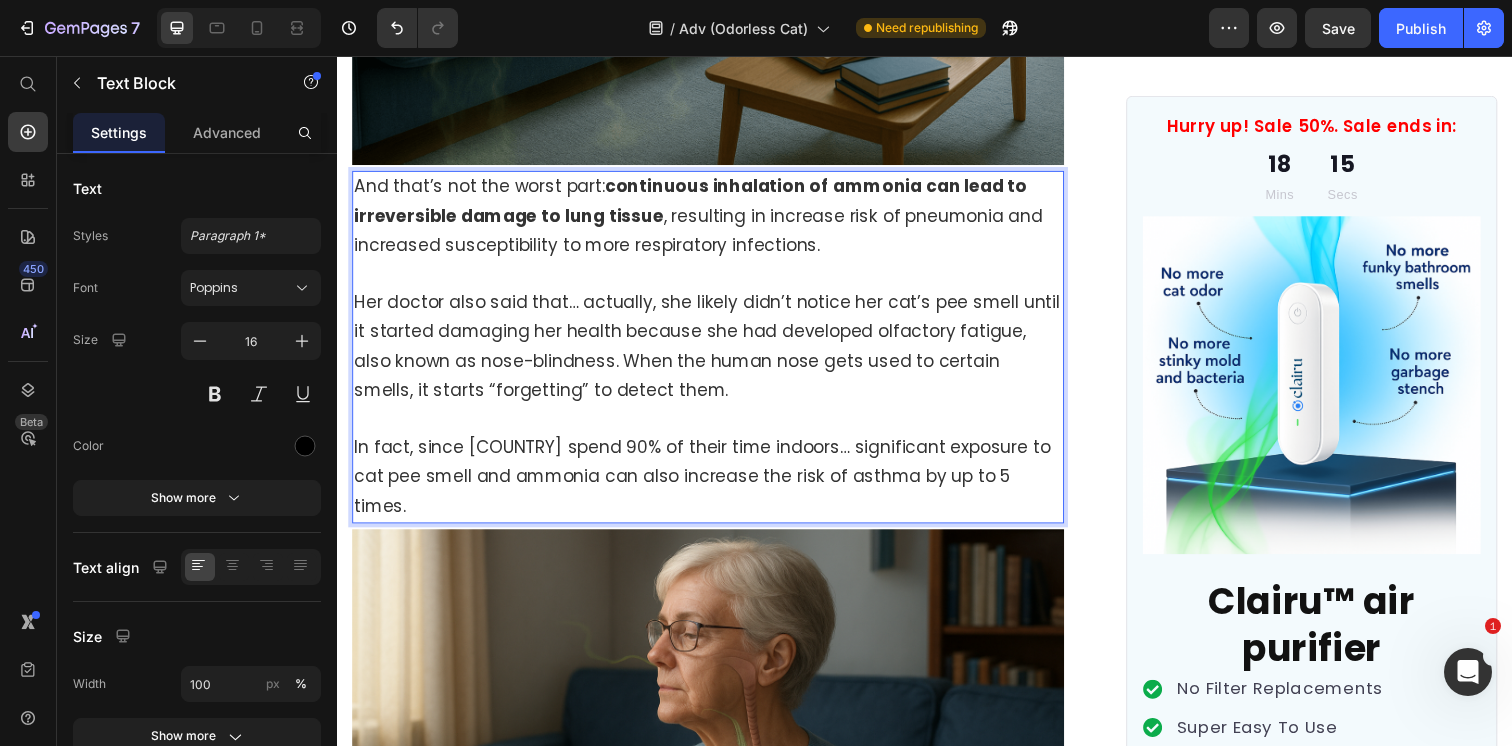 click on "In fact, since [COUNTRY] spend 90% of their time indoors… significant exposure to cat pee smell and ammonia can also increase the risk of asthma by up to 5 times." at bounding box center [709, 485] 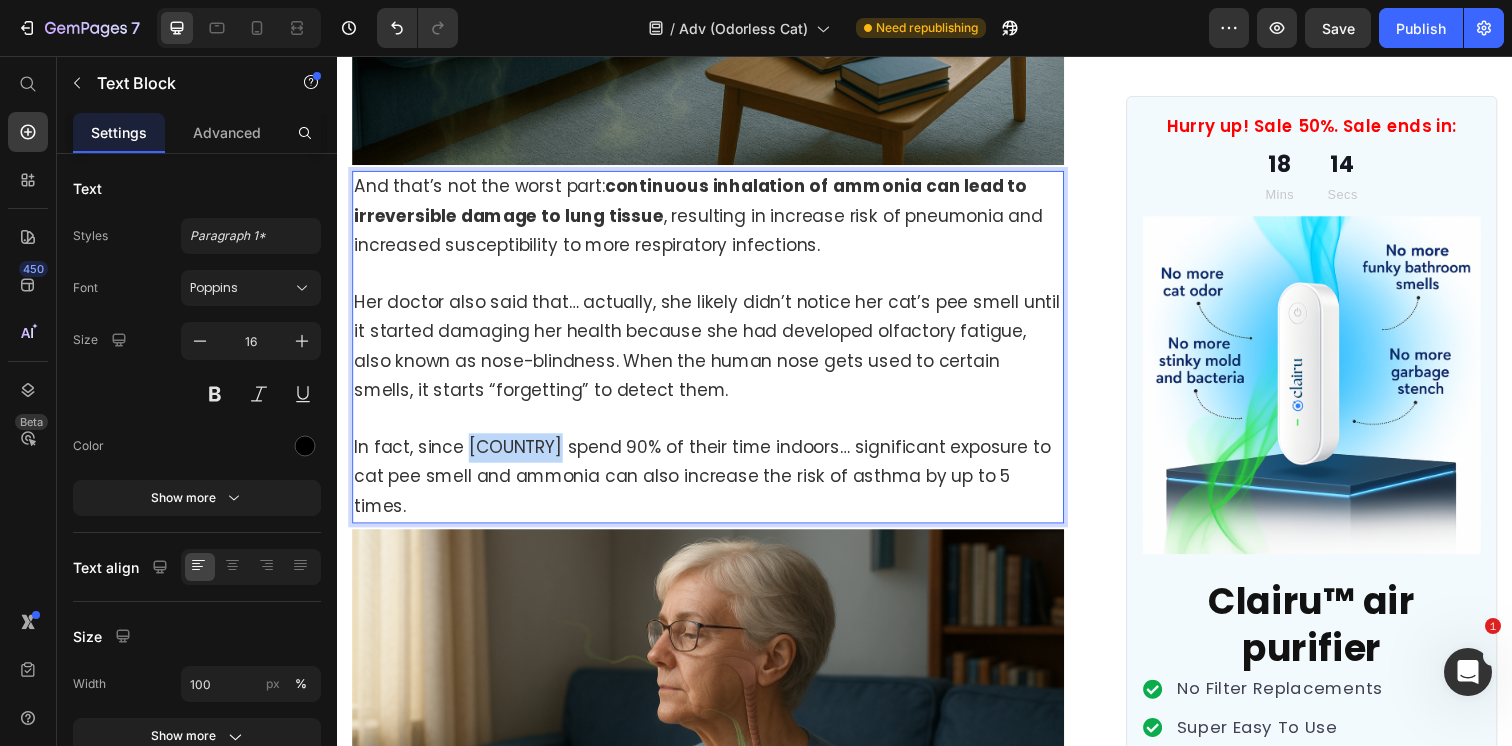 click on "In fact, since [COUNTRY] spend 90% of their time indoors… significant exposure to cat pee smell and ammonia can also increase the risk of asthma by up to 5 times." at bounding box center (709, 485) 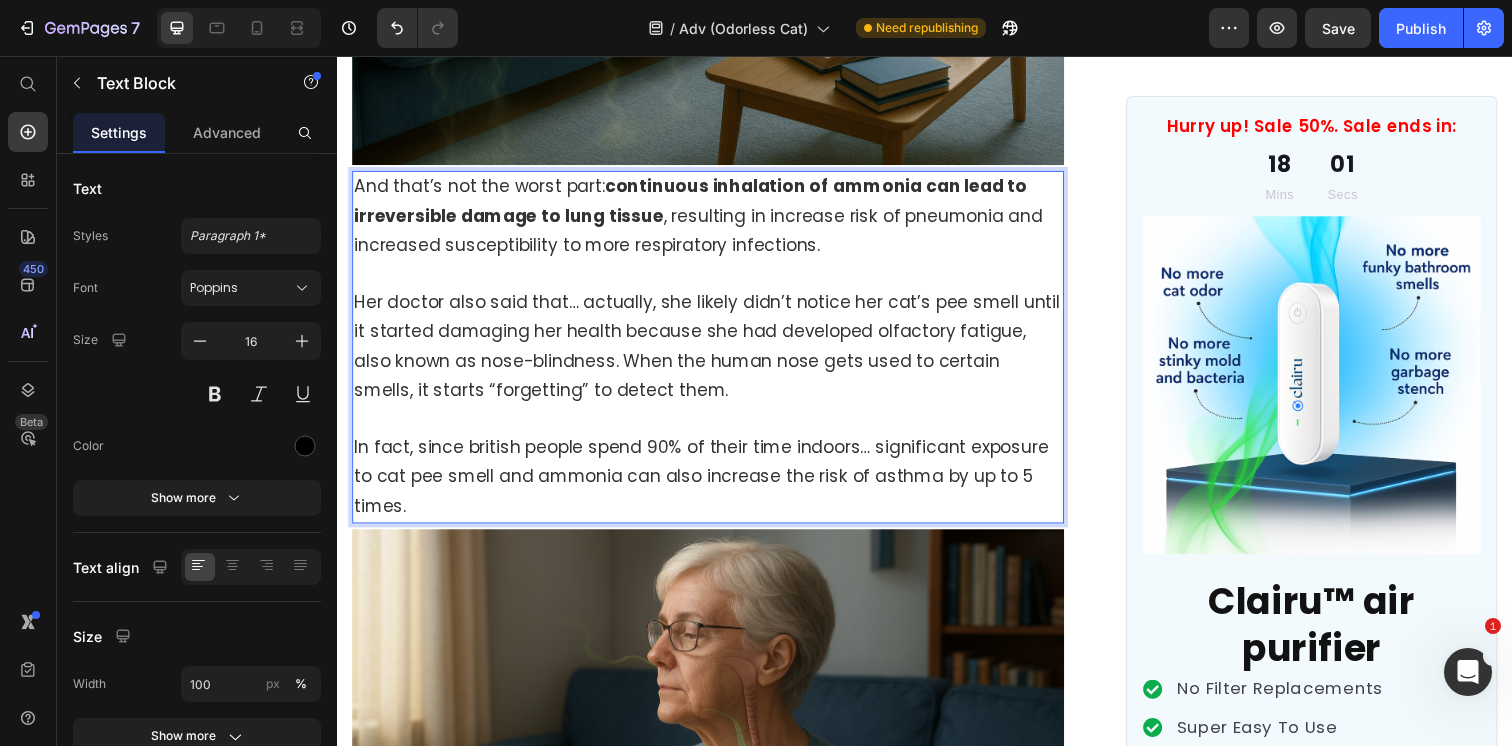 click on "In fact, since british people spend 90% of their time indoors… significant exposure to cat pee smell and ammonia can also increase the risk of asthma by up to 5 times." at bounding box center (708, 485) 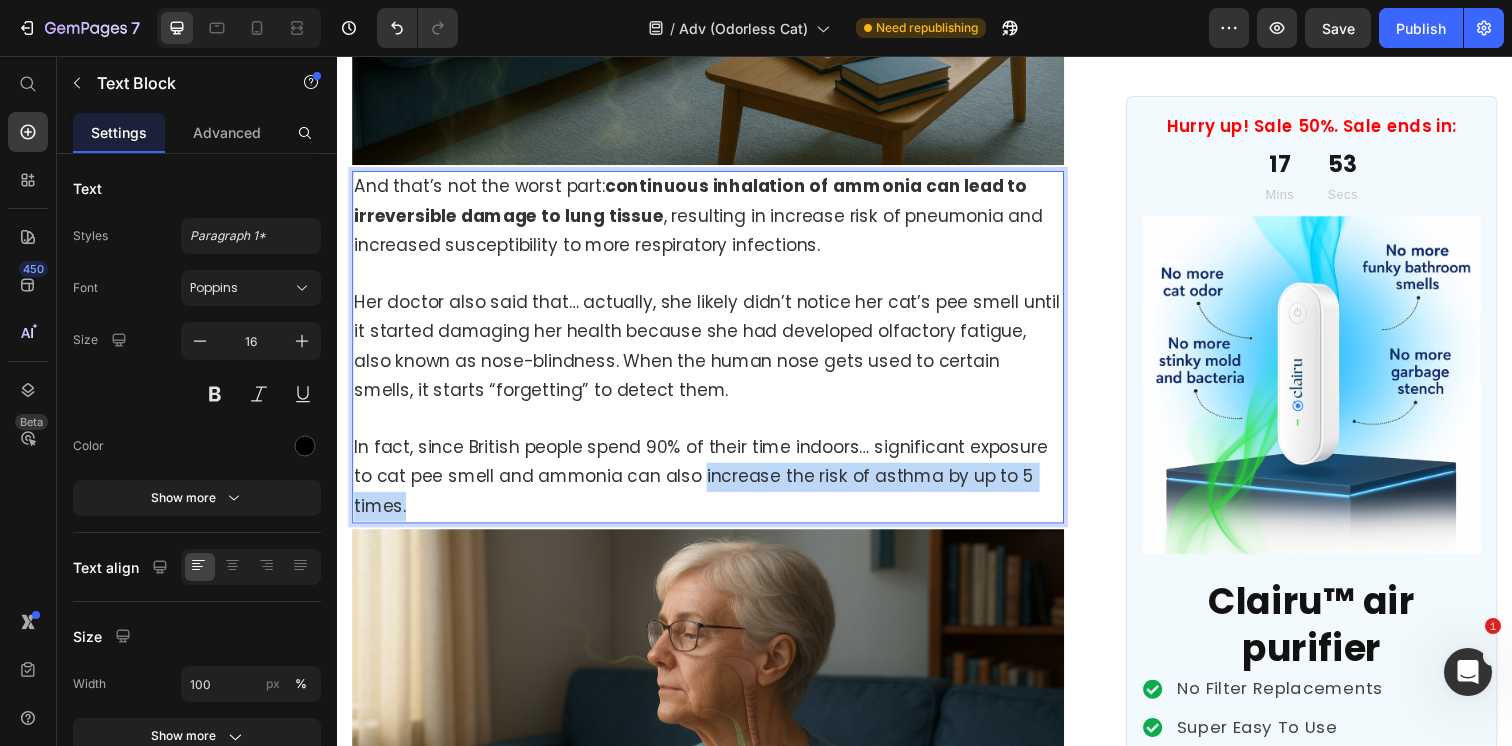 drag, startPoint x: 683, startPoint y: 434, endPoint x: 1070, endPoint y: 430, distance: 387.02066 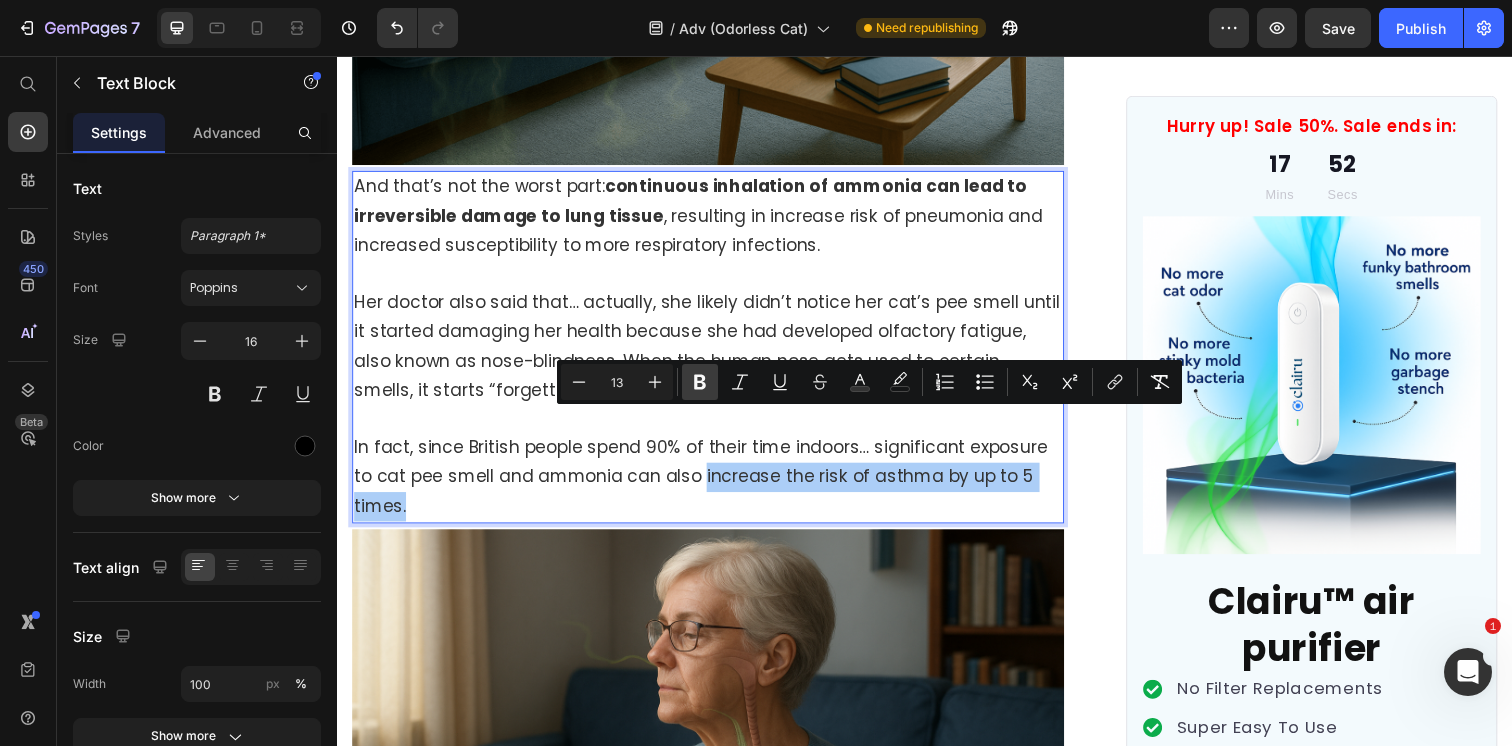 click 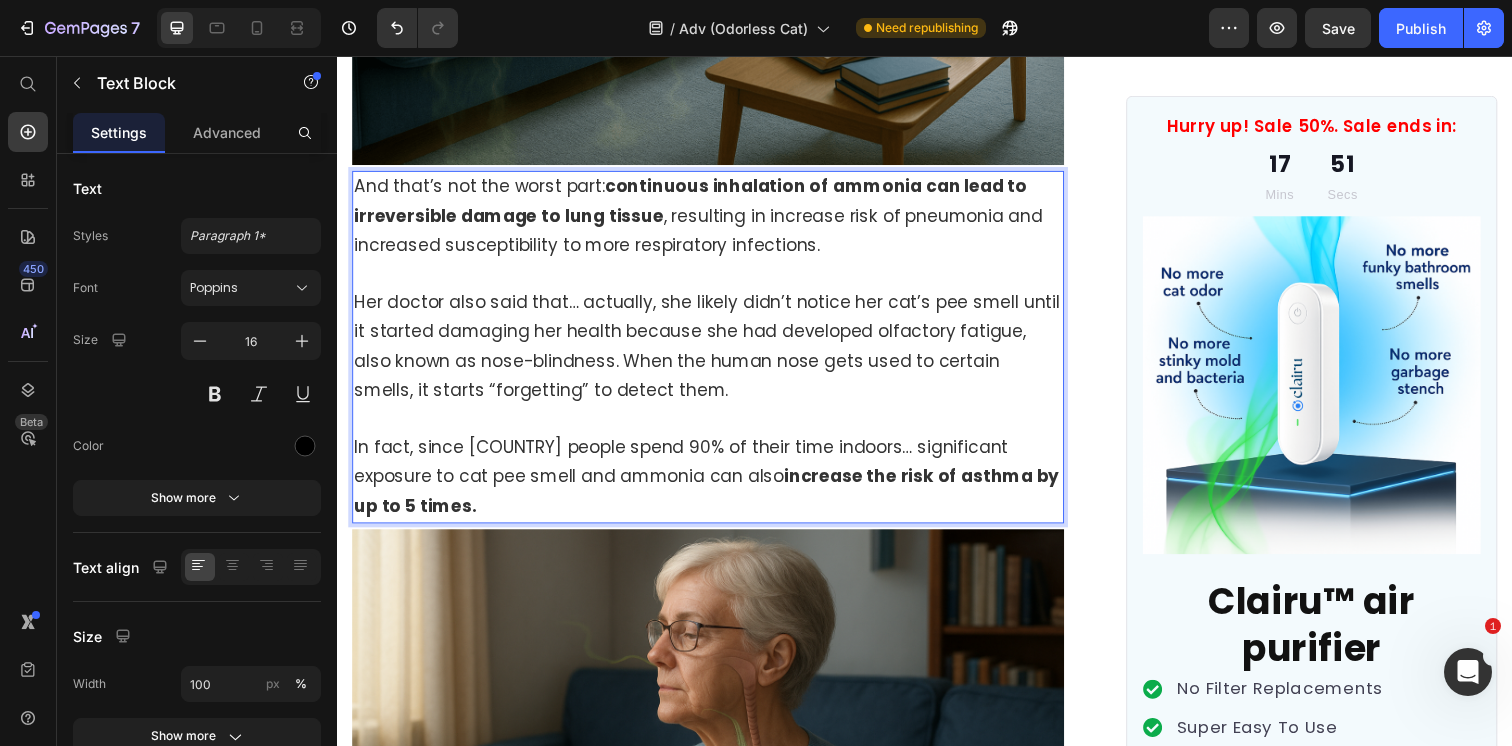 click on "Her doctor also said that… actually, she likely didn’t notice her cat’s pee smell until it started damaging her health because she had developed olfactory fatigue, also known as nose-blindness. When the human nose gets used to certain smells, it starts “forgetting” to detect them." at bounding box center [714, 351] 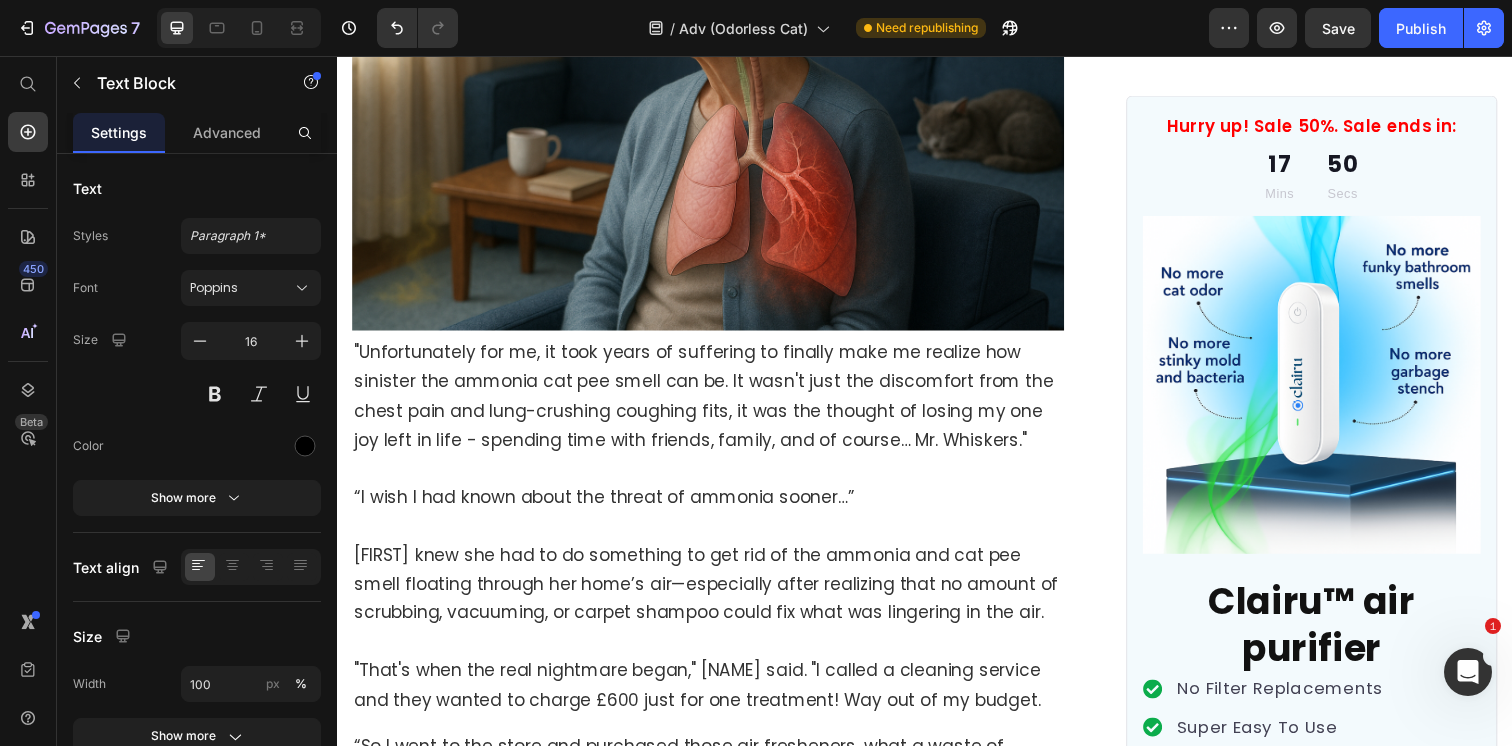 scroll, scrollTop: 4927, scrollLeft: 0, axis: vertical 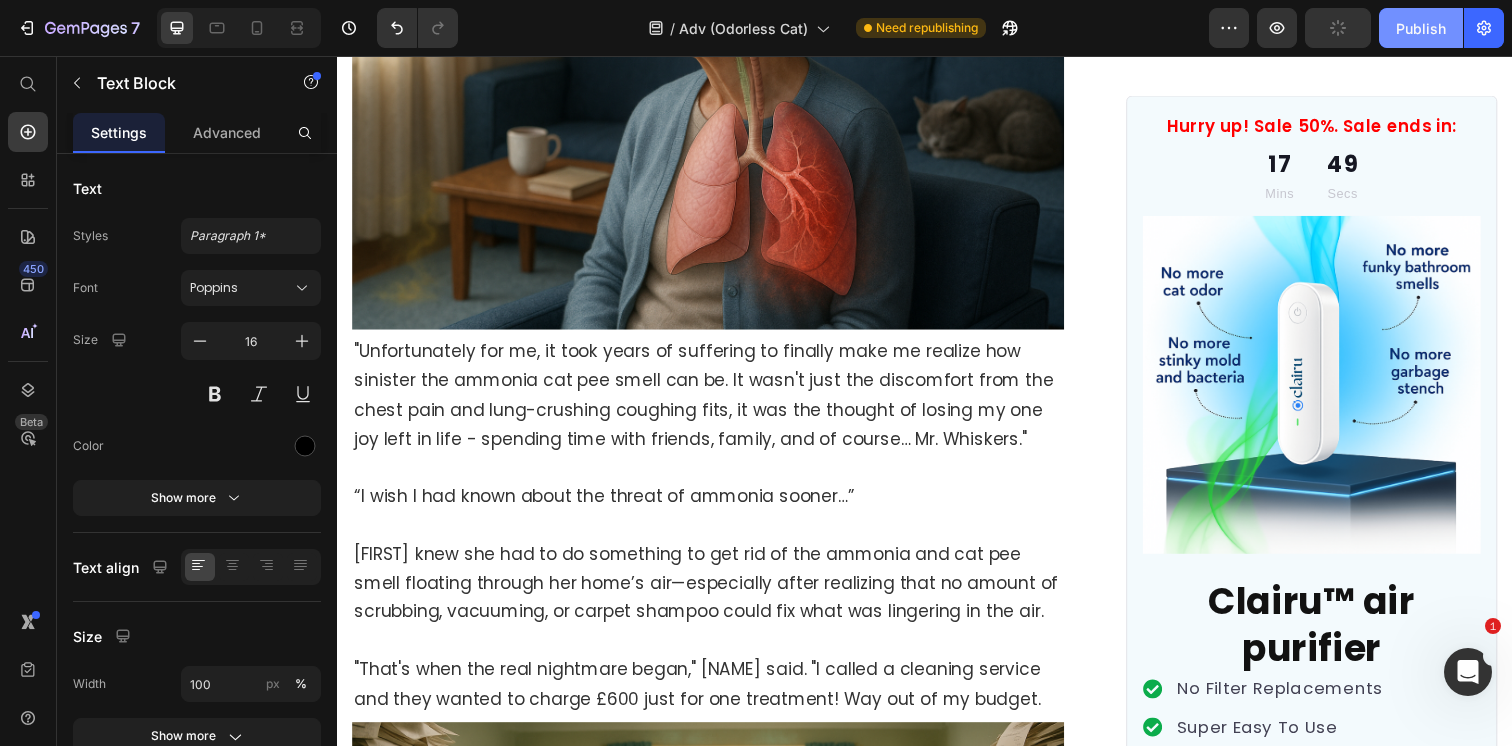click on "Publish" at bounding box center (1421, 28) 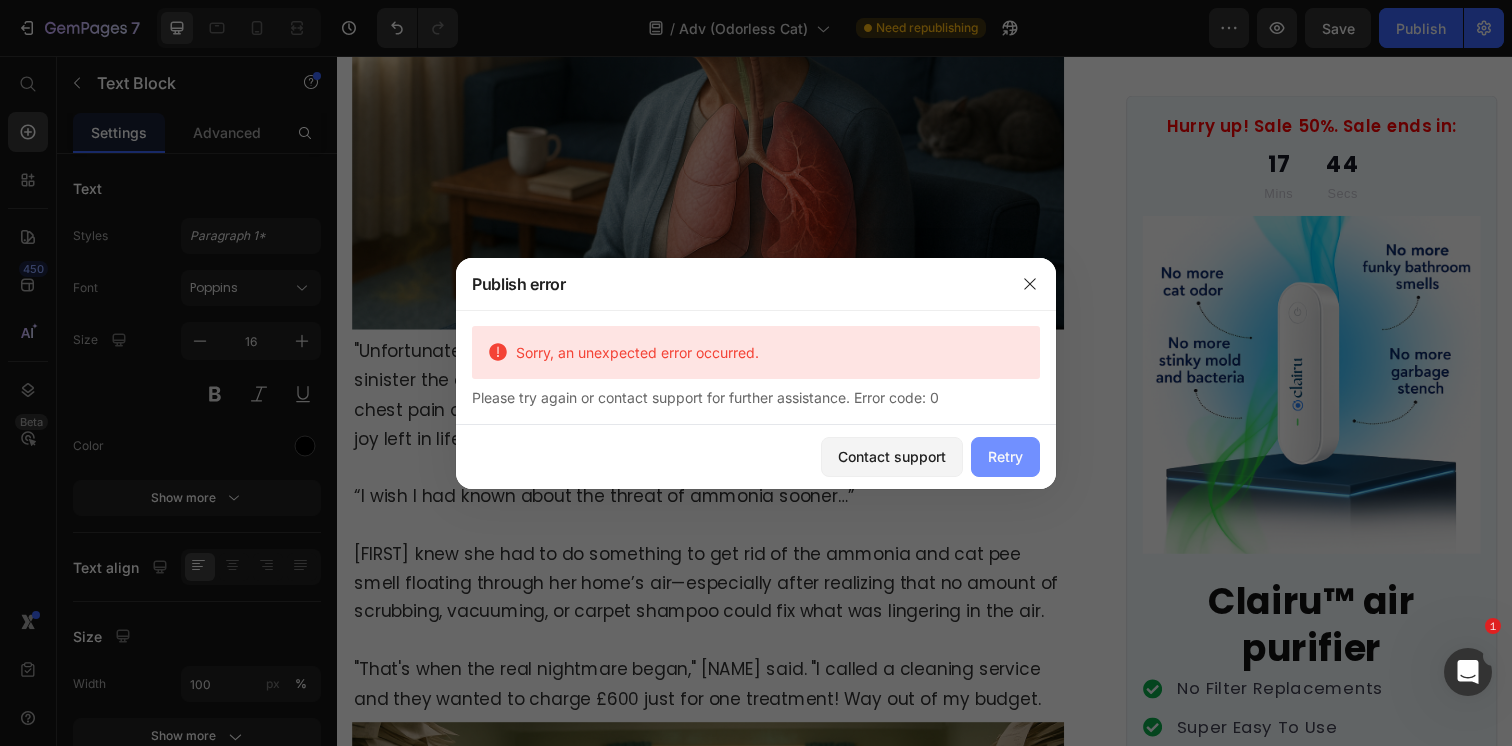 click on "Retry" at bounding box center [1005, 456] 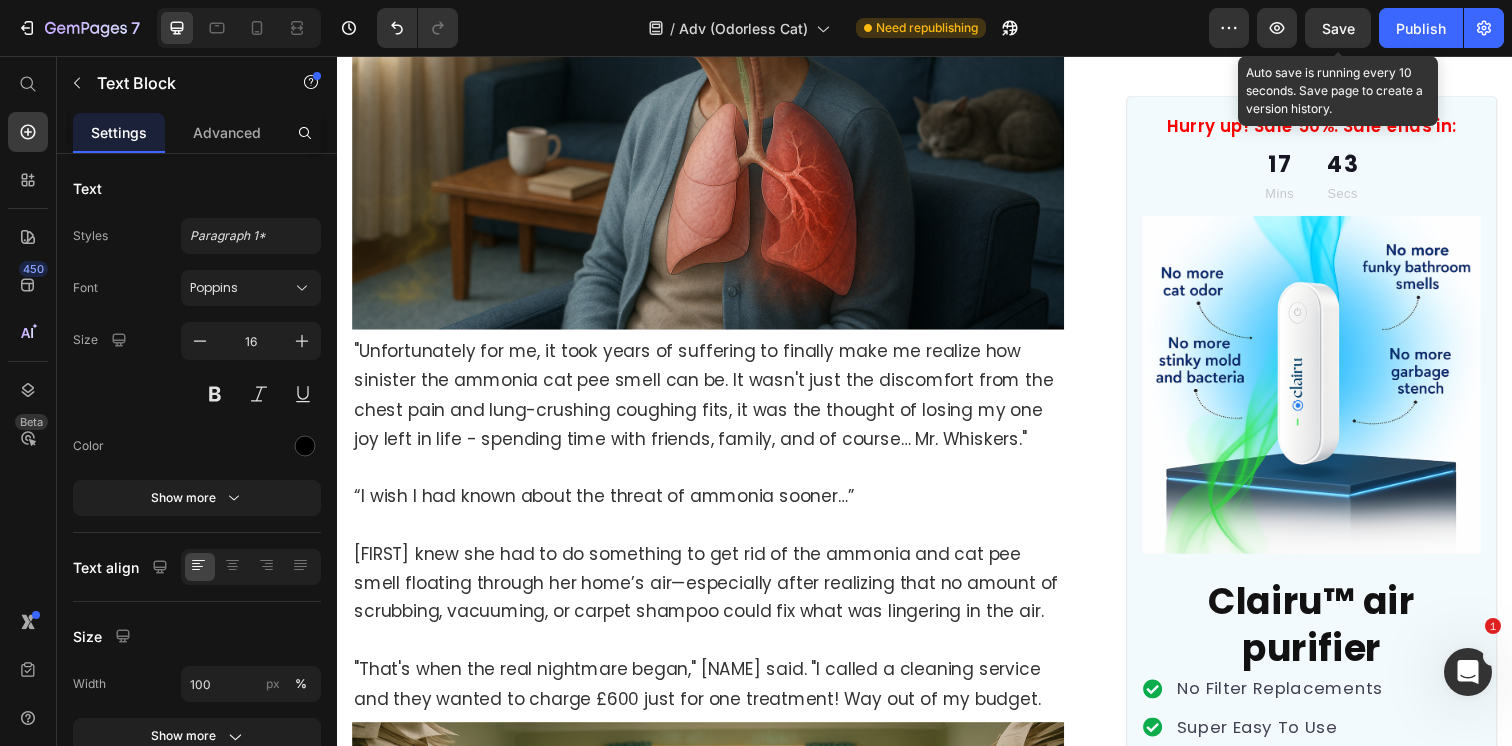 click on "Save" at bounding box center [1338, 28] 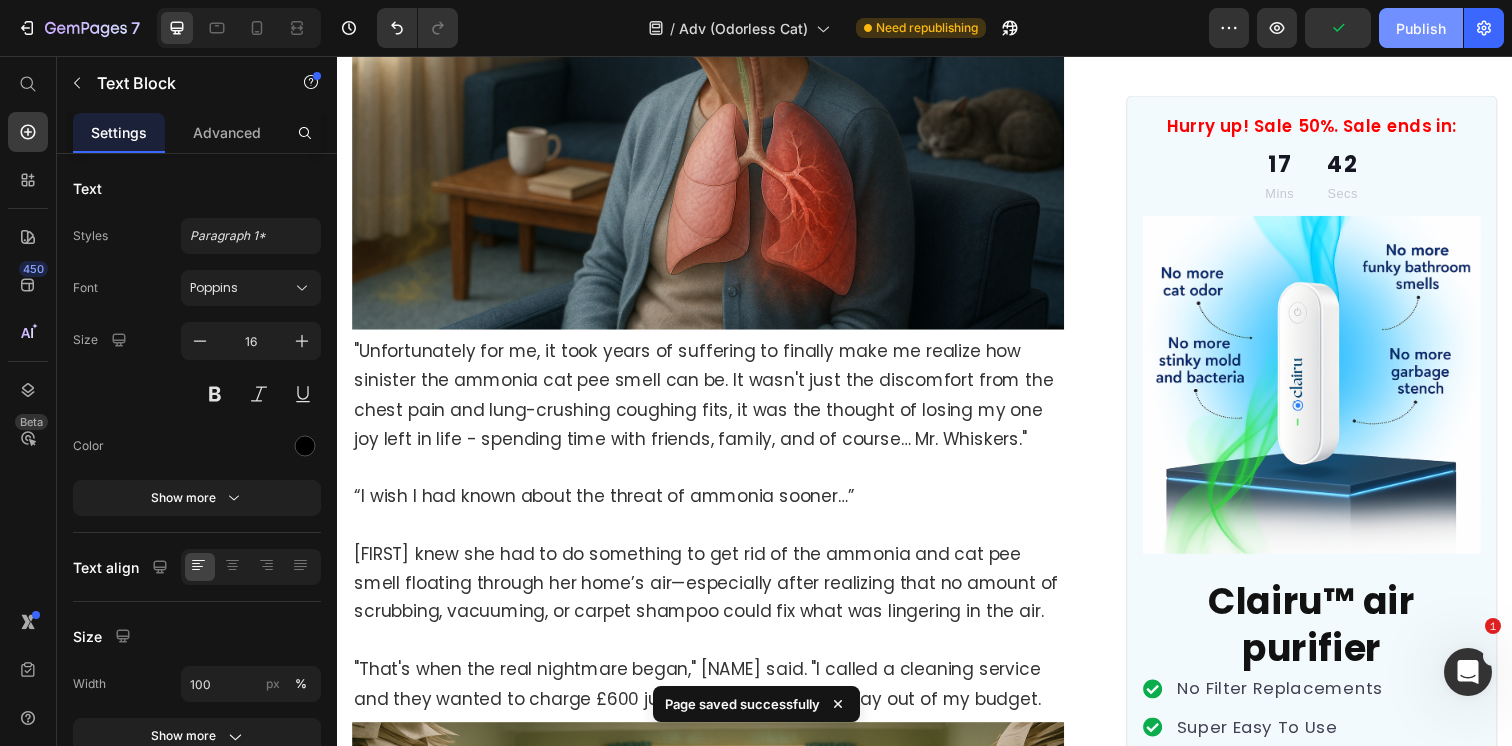 click on "Publish" at bounding box center [1421, 28] 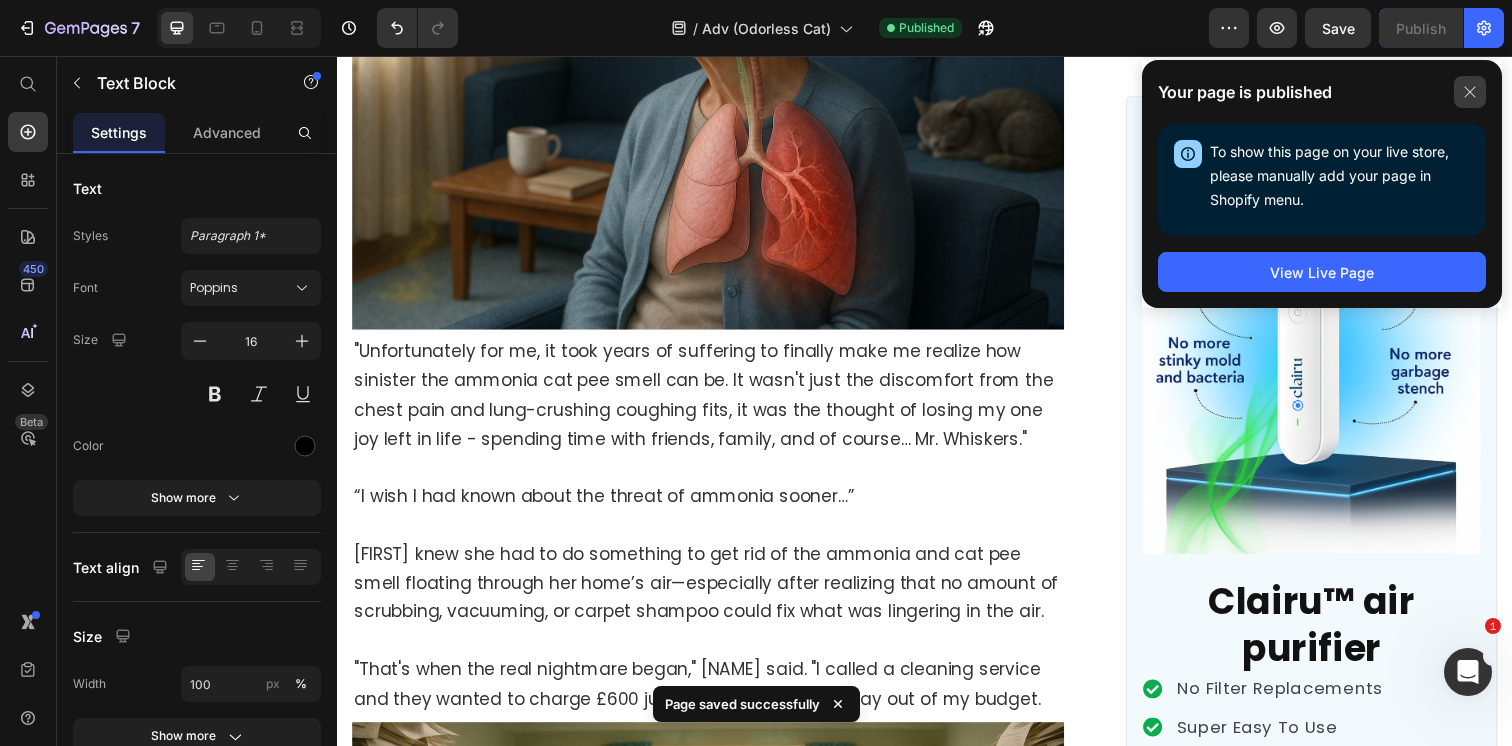 click 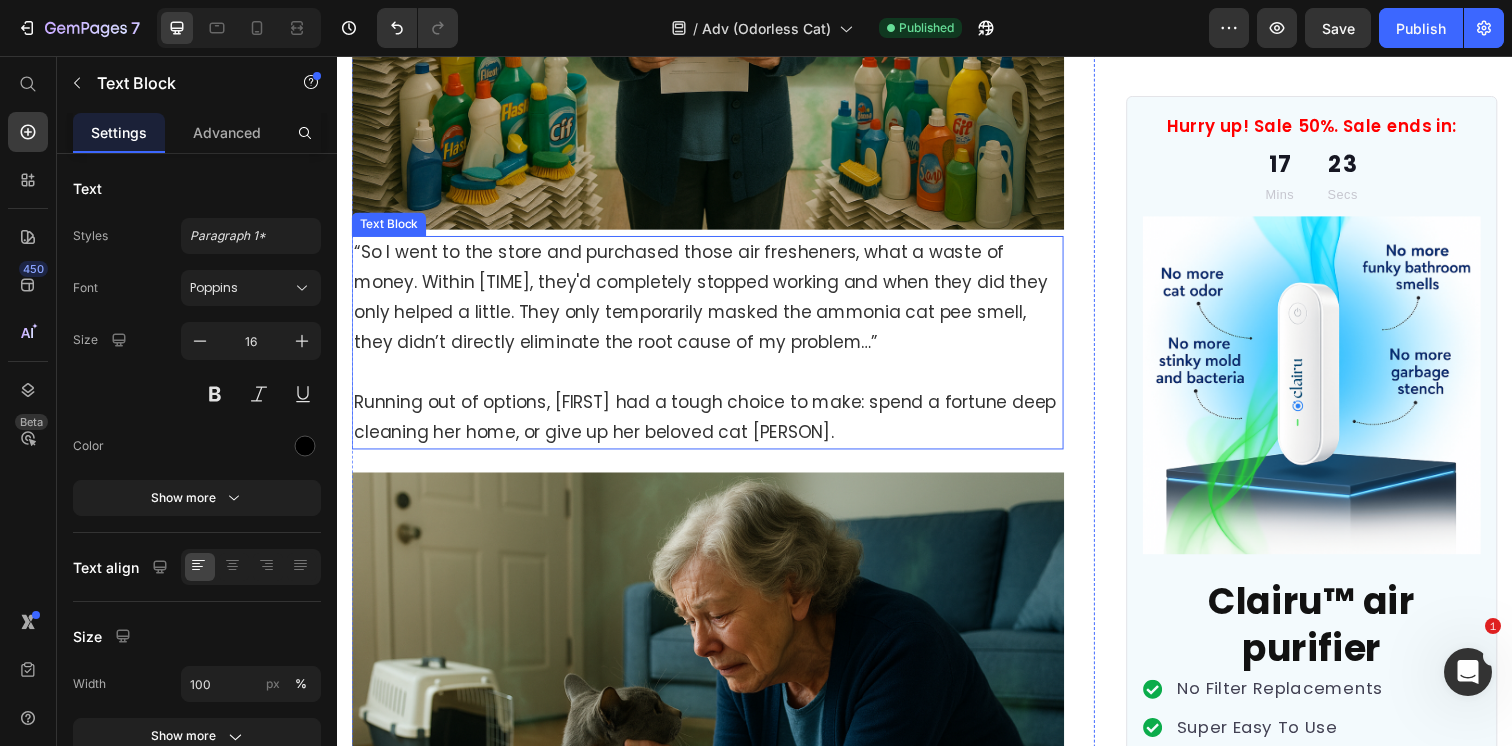 scroll, scrollTop: 5952, scrollLeft: 0, axis: vertical 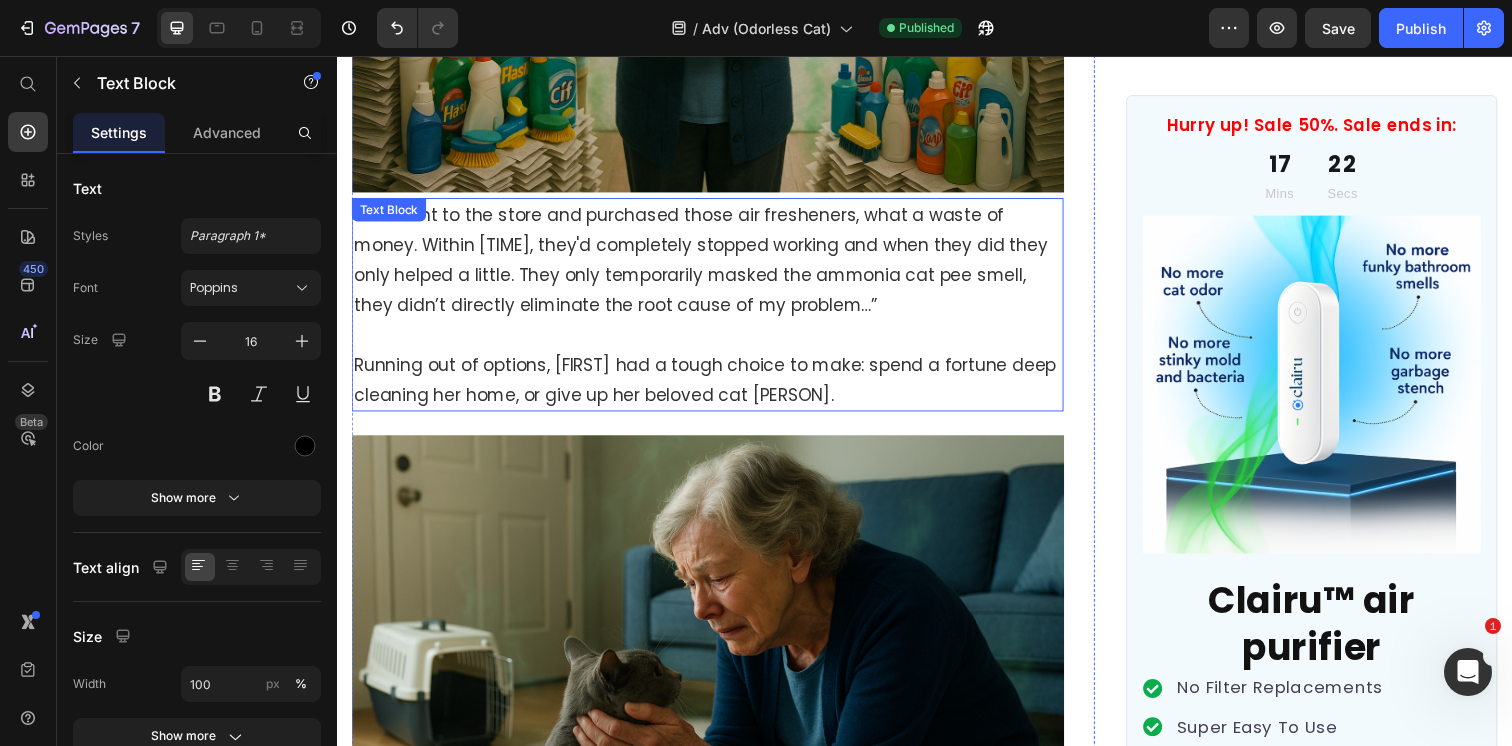 click on "Running out of options, [FIRST] had a tough choice to make: spend a fortune deep cleaning her home, or give up her beloved cat [PERSON]." at bounding box center (712, 386) 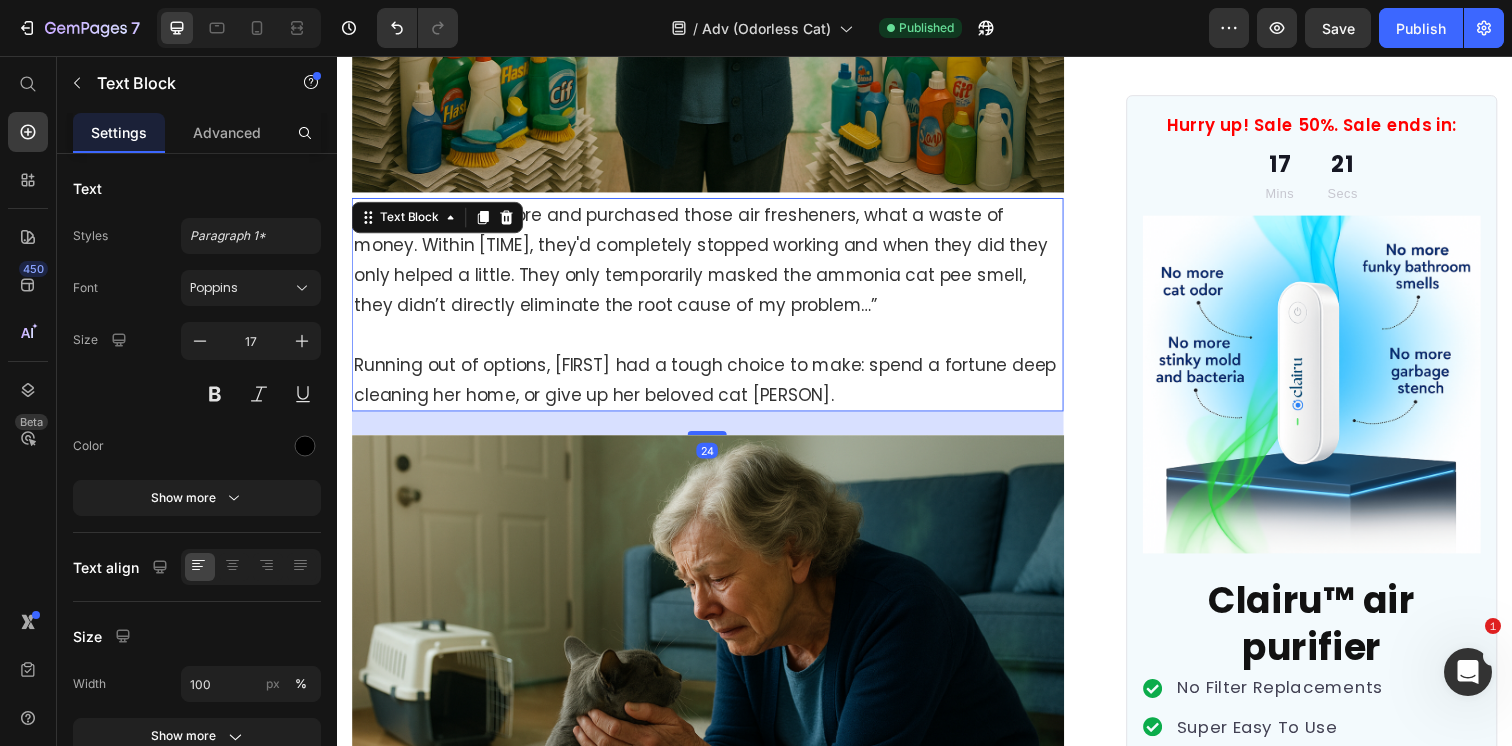 click on "Running out of options, [FIRST] had a tough choice to make: spend a fortune deep cleaning her home, or give up her beloved cat [PERSON]." at bounding box center (712, 386) 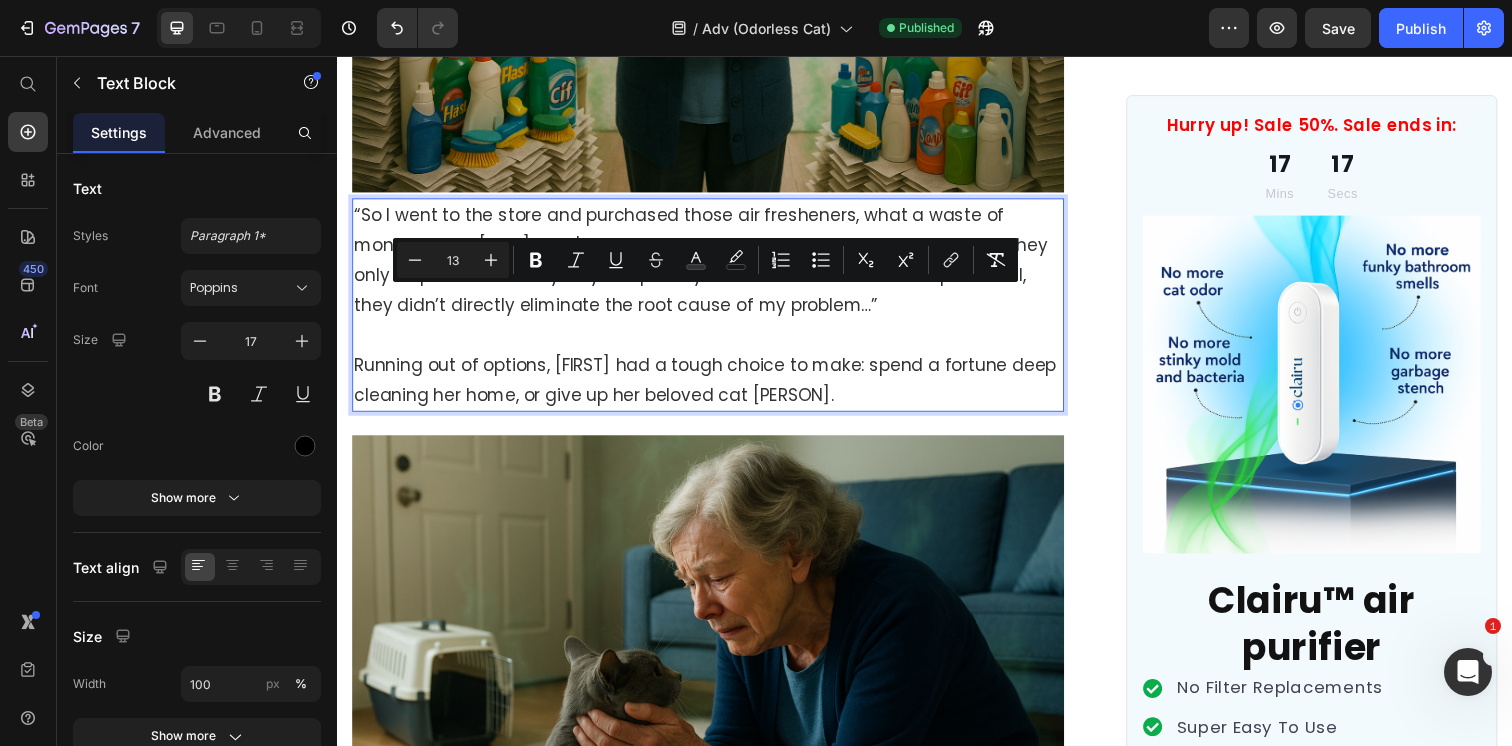 drag, startPoint x: 551, startPoint y: 309, endPoint x: 869, endPoint y: 309, distance: 318 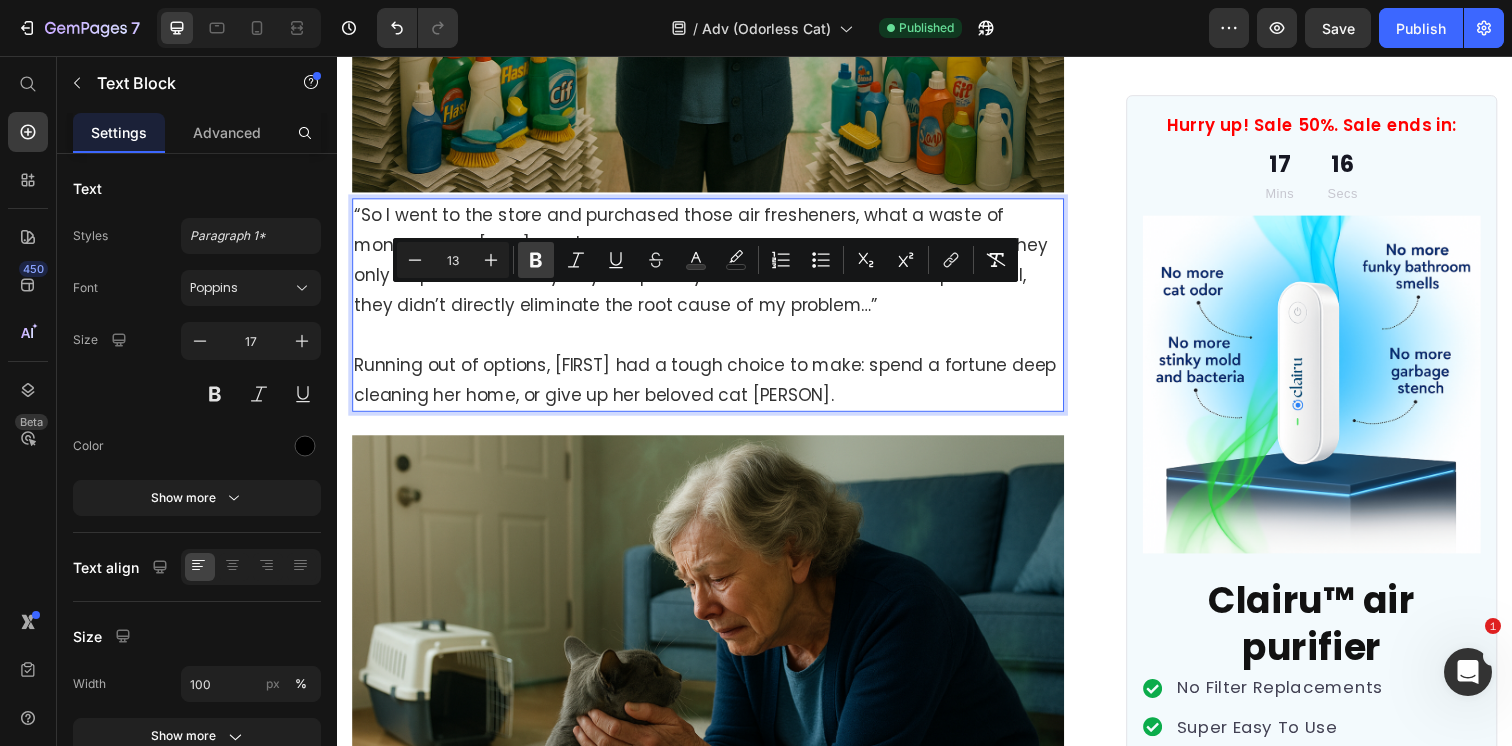 click on "Bold" at bounding box center (536, 260) 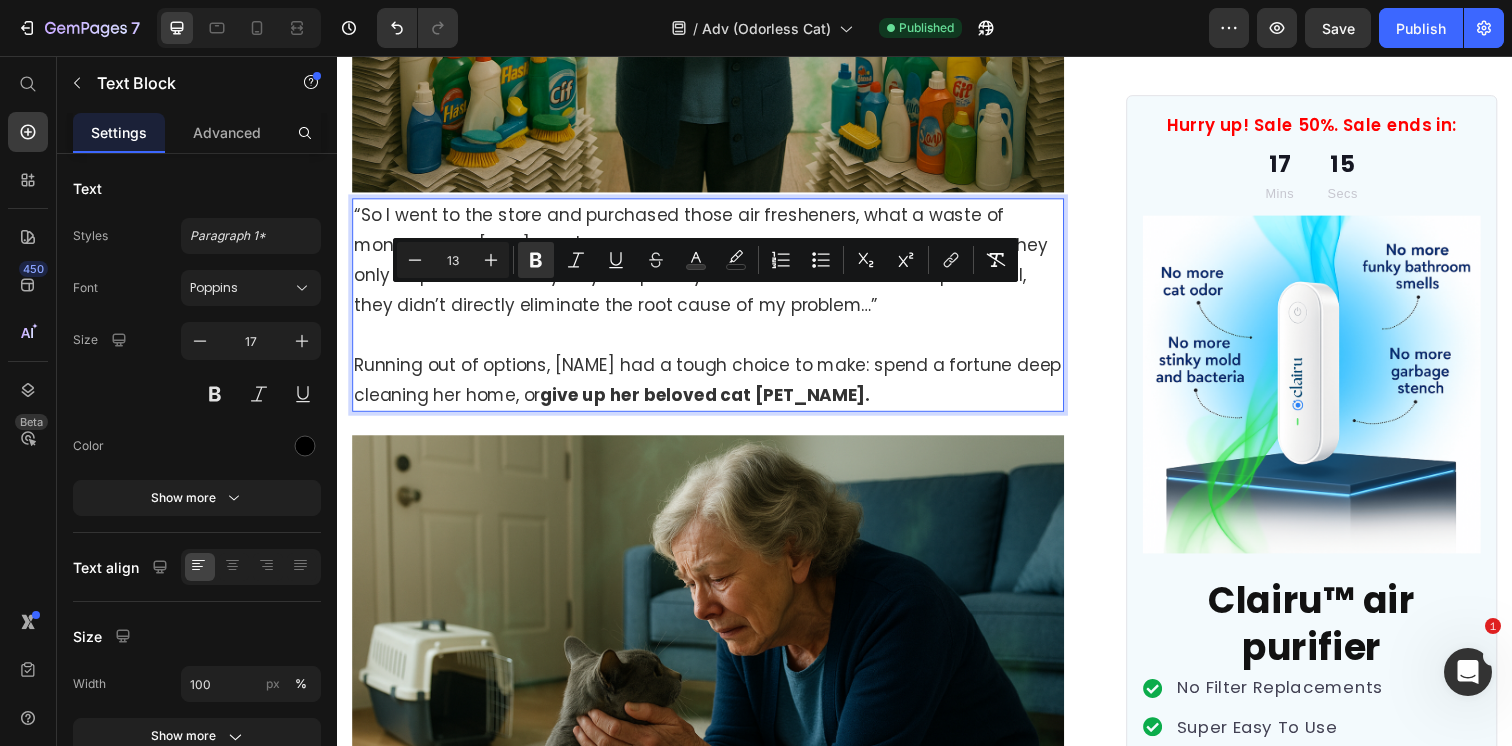 click on "“So I went to the store and purchased those air fresheners, what a waste of money. Within [TIME], they'd completely stopped working and when they did they only helped a little. They only temporarily masked the ammonia cat pee smell, they didn’t directly eliminate the root cause of my problem…”" at bounding box center (708, 264) 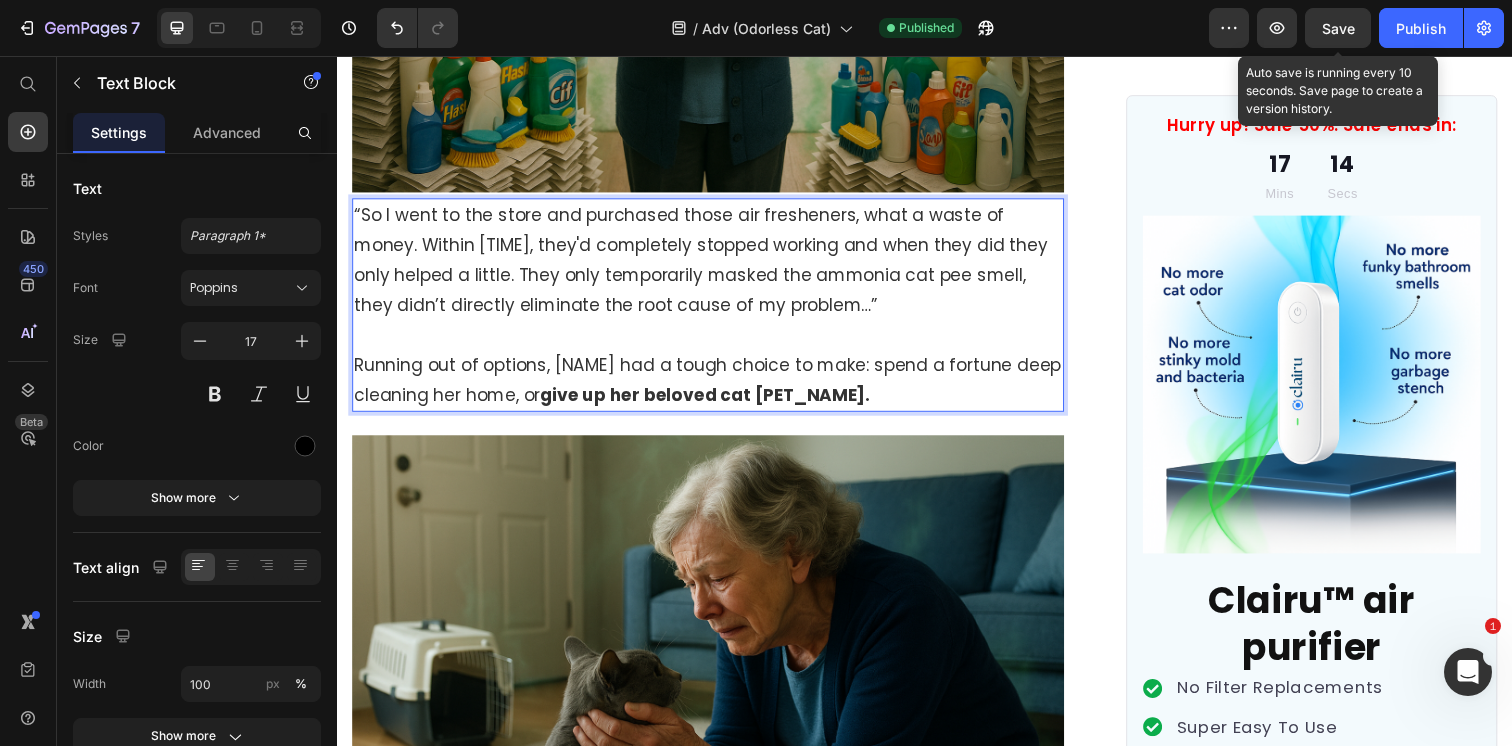 click on "Save" at bounding box center [1338, 28] 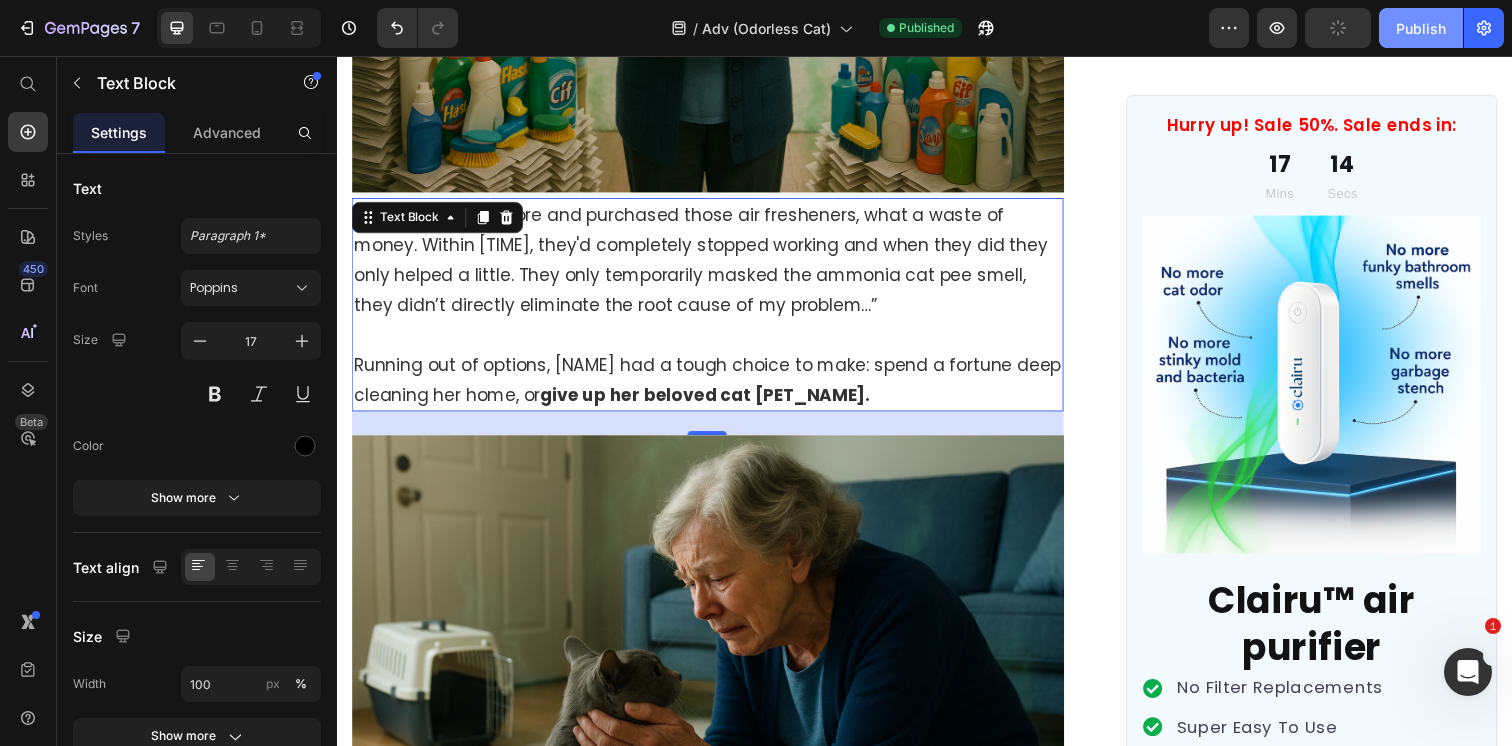 click on "Publish" at bounding box center [1421, 28] 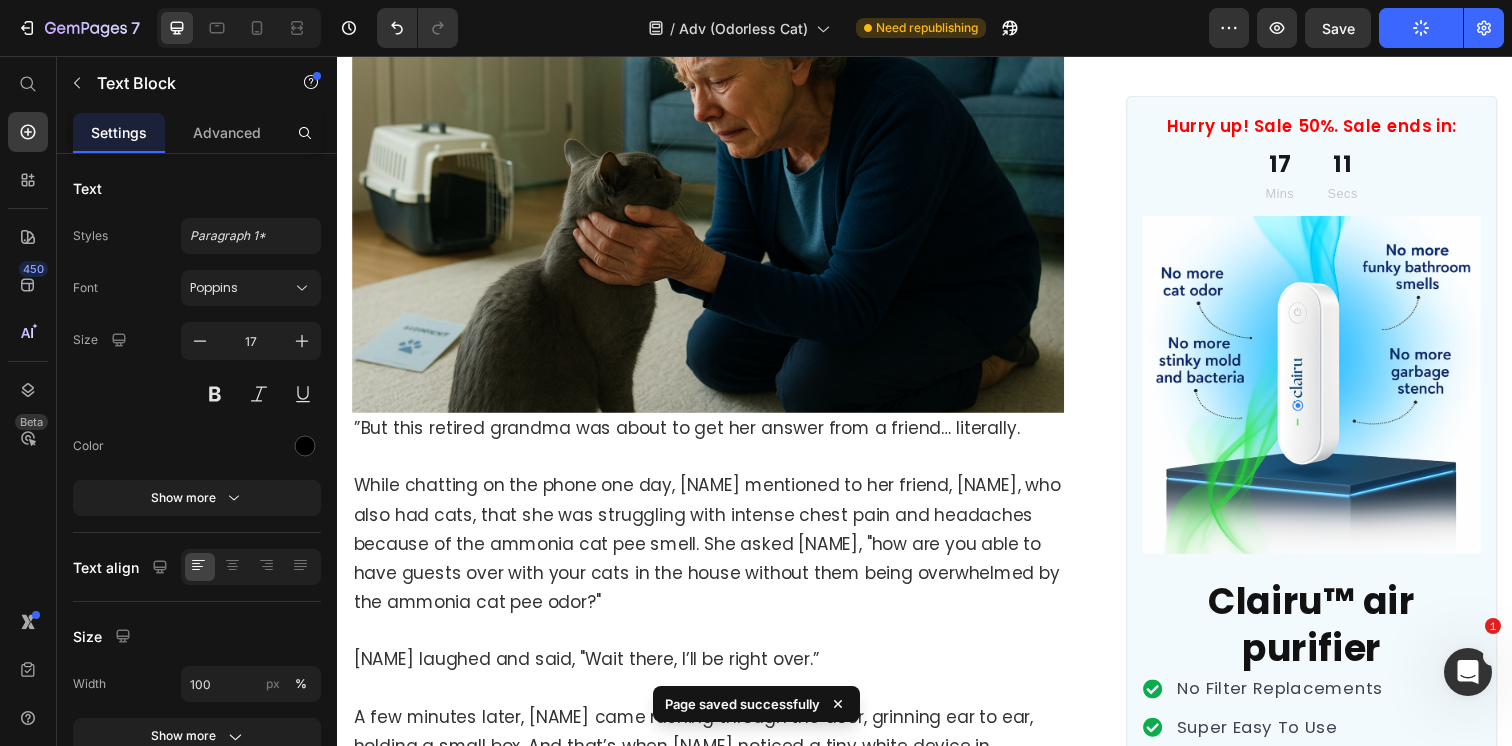 scroll, scrollTop: 6478, scrollLeft: 0, axis: vertical 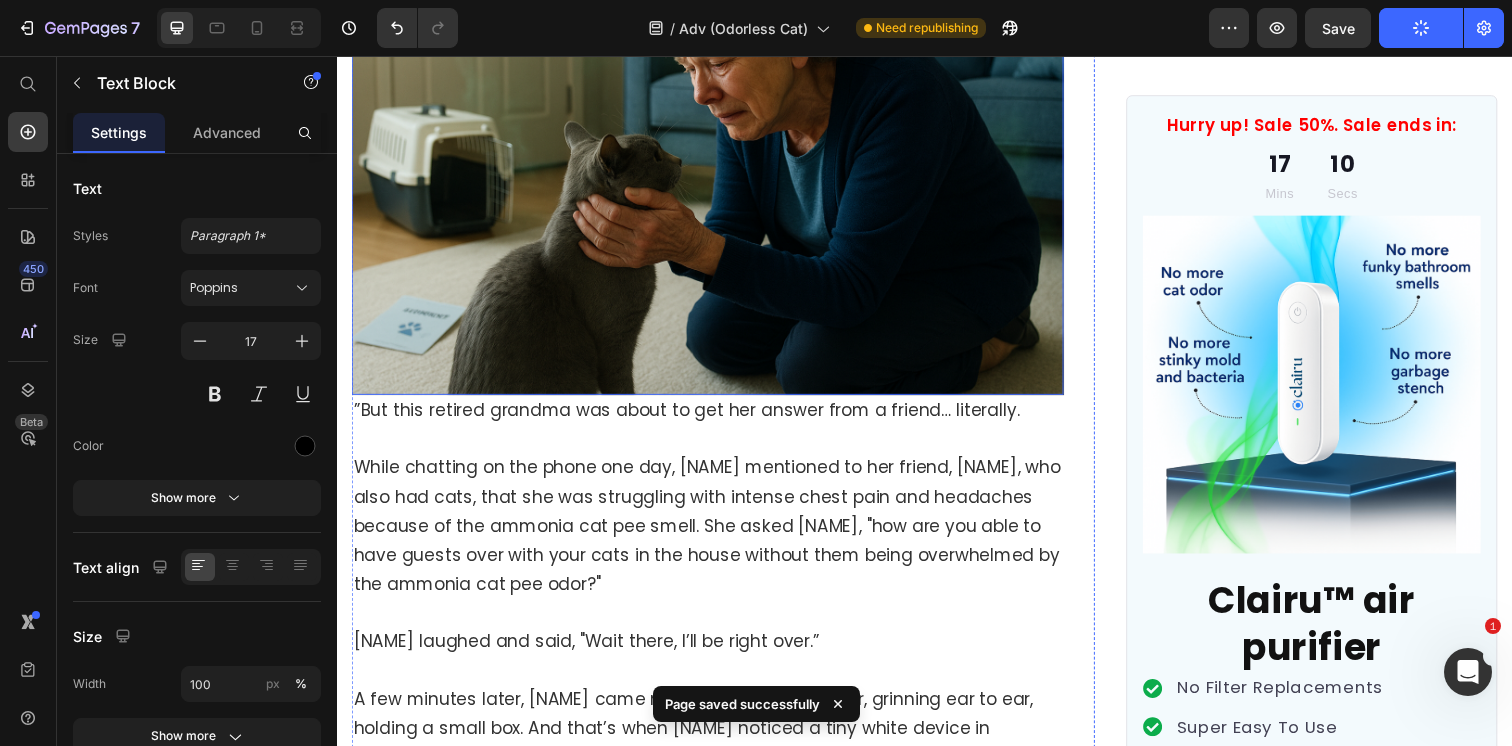 click at bounding box center (715, 159) 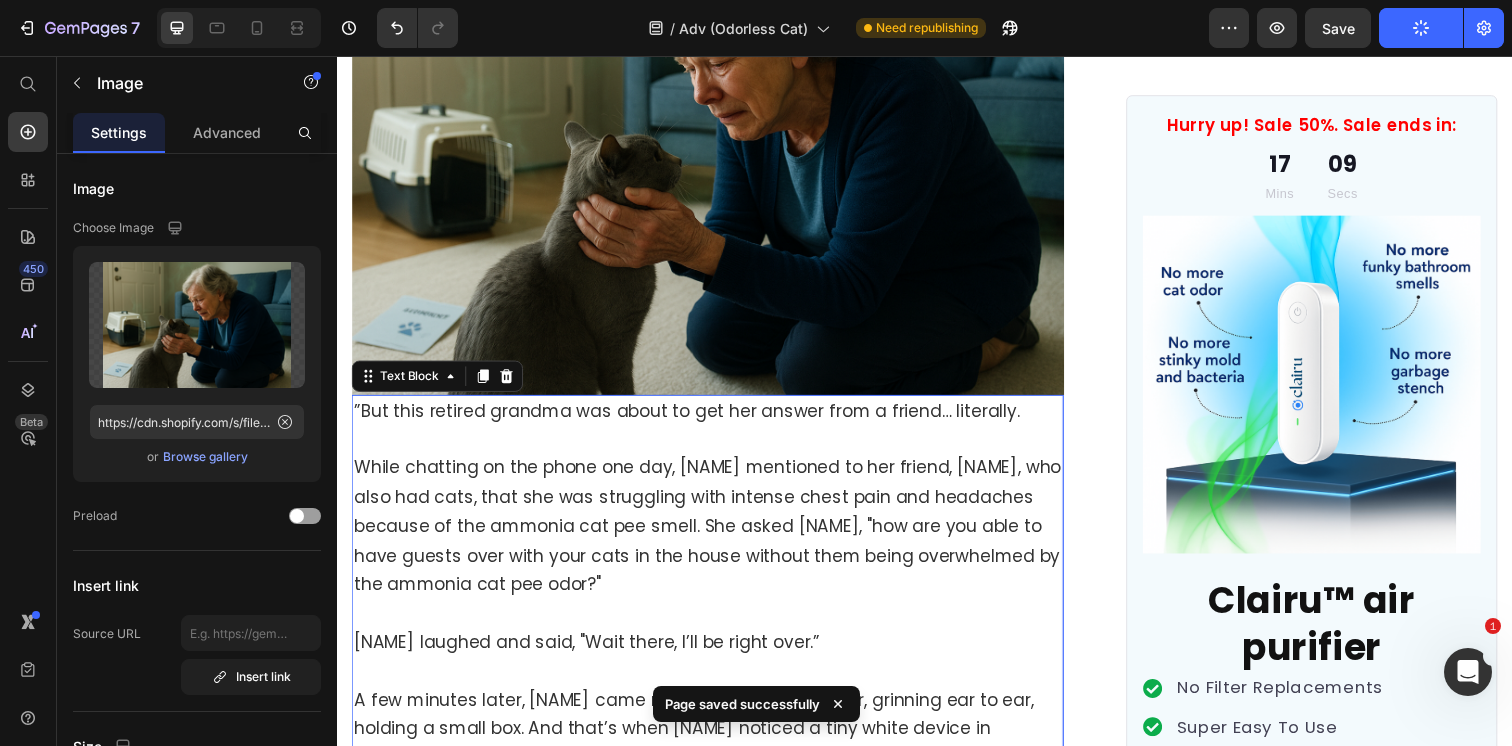 click on "While chatting on the phone one day, [NAME] mentioned to her friend, [NAME], who also had cats, that she was struggling with intense chest pain and headaches because of the ammonia cat pee smell. She asked [NAME], "how are you able to have guests over with your cats in the house without them being overwhelmed by the ammonia cat pee odor?"" at bounding box center [715, 535] 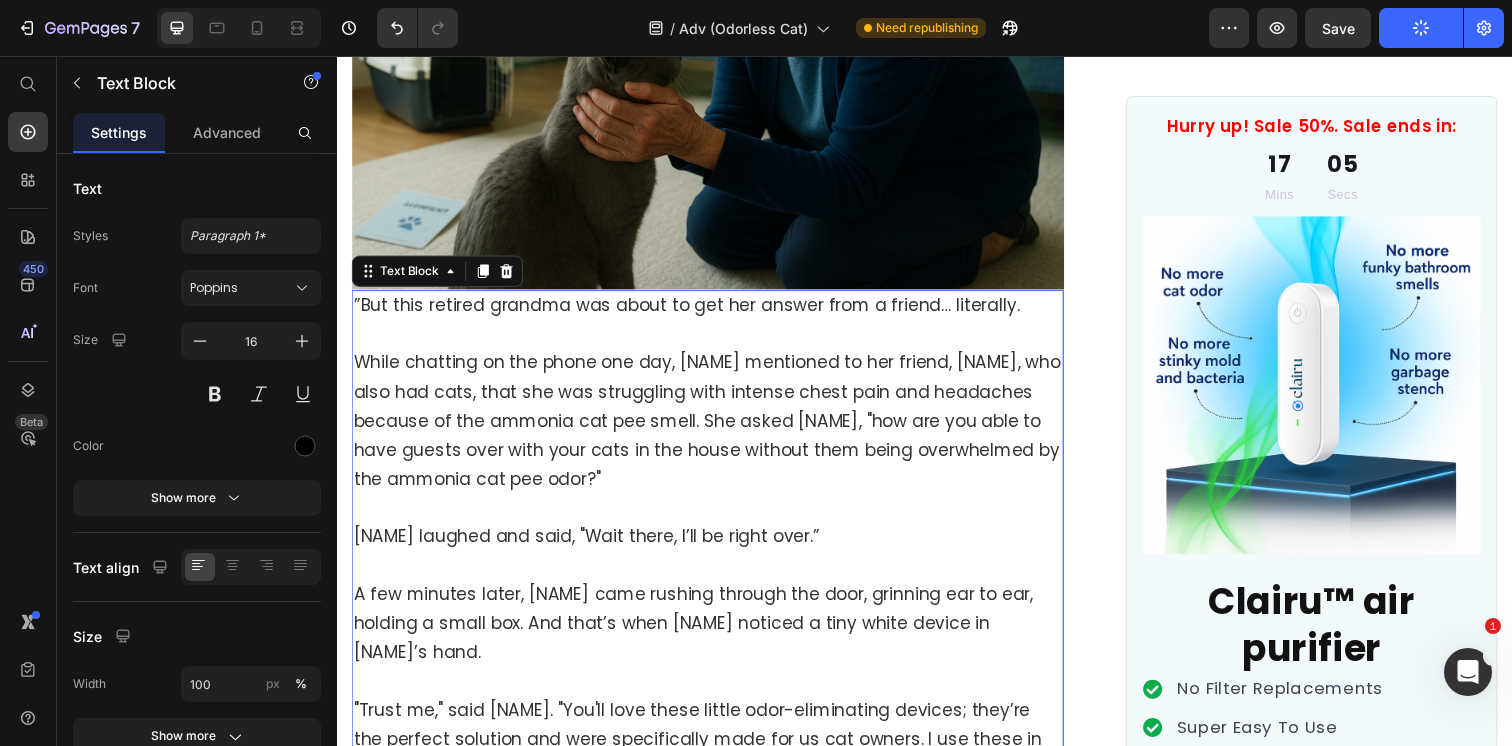 scroll, scrollTop: 6601, scrollLeft: 0, axis: vertical 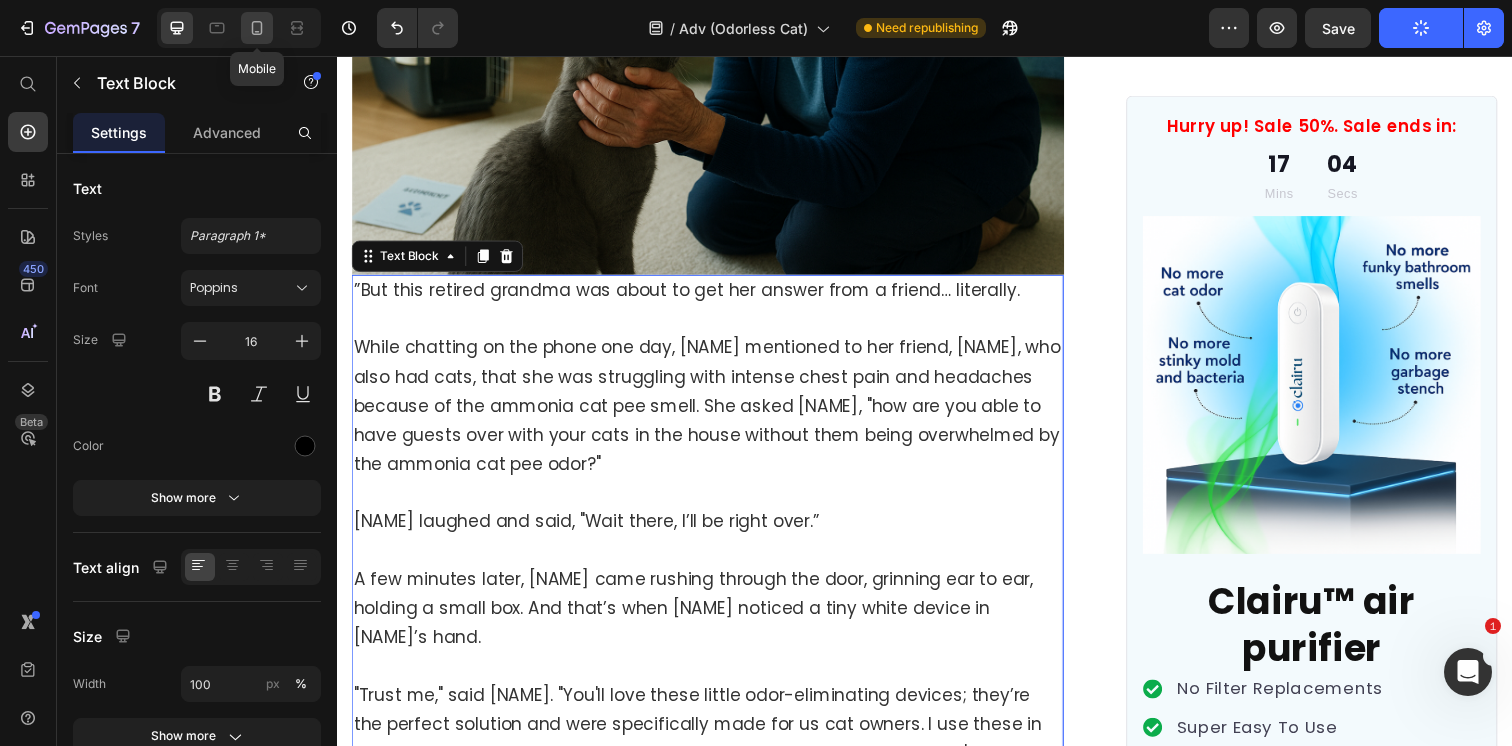 click 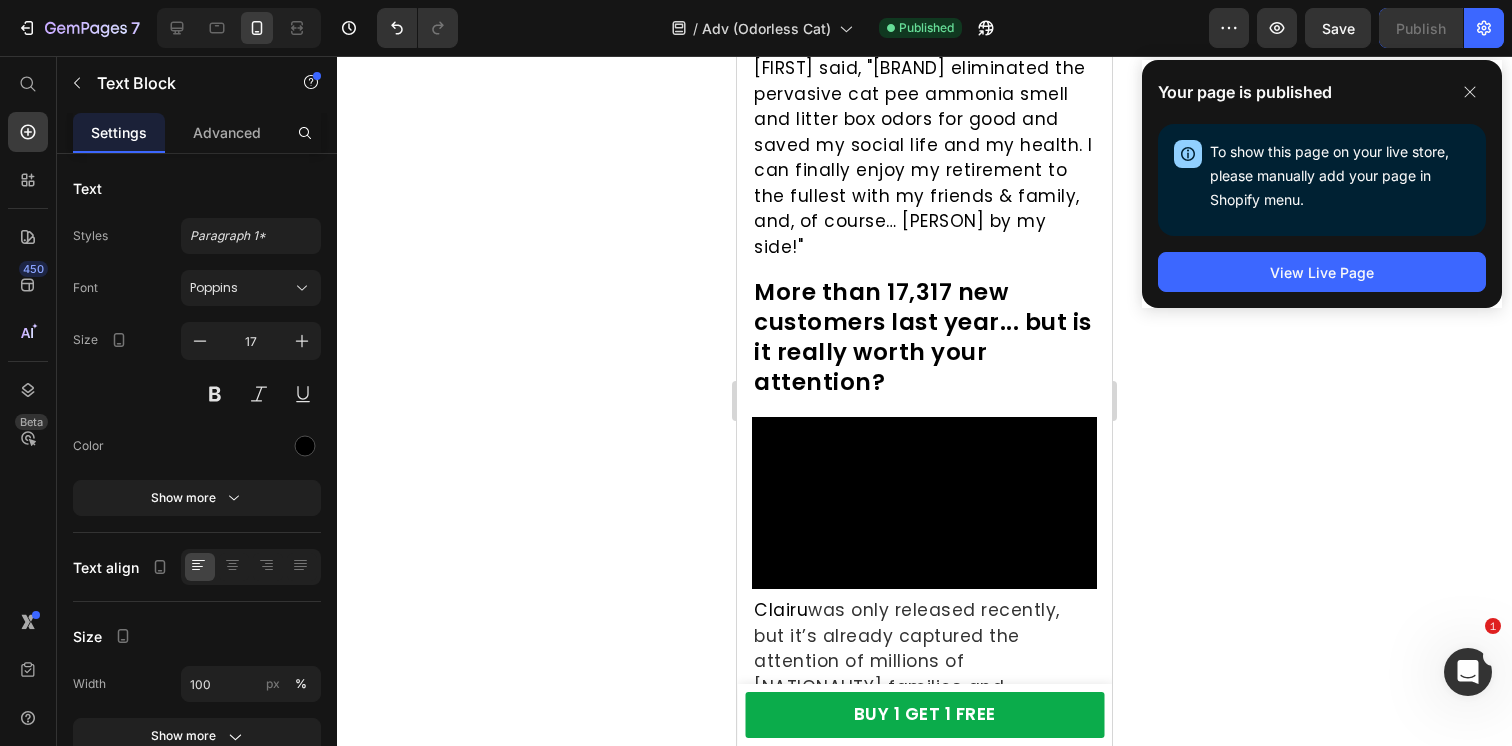 scroll, scrollTop: 13795, scrollLeft: 0, axis: vertical 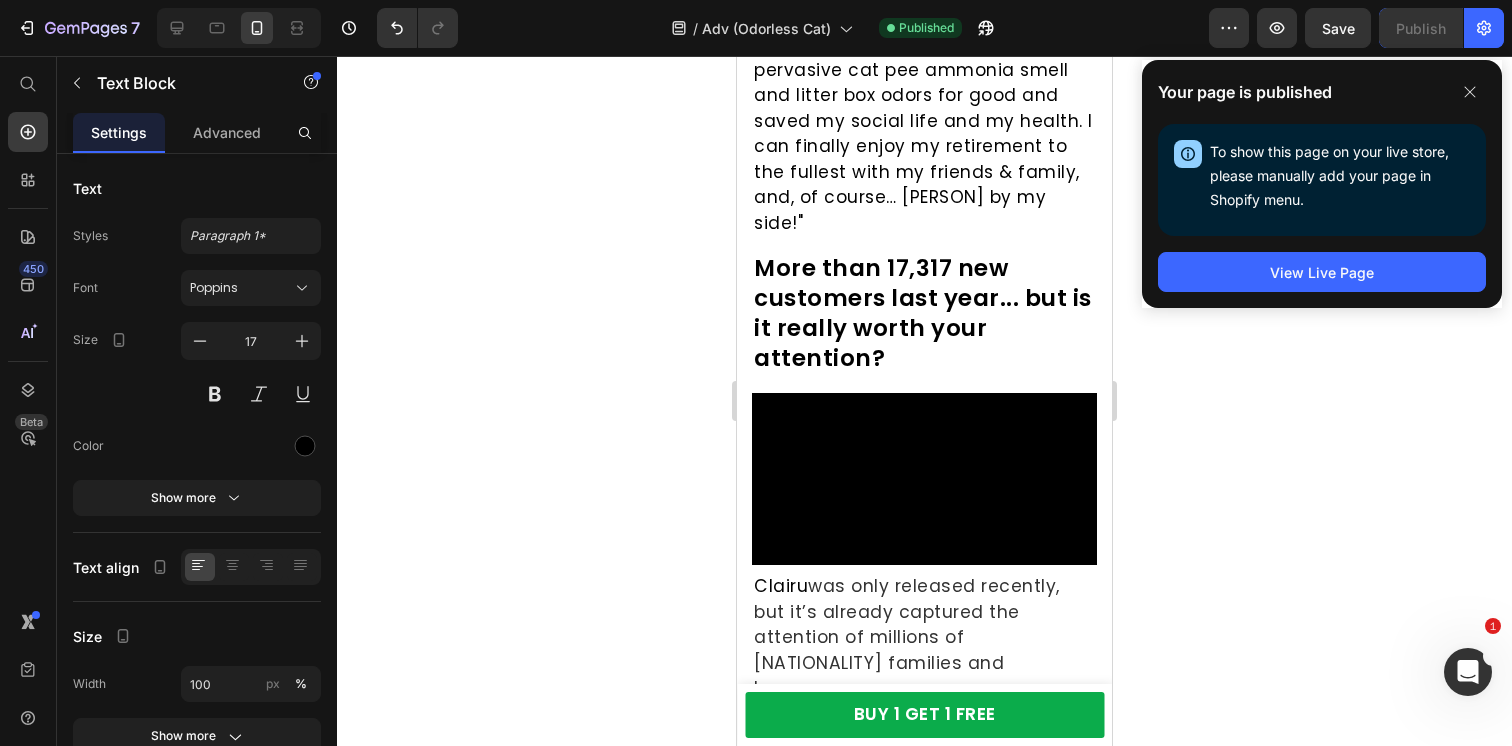 click at bounding box center (239, 28) 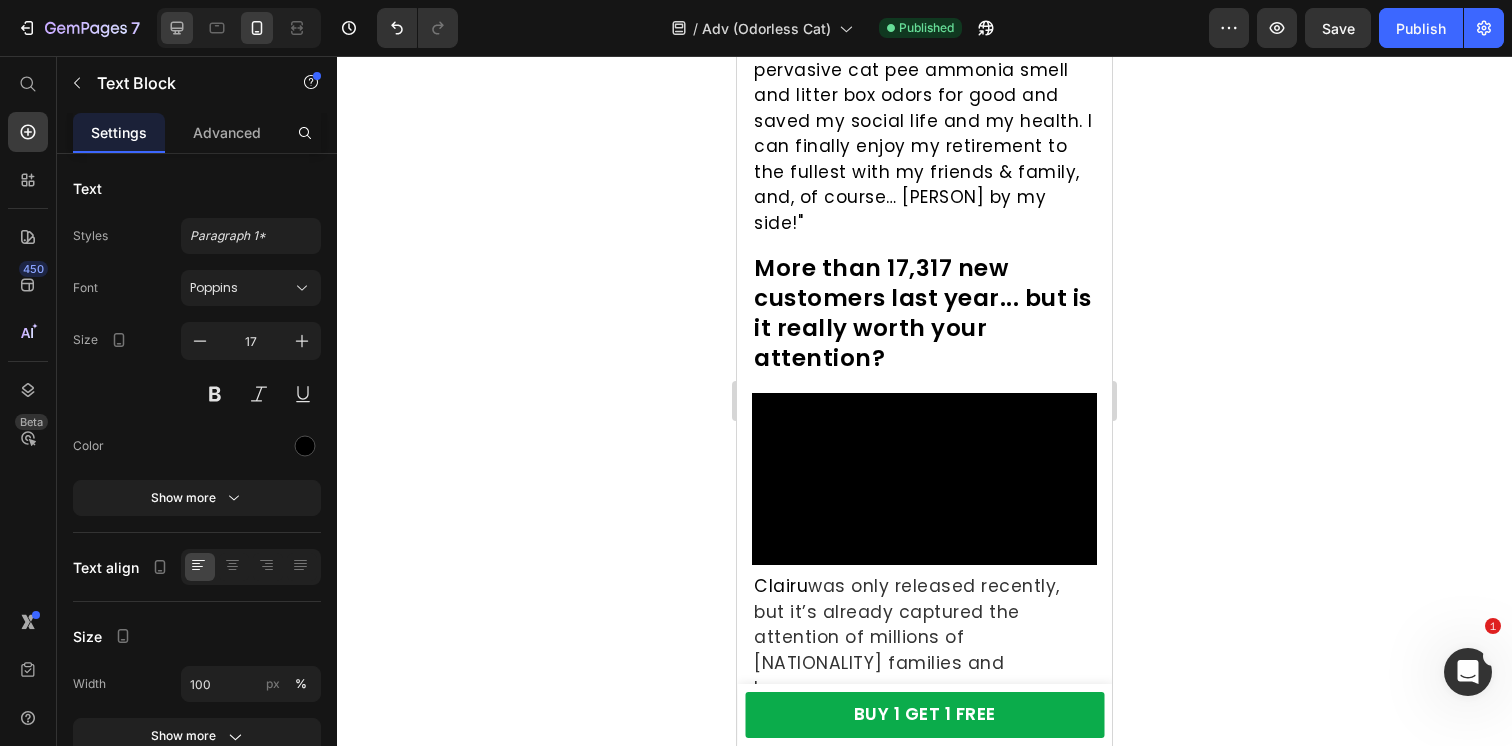 click 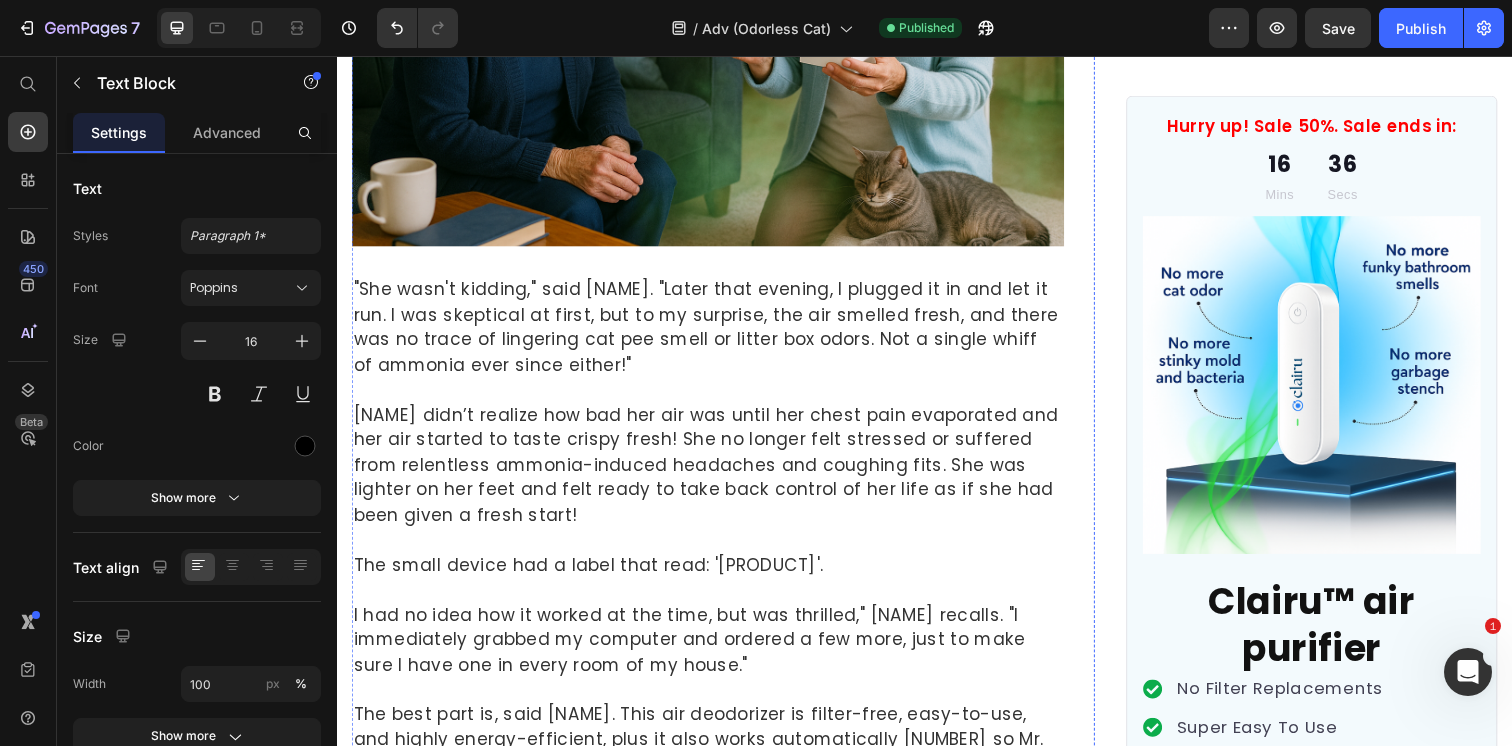 scroll, scrollTop: 7678, scrollLeft: 0, axis: vertical 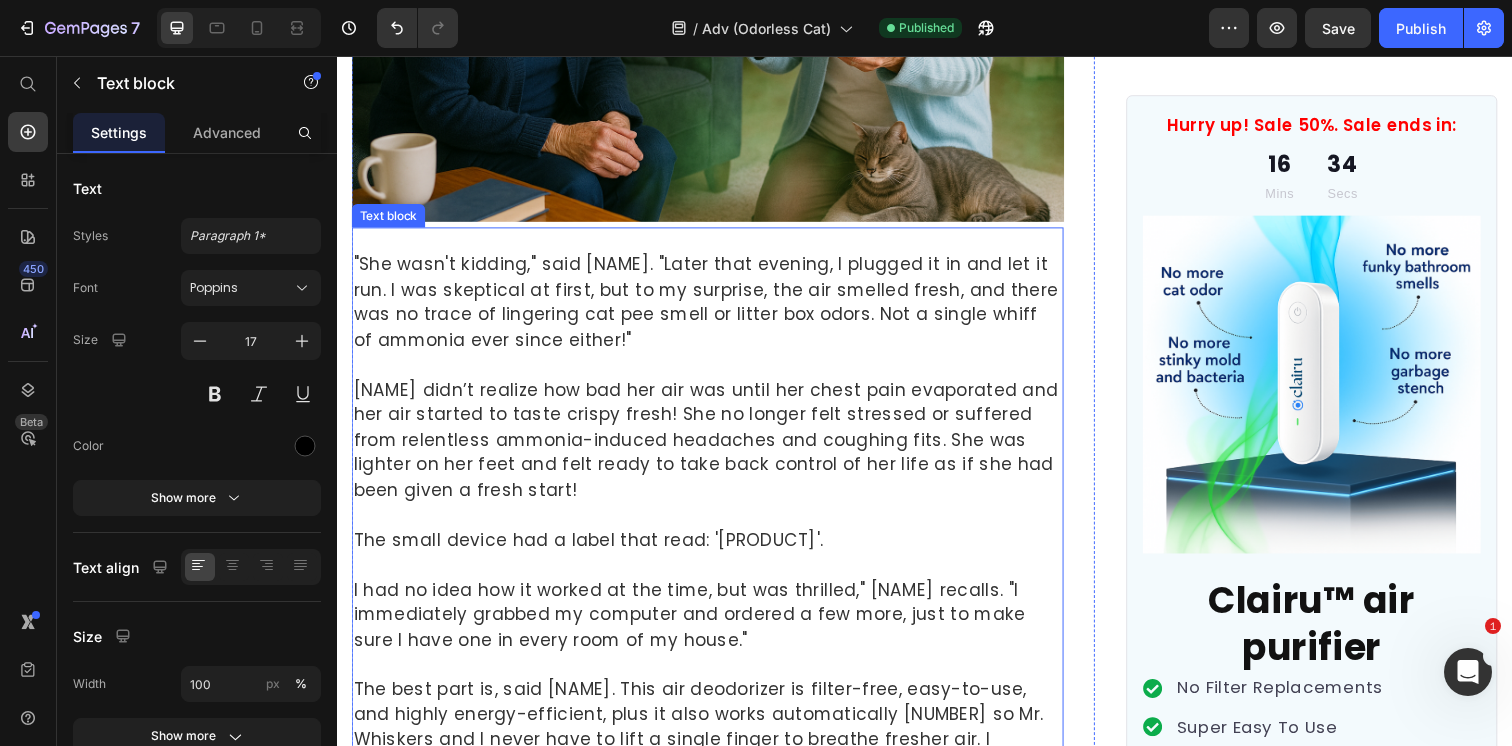 click on ""She wasn't kidding," said [NAME]. "Later that evening, I plugged it in and let it run. I was skeptical at first, but to my surprise, the air smelled fresh, and there was no trace of lingering cat pee smell or litter box odors. Not a single whiff of ammonia ever since either!"" at bounding box center (714, 307) 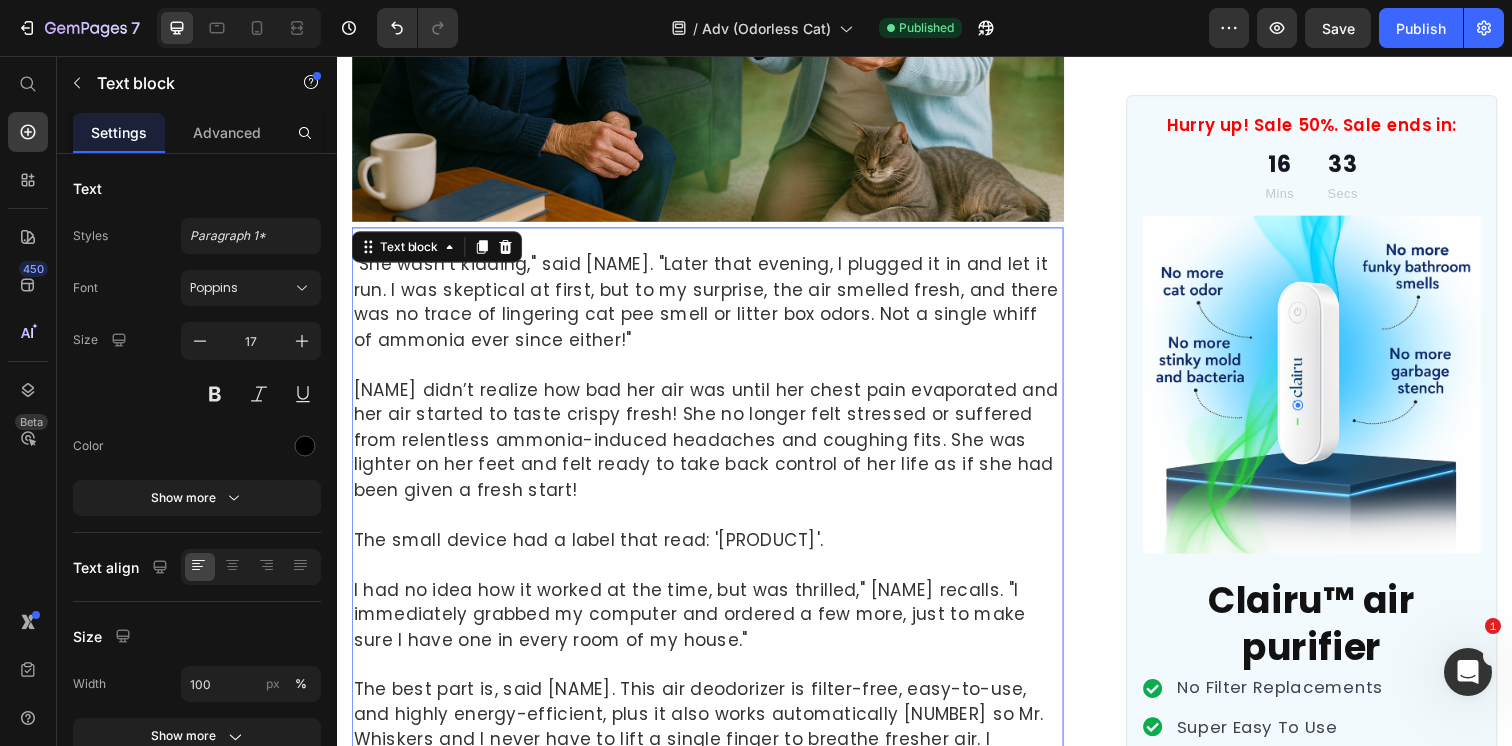 click on ""She wasn't kidding," said [NAME]. "Later that evening, I plugged it in and let it run. I was skeptical at first, but to my surprise, the air smelled fresh, and there was no trace of lingering cat pee smell or litter box odors. Not a single whiff of ammonia ever since either!"" at bounding box center (714, 307) 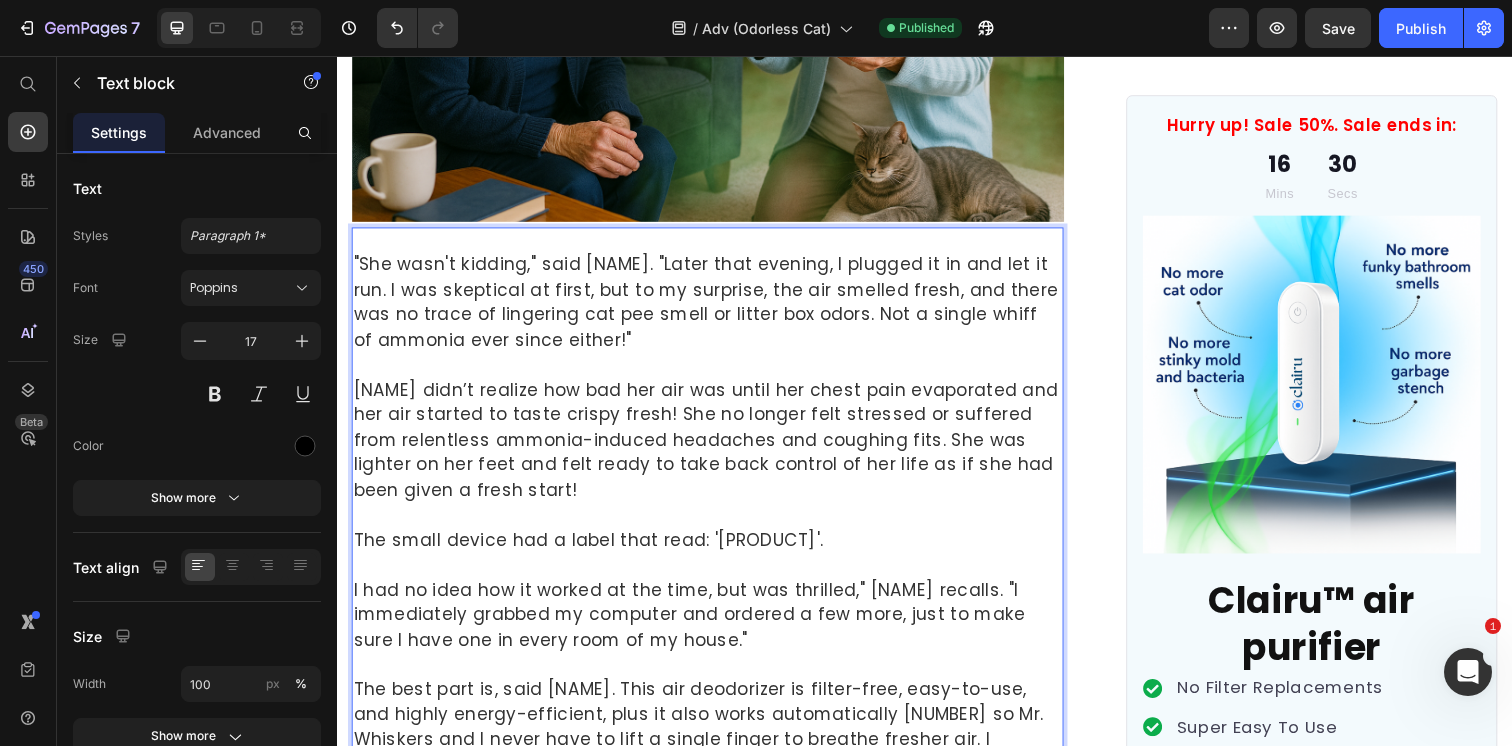 click on ""She wasn't kidding," said [NAME]. "Later that evening, I plugged it in and let it run. I was skeptical at first, but to my surprise, the air smelled fresh, and there was no trace of lingering cat pee smell or litter box odors. Not a single whiff of ammonia ever since either!"" at bounding box center (715, 308) 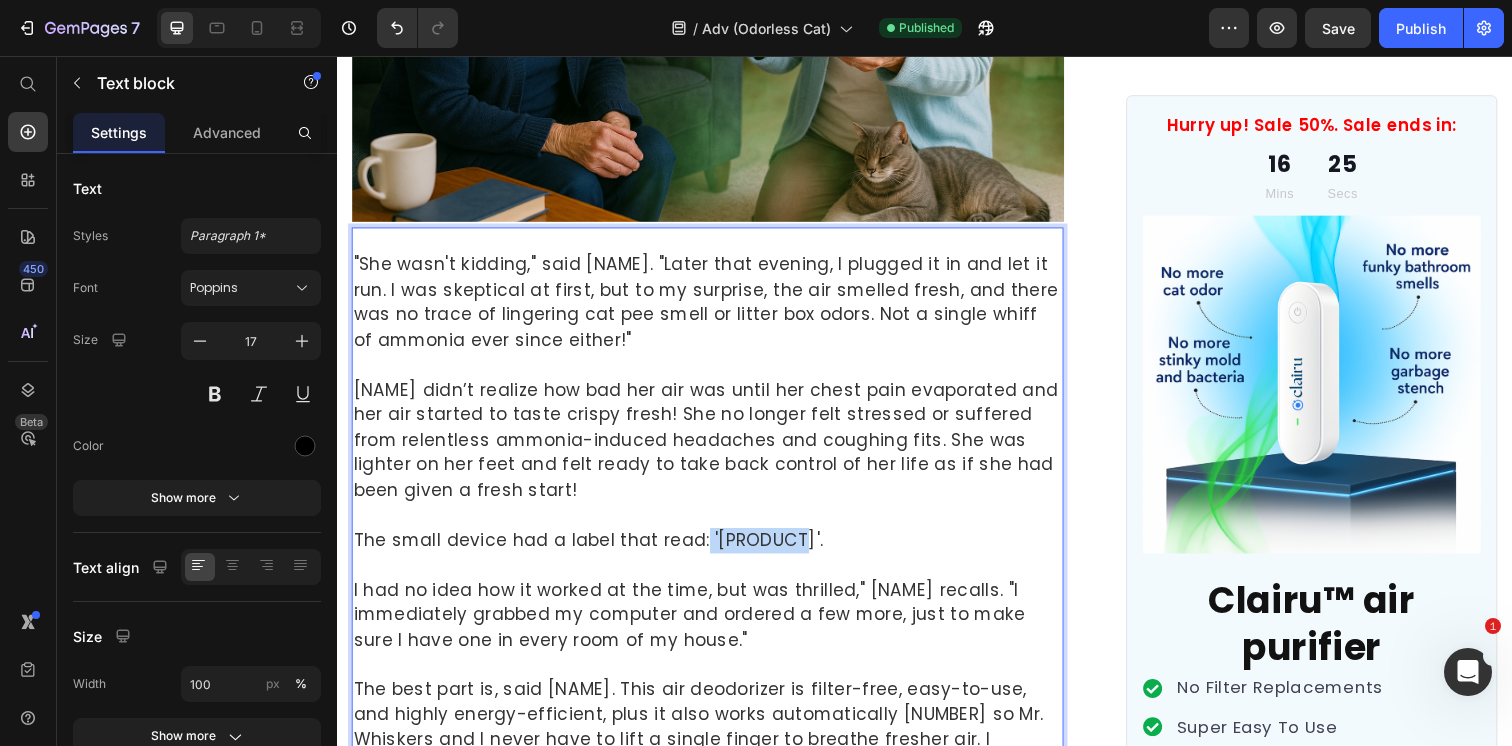 drag, startPoint x: 784, startPoint y: 446, endPoint x: 713, endPoint y: 444, distance: 71.02816 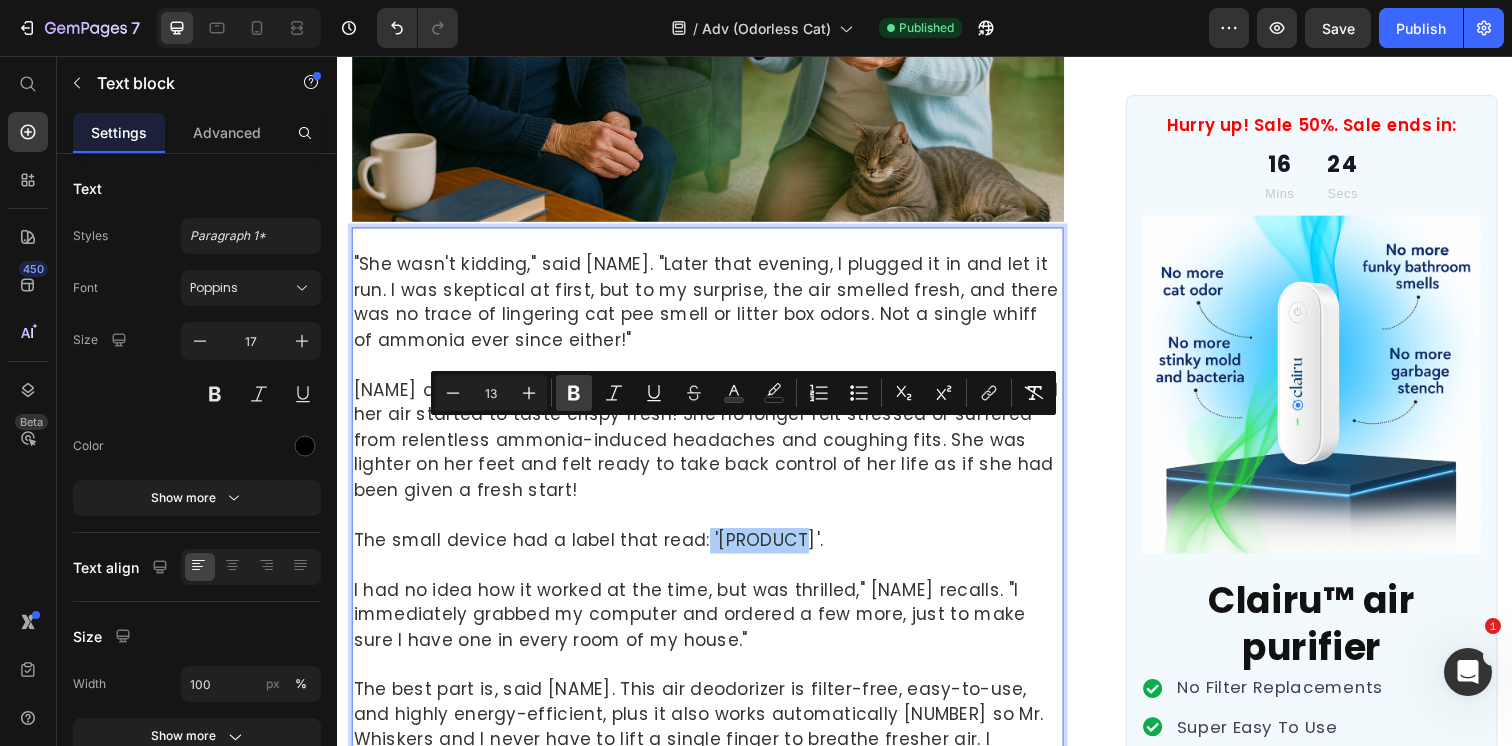 click 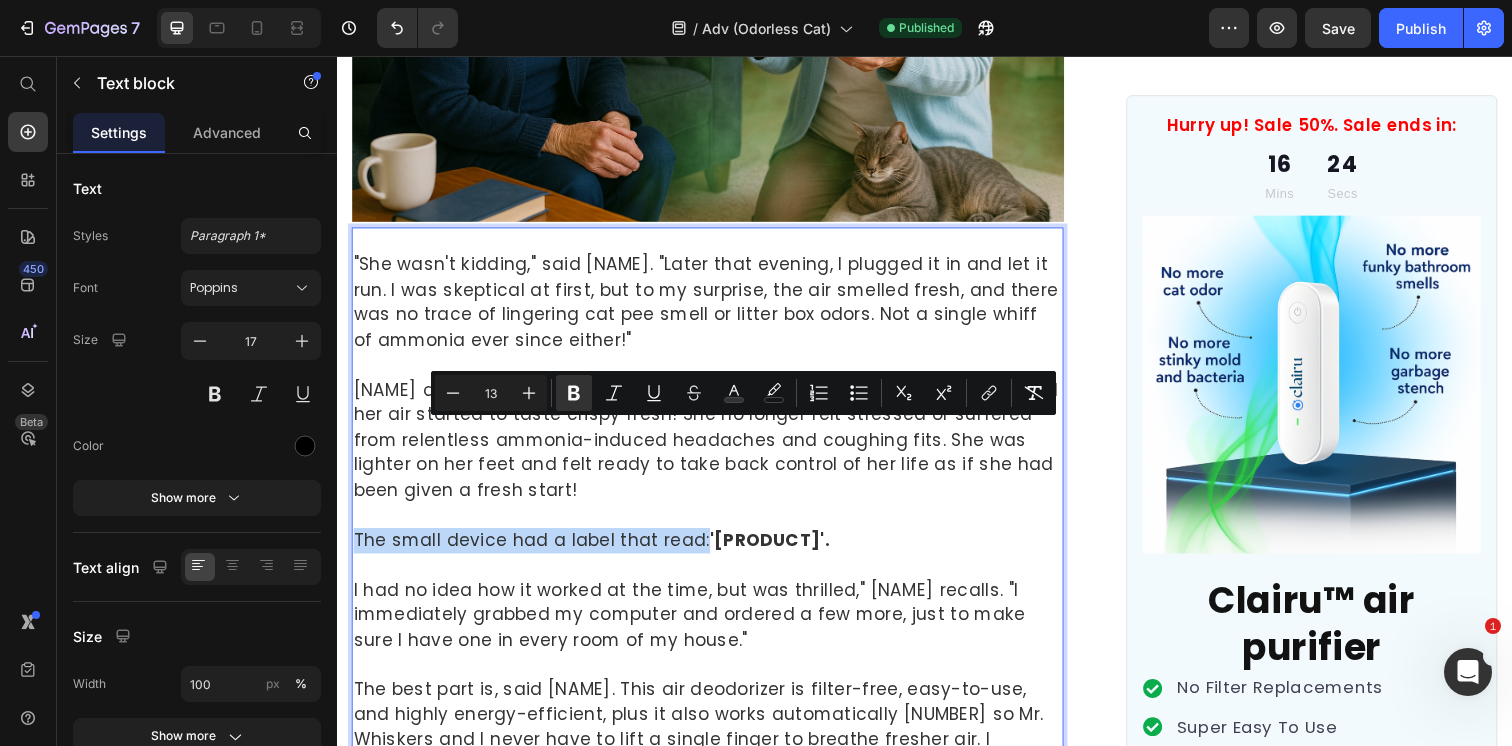 click on "The small device had a label that read:  'Clairu’." at bounding box center (715, 537) 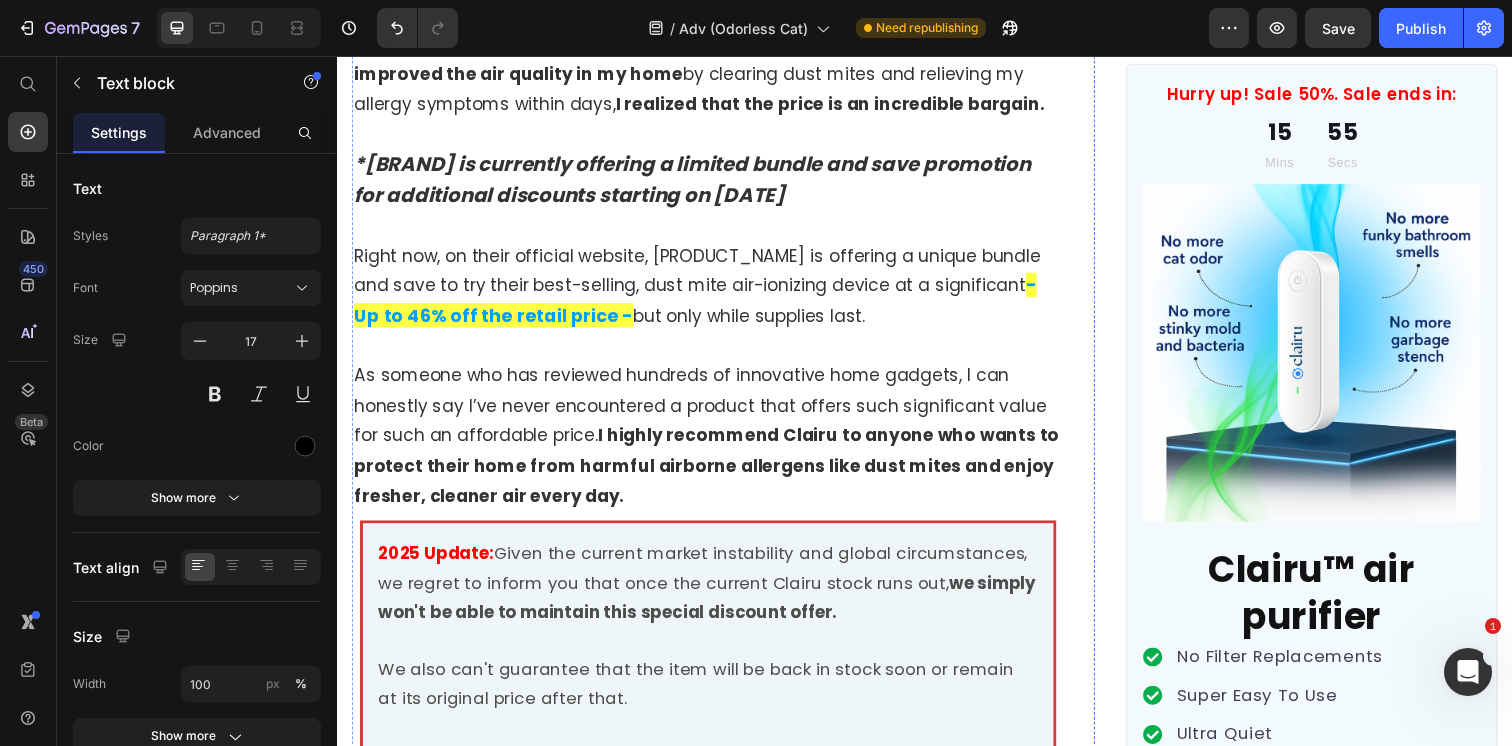 scroll, scrollTop: 15562, scrollLeft: 0, axis: vertical 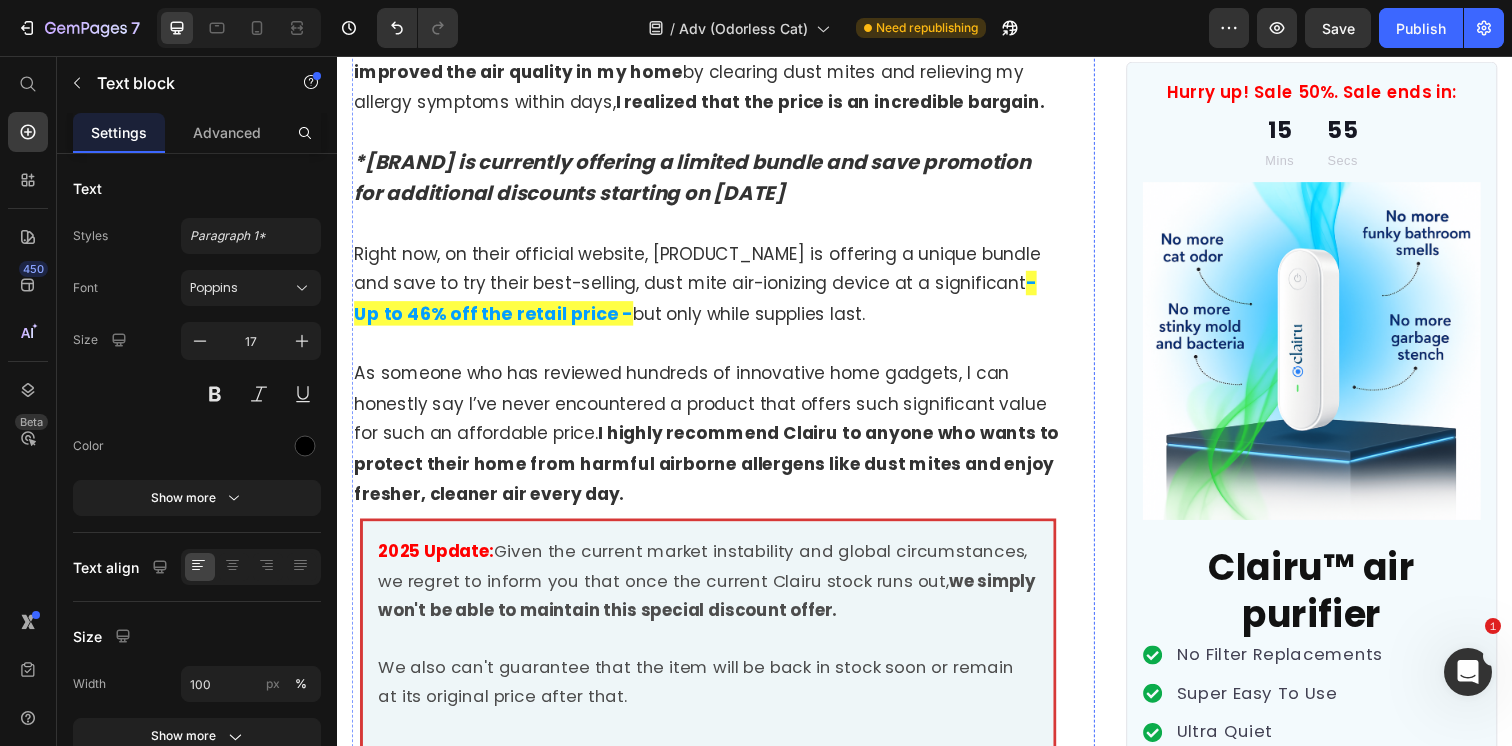 click on "Traditional air purifiers and professional cleaning services can be expensive, with some purifiers costing up to a whopping $[PRICE]. And they require time-consuming maintenance and filter replacements, there's really no comparison." at bounding box center [715, -471] 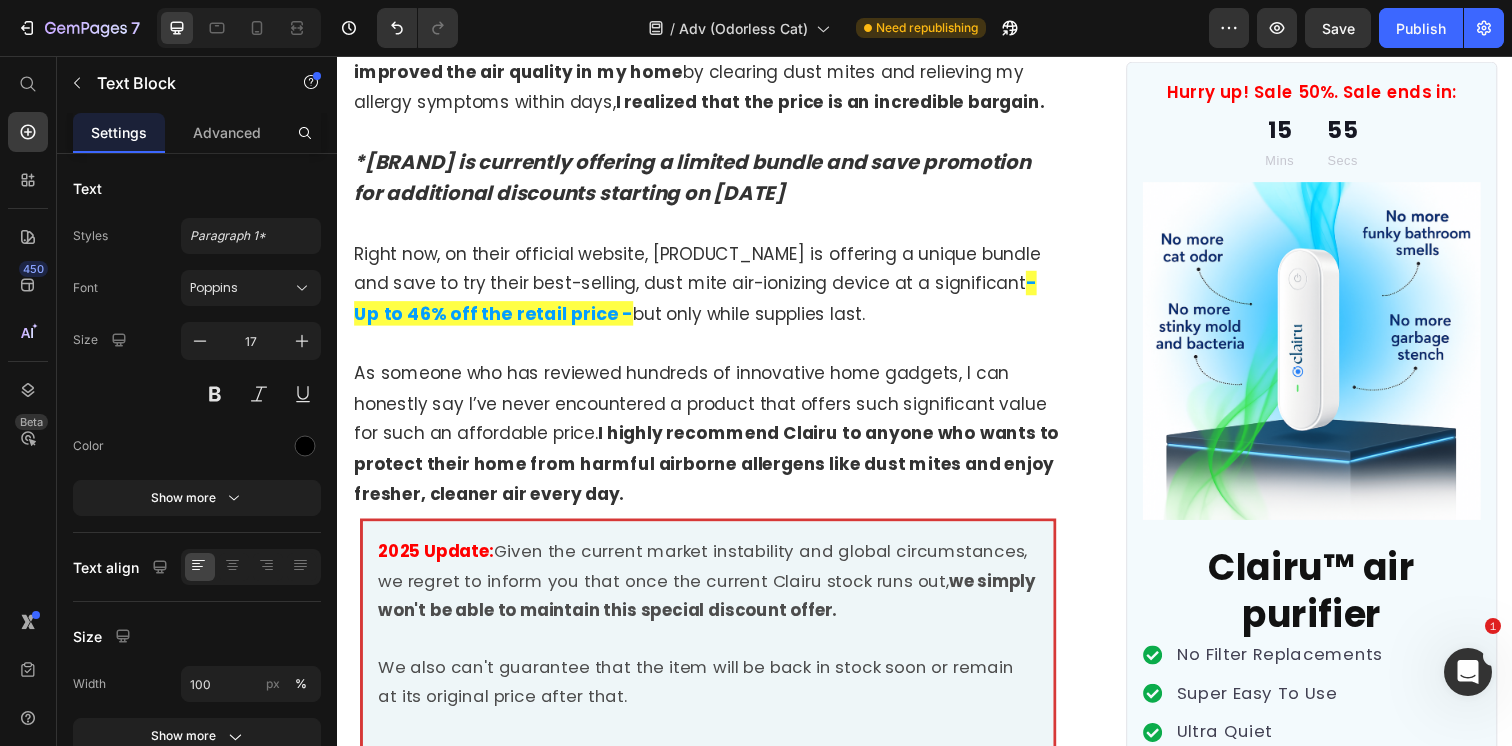 click on "Traditional air purifiers and professional cleaning services can be expensive, with some purifiers costing up to a whopping $[PRICE]. And they require time-consuming maintenance and filter replacements, there's really no comparison." at bounding box center [715, -471] 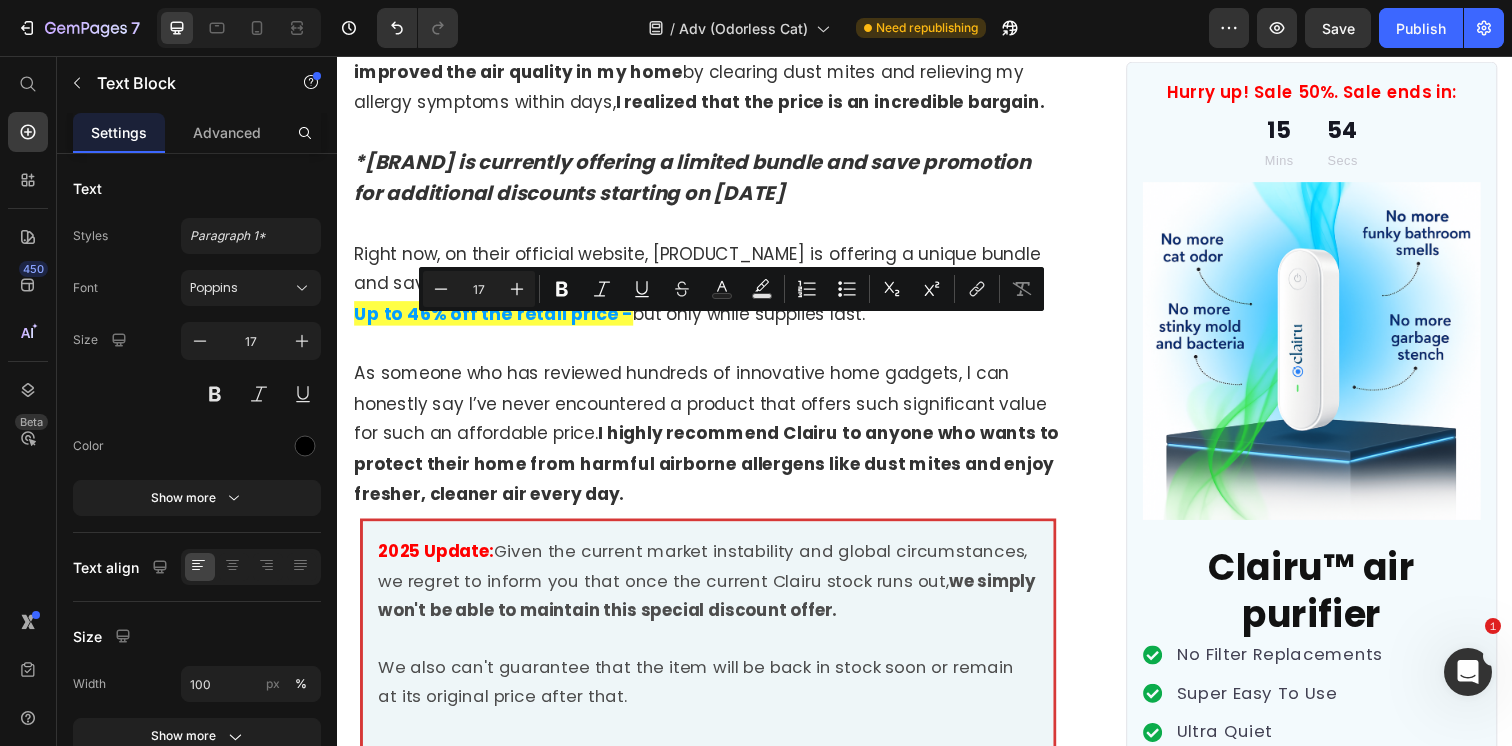 click on "Traditional air purifiers and professional cleaning services can be expensive, with some purifiers costing up to a whopping $[PRICE]. And they require time-consuming maintenance and filter replacements, there's really no comparison." at bounding box center (715, -471) 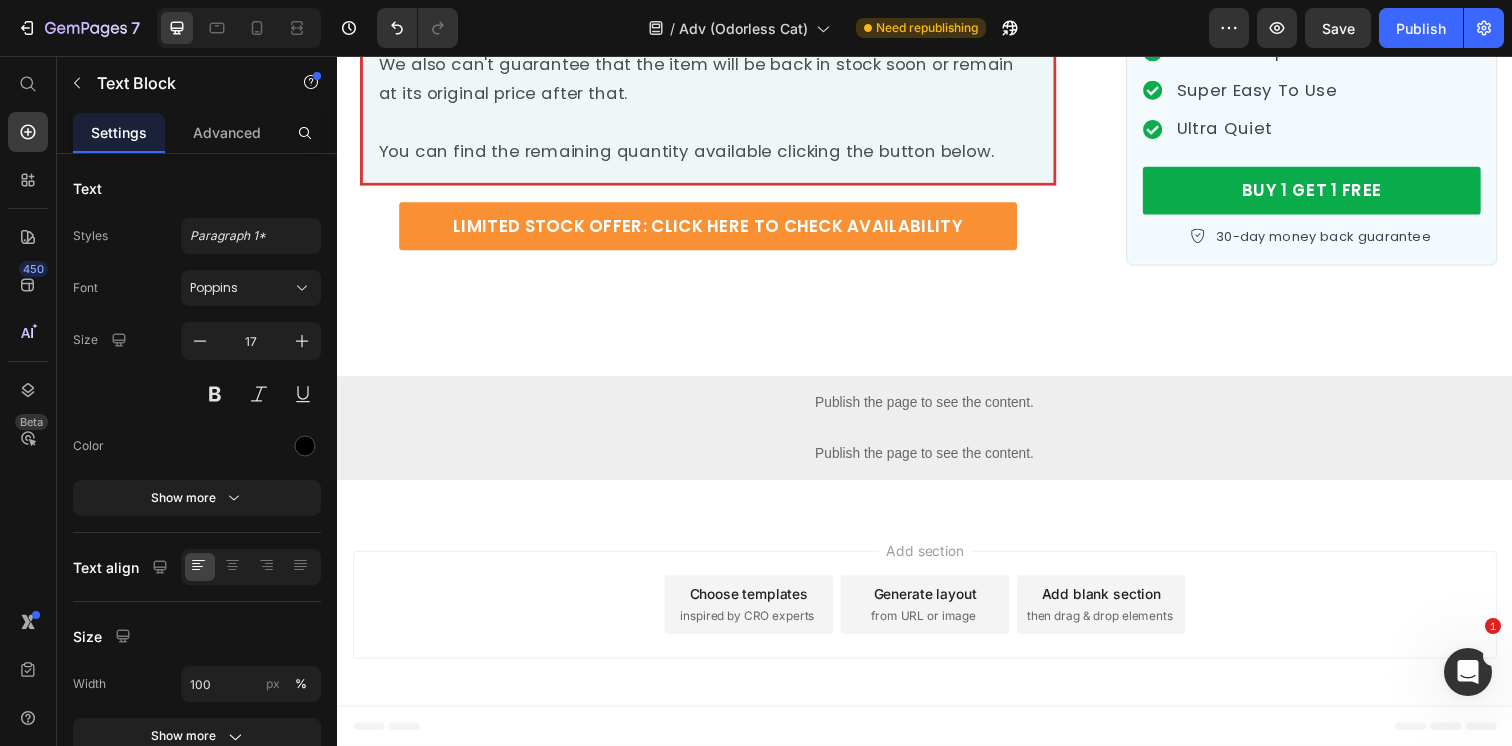 scroll, scrollTop: 16235, scrollLeft: 0, axis: vertical 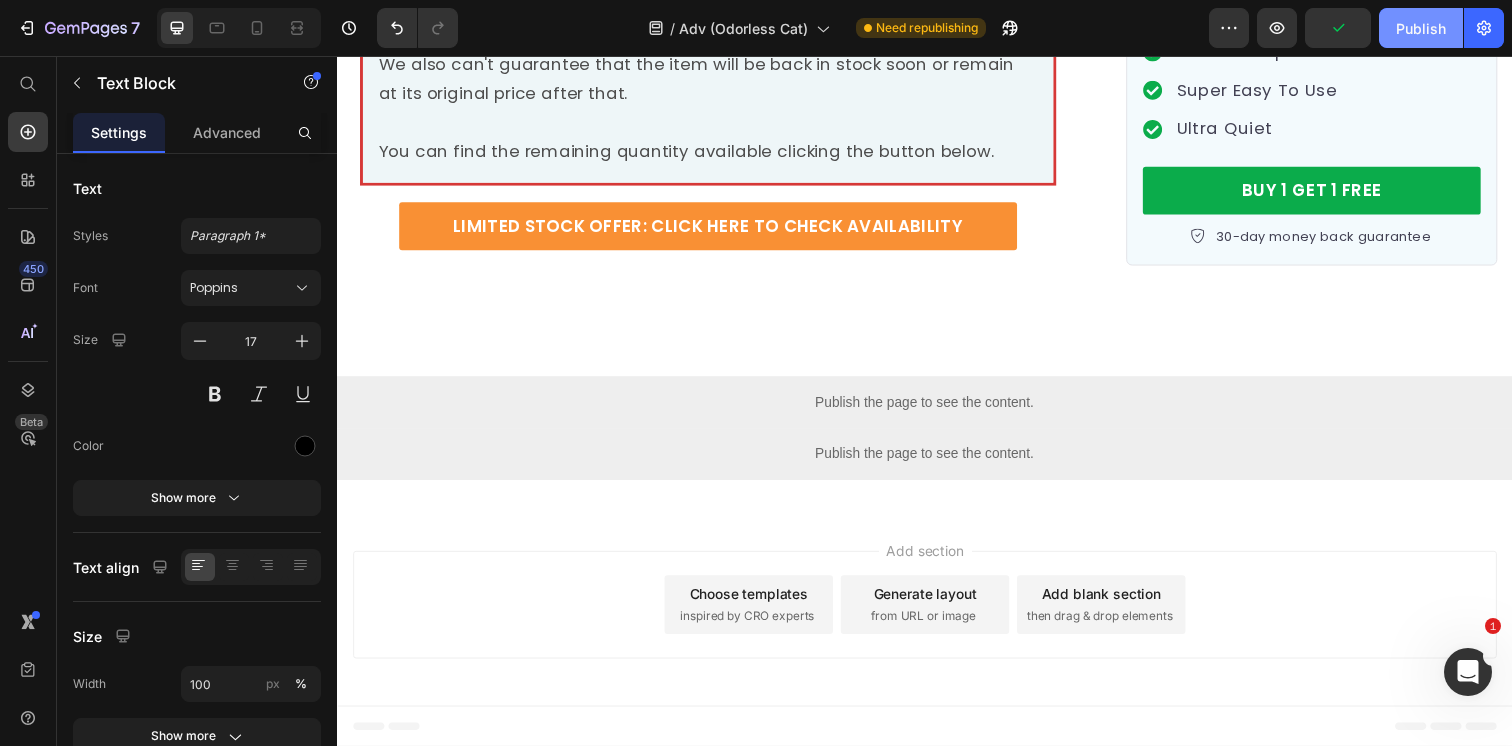 click on "Publish" at bounding box center (1421, 28) 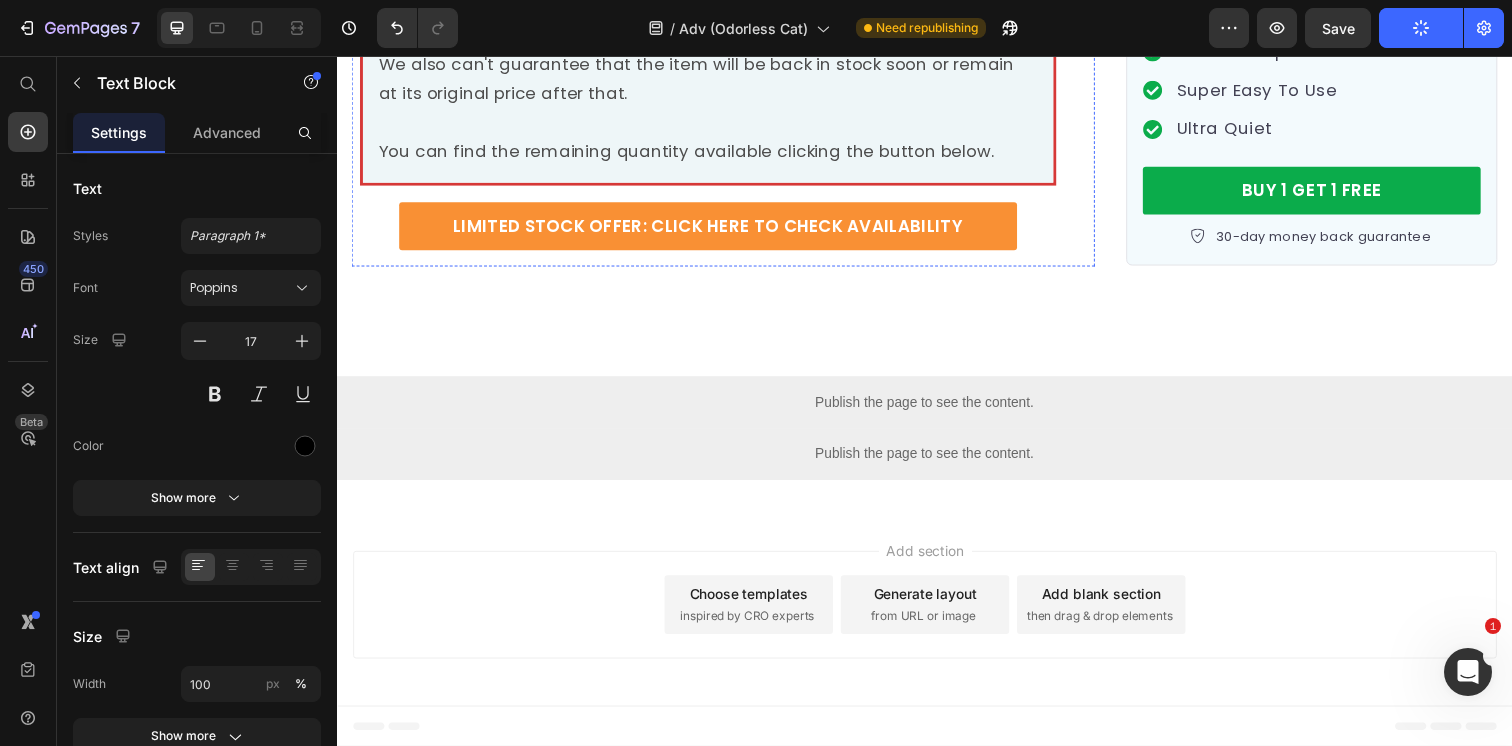 scroll, scrollTop: 16194, scrollLeft: 0, axis: vertical 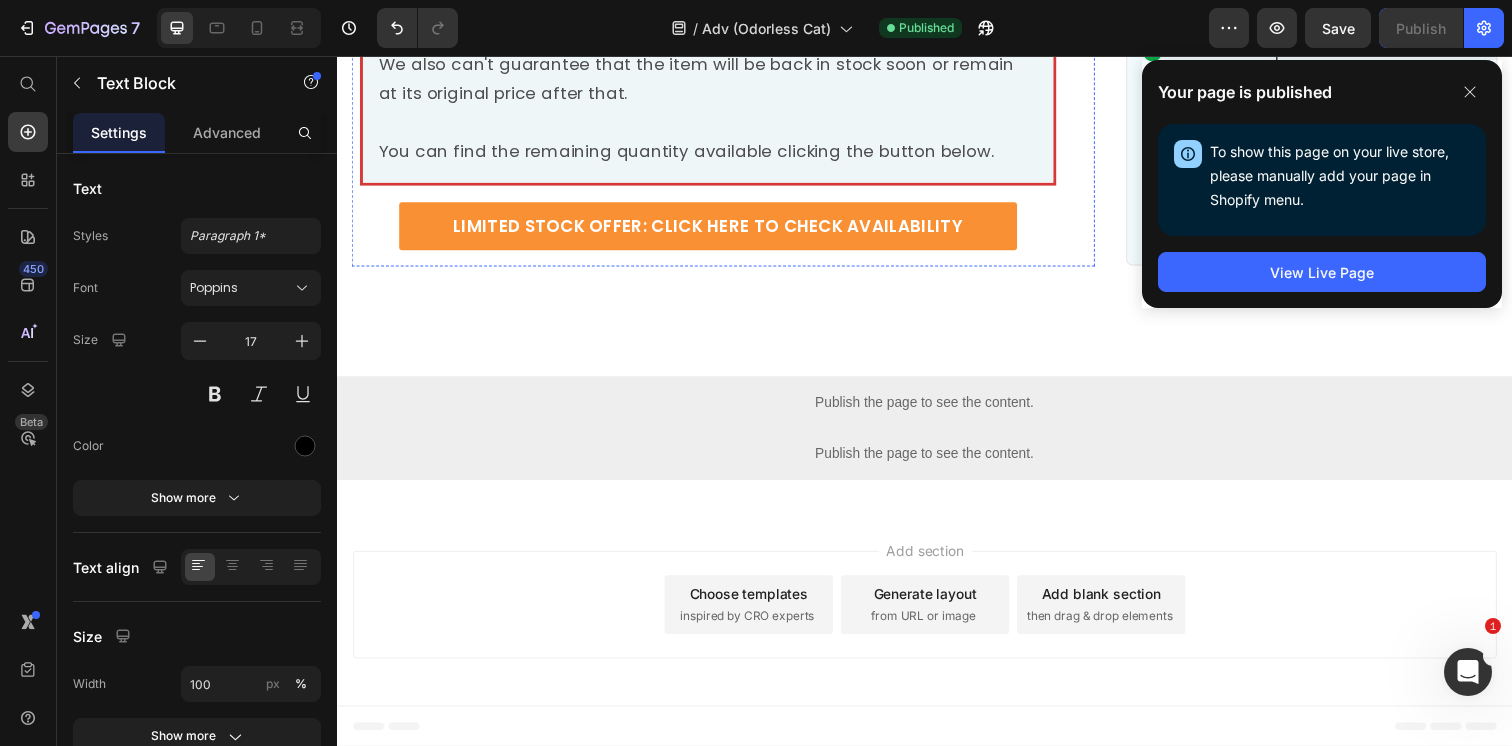 click on "Clairu is regularly priced at £19.99 per device —which, at first glance, might seem a bit high. However, after experiencing  how drastically it improved the air quality in my home  by clearing dust mites and relieving my allergy symptoms within days,  I realized that the price is an incredible bargain." at bounding box center [715, -558] 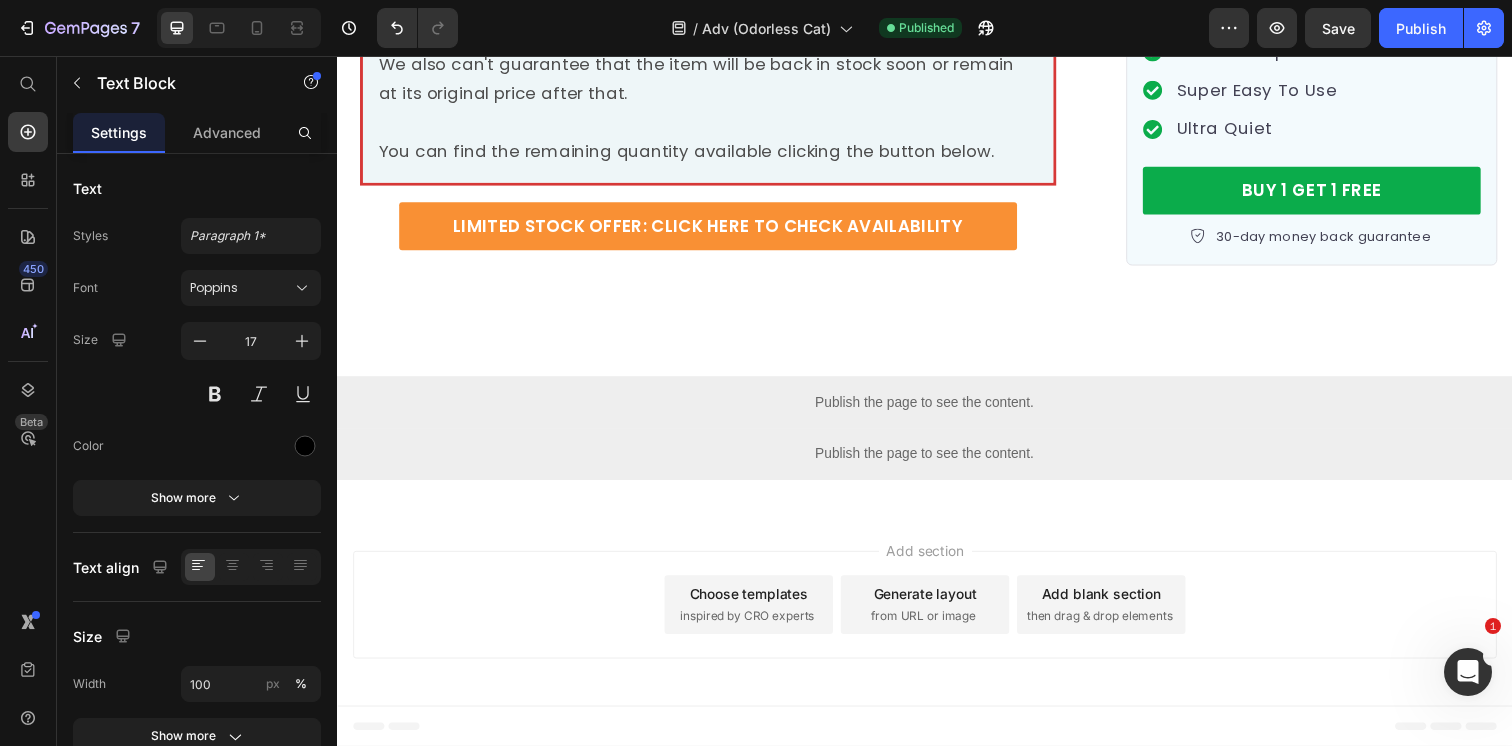 click on "Clairu is regularly priced at £19.99 per device —which, at first glance, might seem a bit high. However, after experiencing  how drastically it improved the air quality in my home  by clearing dust mites and relieving my allergy symptoms within days,  I realized that the price is an incredible bargain." at bounding box center (715, -558) 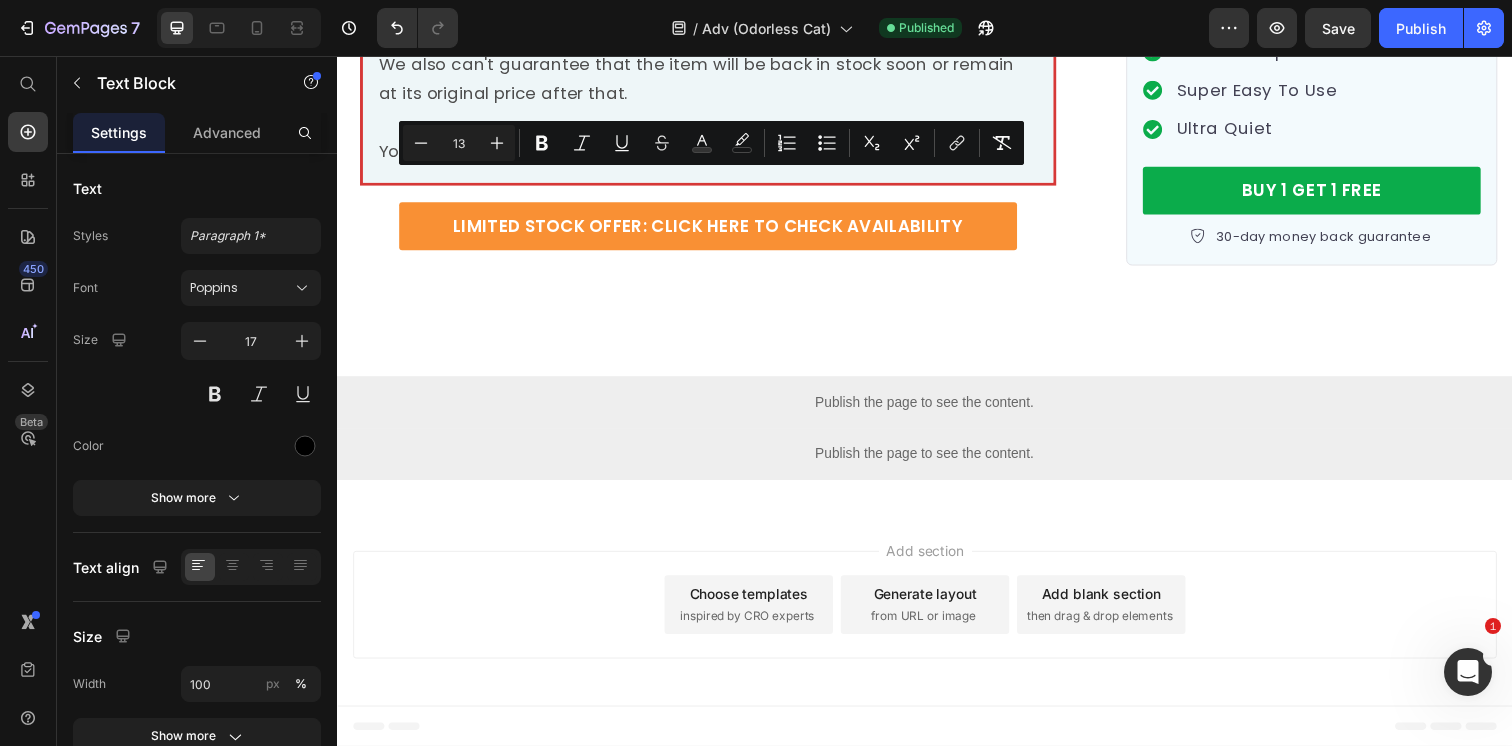 drag, startPoint x: 792, startPoint y: 282, endPoint x: 767, endPoint y: 182, distance: 103.077644 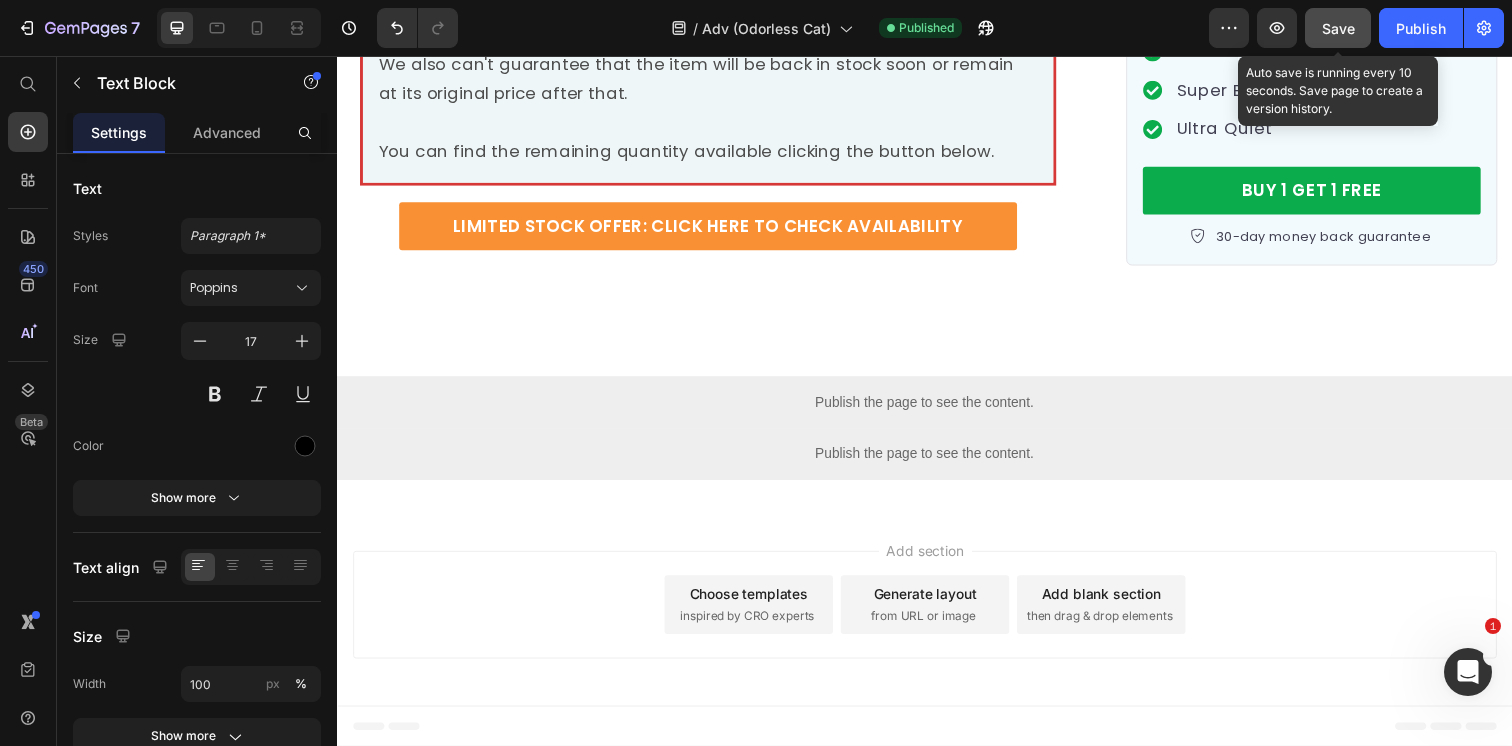 click on "Save" 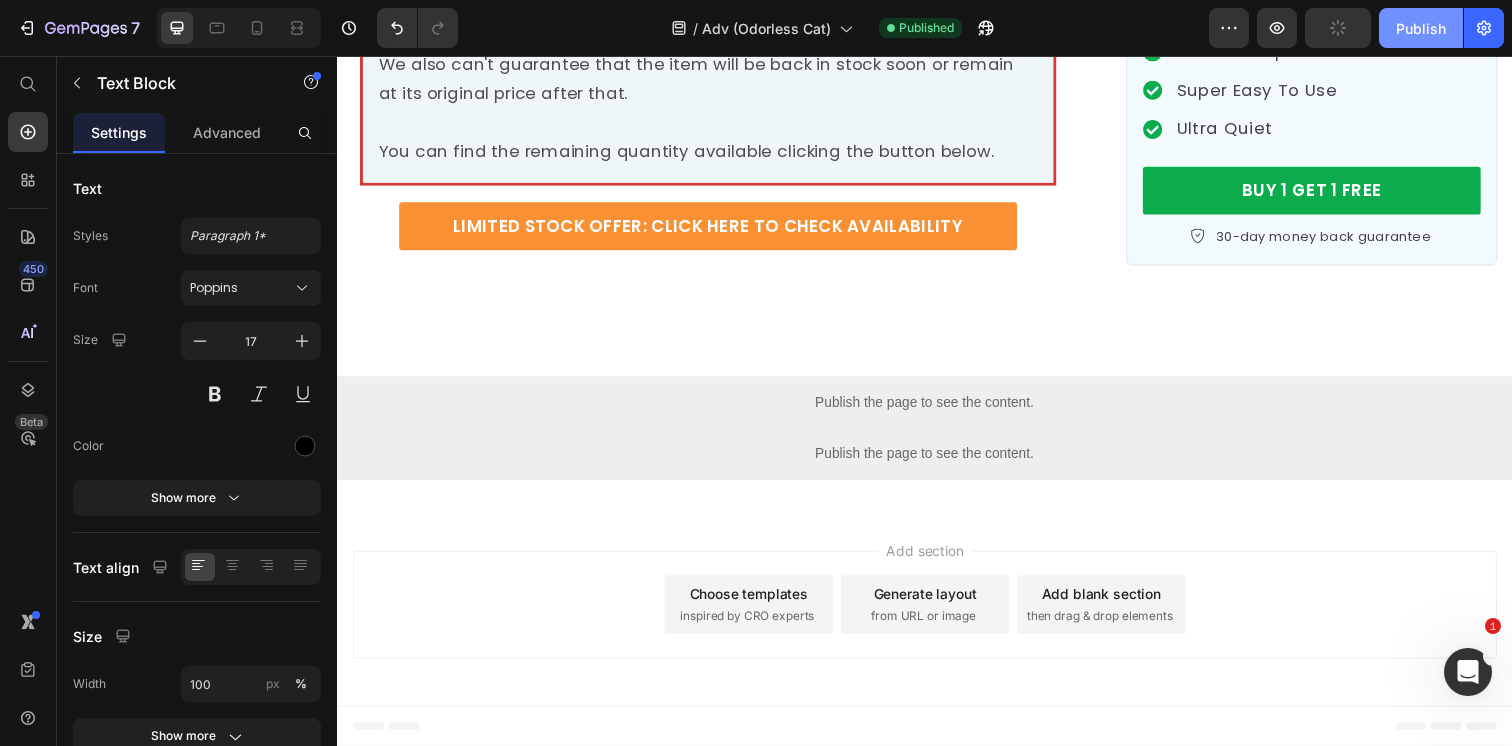 click on "Publish" at bounding box center [1421, 28] 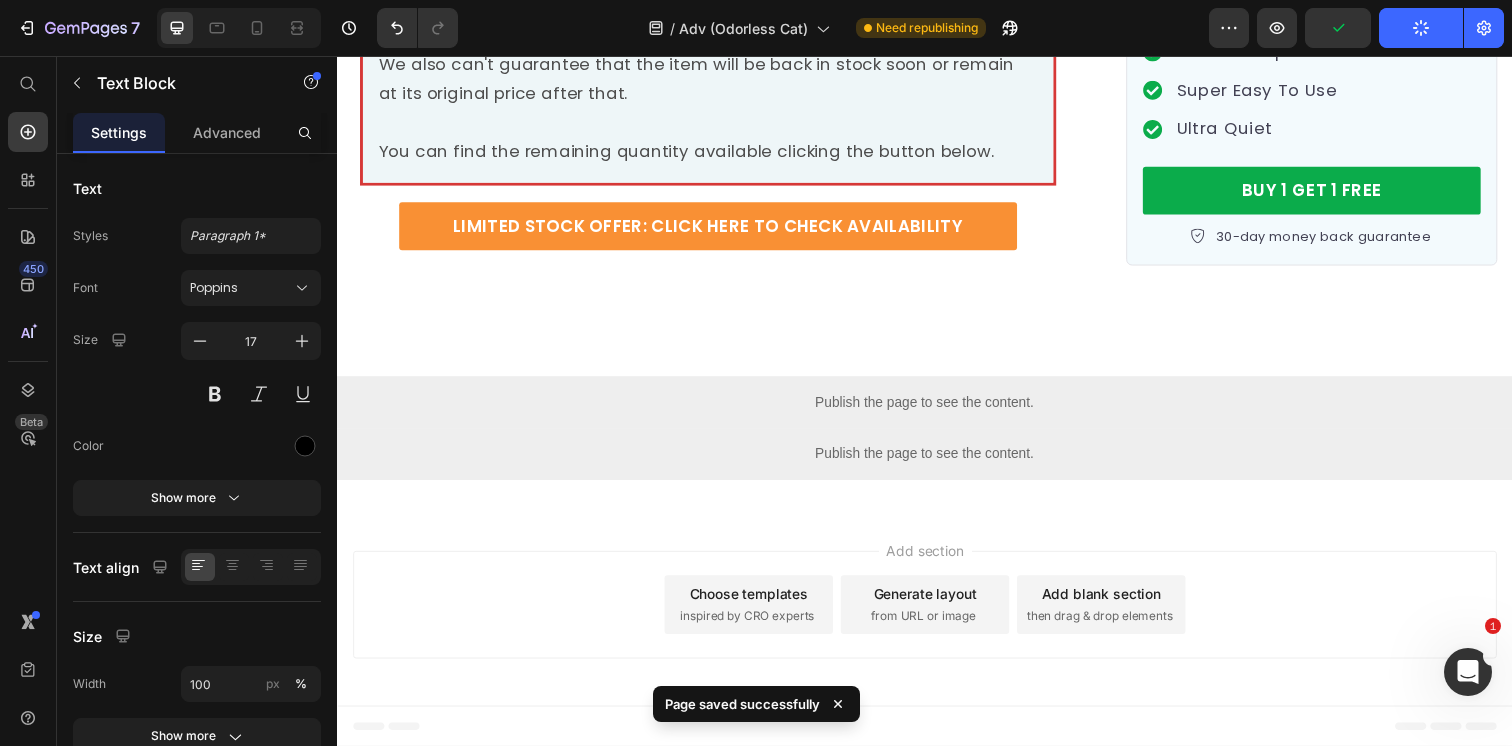 scroll, scrollTop: 16274, scrollLeft: 0, axis: vertical 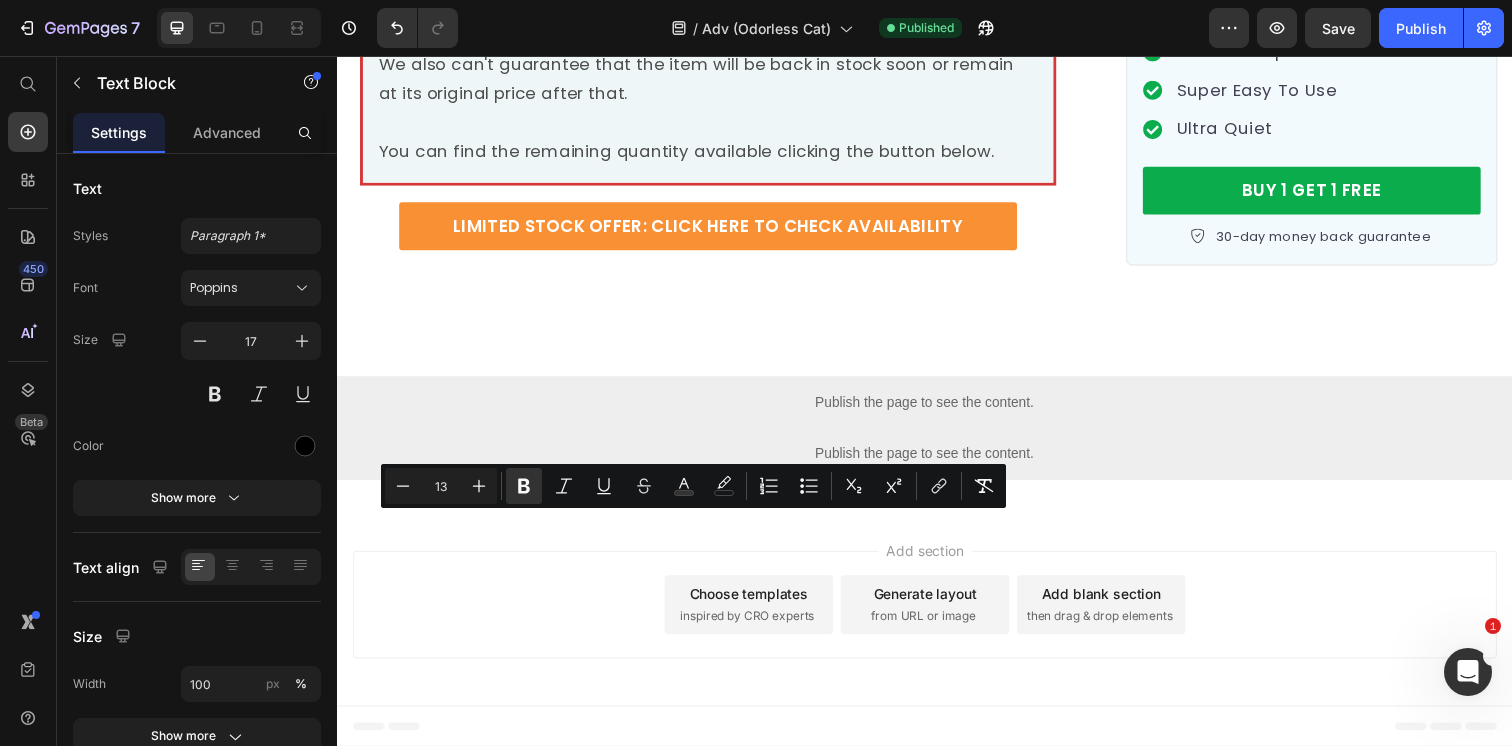 drag, startPoint x: 641, startPoint y: 609, endPoint x: 909, endPoint y: 538, distance: 277.2454 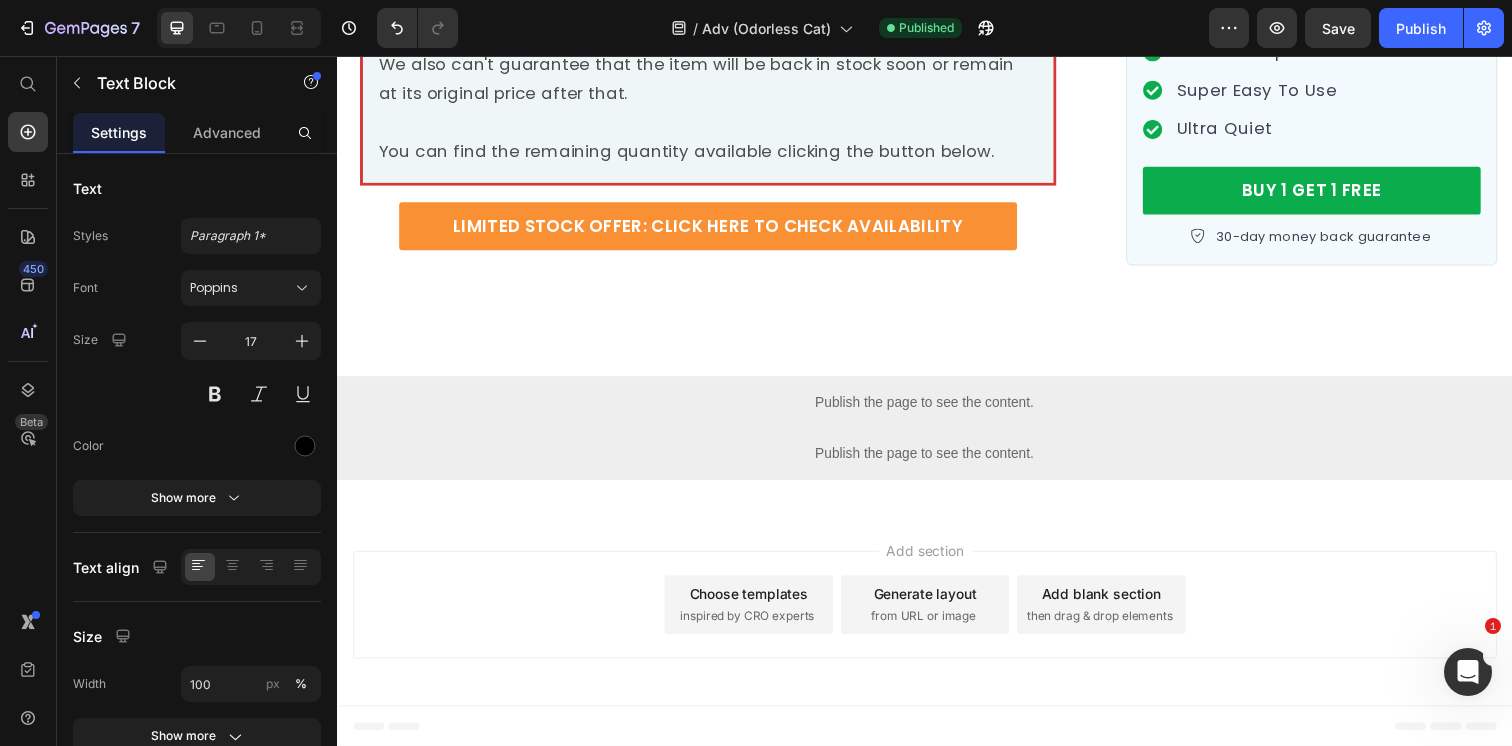 scroll, scrollTop: 16438, scrollLeft: 0, axis: vertical 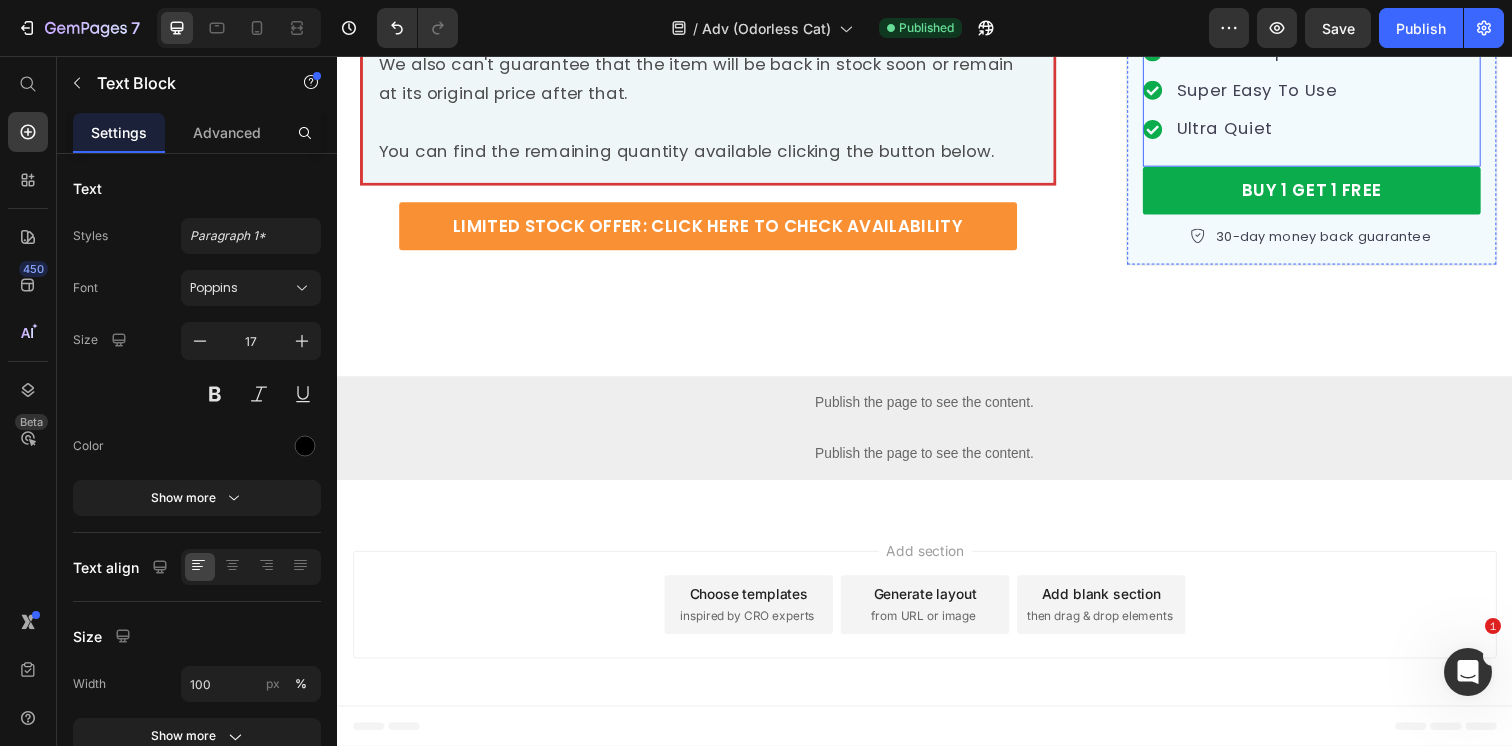 click on "Super Easy To Use" at bounding box center [1277, 91] 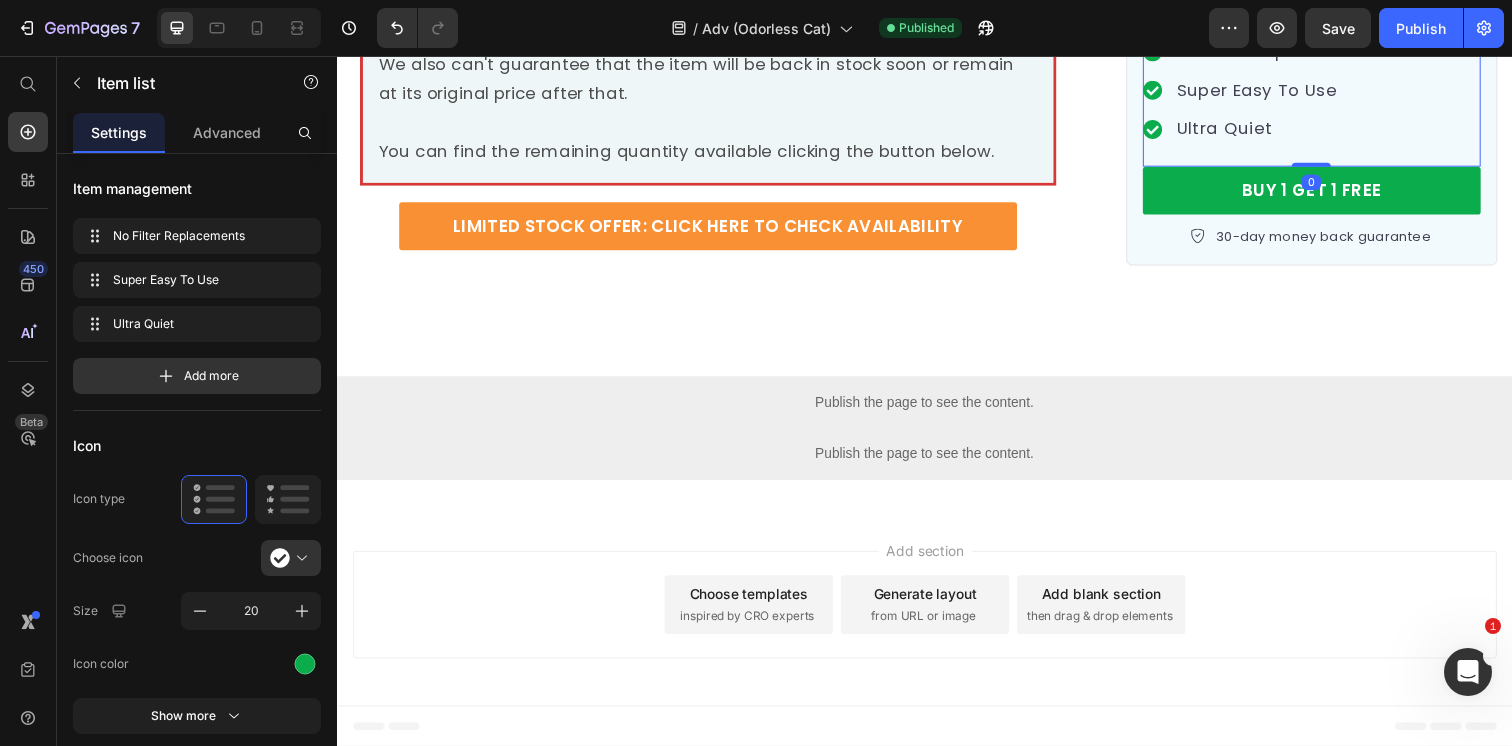 click on "Super Easy To Use" at bounding box center [1277, 91] 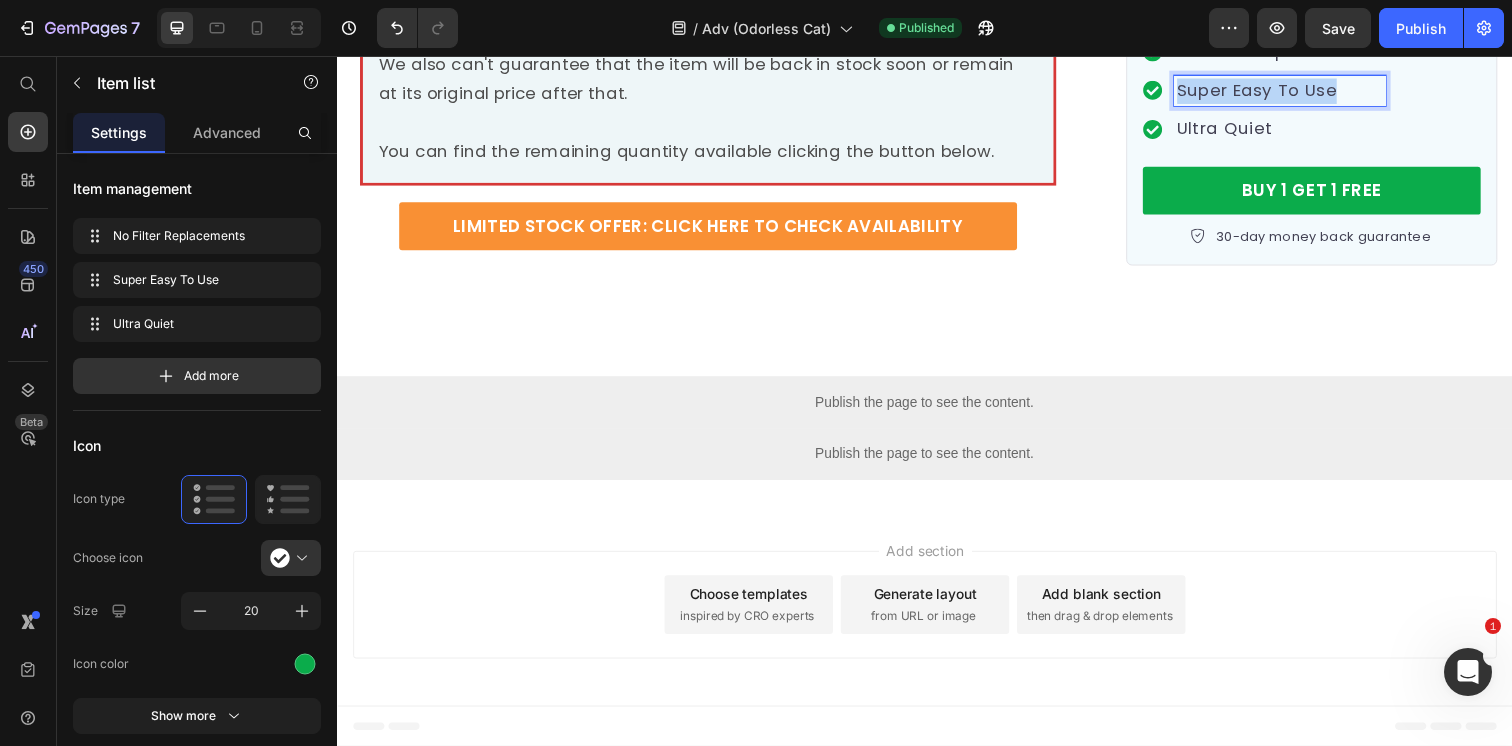 click on "Super Easy To Use" at bounding box center (1277, 91) 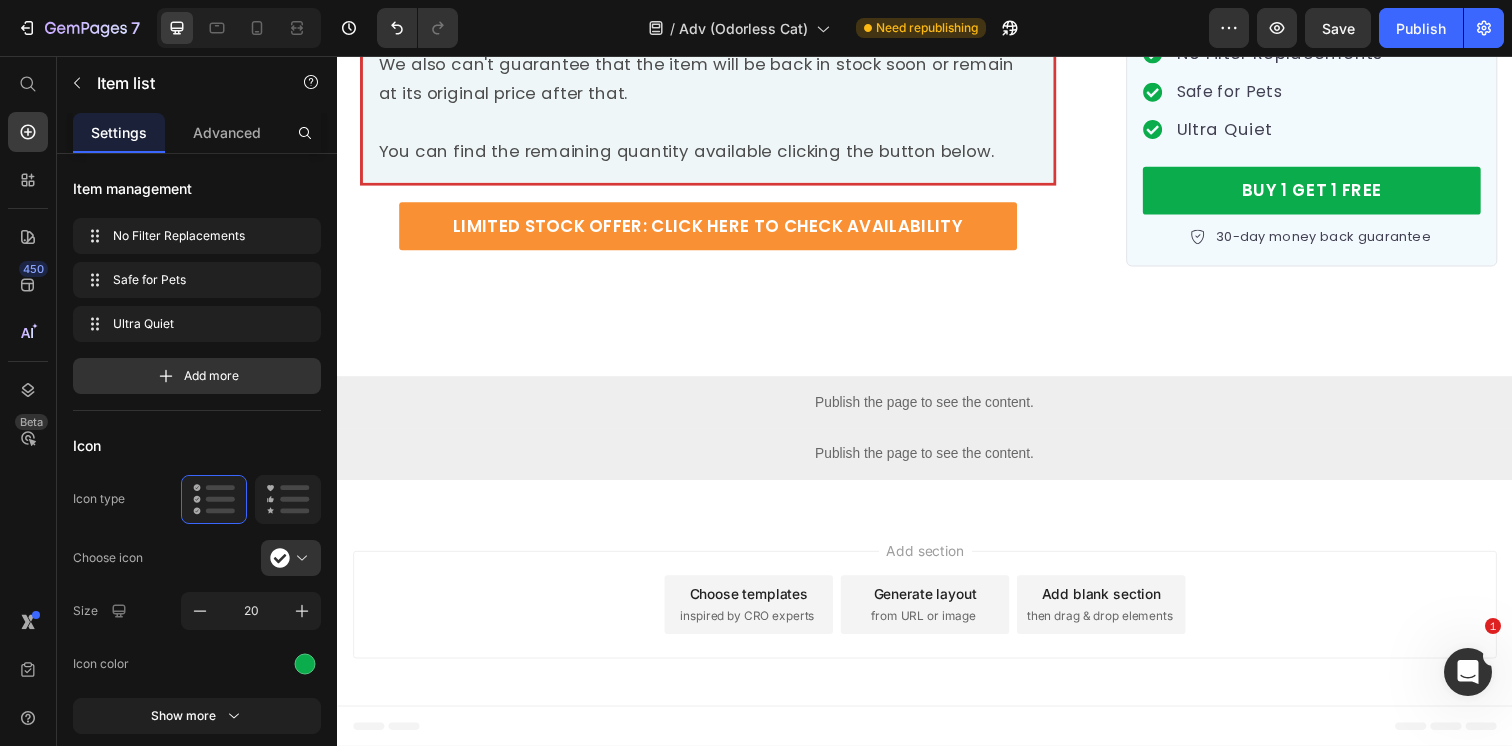 click on "Save" at bounding box center (1338, 28) 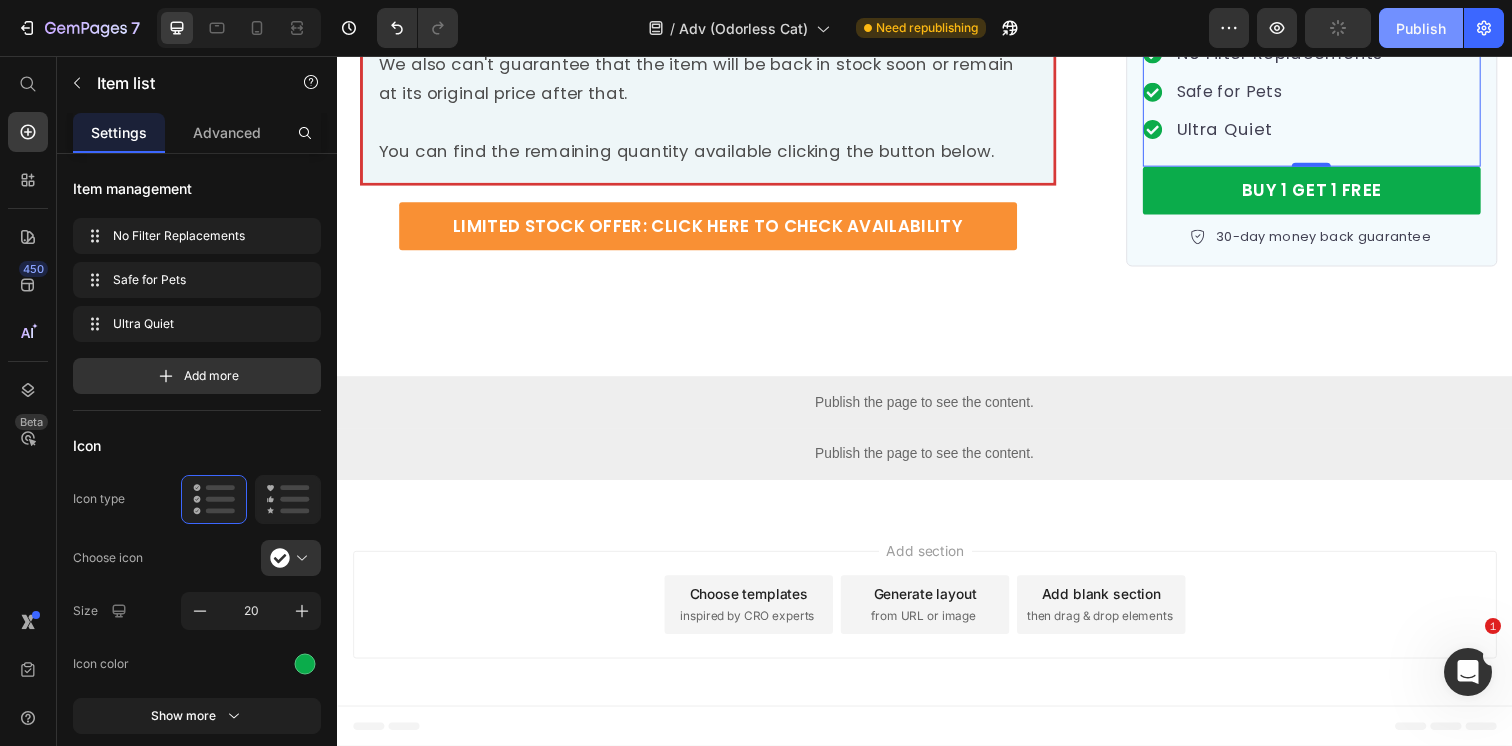 click on "Publish" at bounding box center [1421, 28] 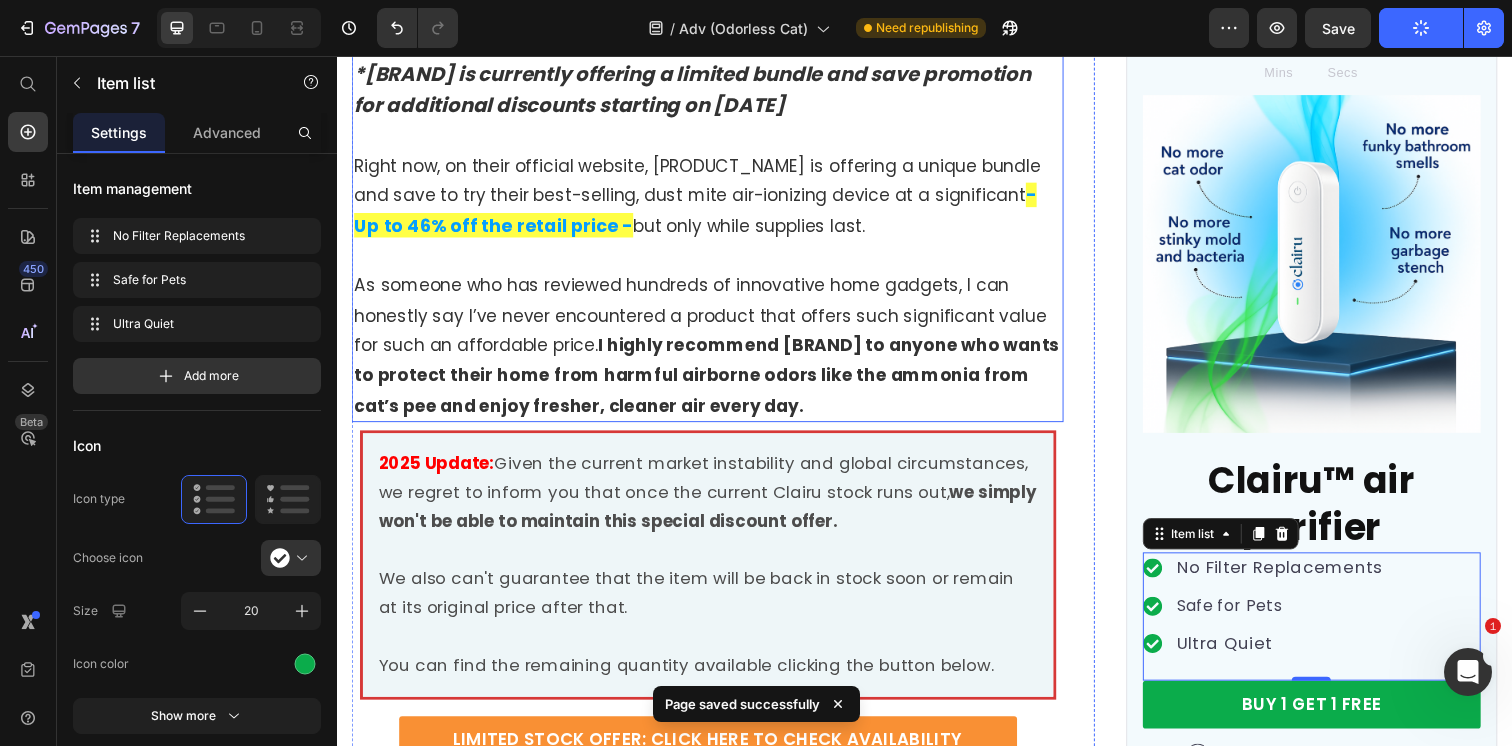 scroll, scrollTop: 15645, scrollLeft: 0, axis: vertical 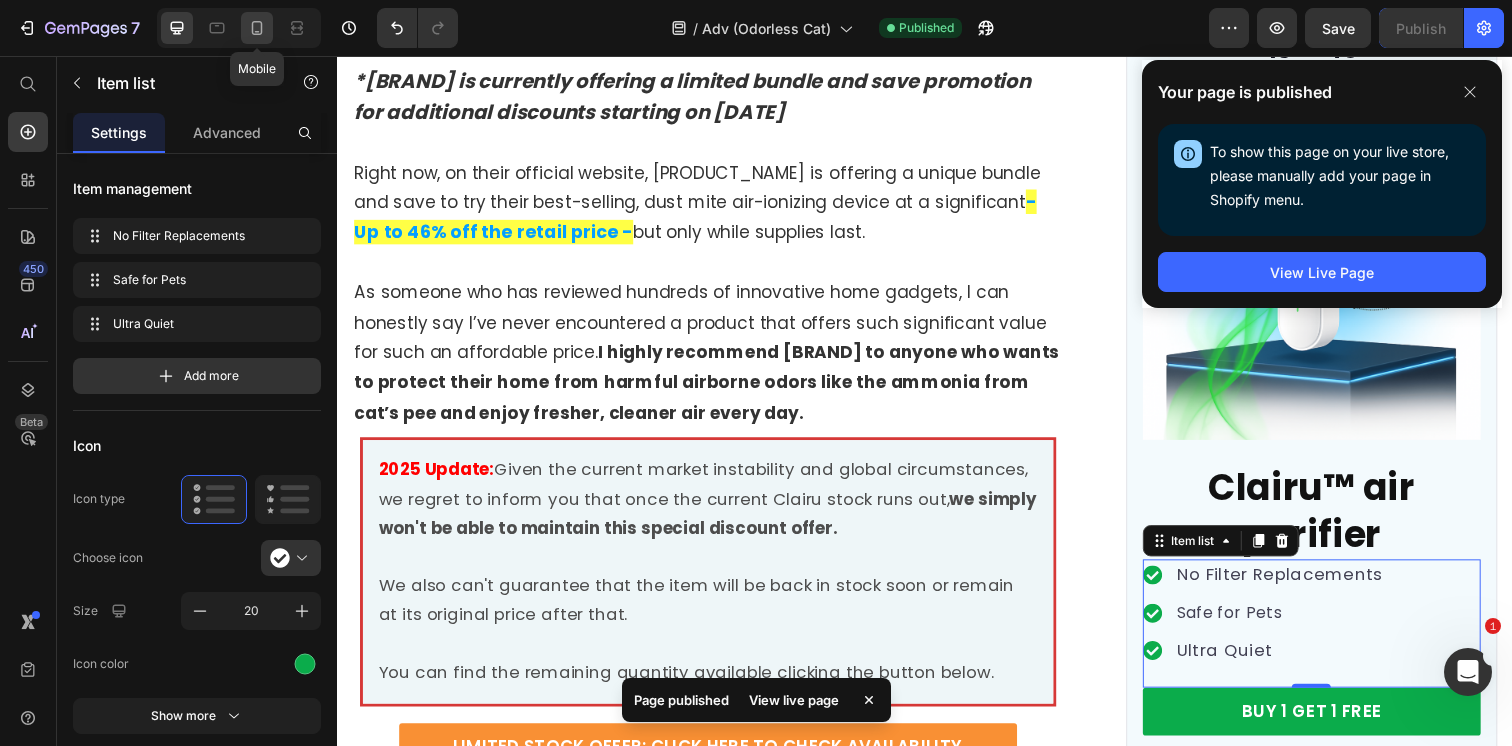 click 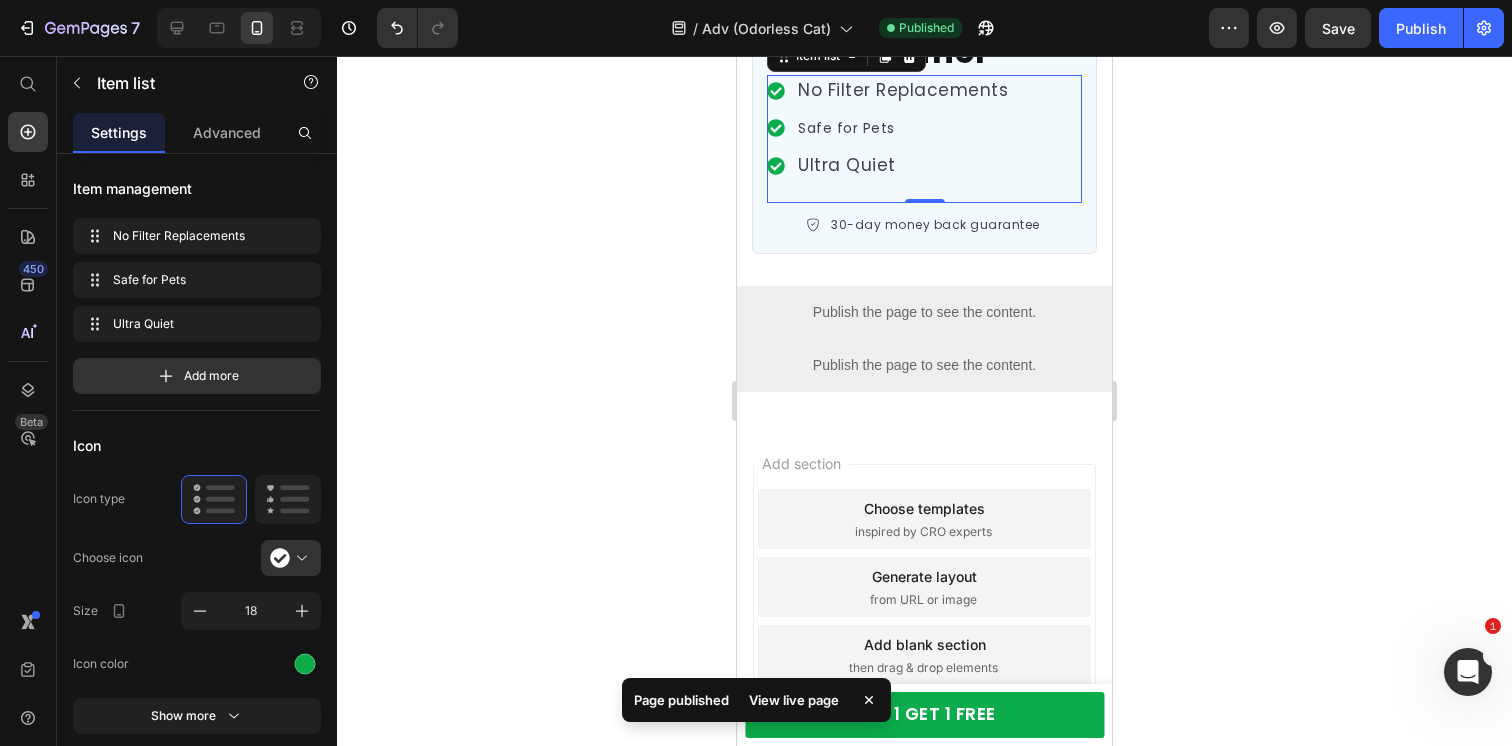 scroll, scrollTop: 20302, scrollLeft: 0, axis: vertical 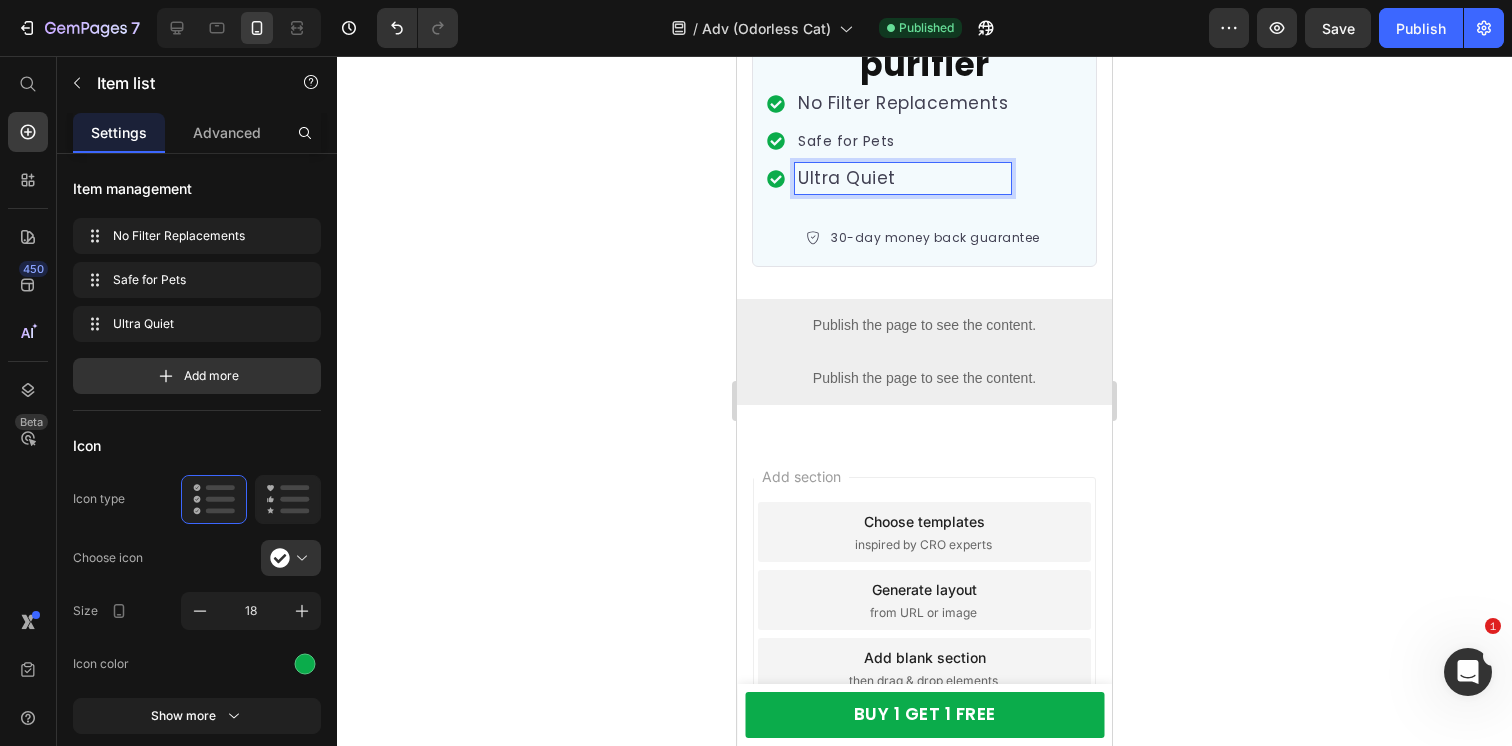 click on "Ultra Quiet" at bounding box center [847, 178] 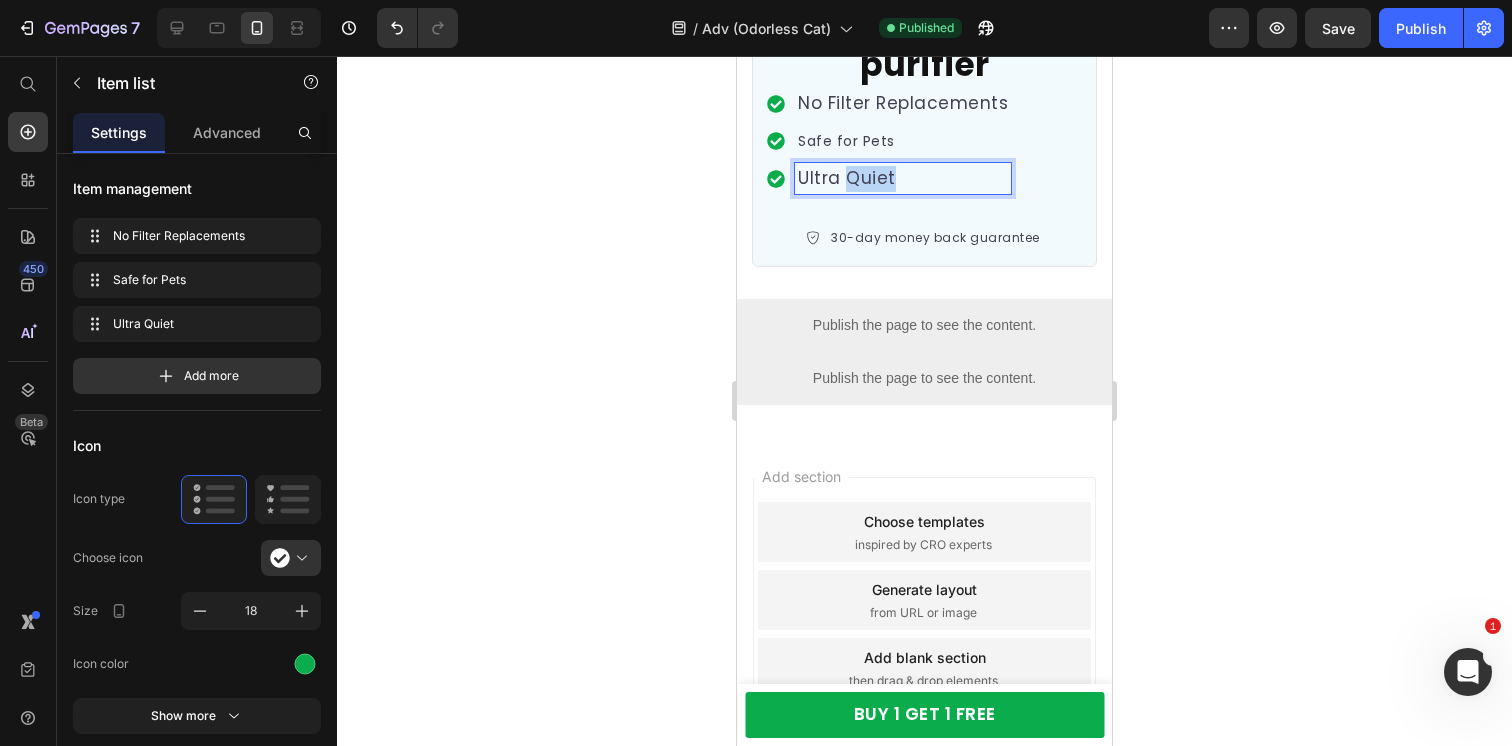click on "Ultra Quiet" at bounding box center [847, 178] 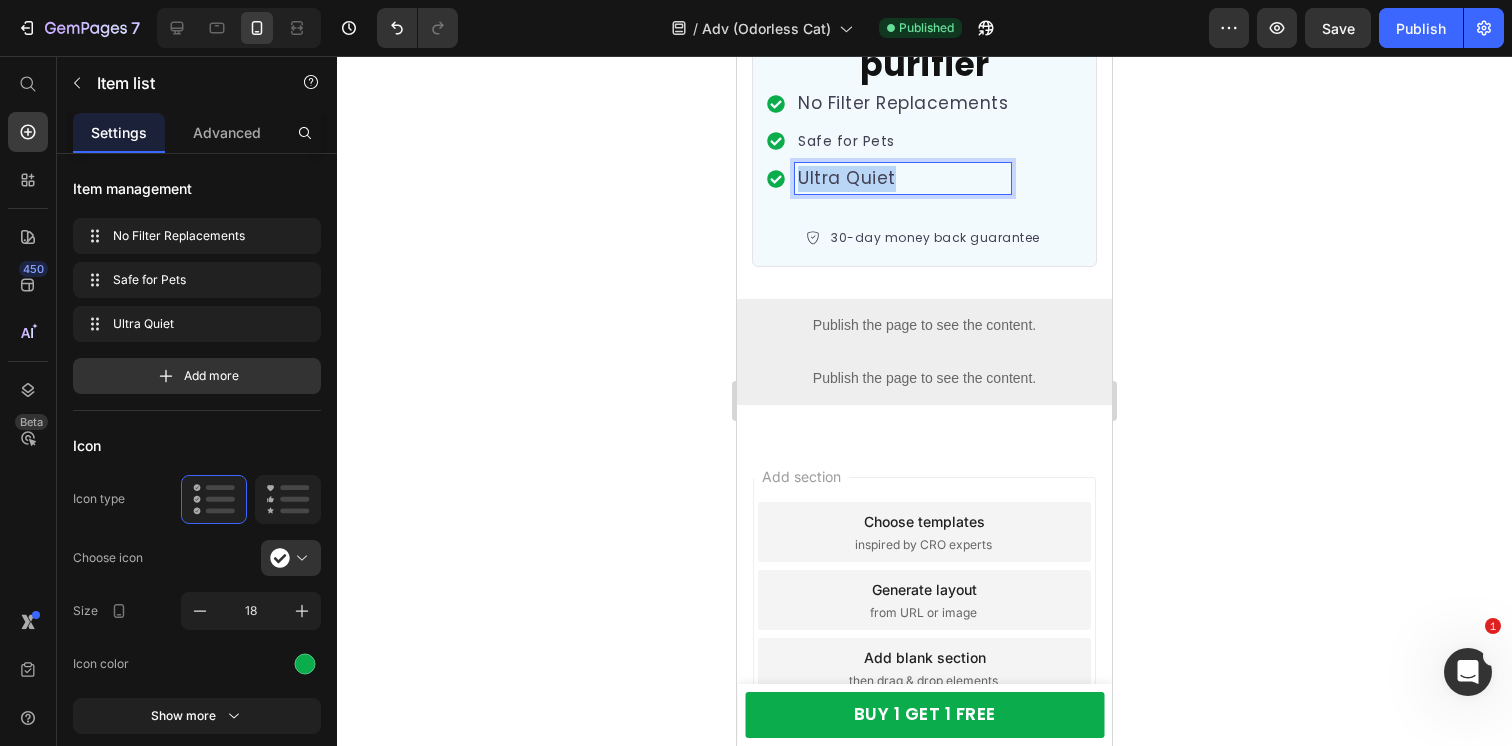 click on "Ultra Quiet" at bounding box center [847, 178] 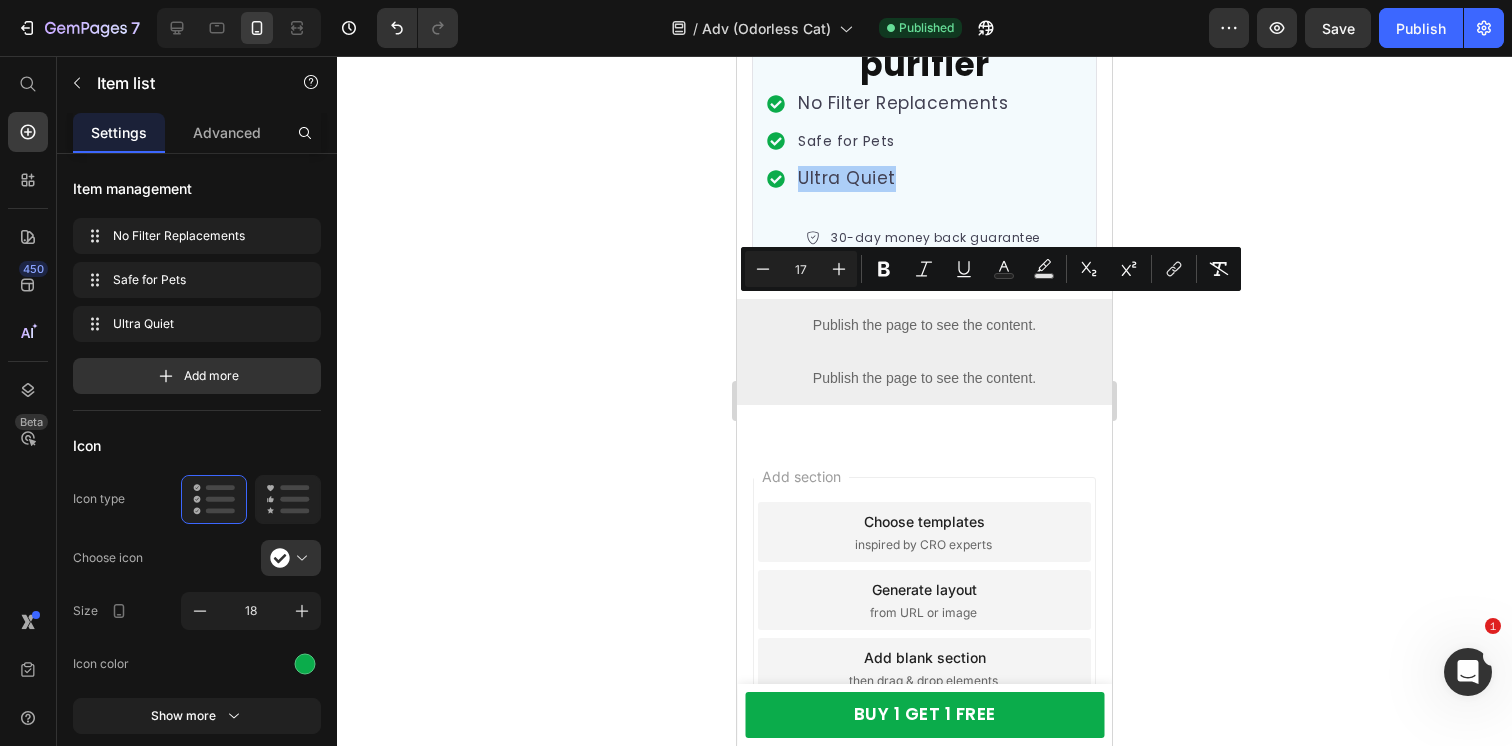 click 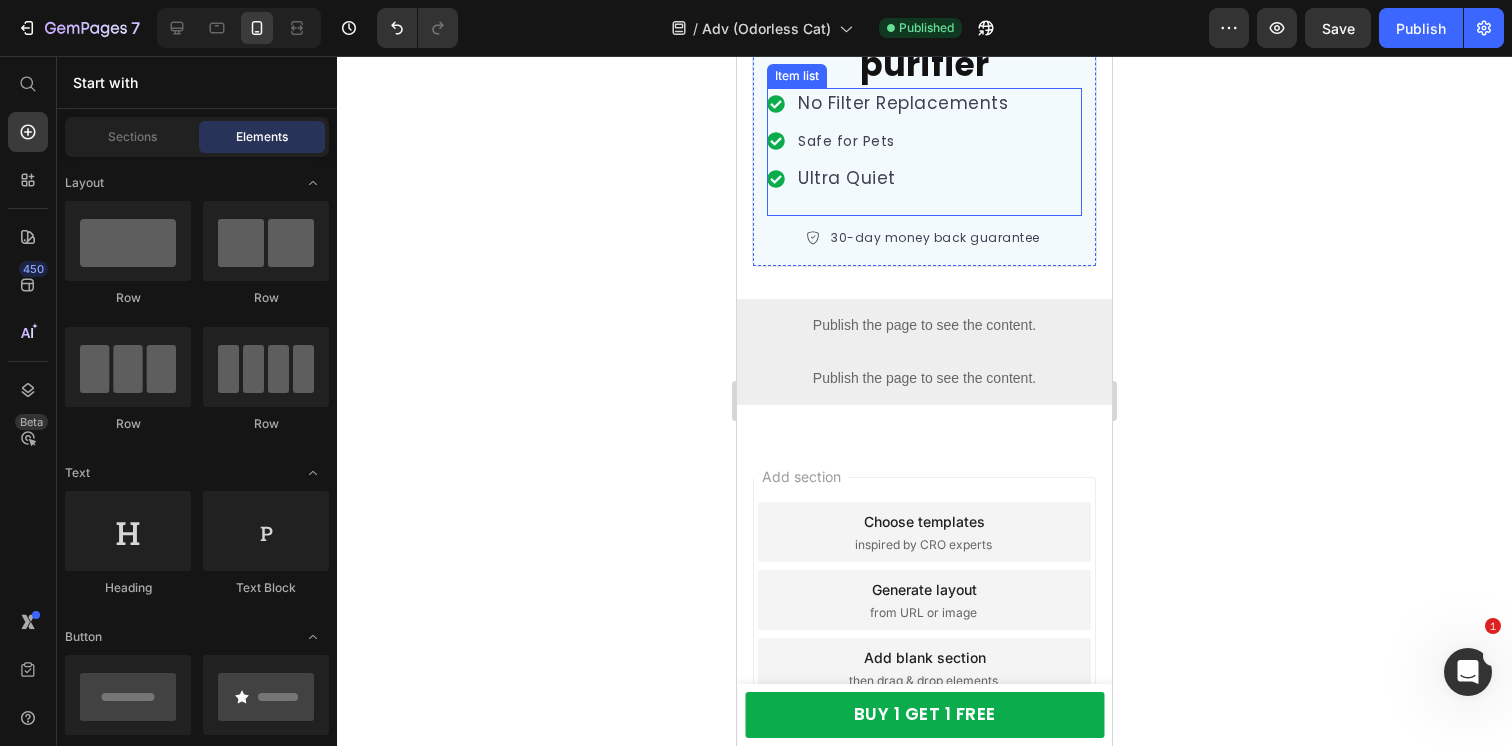 click on "Safe for Pets" at bounding box center [903, 141] 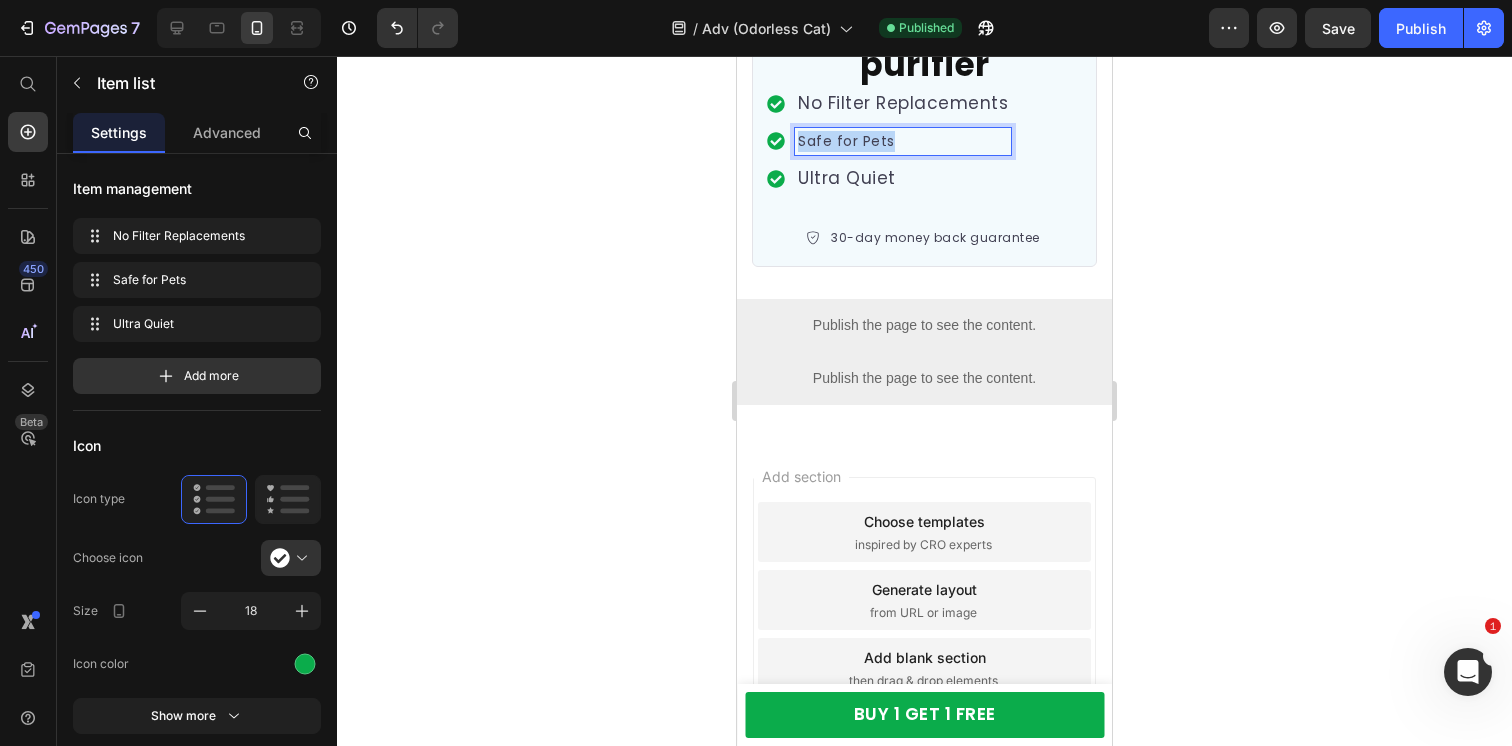 click on "Safe for Pets" at bounding box center [903, 141] 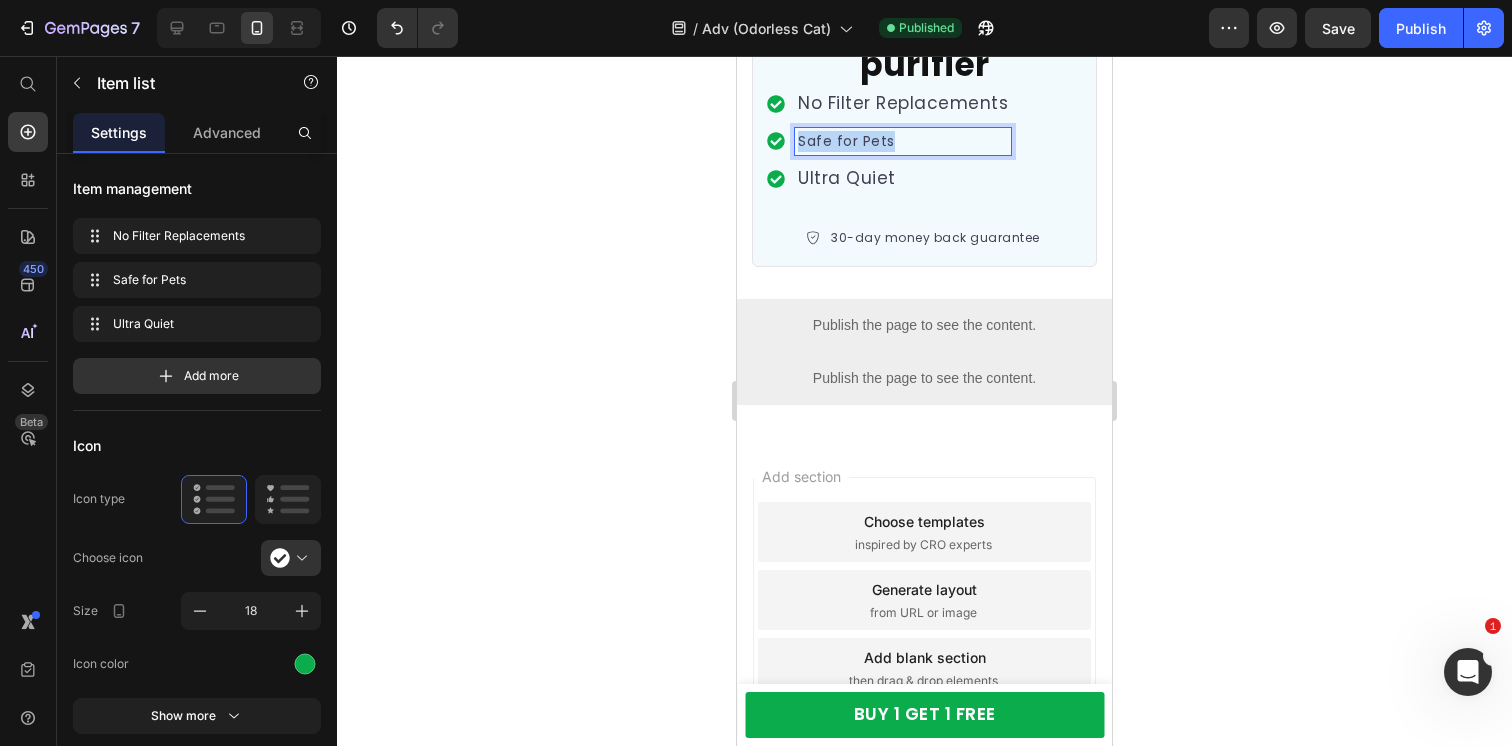click on "Safe for Pets" at bounding box center [903, 141] 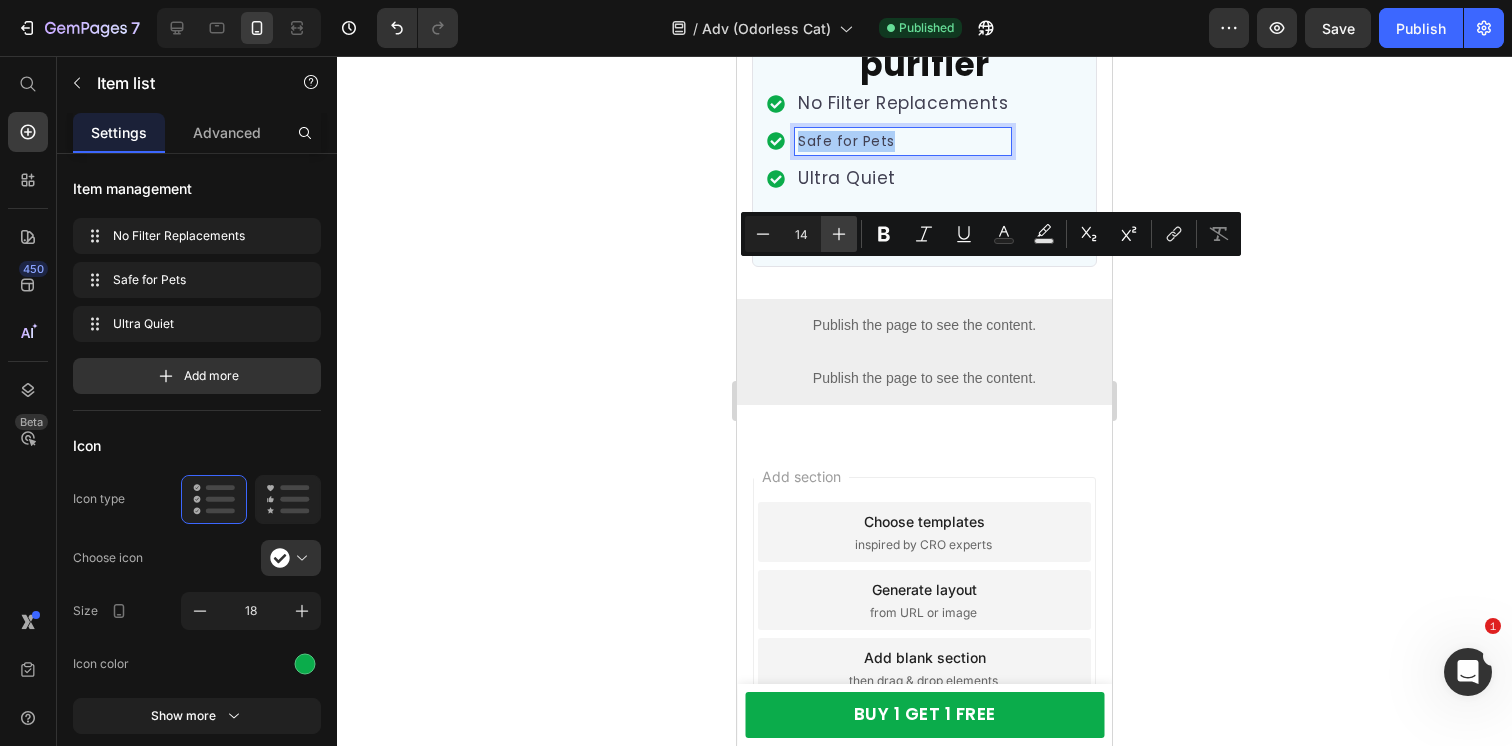 click 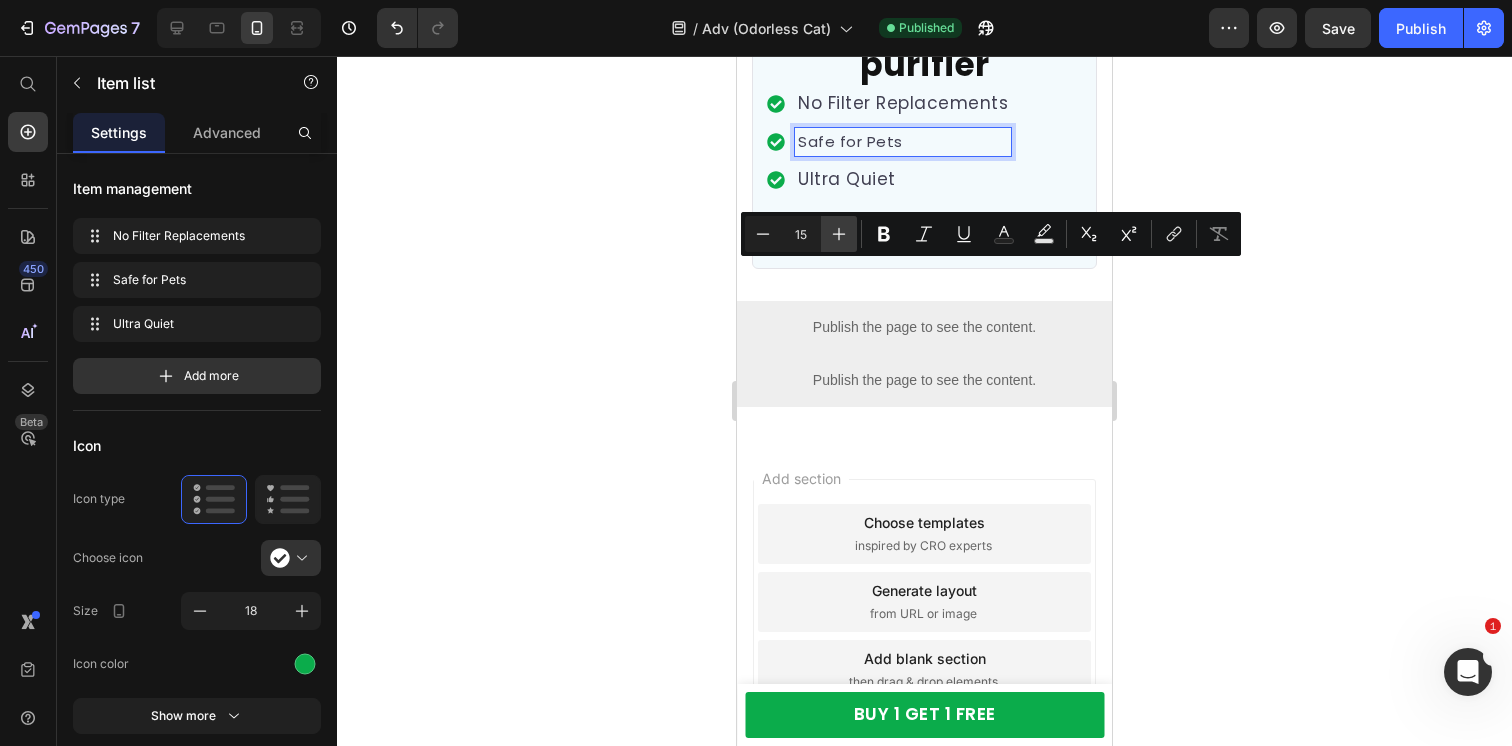 click 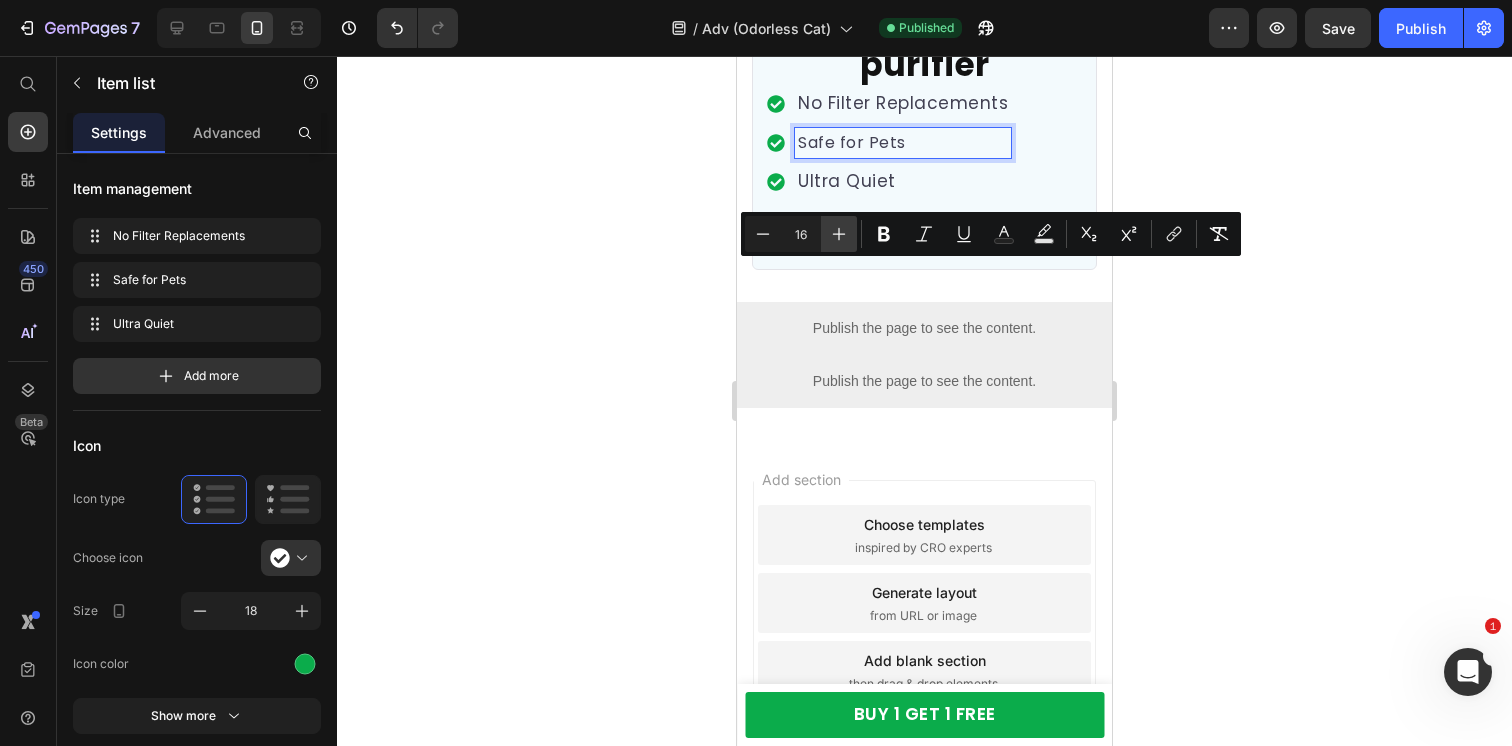 click 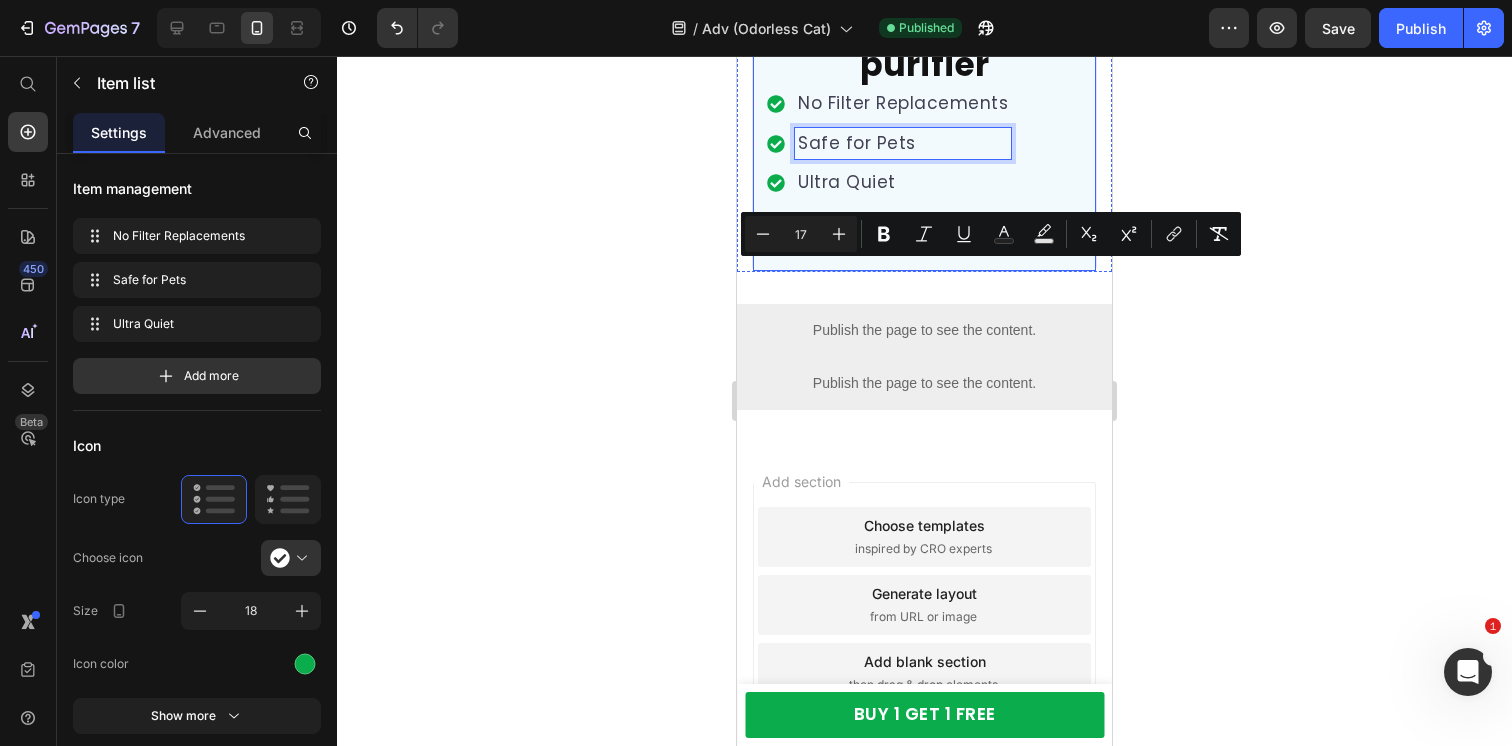 click 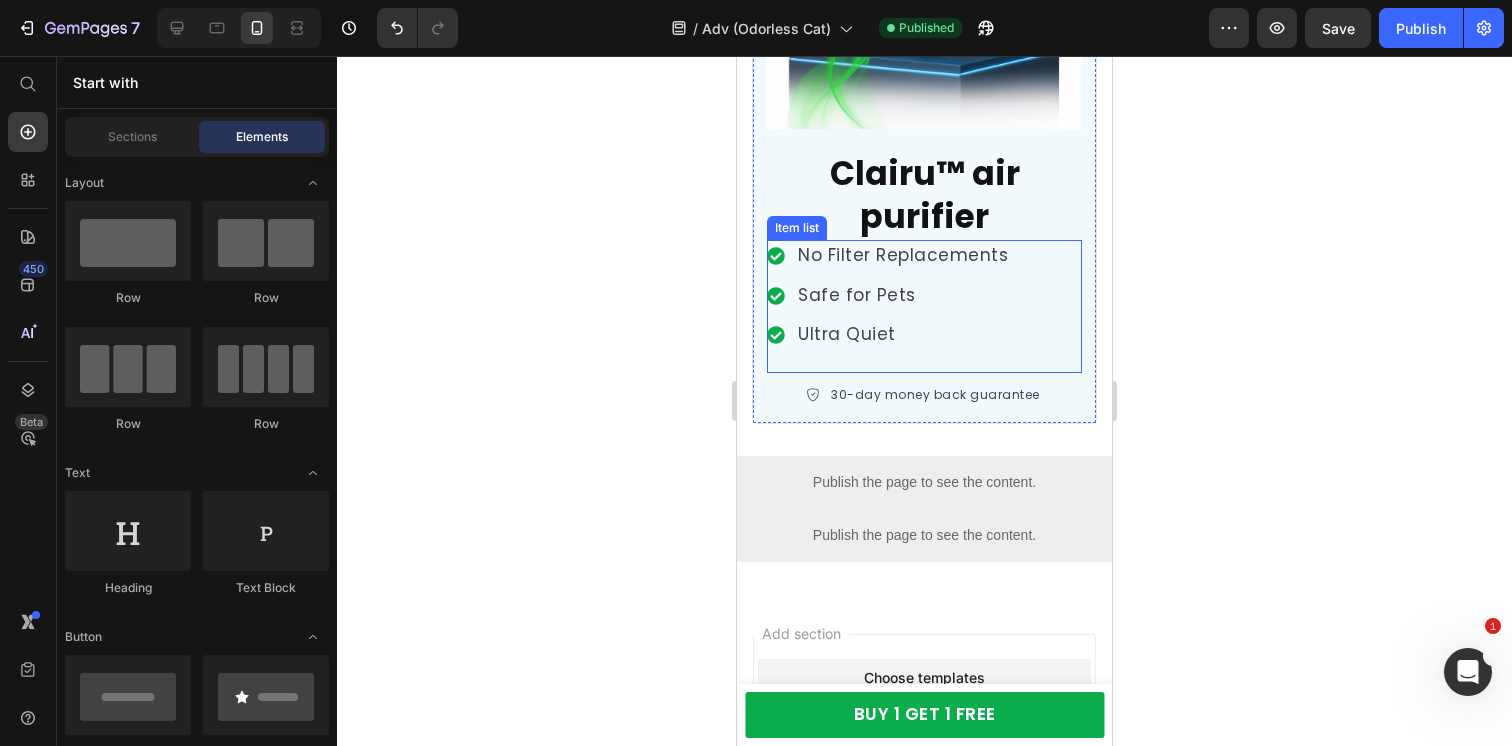 scroll, scrollTop: 20149, scrollLeft: 0, axis: vertical 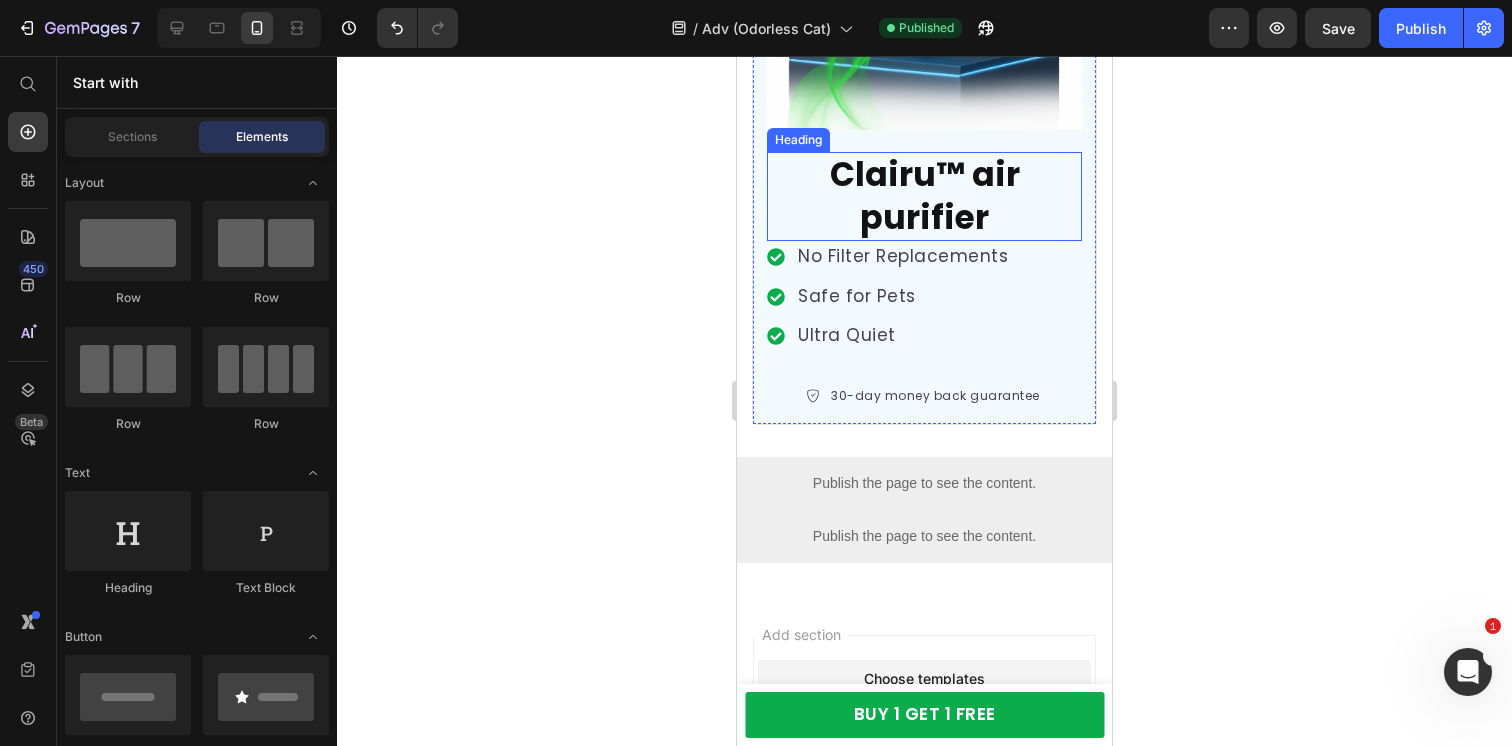 click on "Clairu™ air purifier" at bounding box center [924, 197] 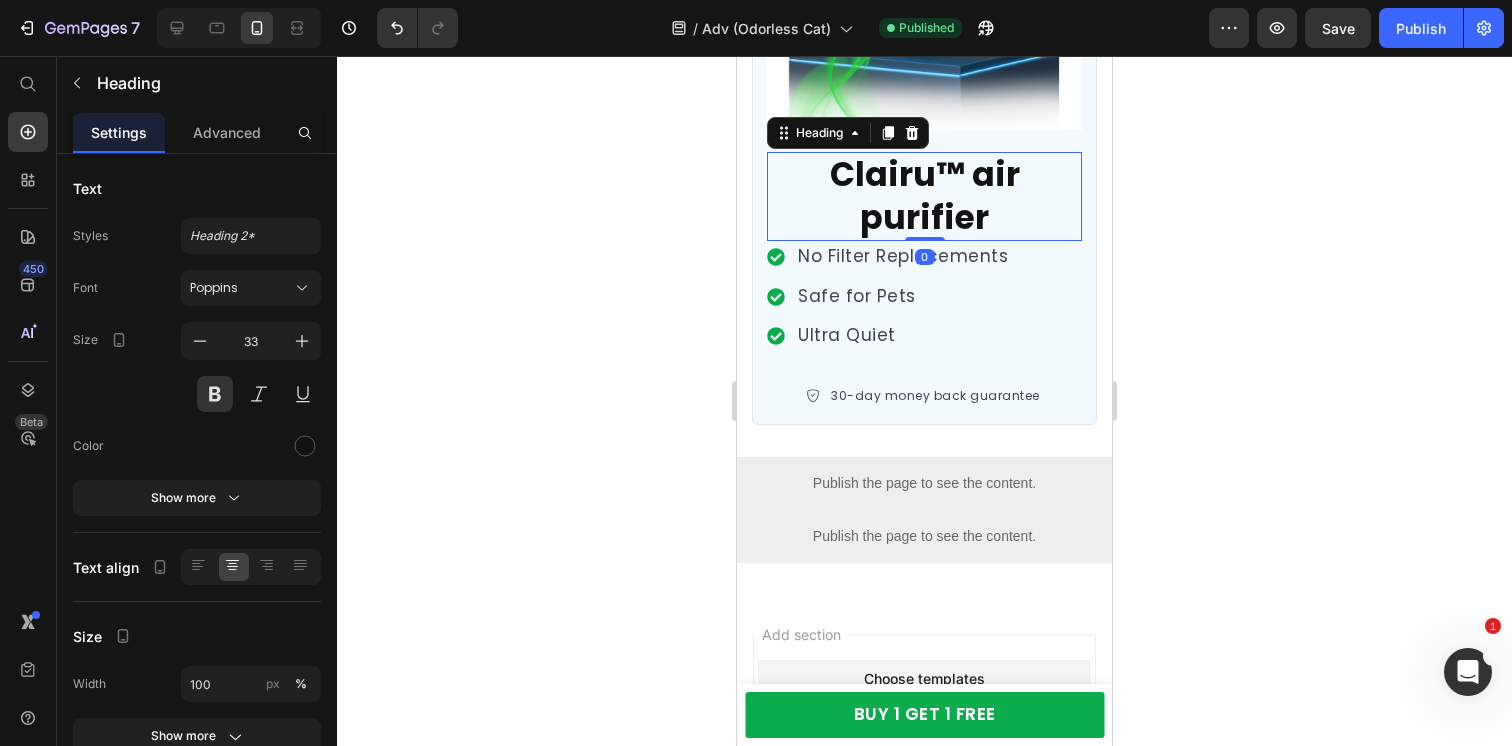 click 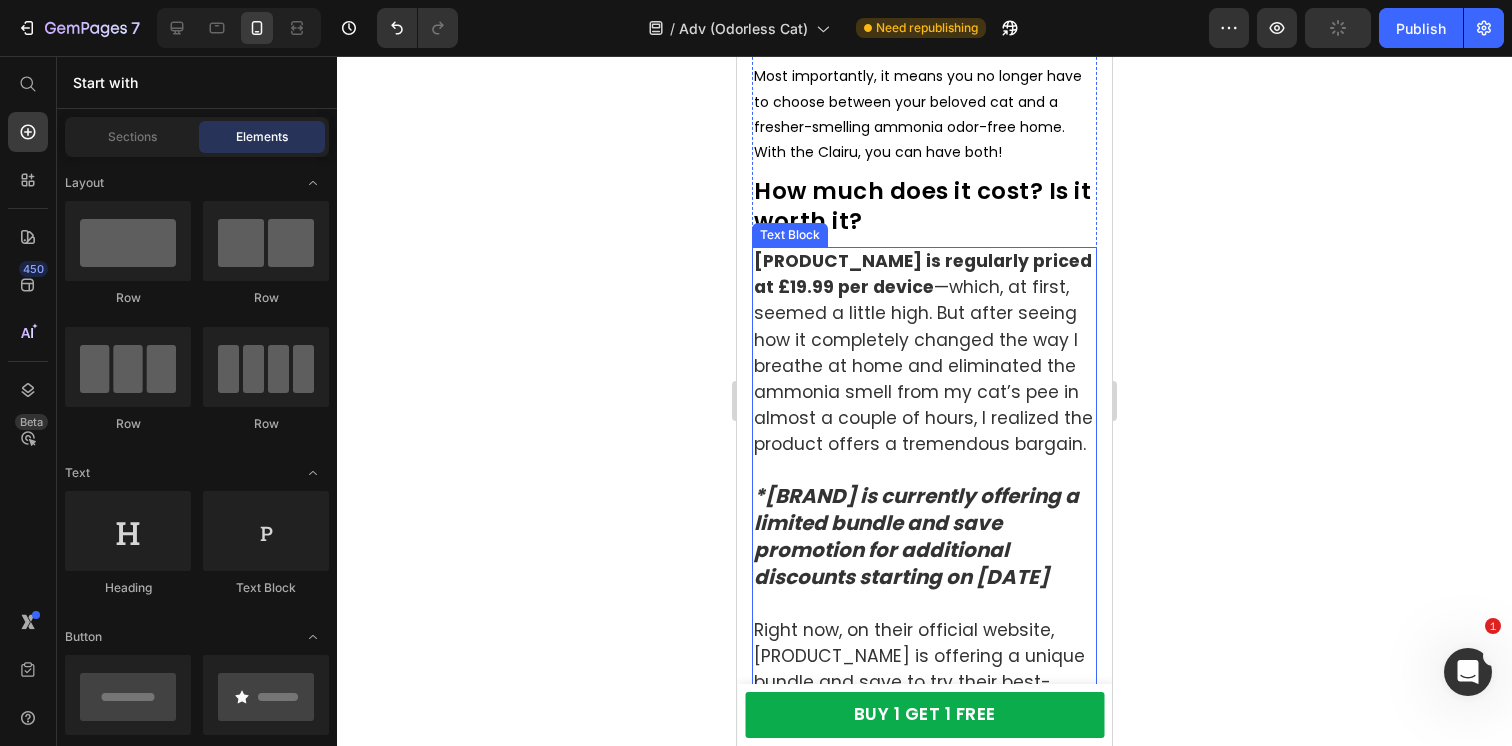 scroll, scrollTop: 18030, scrollLeft: 0, axis: vertical 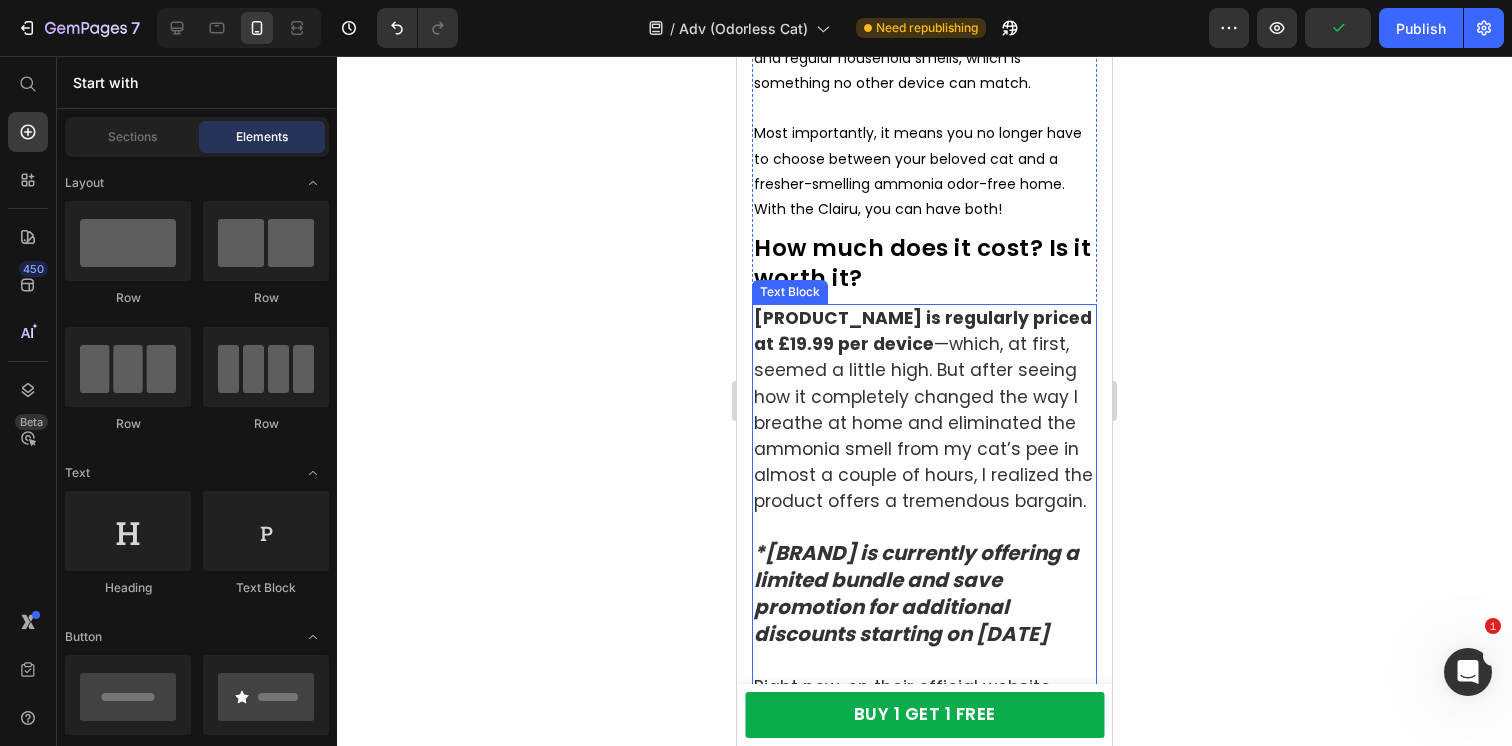 click on "Clairu is regularly priced at £19.99 per device —which, at first, seemed a little high. But after seeing how it completely changed the way I breathe at home and eliminated the ammonia smell from my cat’s pee in almost a couple of hours, I realized the product offers a tremendous bargain." at bounding box center (923, 409) 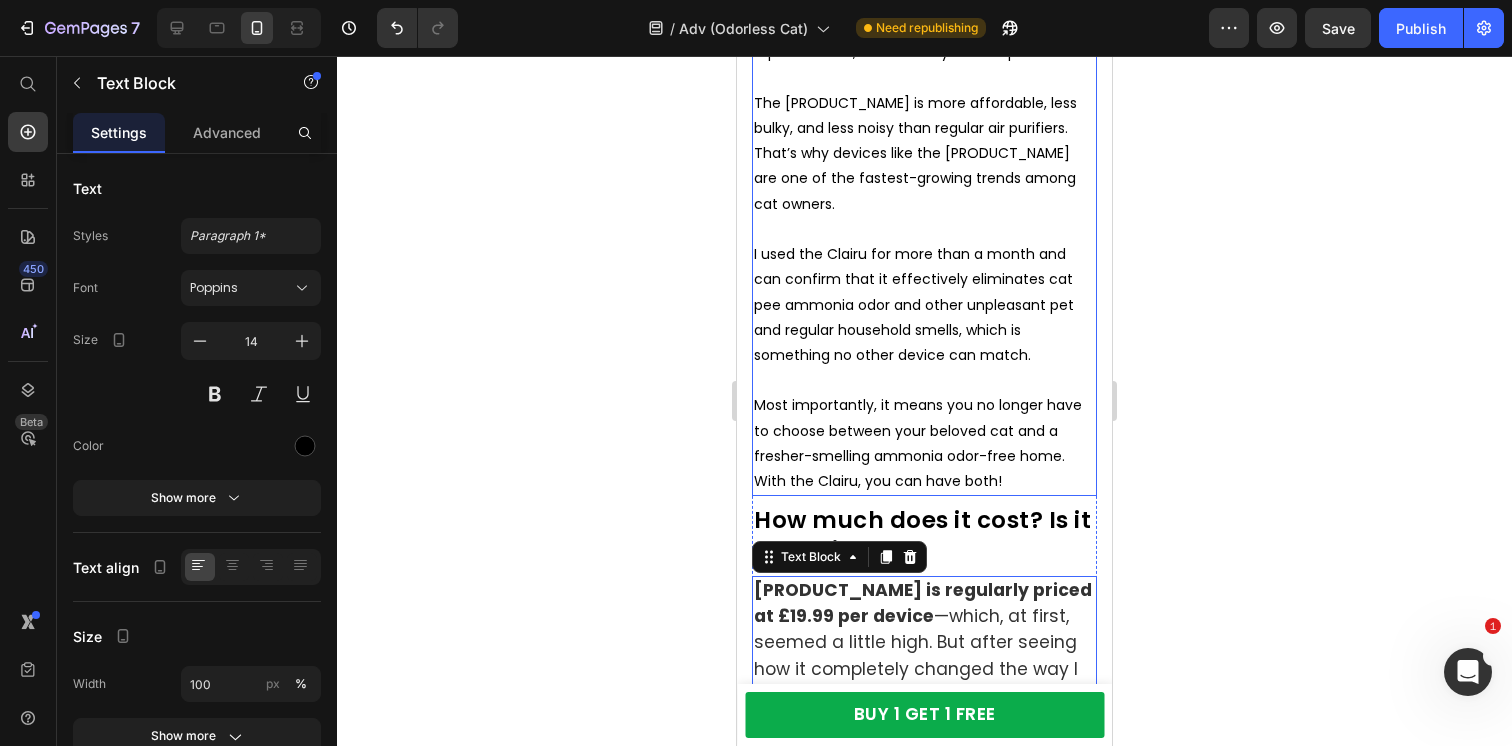 click on "I used the Clairu for more than a month and can confirm that it effectively eliminates cat pee ammonia odor and other unpleasant pet and regular household smells, which is something no other device can match." at bounding box center [924, 305] 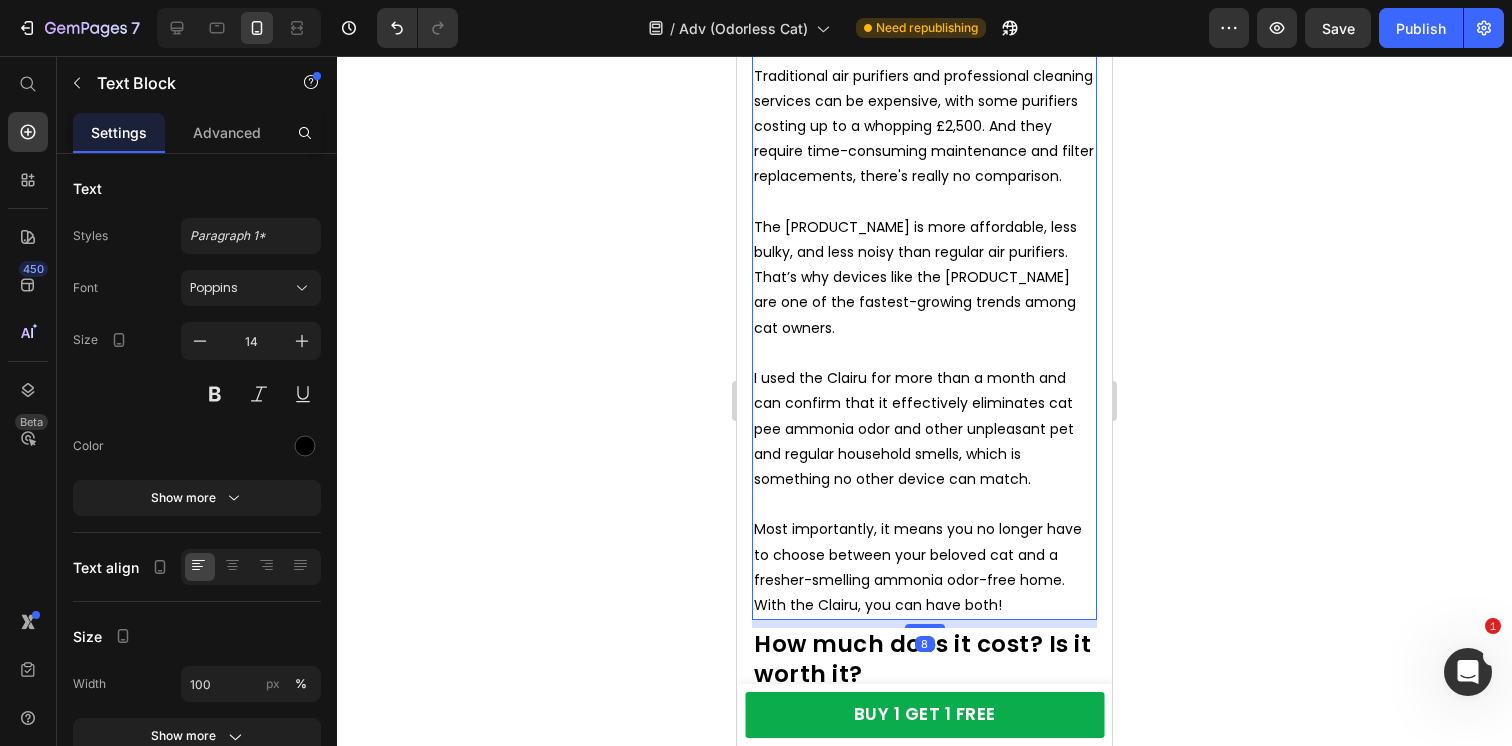 scroll, scrollTop: 17628, scrollLeft: 0, axis: vertical 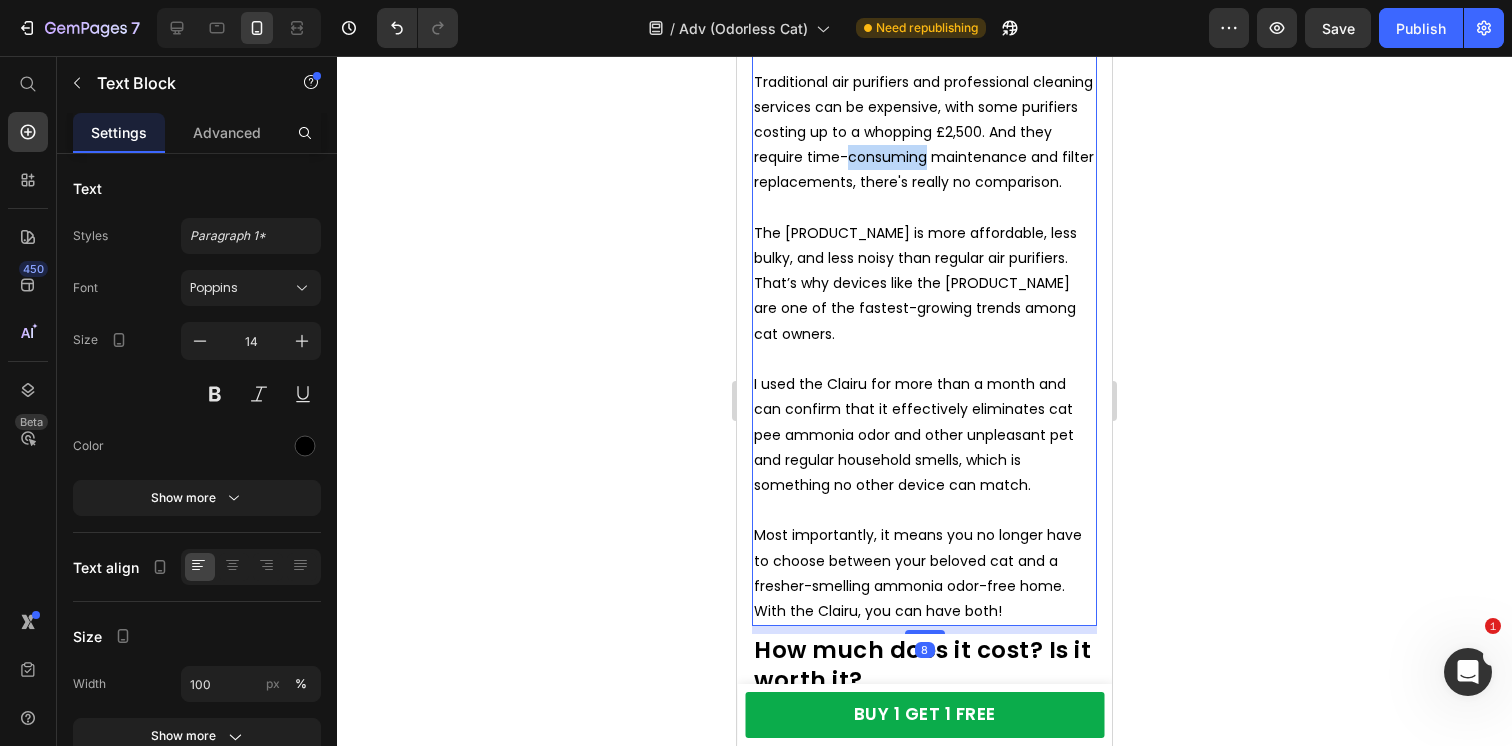 click on "Traditional air purifiers and professional cleaning services can be expensive, with some purifiers costing up to a whopping £2,500. And they require time-consuming maintenance and filter replacements, there's really no comparison." at bounding box center [924, 133] 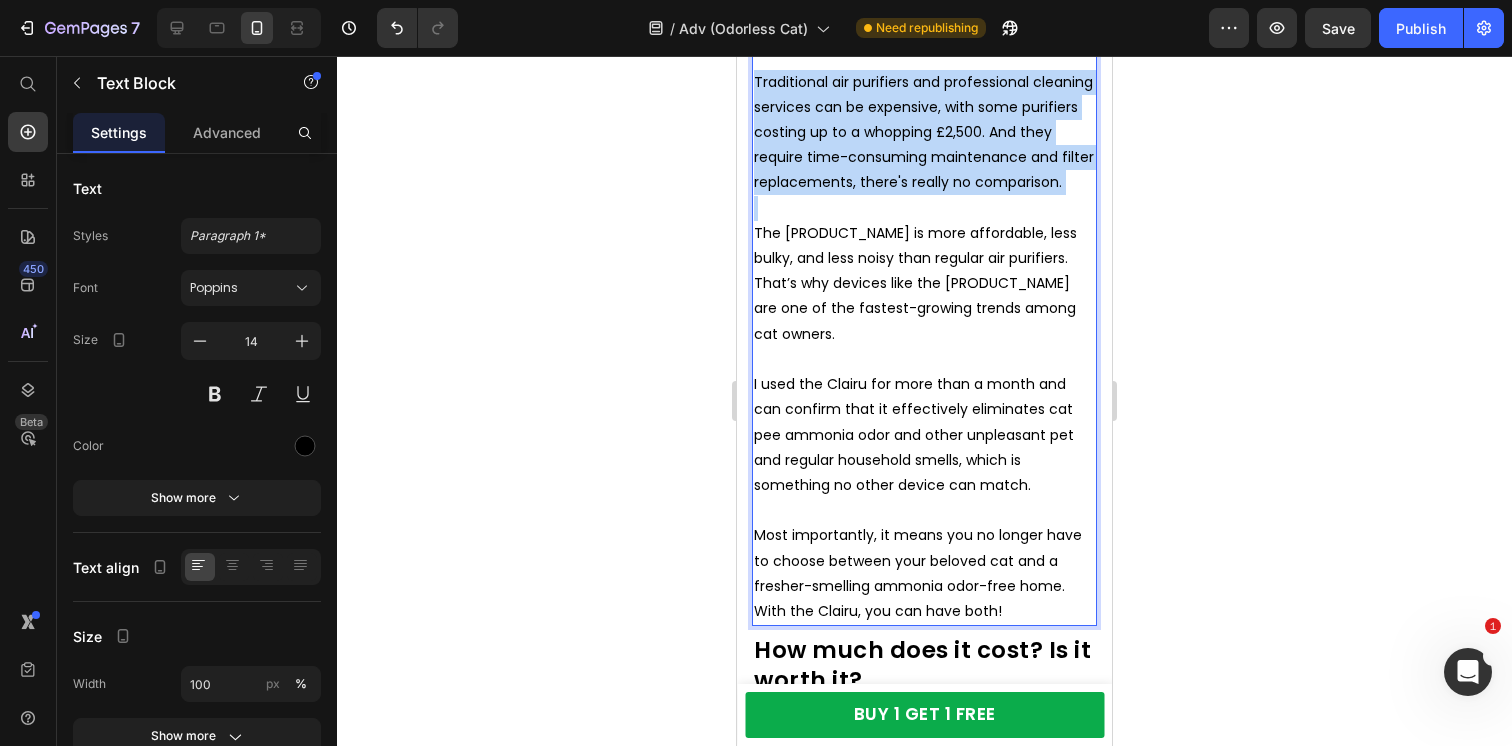 click on "Traditional air purifiers and professional cleaning services can be expensive, with some purifiers costing up to a whopping £2,500. And they require time-consuming maintenance and filter replacements, there's really no comparison." at bounding box center (924, 133) 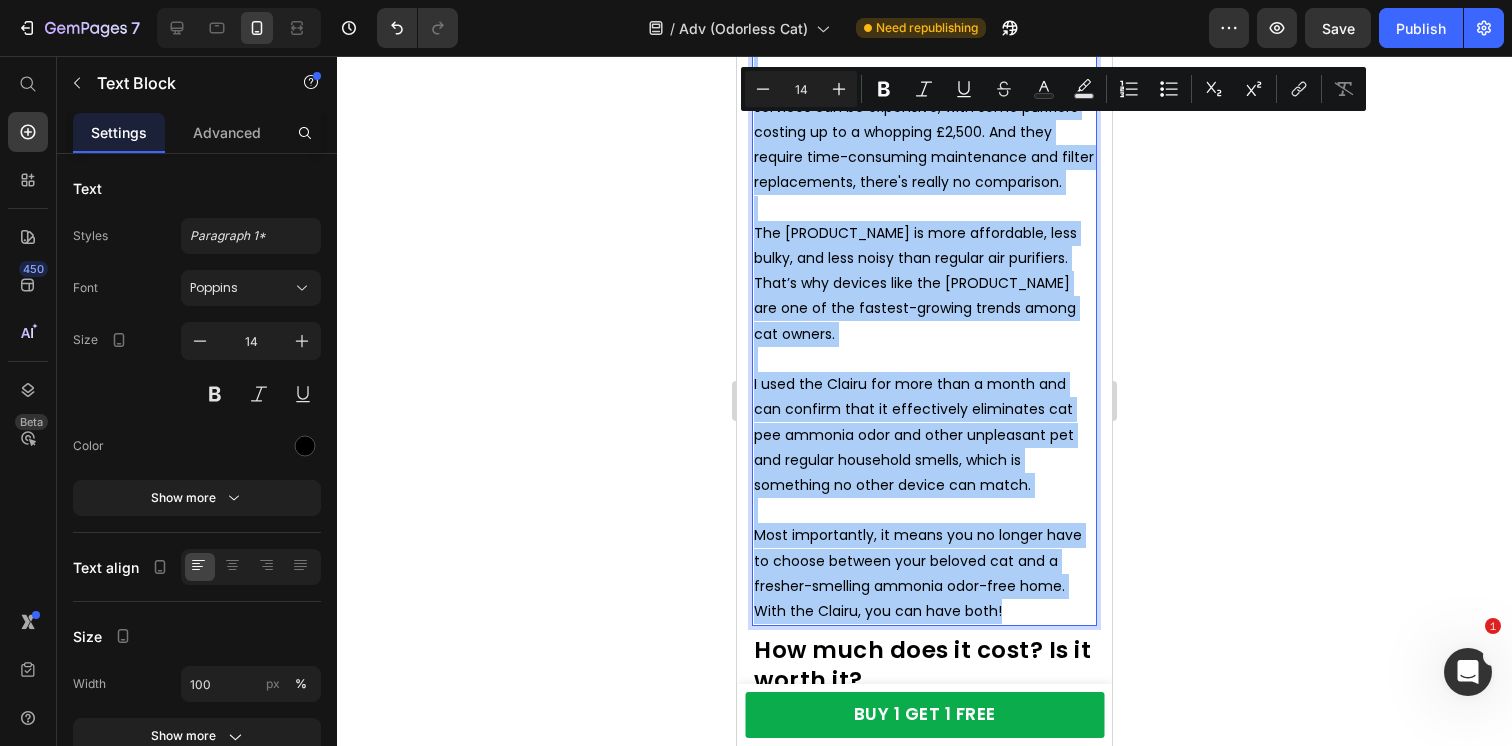 click 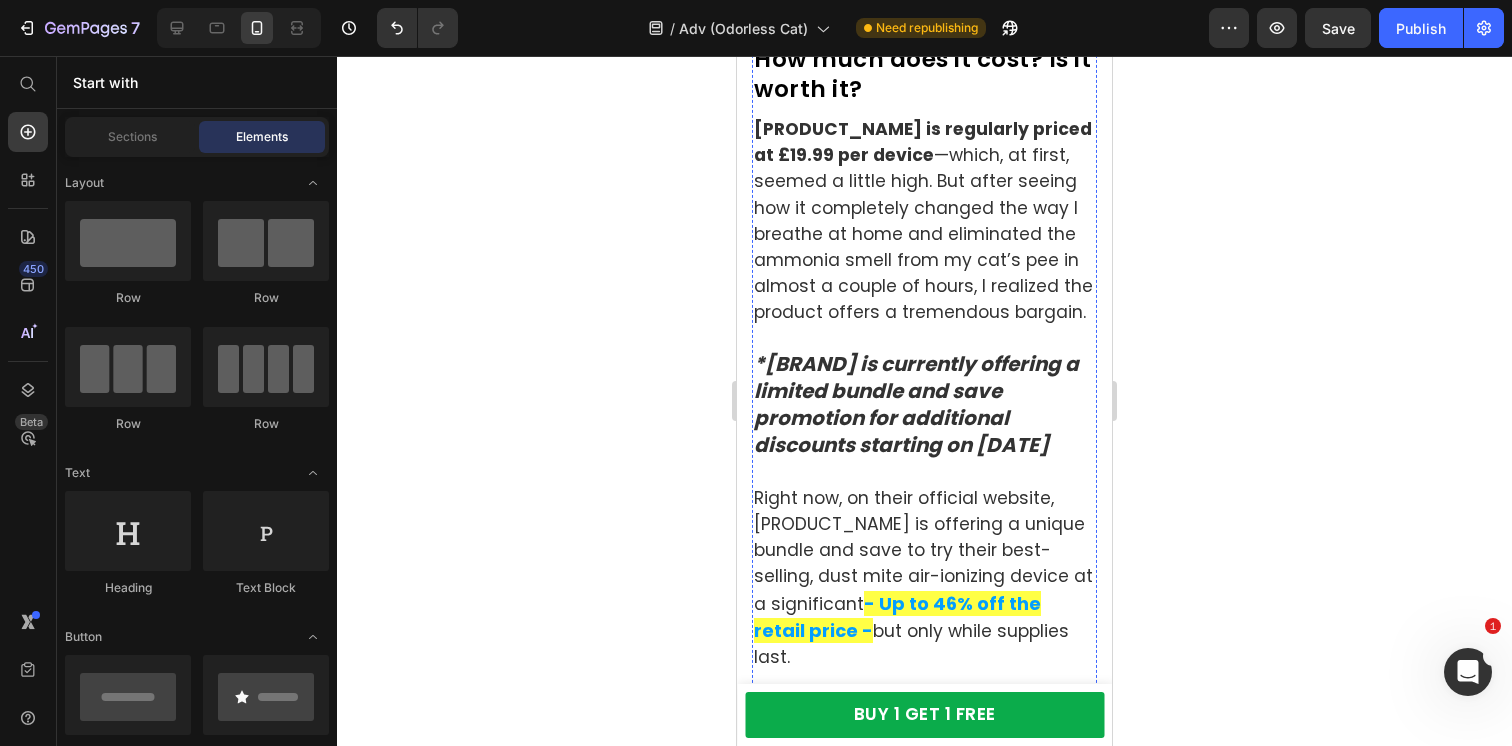 scroll, scrollTop: 18220, scrollLeft: 0, axis: vertical 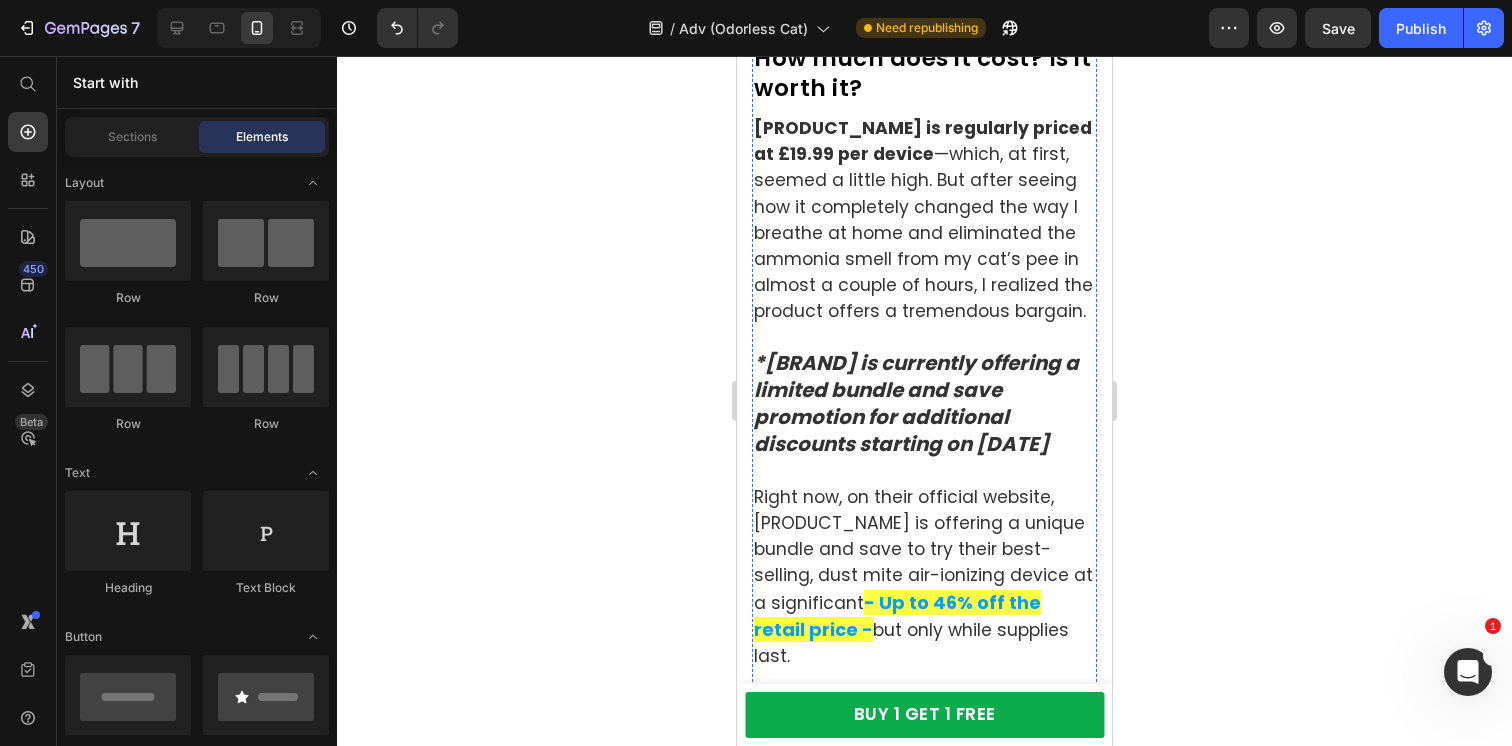 click on "Clairu is regularly priced at £19.99 per device —which, at first, seemed a little high. But after seeing how it completely changed the way I breathe at home and eliminated the ammonia smell from my cat’s pee in almost a couple of hours, I realized the product offers a tremendous bargain." at bounding box center (923, 219) 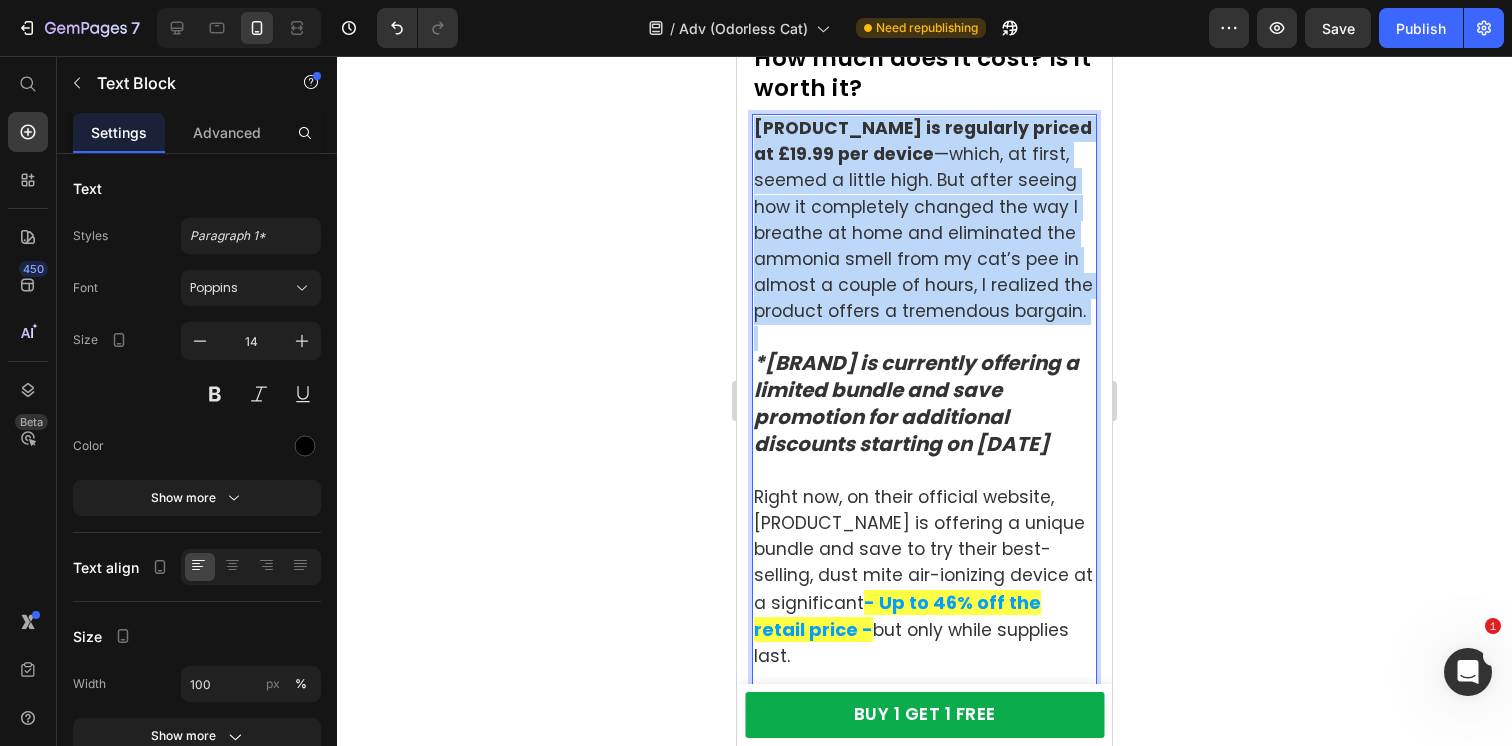 click on "Clairu is regularly priced at £19.99 per device —which, at first, seemed a little high. But after seeing how it completely changed the way I breathe at home and eliminated the ammonia smell from my cat’s pee in almost a couple of hours, I realized the product offers a tremendous bargain." at bounding box center (923, 219) 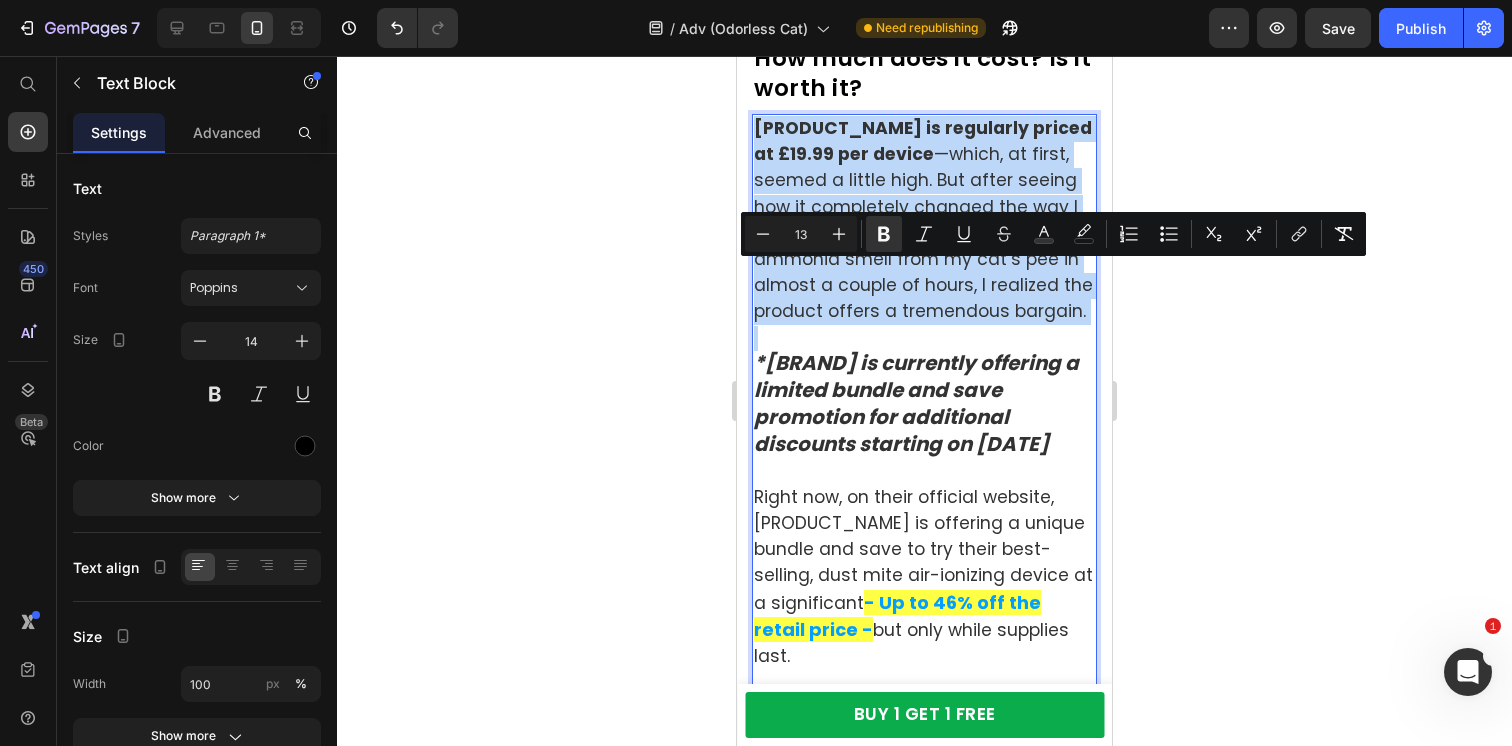 click on "Clairu is regularly priced at £19.99 per device —which, at first, seemed a little high. But after seeing how it completely changed the way I breathe at home and eliminated the ammonia smell from my cat’s pee in almost a couple of hours, I realized the product offers a tremendous bargain." at bounding box center (923, 219) 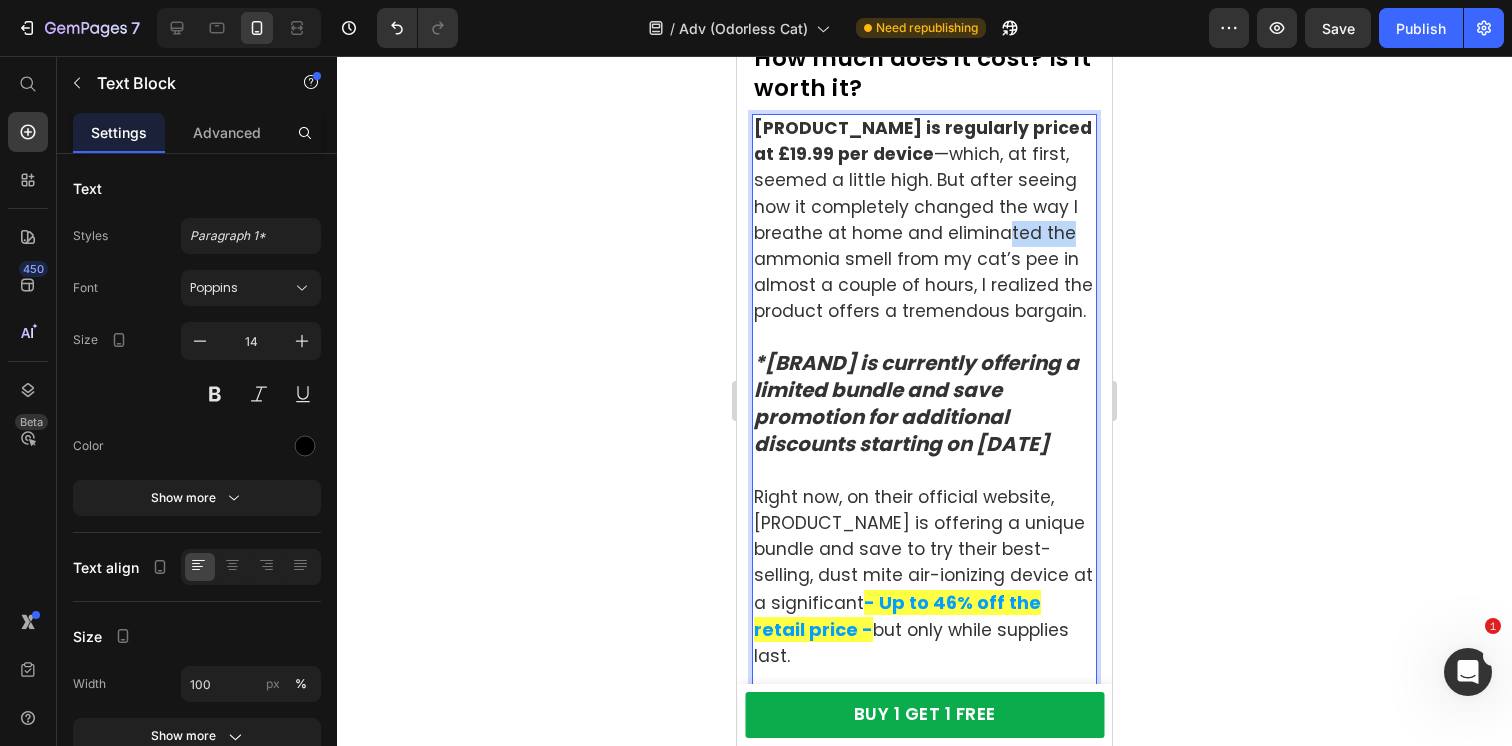 drag, startPoint x: 915, startPoint y: 382, endPoint x: 853, endPoint y: 382, distance: 62 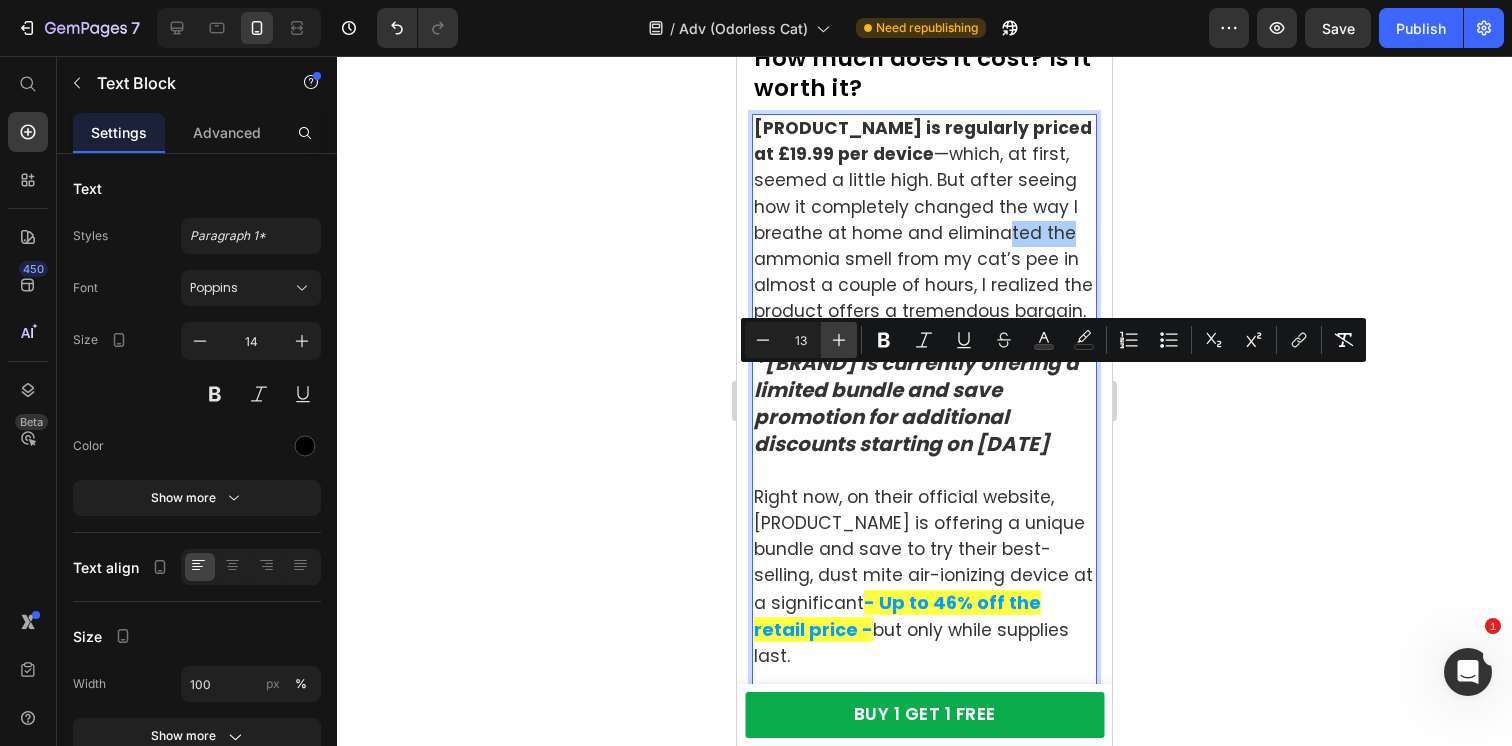 click 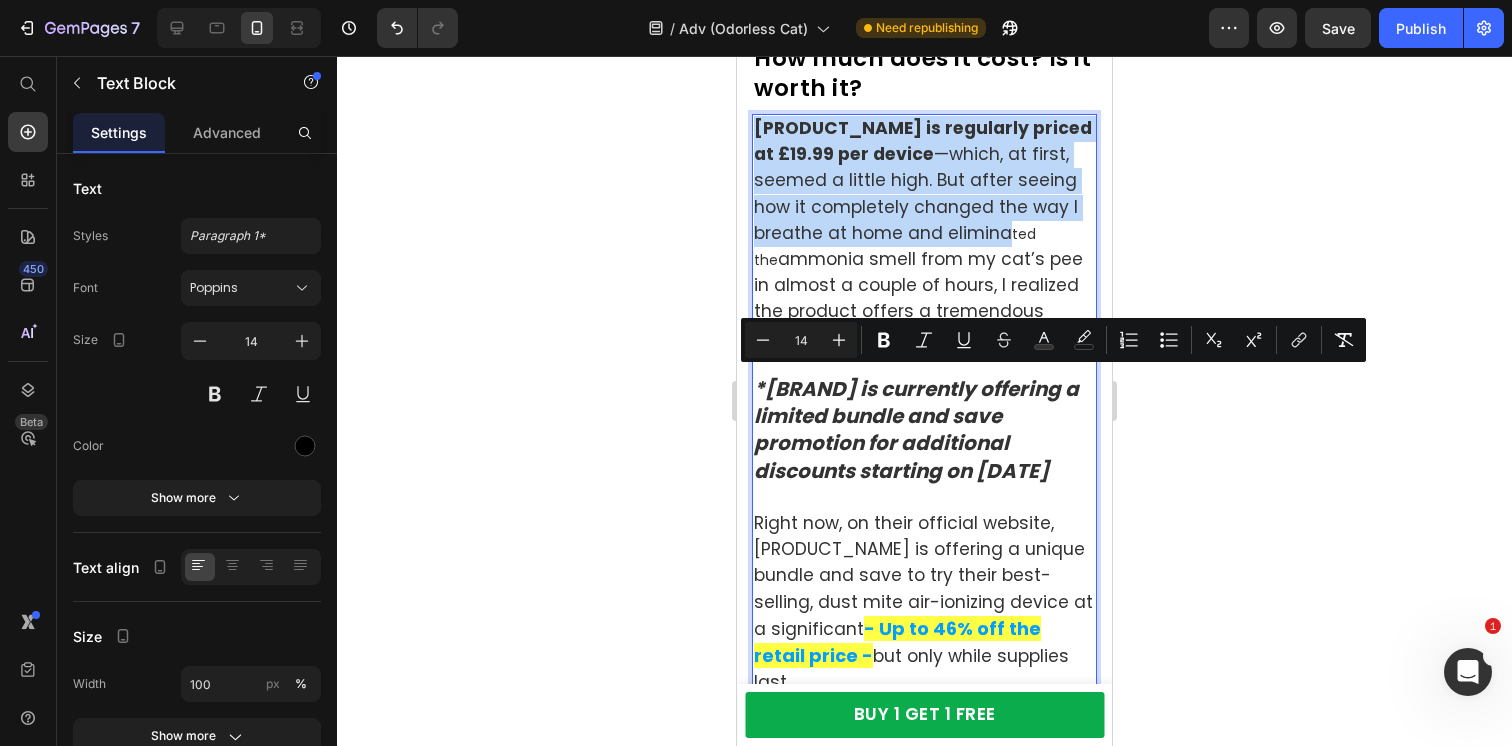 click on "Minus 14 Plus Bold Italic Underline       Strikethrough
color
color Numbered List Bulleted List Subscript Superscript       link Remove Format" at bounding box center [1053, 340] 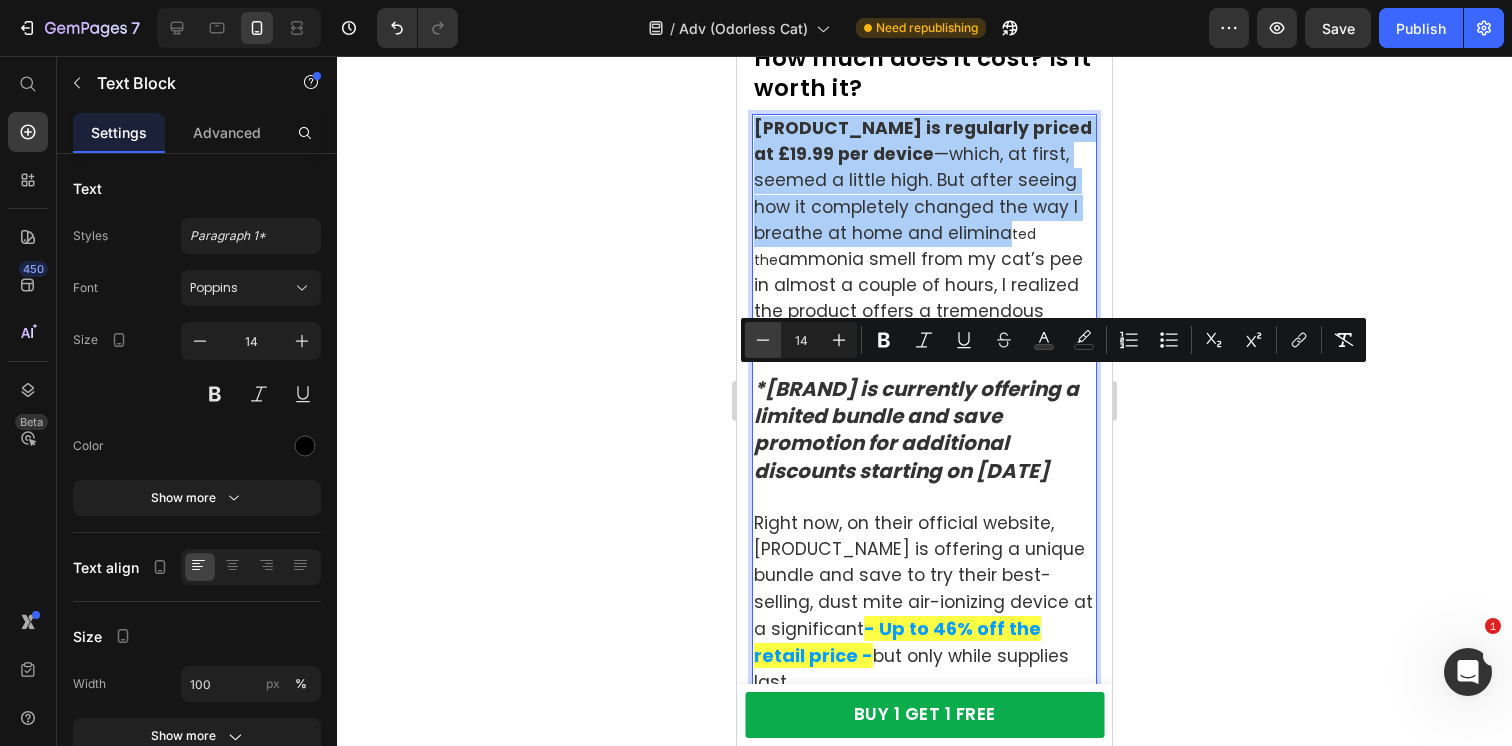 click 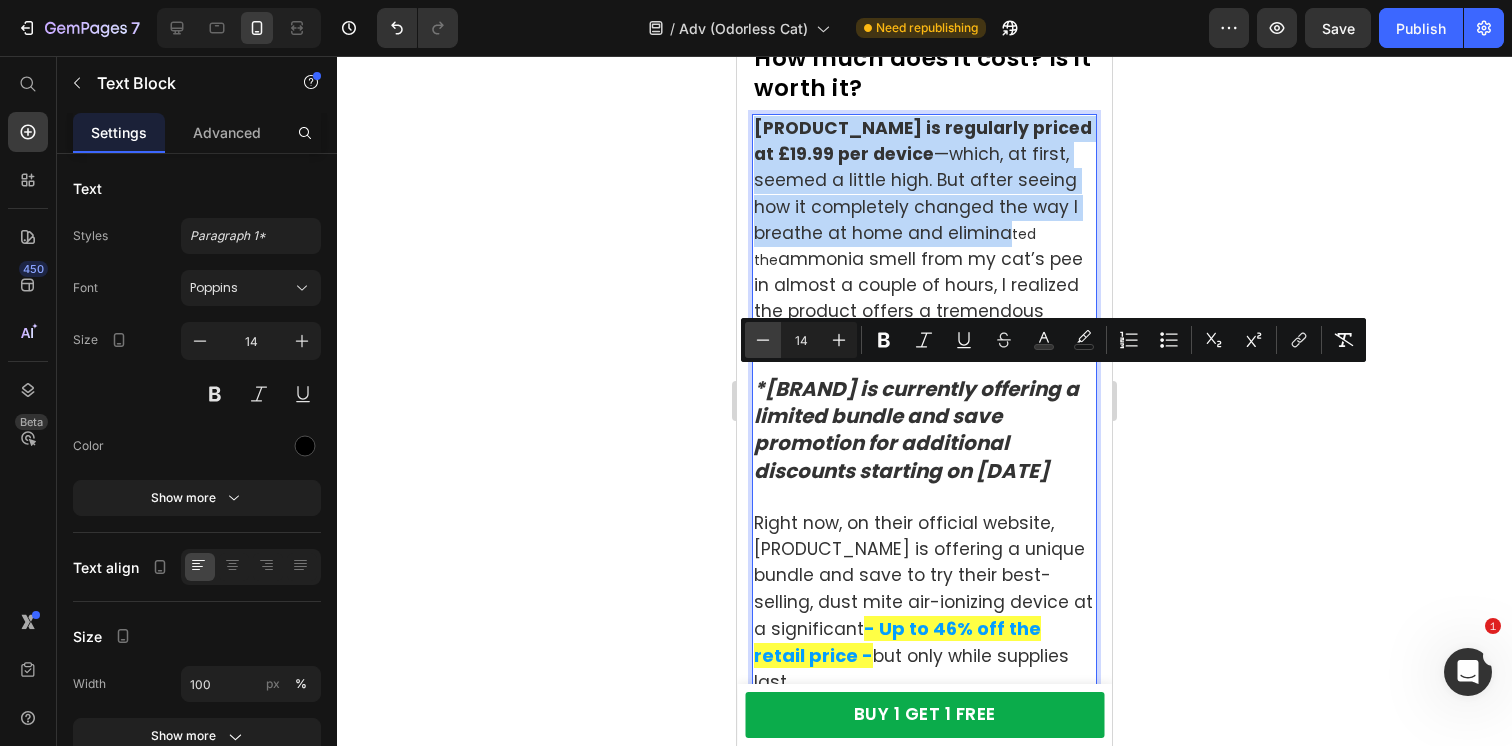 type on "13" 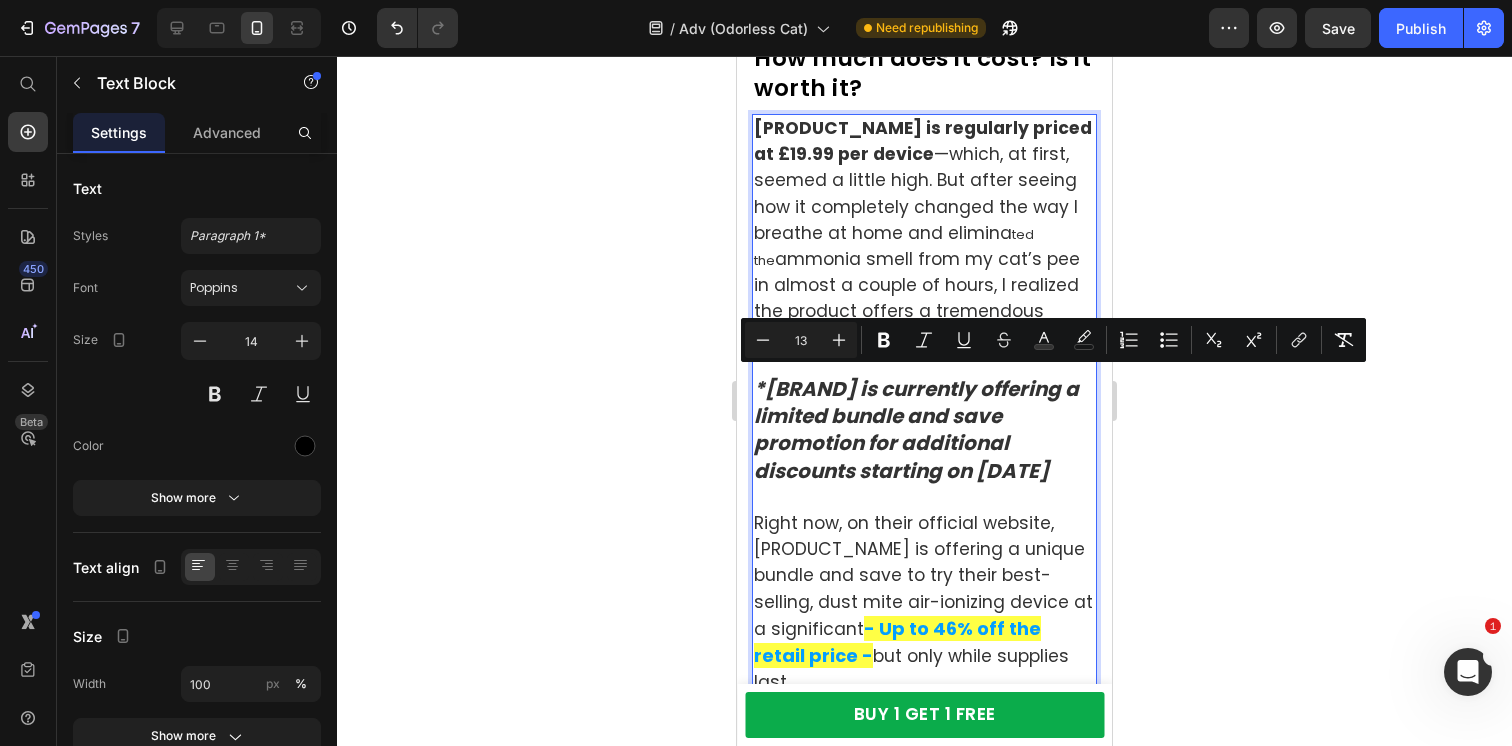 click 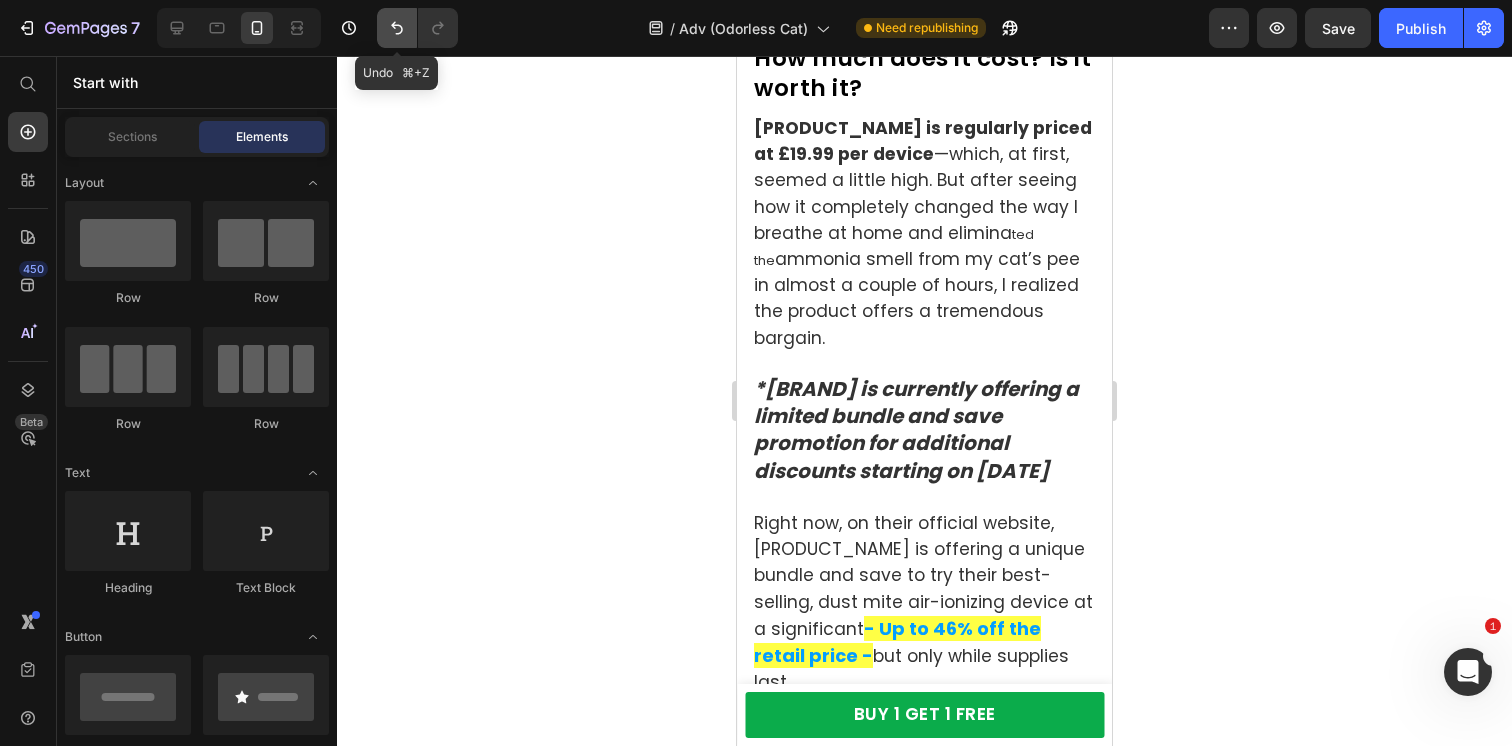 click 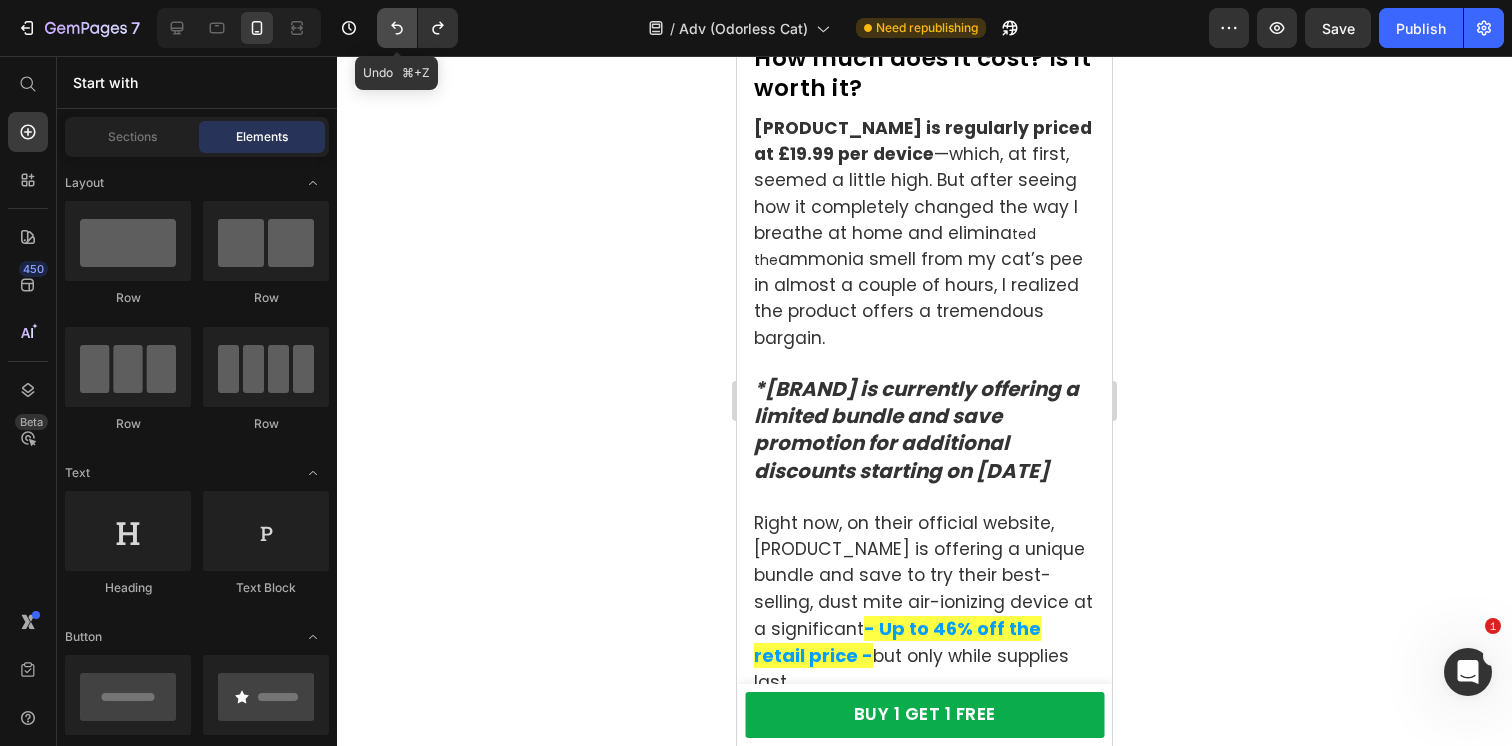 click 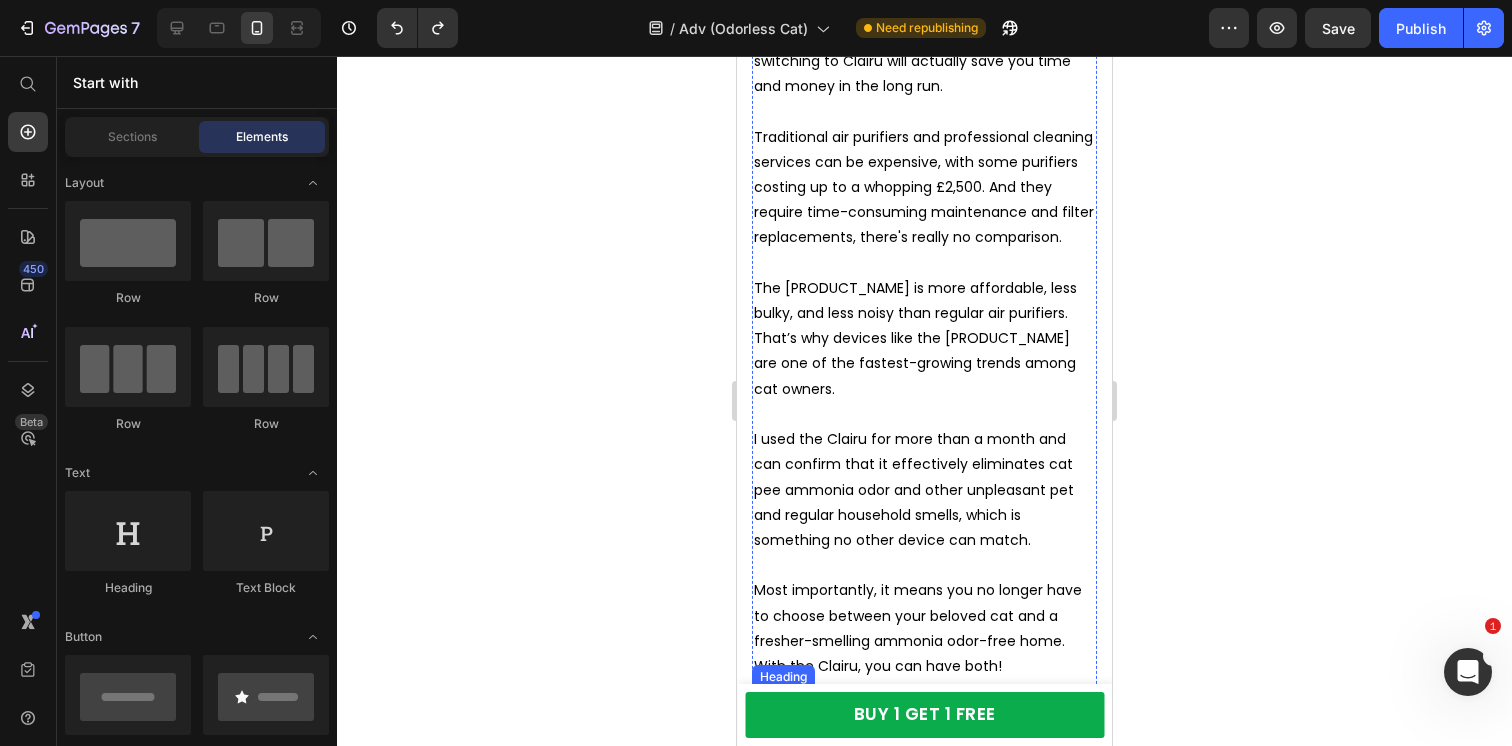 scroll, scrollTop: 17561, scrollLeft: 0, axis: vertical 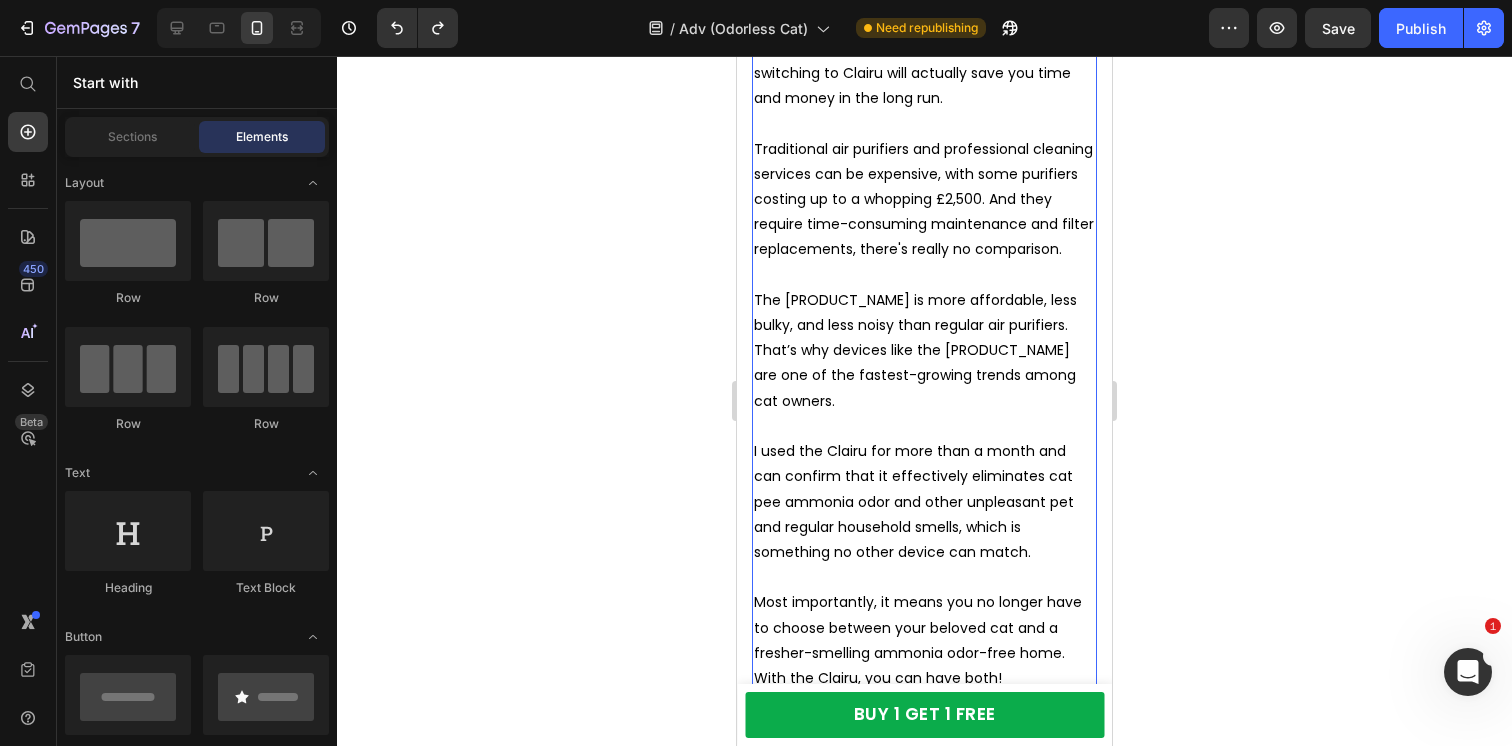 click on "If you are tired of the persistent cat urine odor in your home and want to breathe better… switching to Clairu will actually save you time and money in the long run." at bounding box center [924, 61] 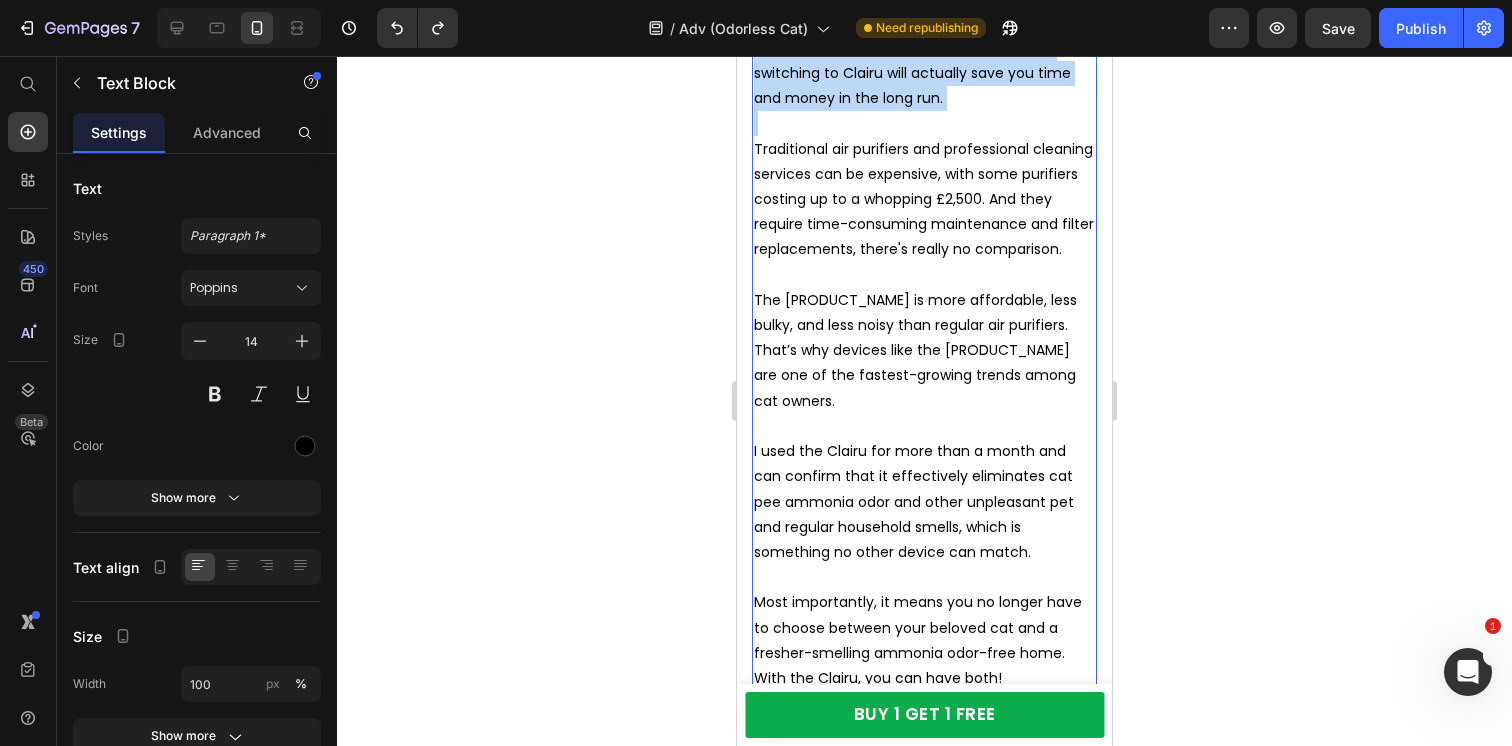 click on "If you are tired of the persistent cat urine odor in your home and want to breathe better… switching to Clairu will actually save you time and money in the long run." at bounding box center (924, 61) 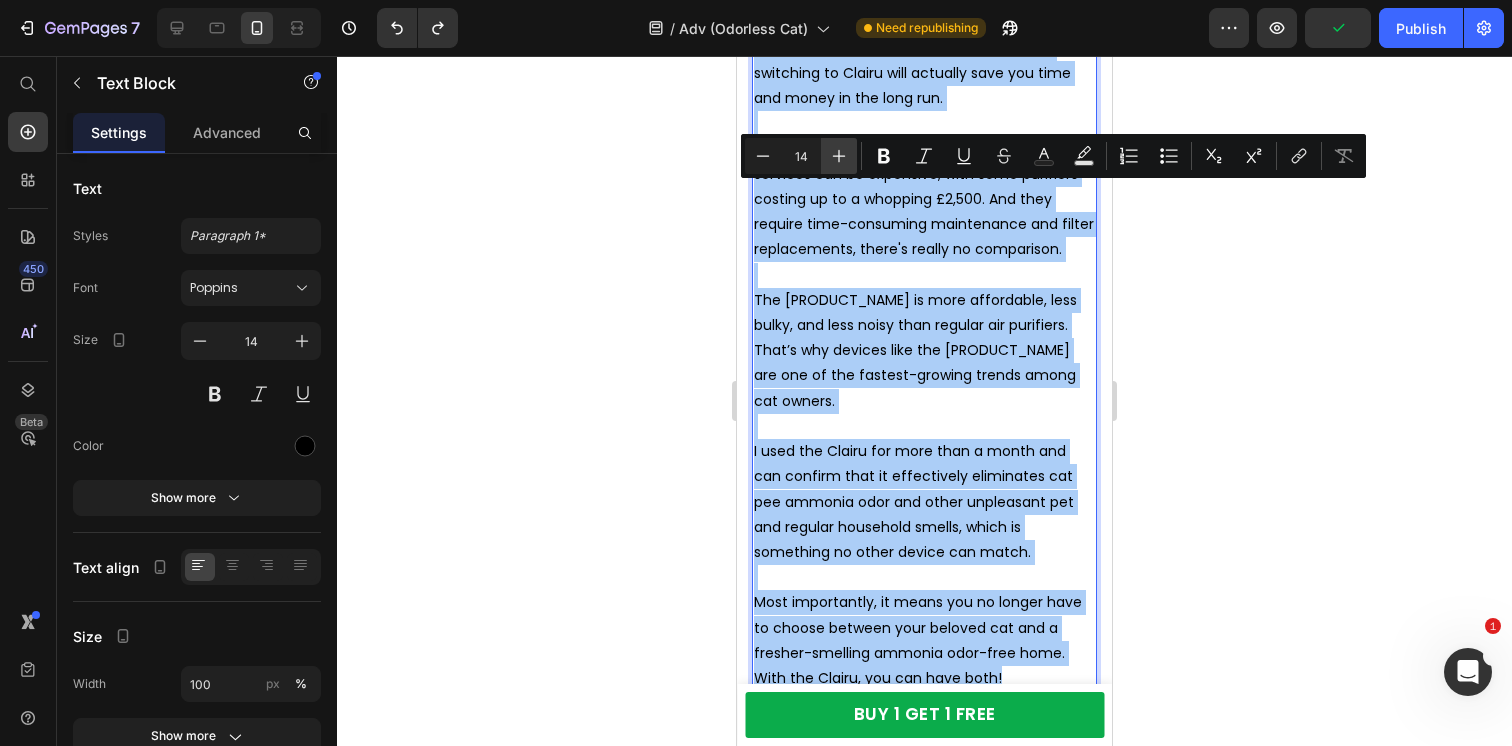 click 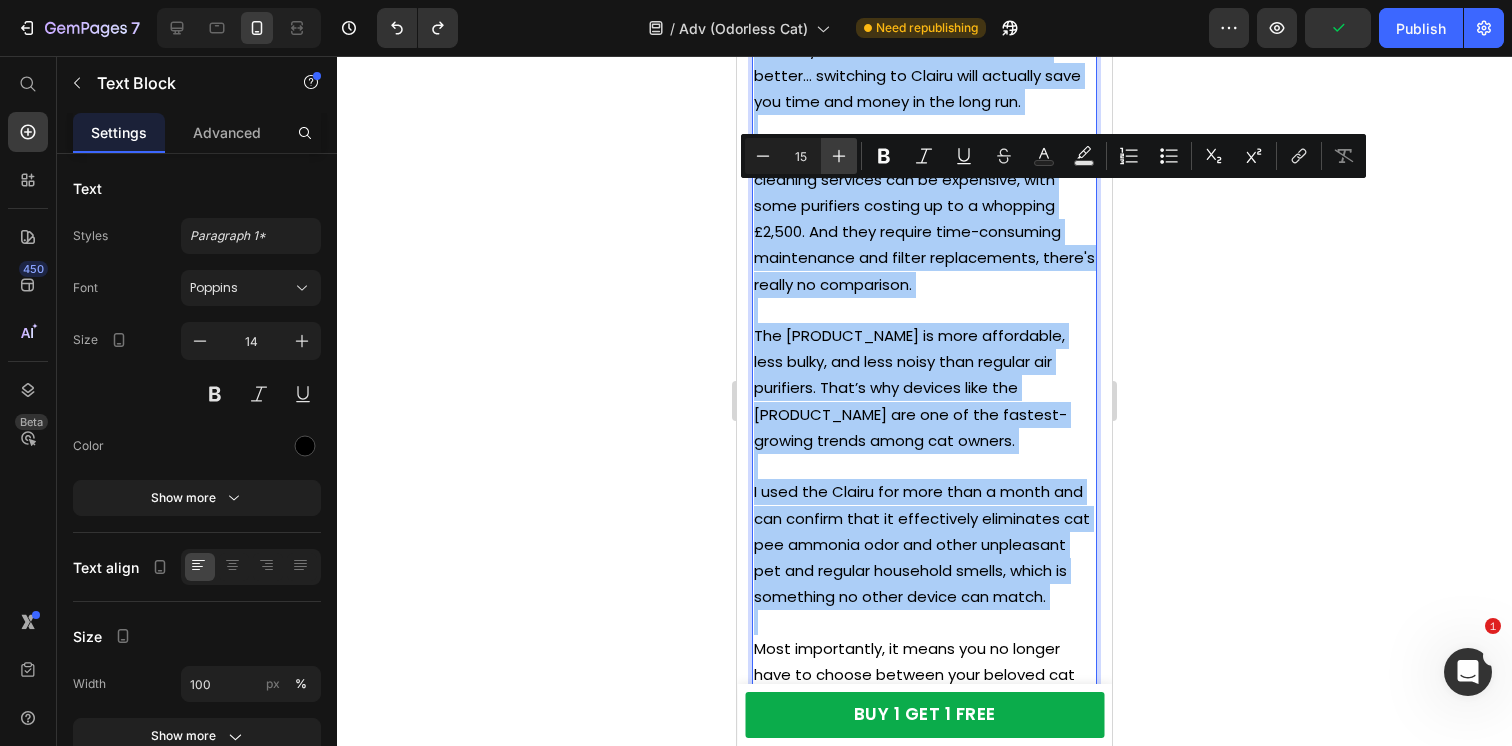 click 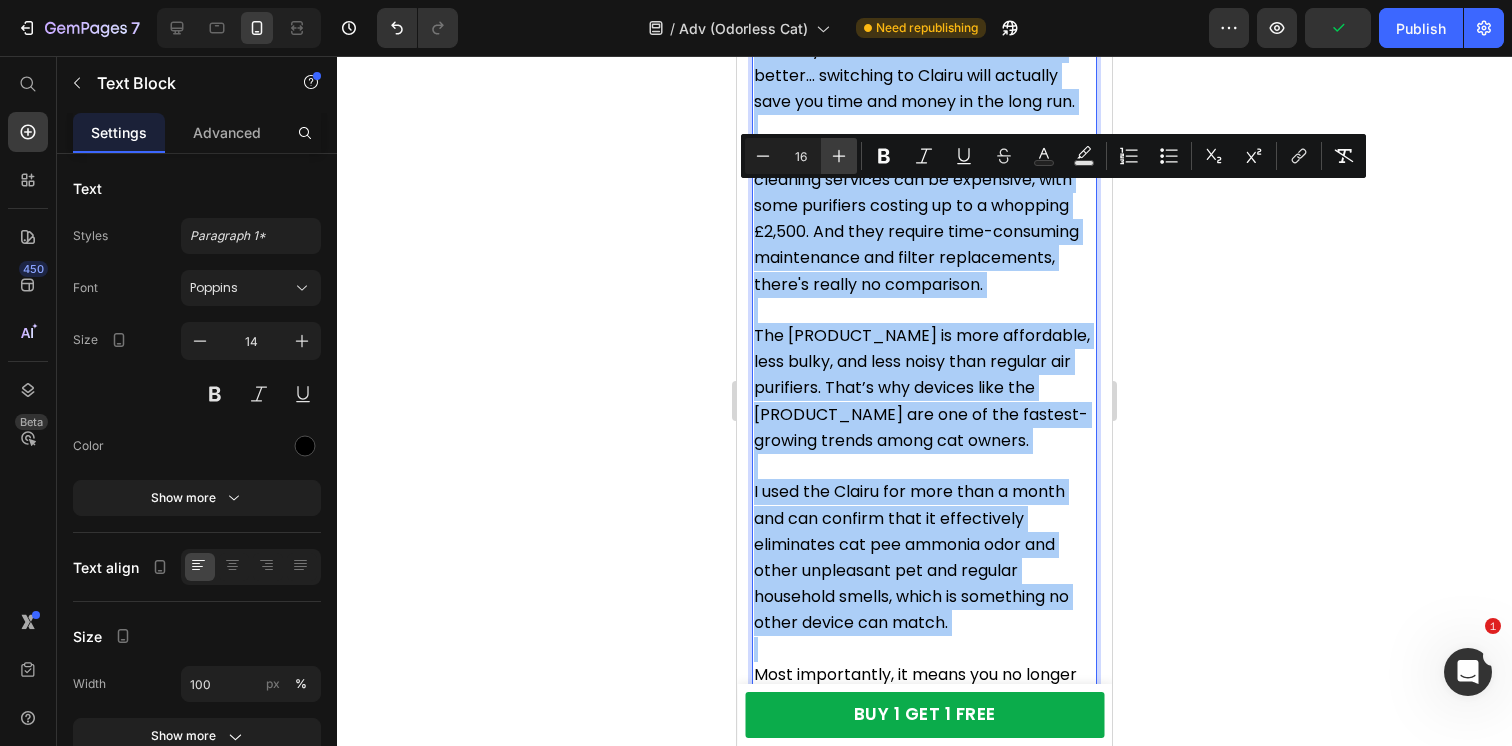 click 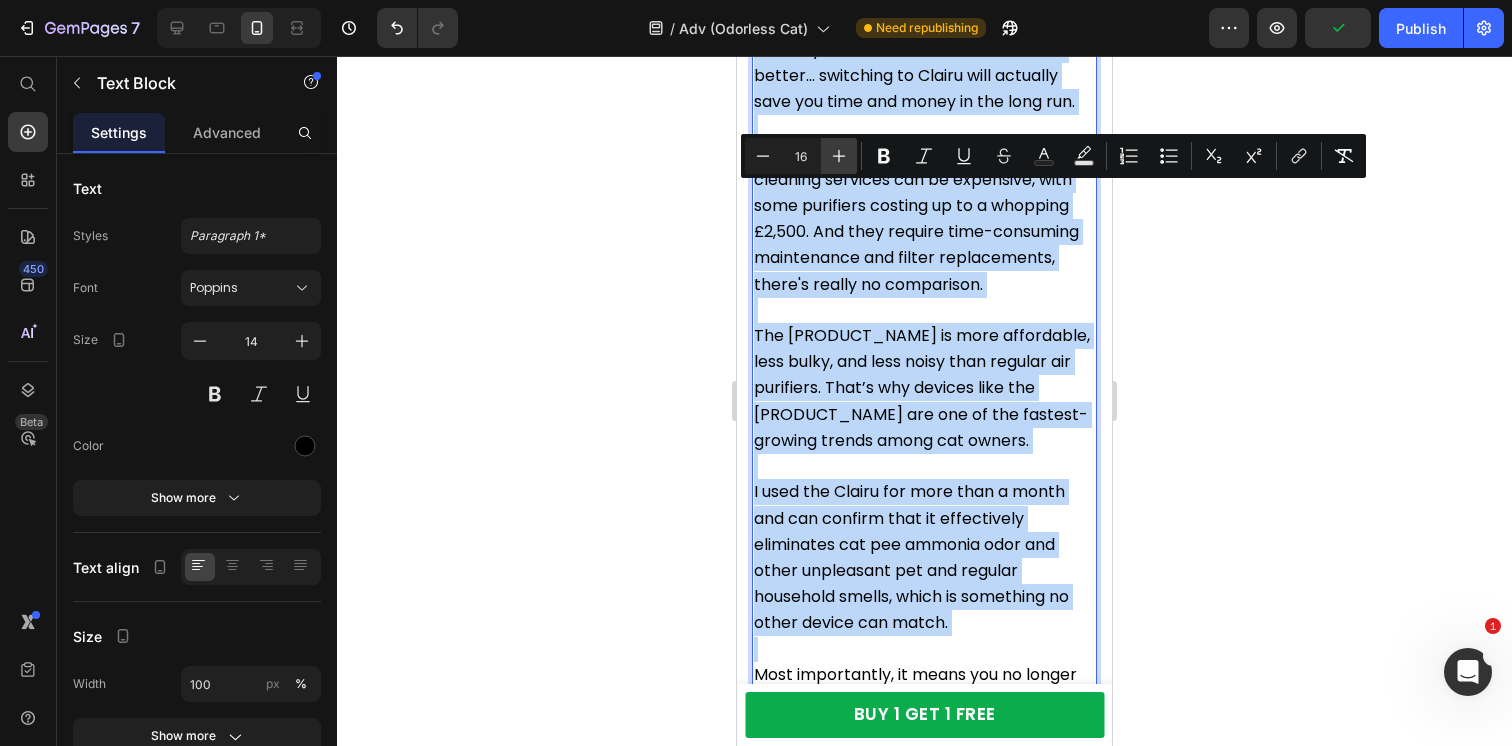type on "17" 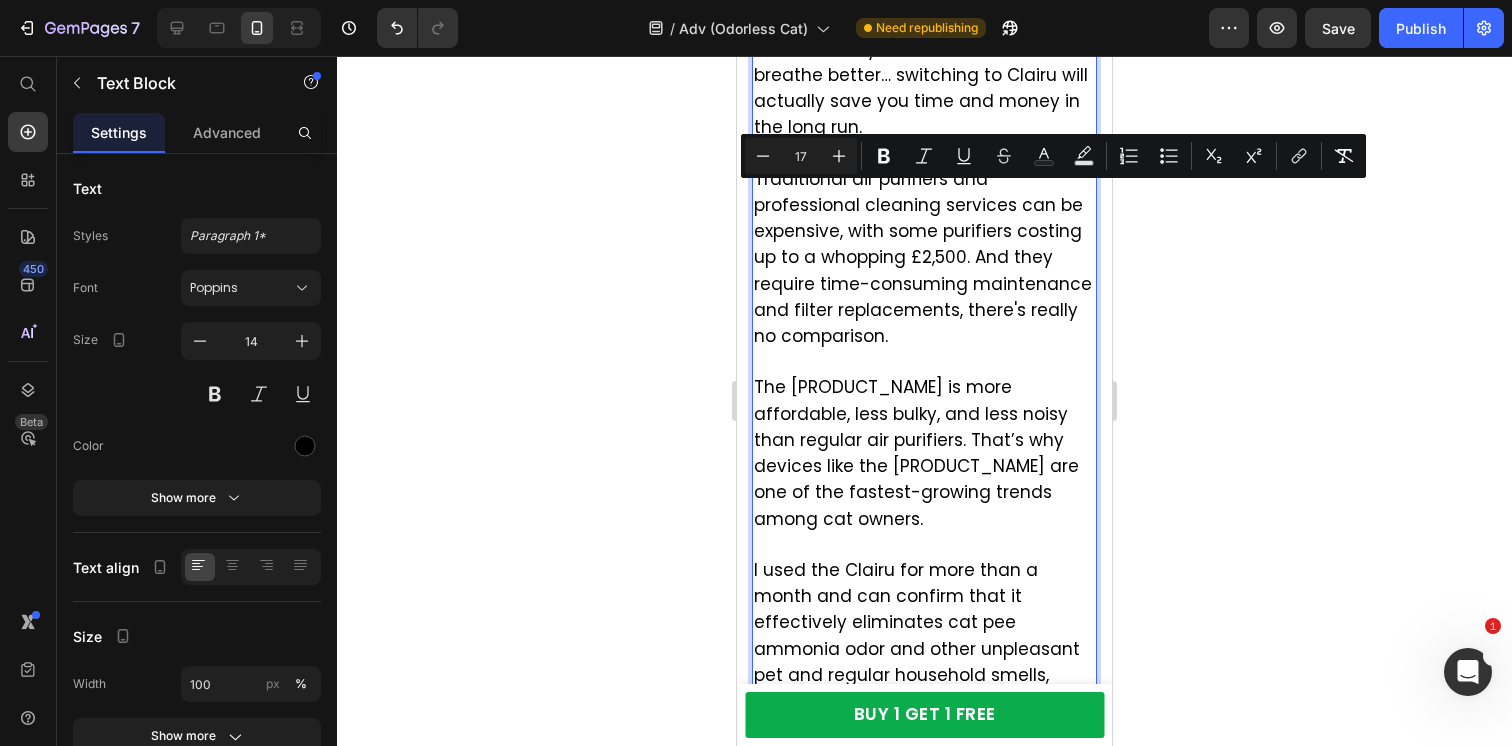 click on "If you are tired of the persistent cat urine odor in your home and want to breathe better… switching to Clairu will actually save you time and money in the long run." at bounding box center (924, 76) 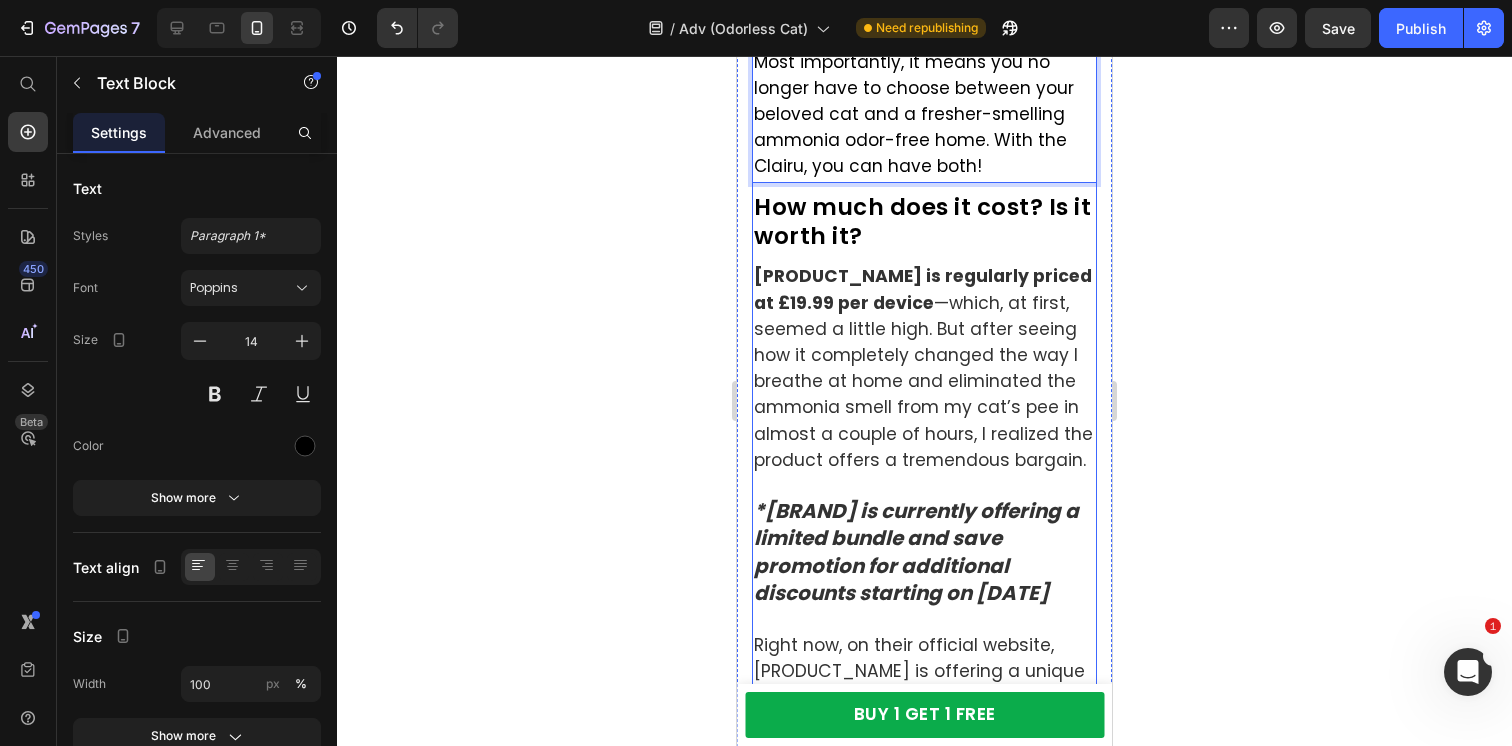 scroll, scrollTop: 18279, scrollLeft: 0, axis: vertical 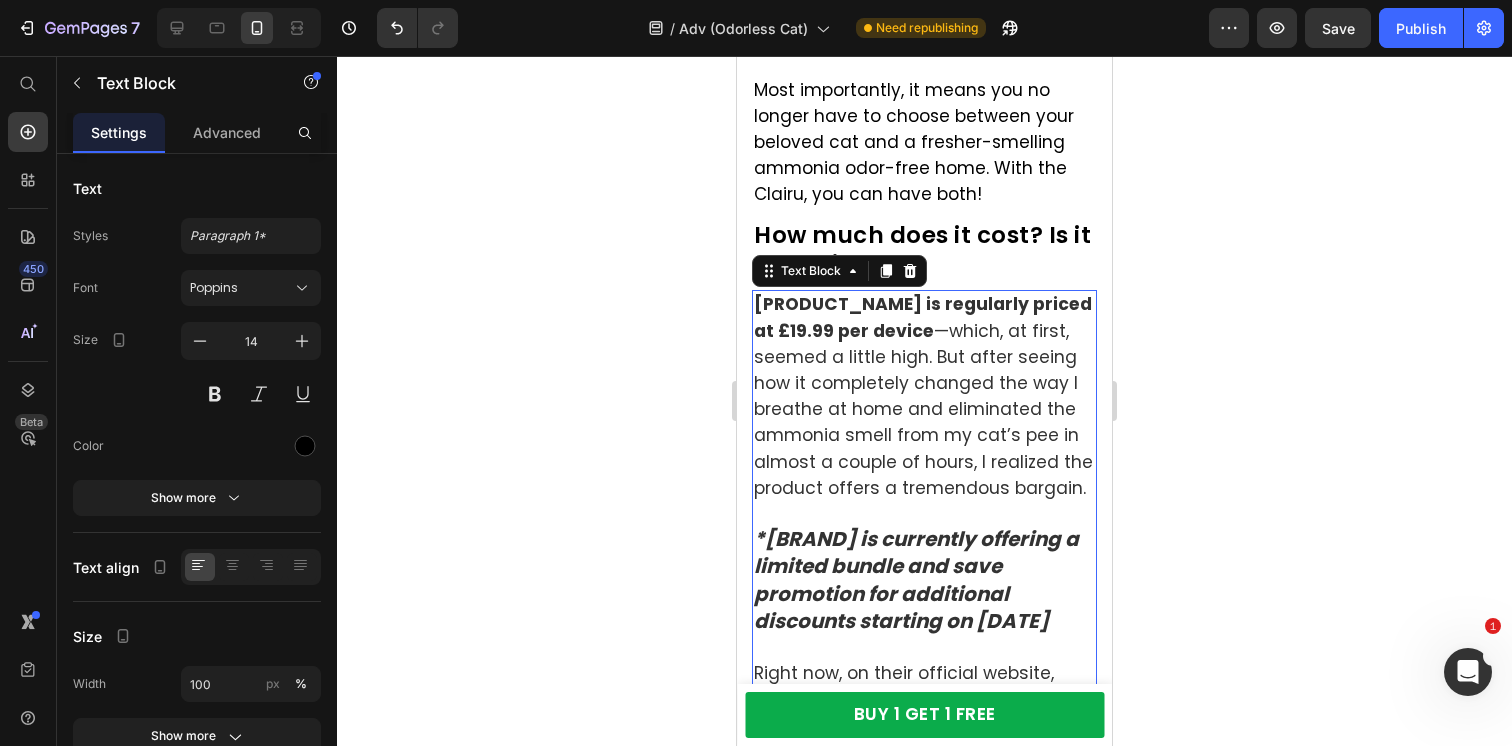 click on "Clairu is regularly priced at £19.99 per device —which, at first, seemed a little high. But after seeing how it completely changed the way I breathe at home and eliminated the ammonia smell from my cat’s pee in almost a couple of hours, I realized the product offers a tremendous bargain." at bounding box center [923, 395] 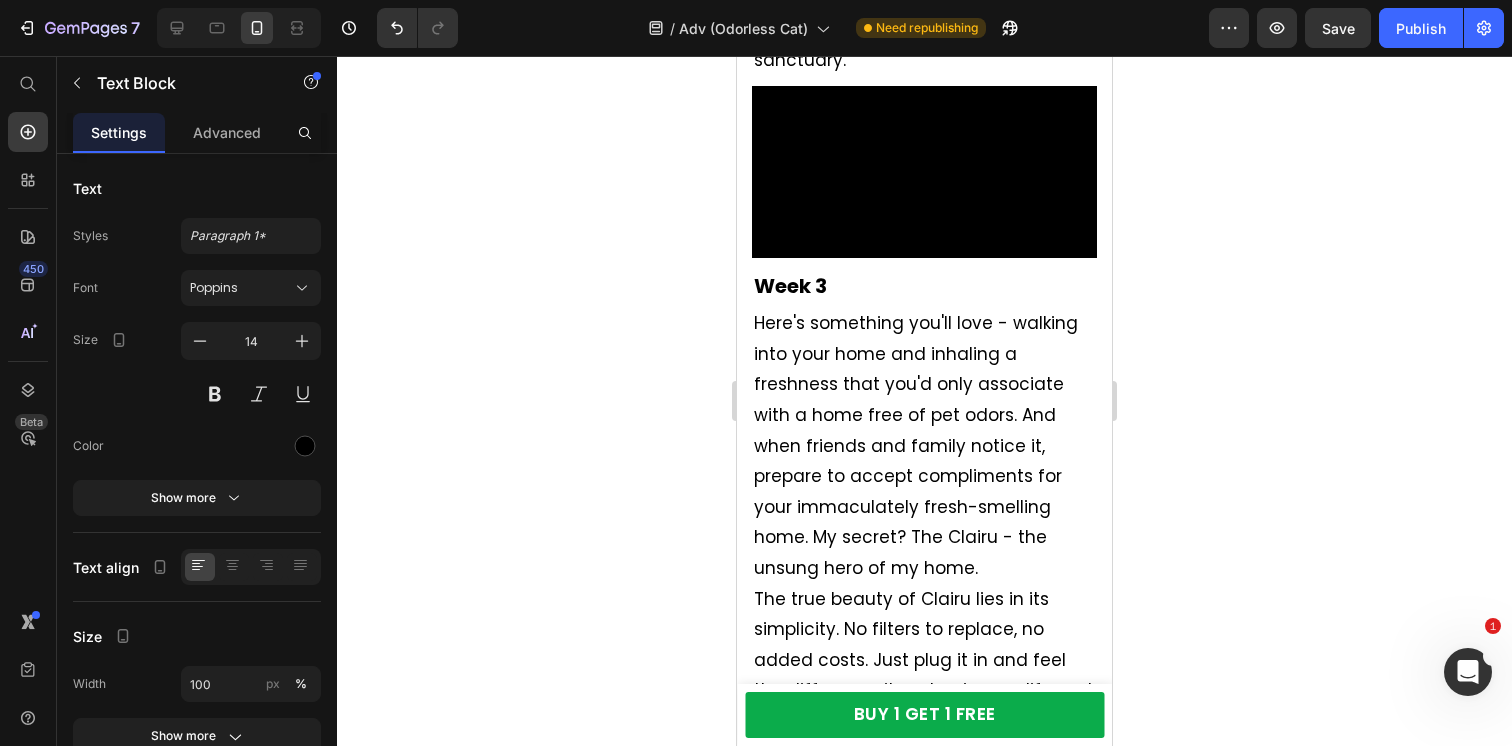 scroll, scrollTop: 16583, scrollLeft: 0, axis: vertical 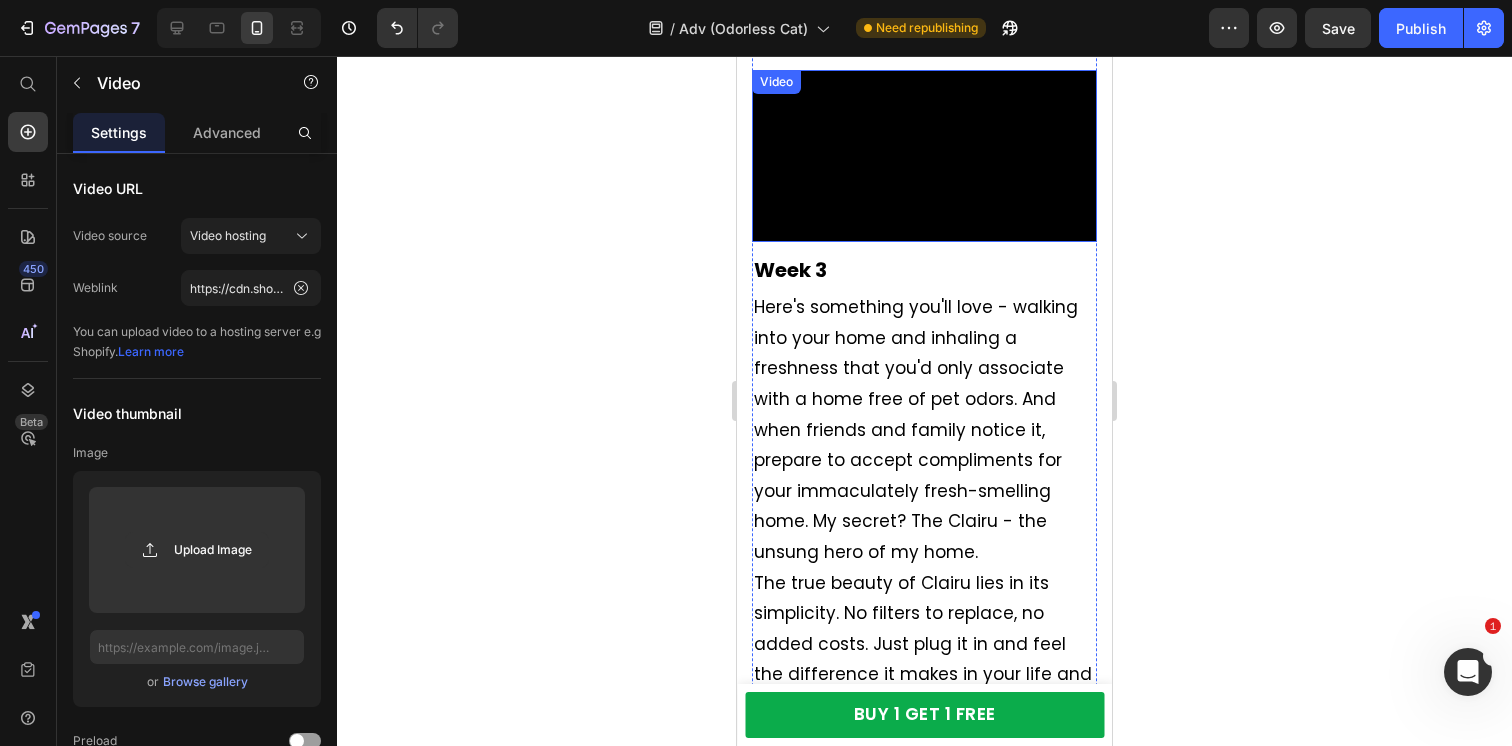 click at bounding box center [924, 156] 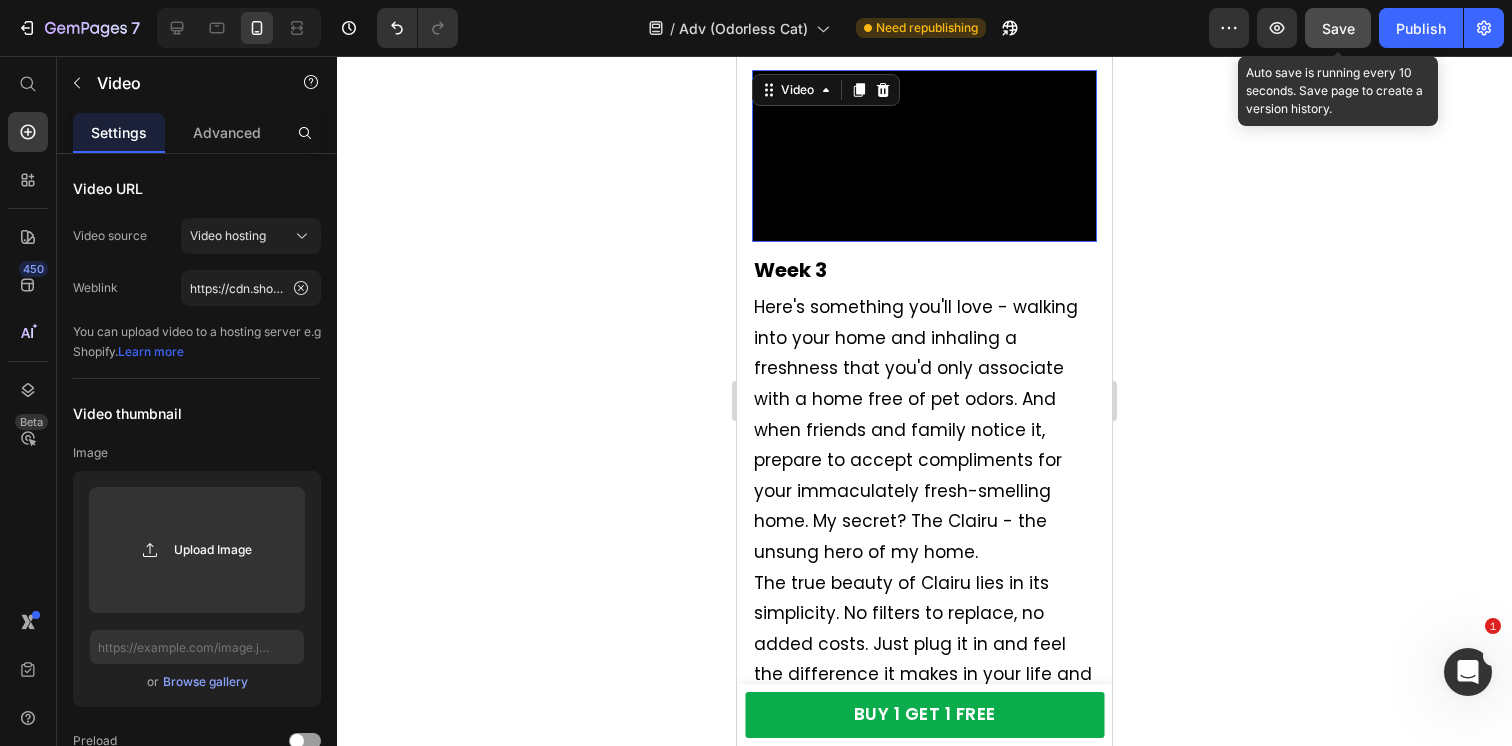 click on "Save" 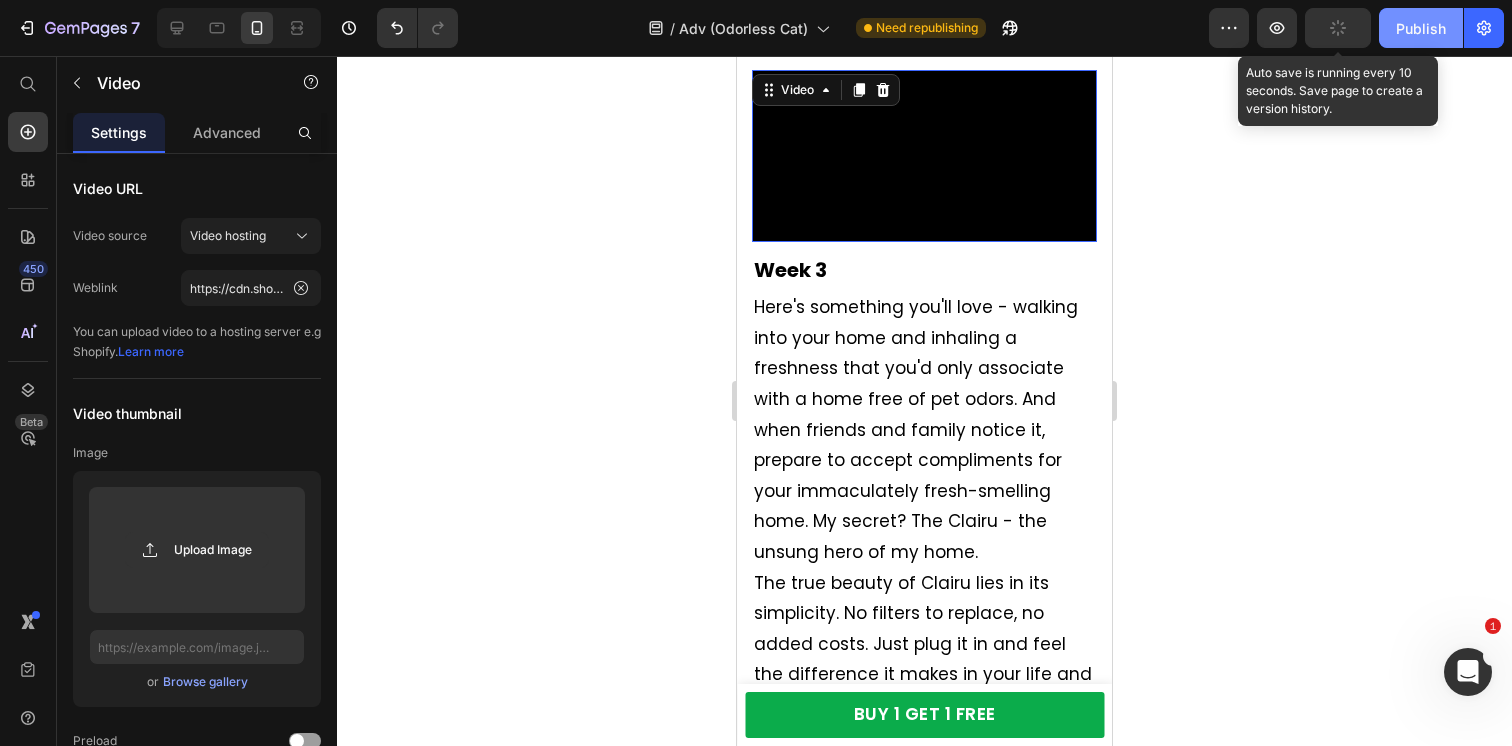 click on "Publish" at bounding box center (1421, 28) 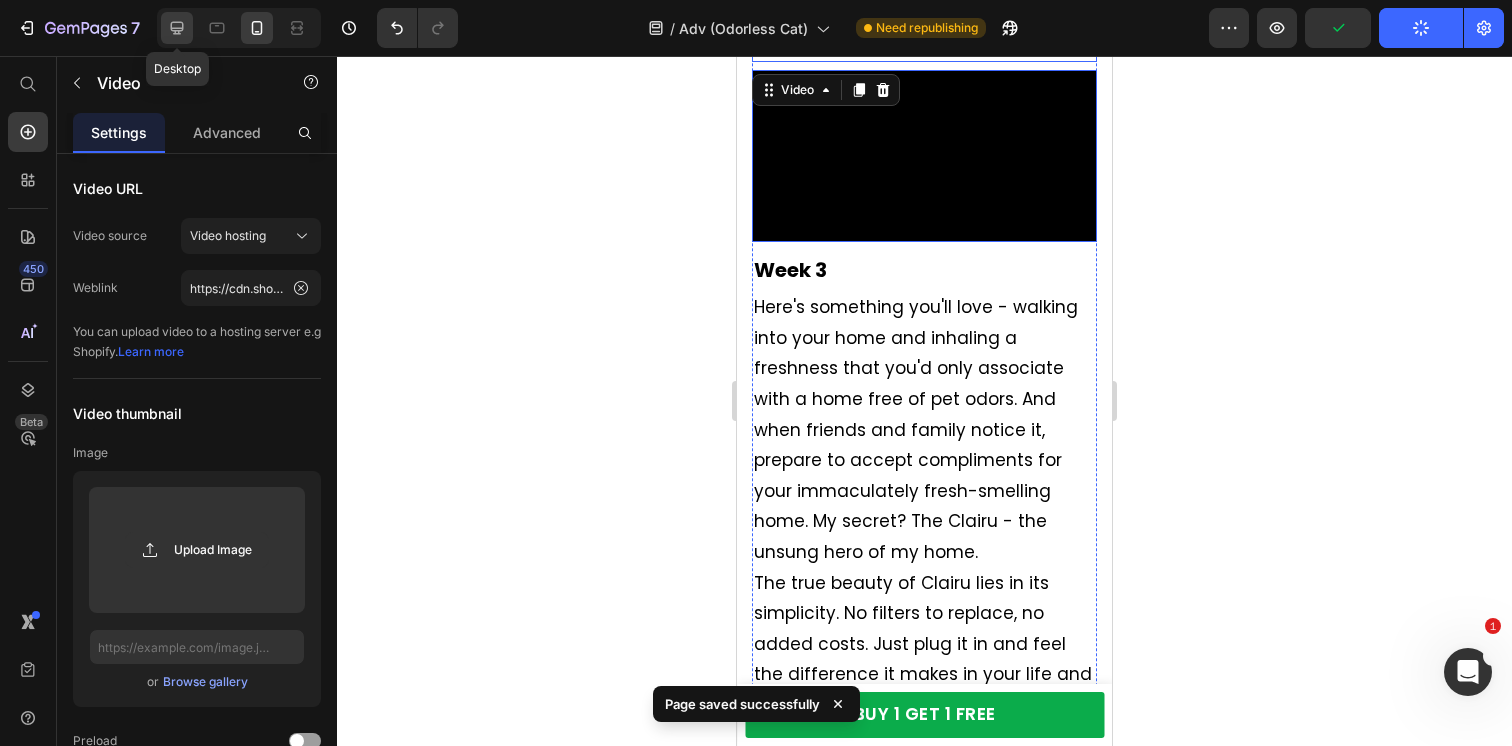 click 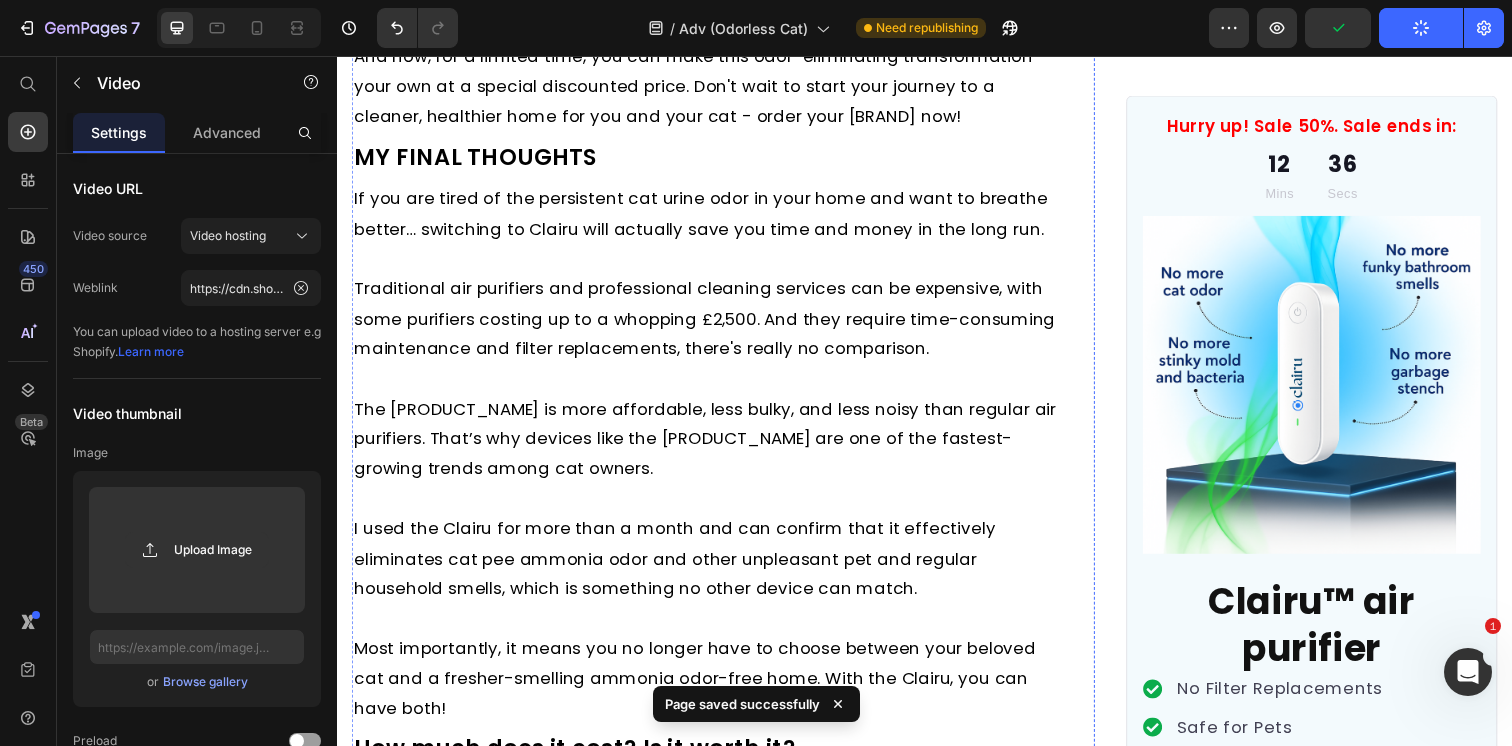 scroll, scrollTop: 14766, scrollLeft: 0, axis: vertical 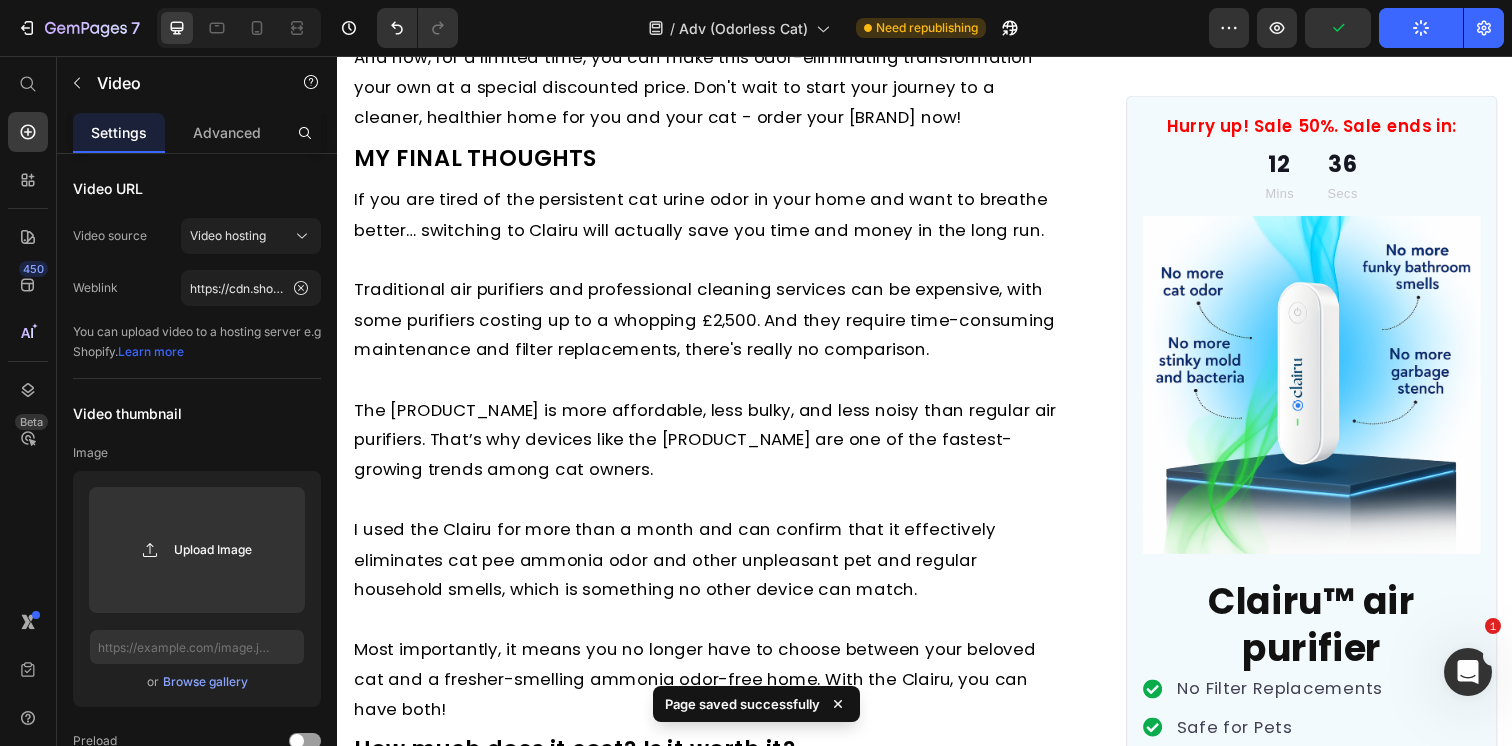 click at bounding box center [715, -410] 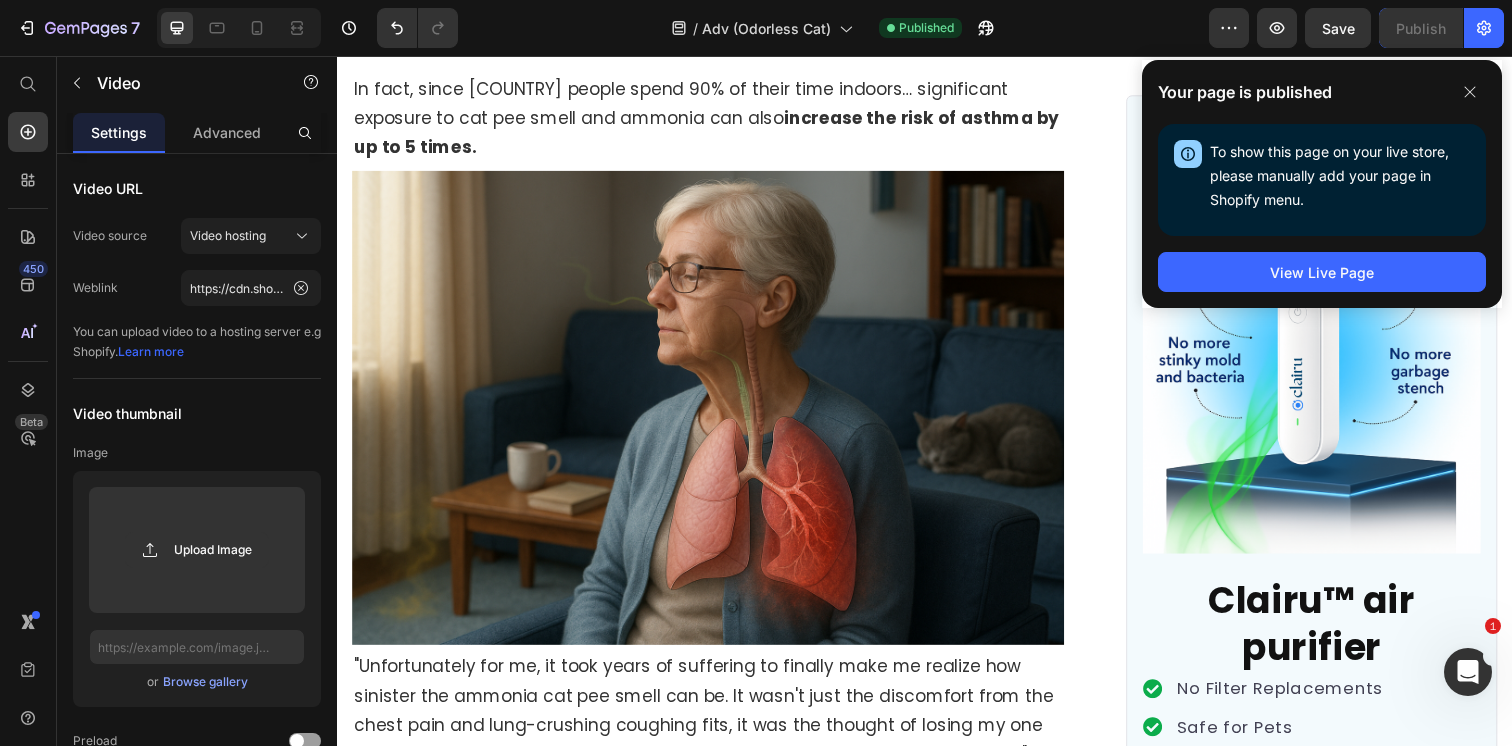 scroll, scrollTop: 4596, scrollLeft: 0, axis: vertical 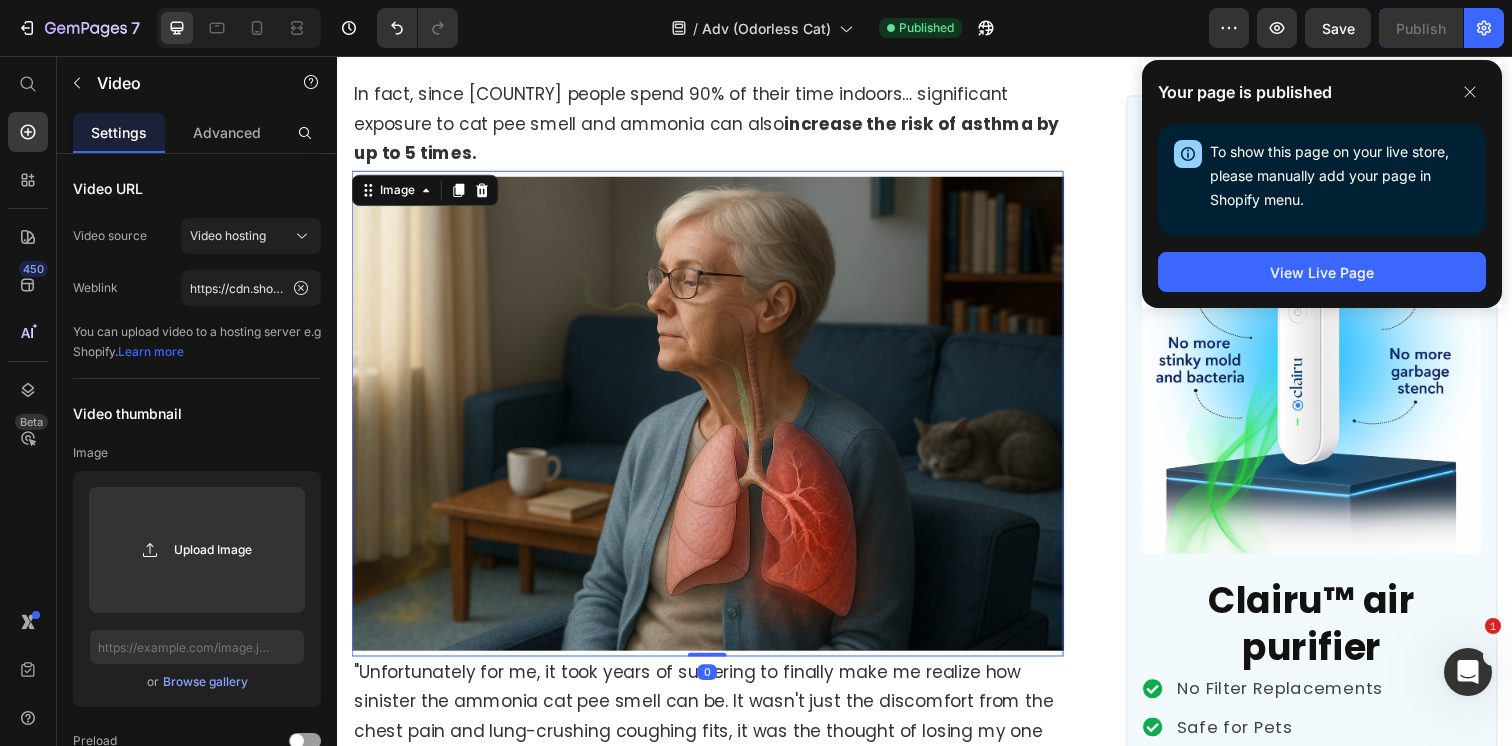 click at bounding box center (715, 421) 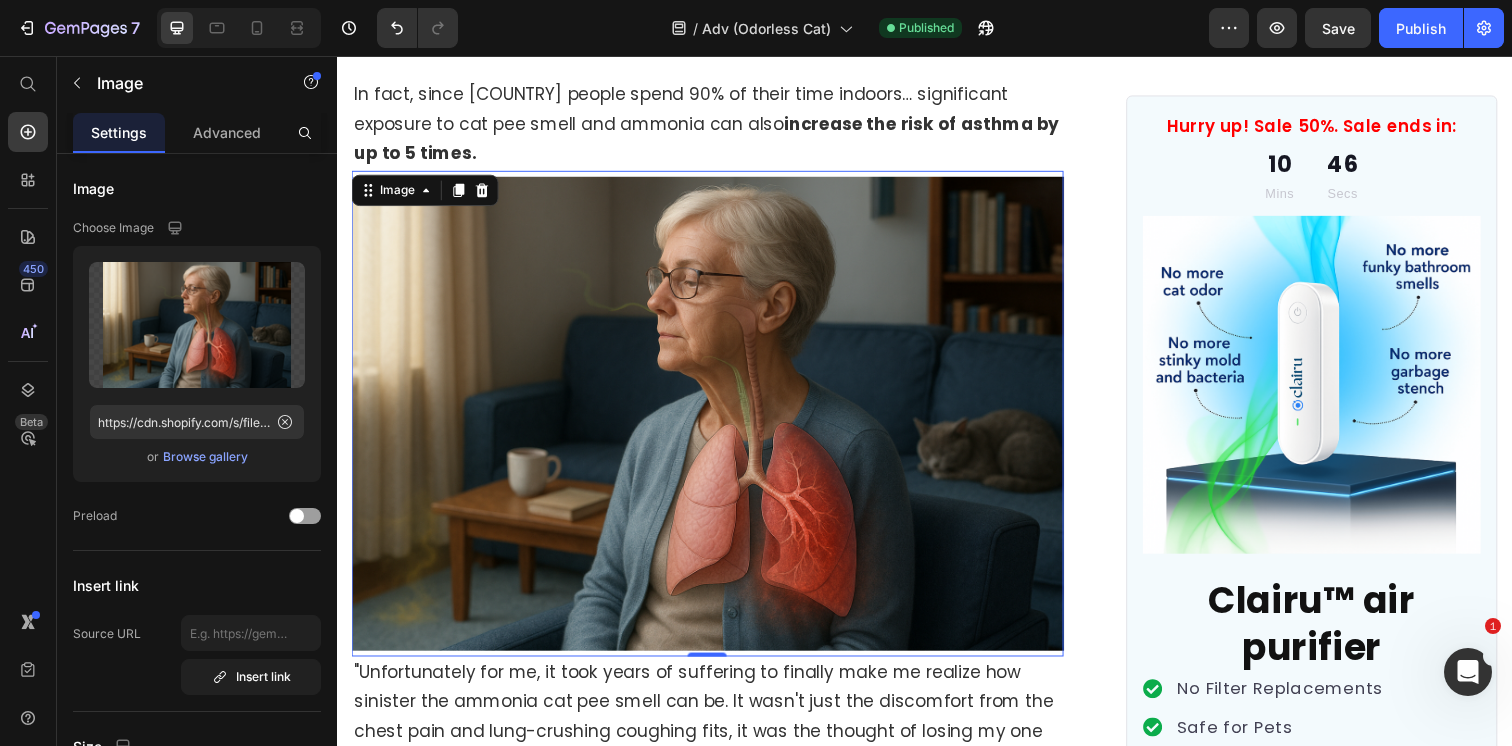 click at bounding box center (715, 421) 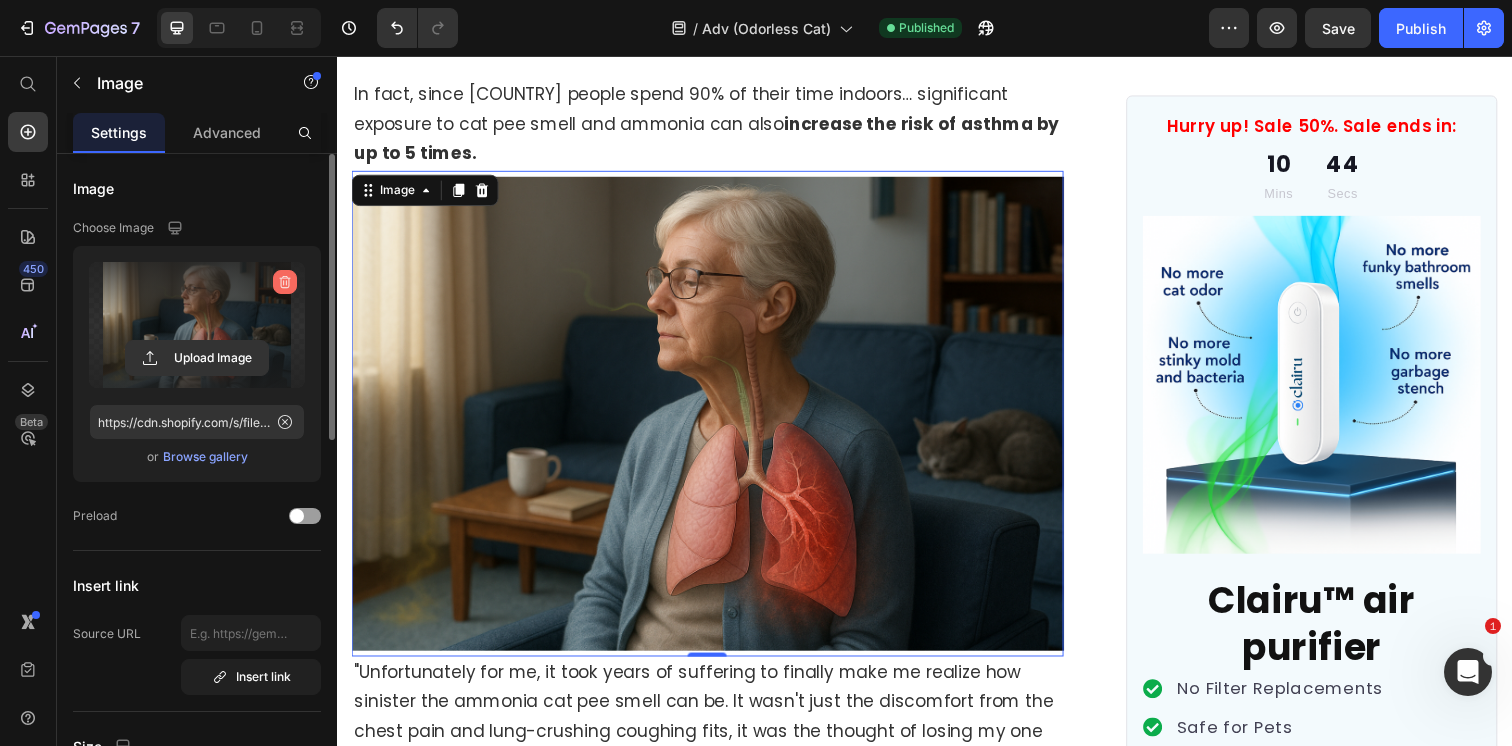 click 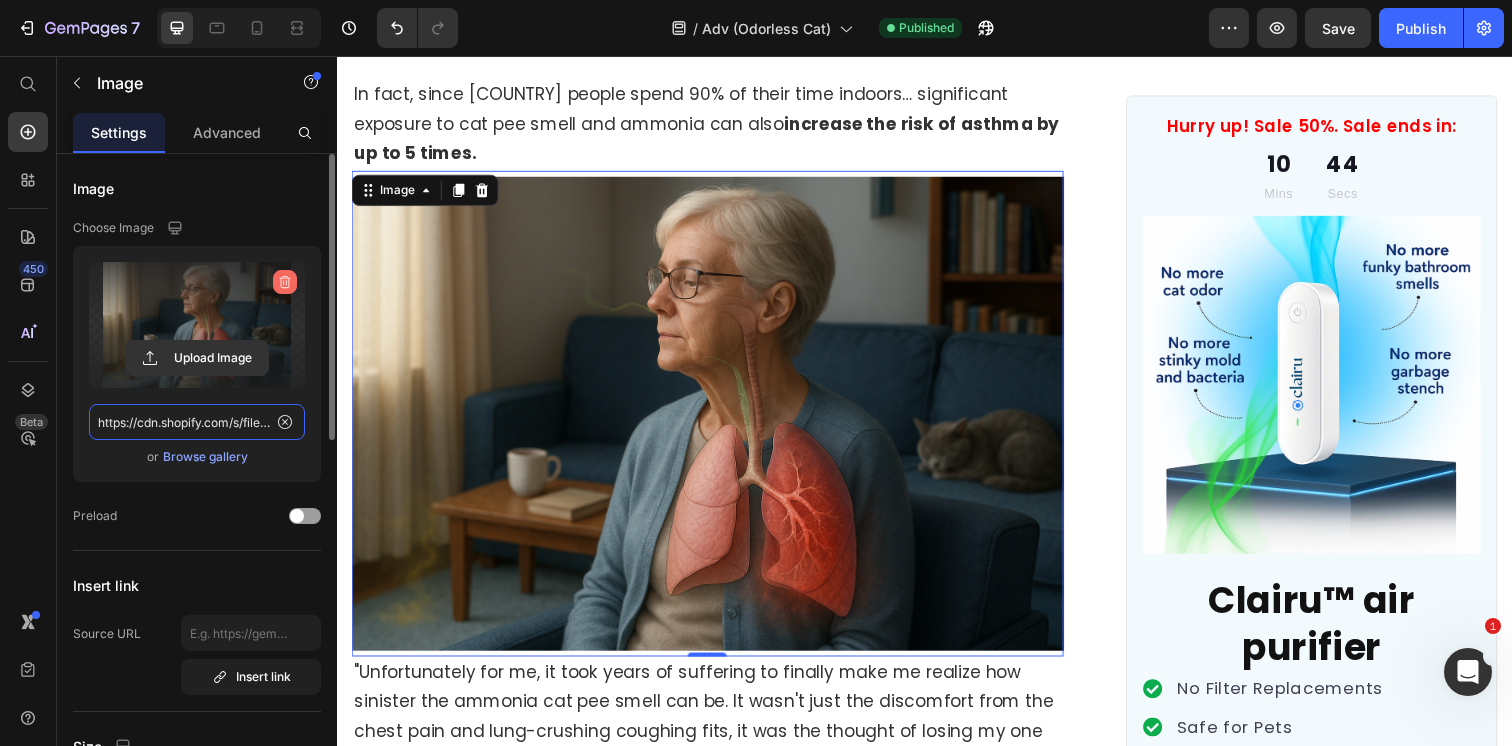 type 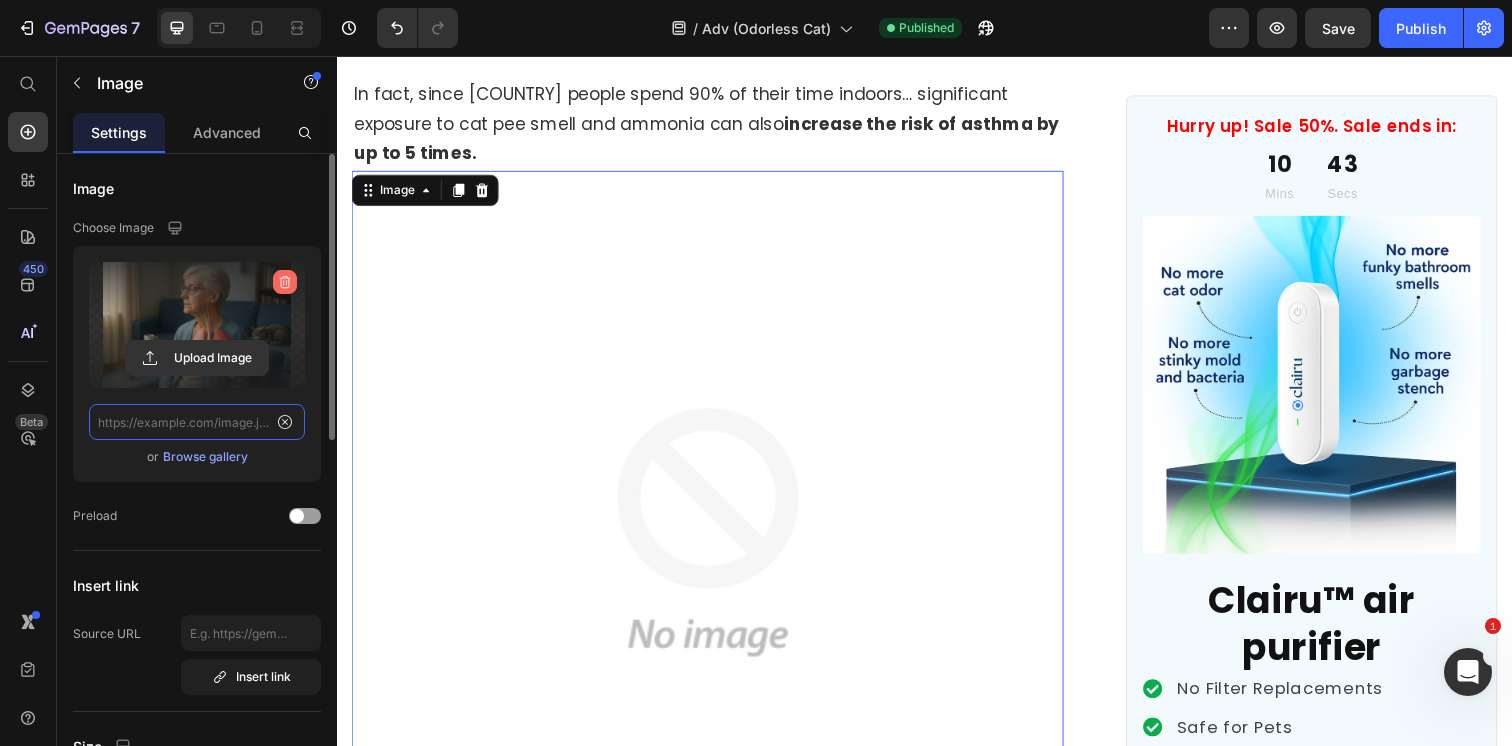 scroll, scrollTop: 0, scrollLeft: 0, axis: both 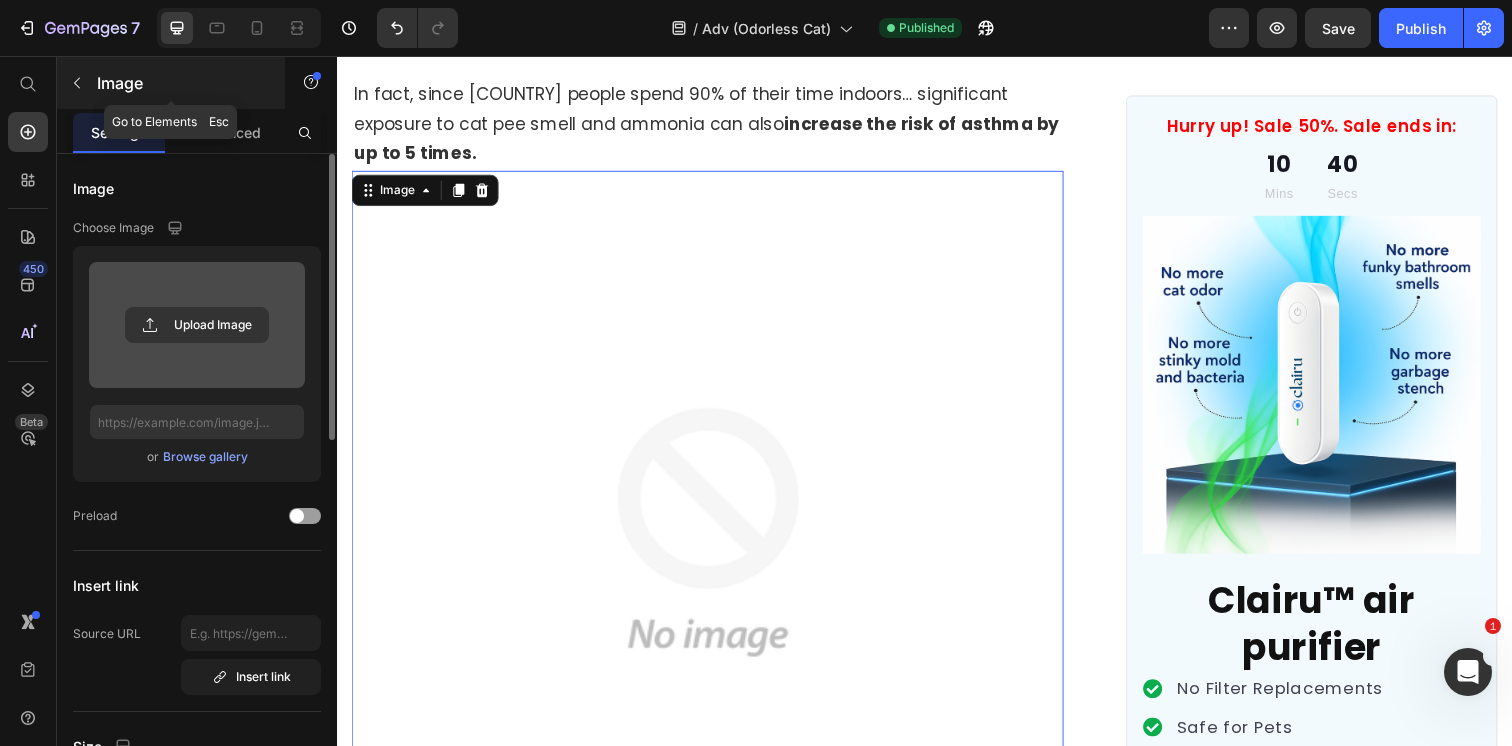 click 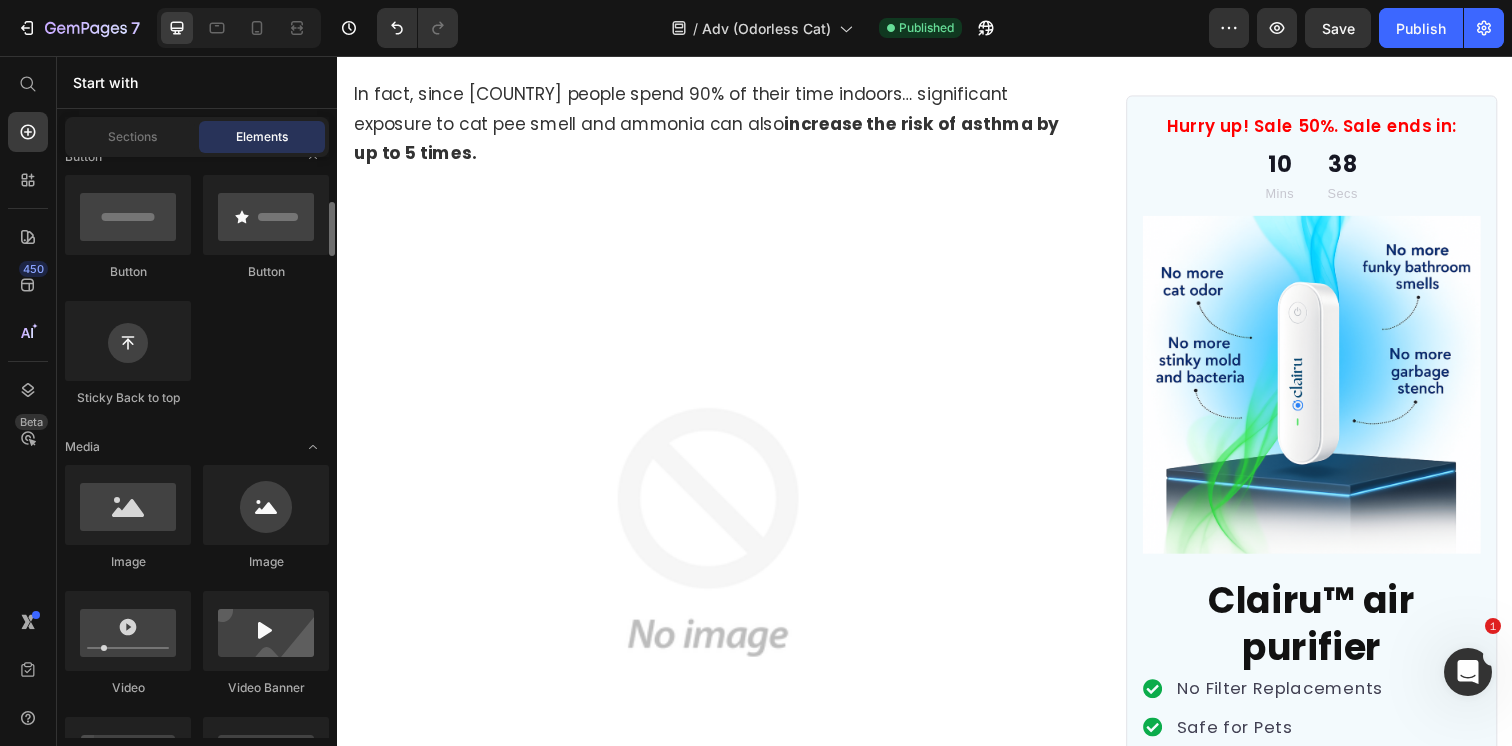 scroll, scrollTop: 502, scrollLeft: 0, axis: vertical 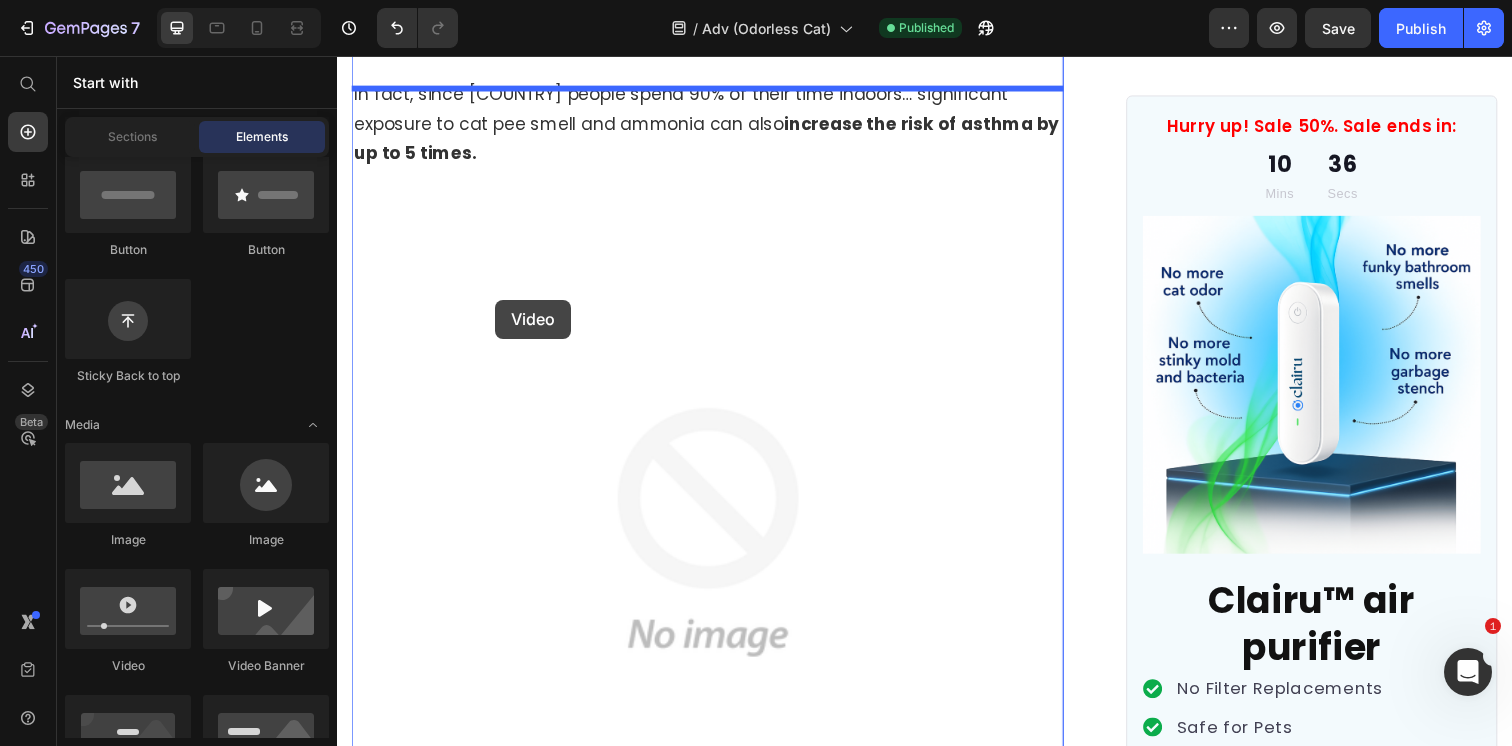 drag, startPoint x: 498, startPoint y: 671, endPoint x: 497, endPoint y: 307, distance: 364.00137 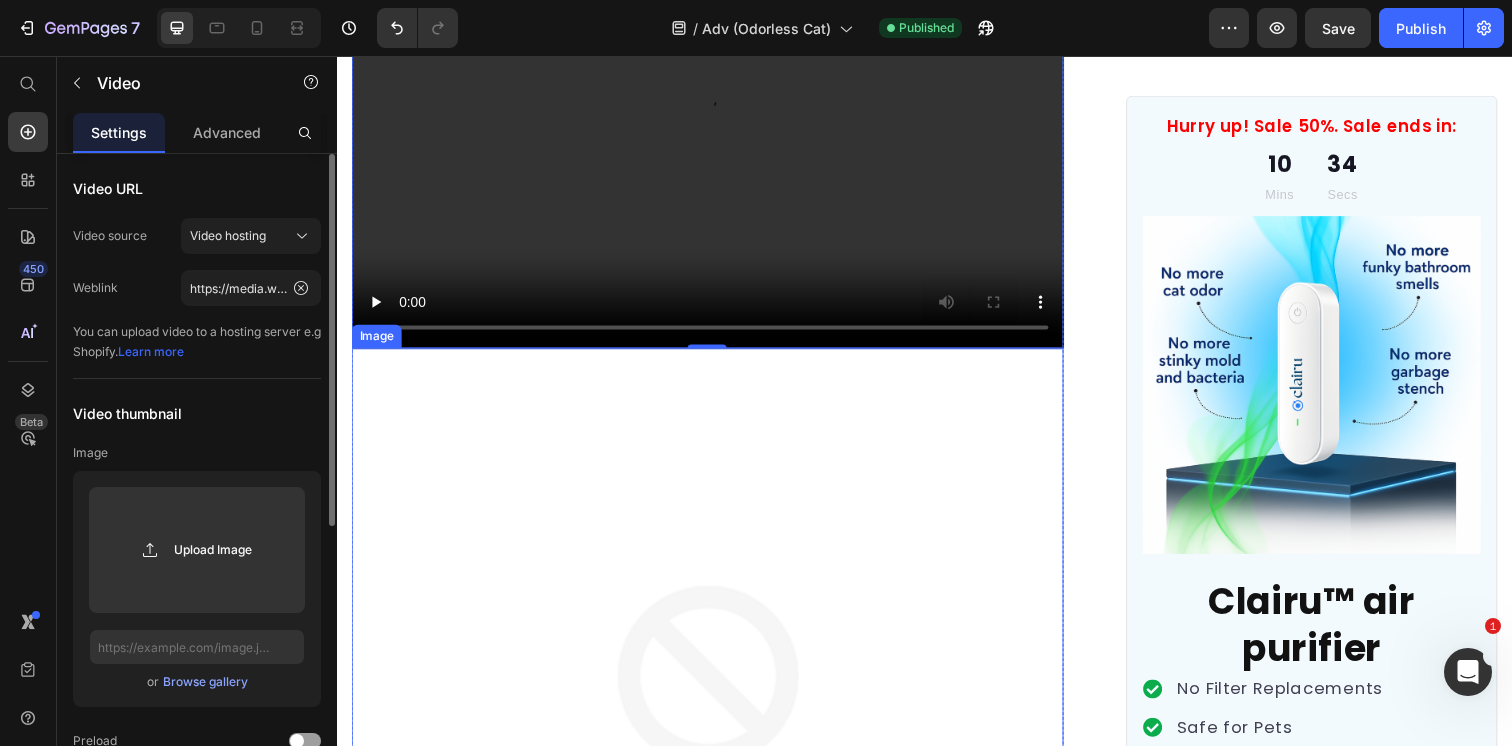 scroll, scrollTop: 4825, scrollLeft: 0, axis: vertical 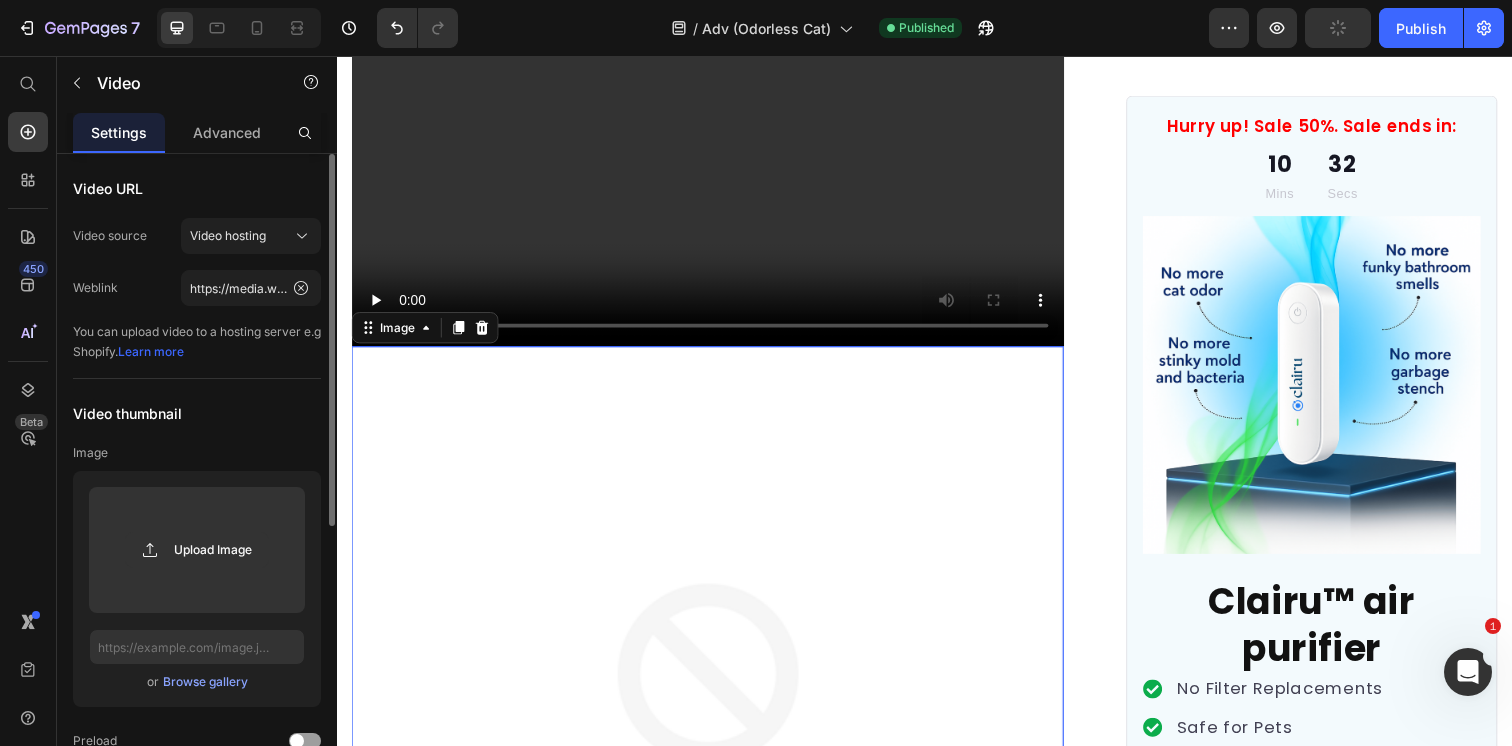 click at bounding box center [715, 721] 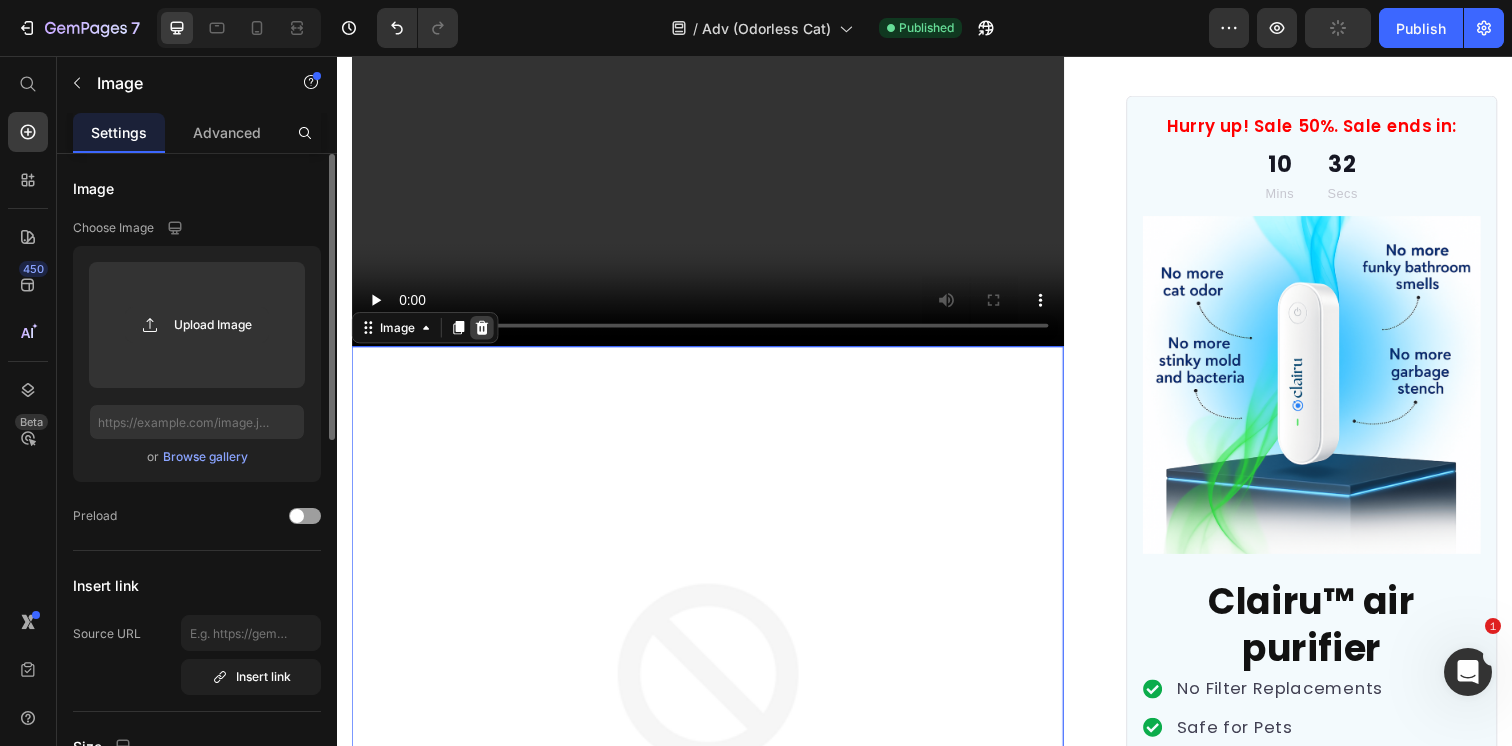click 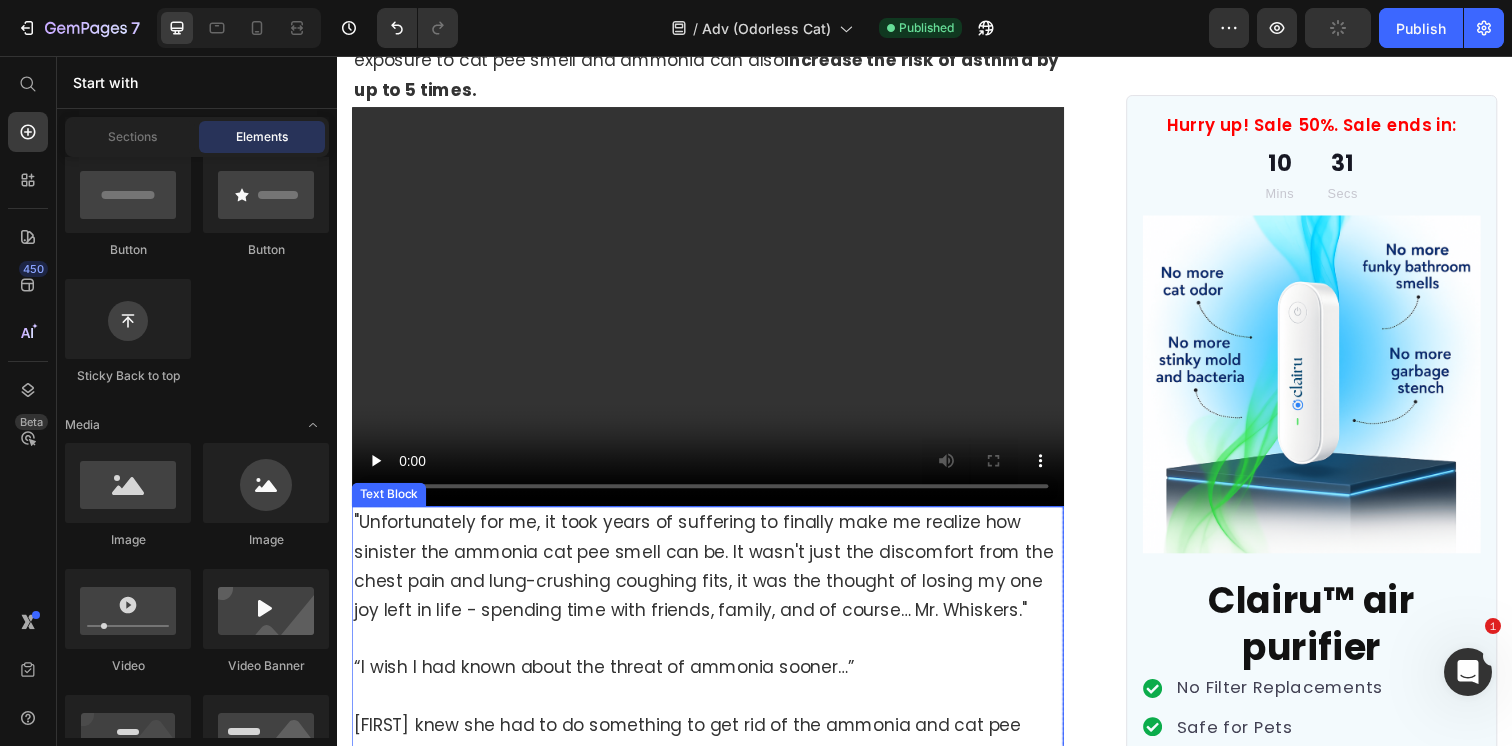 scroll, scrollTop: 4591, scrollLeft: 0, axis: vertical 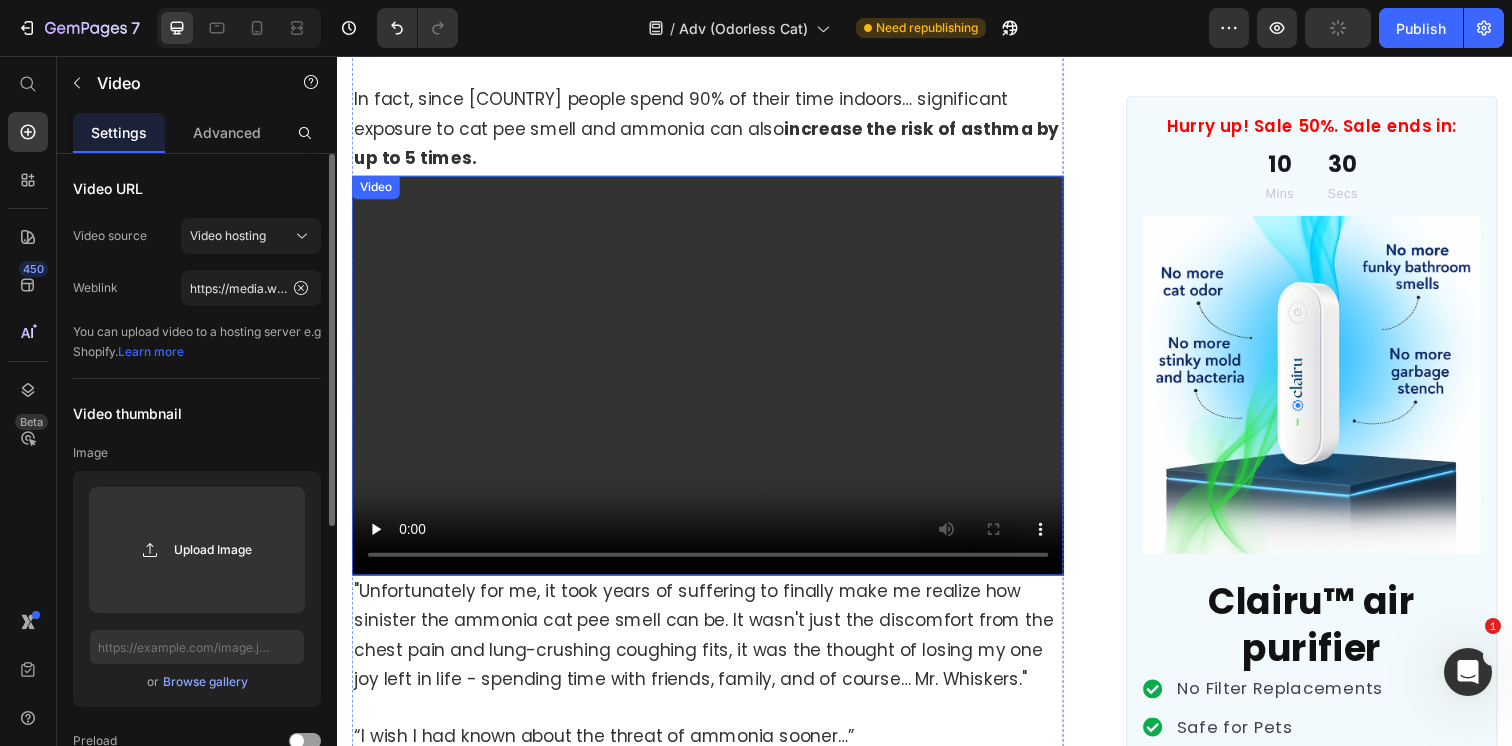 click at bounding box center (715, 382) 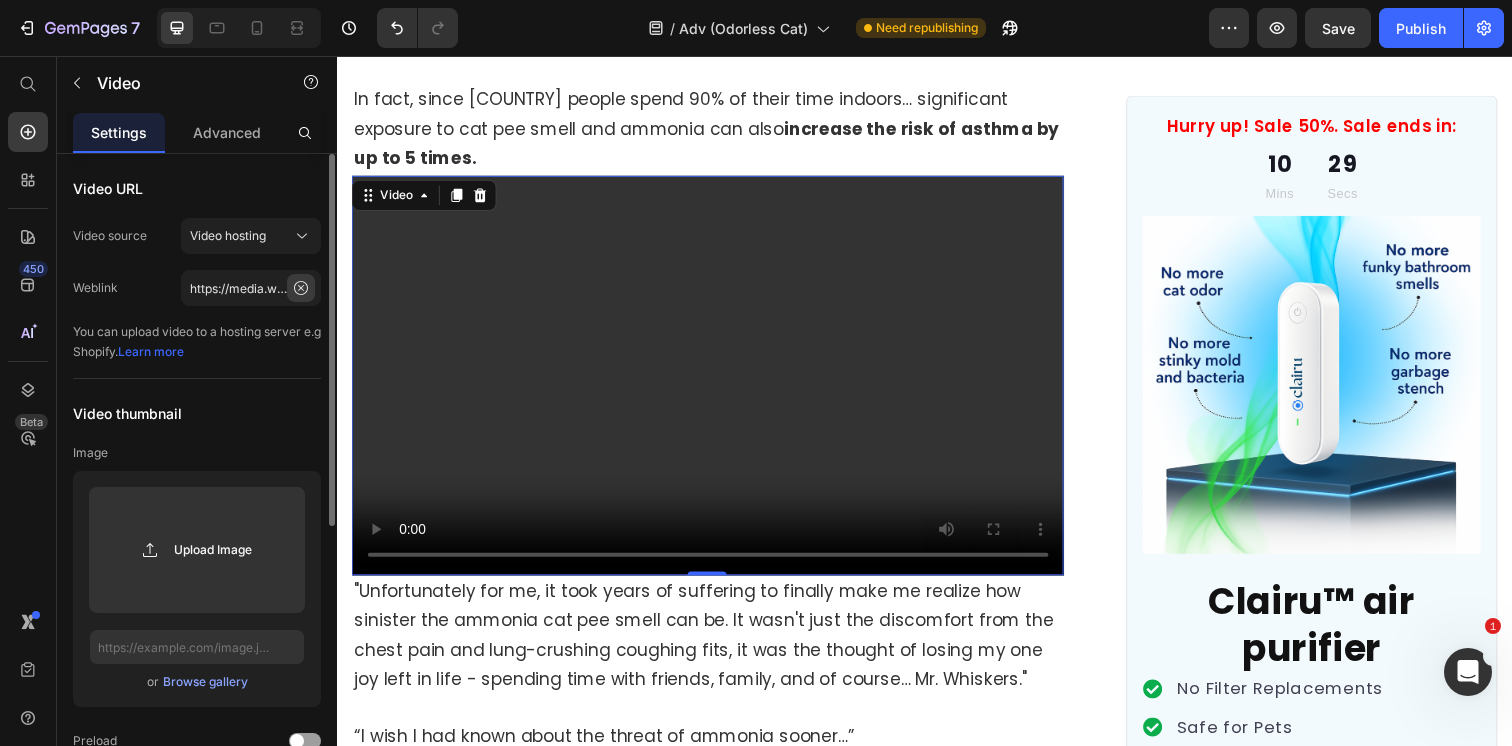 click 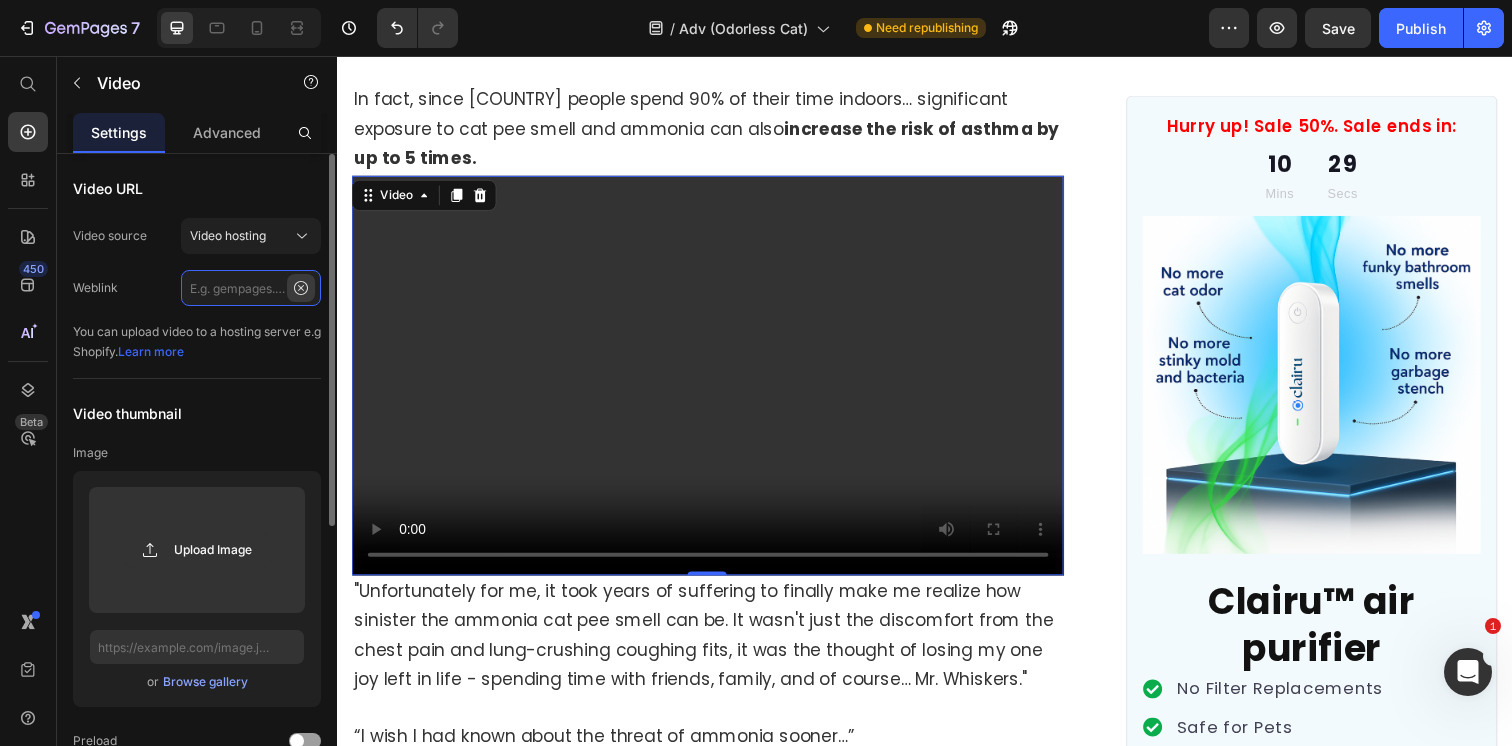 scroll, scrollTop: 0, scrollLeft: 0, axis: both 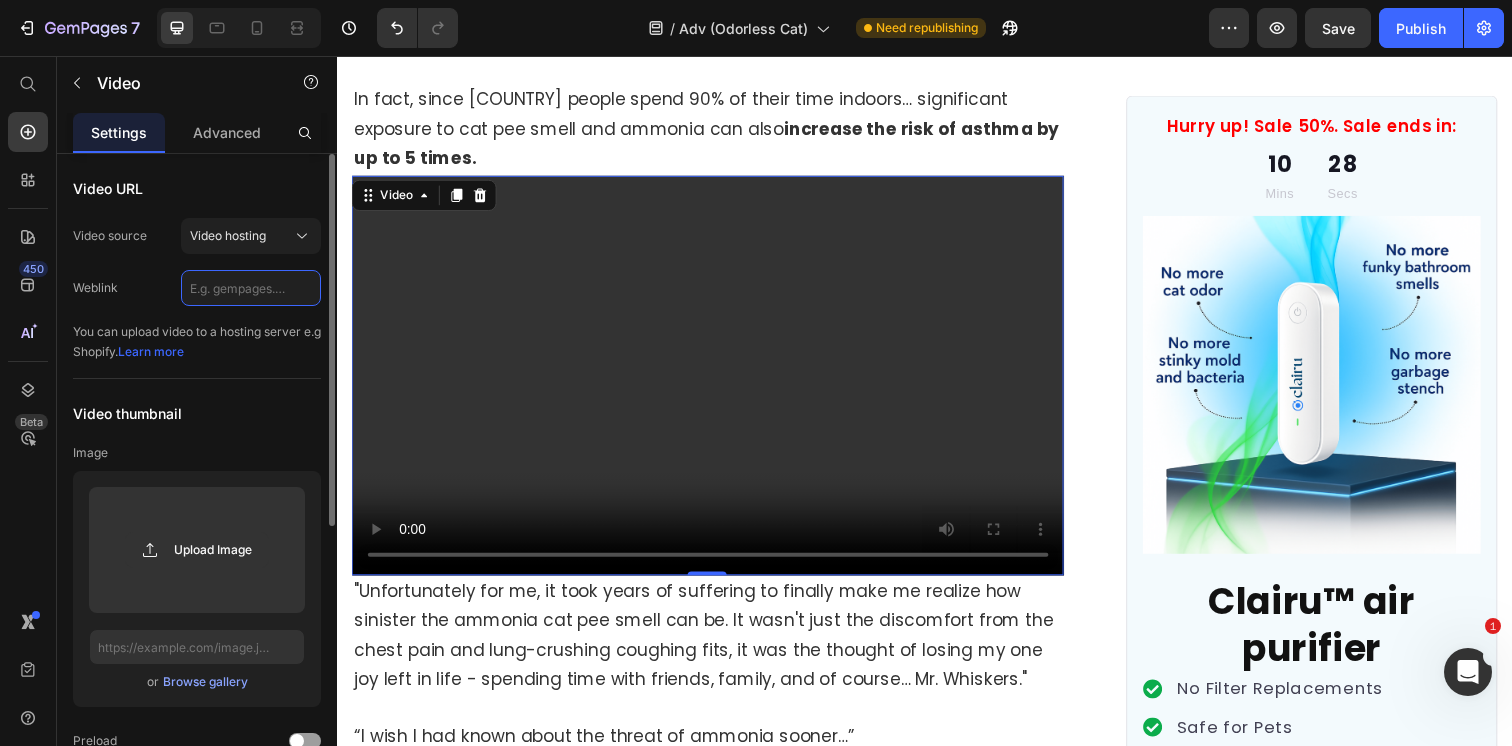 paste on "https://cdn.shopify.com/videos/c/o/v/e054bd9ebc7e4c89bd3b0c01a3347ca2.mp4" 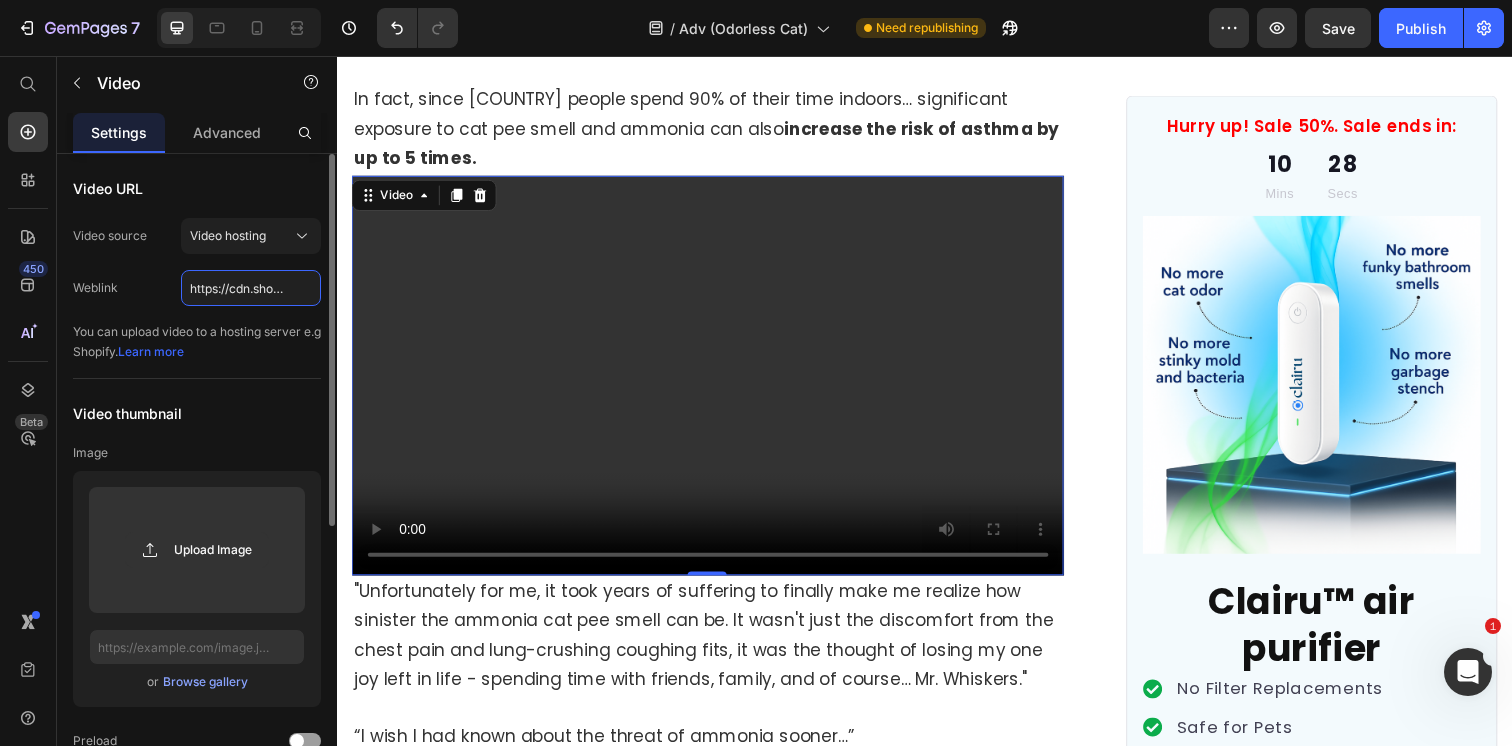 scroll, scrollTop: 0, scrollLeft: 373, axis: horizontal 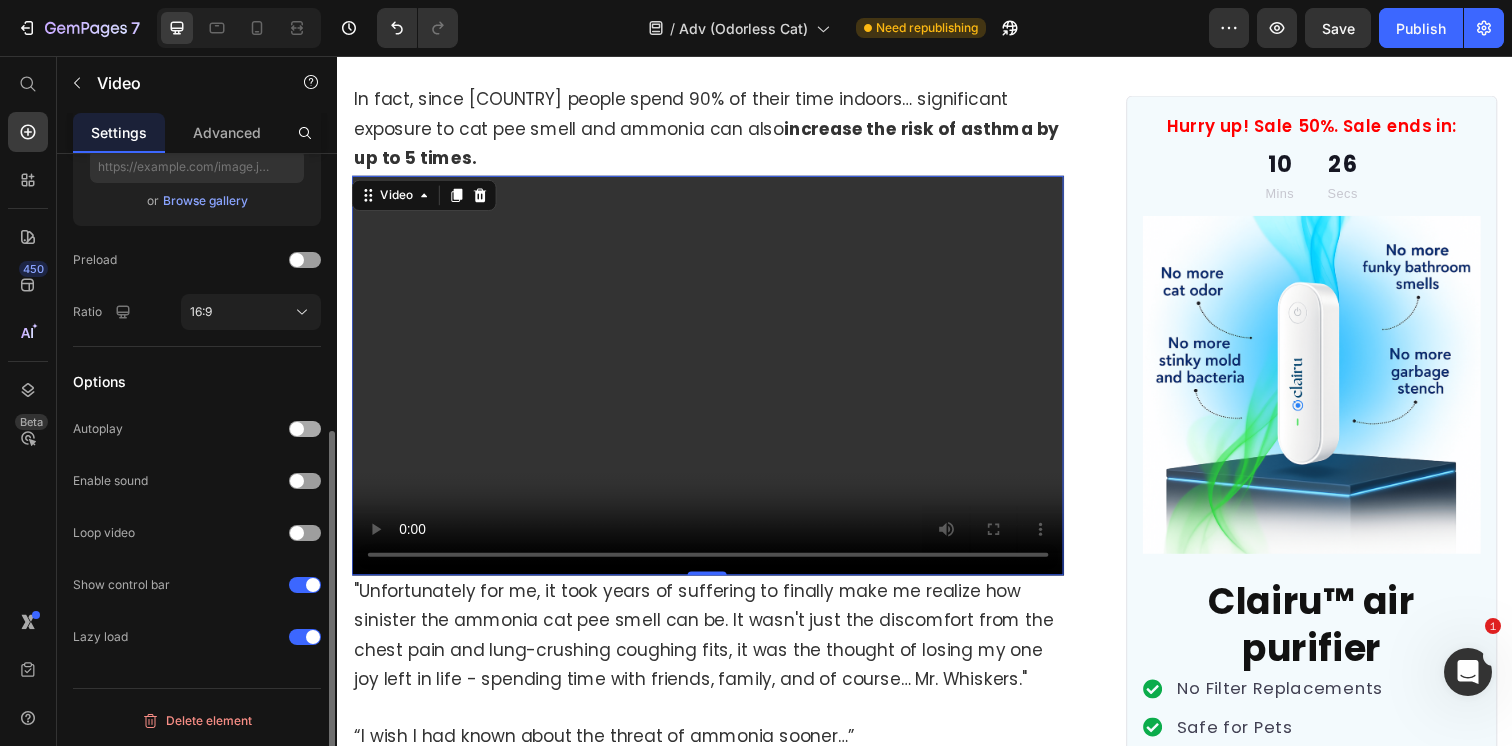type on "https://cdn.shopify.com/videos/c/o/v/e054bd9ebc7e4c89bd3b0c01a3347ca2.mp4" 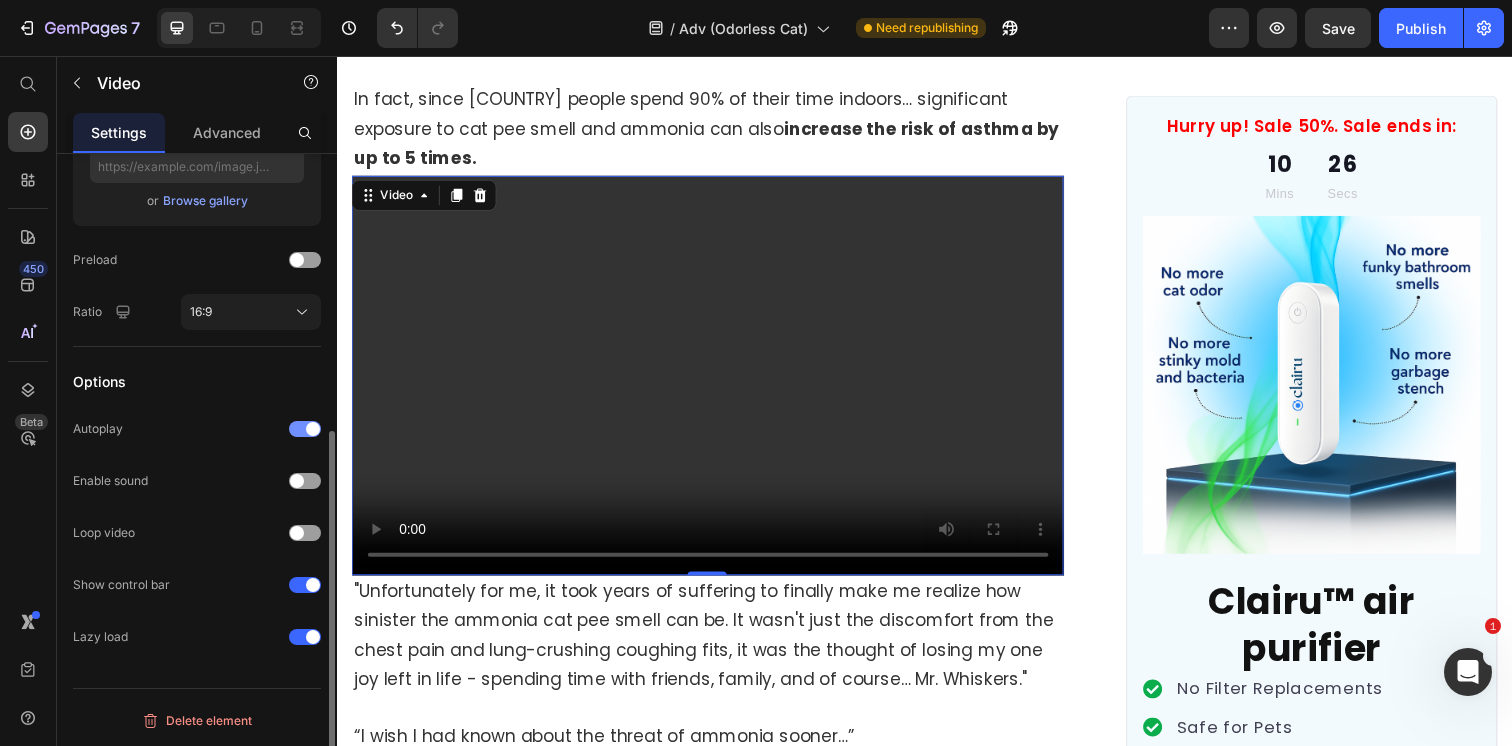 scroll, scrollTop: 0, scrollLeft: 0, axis: both 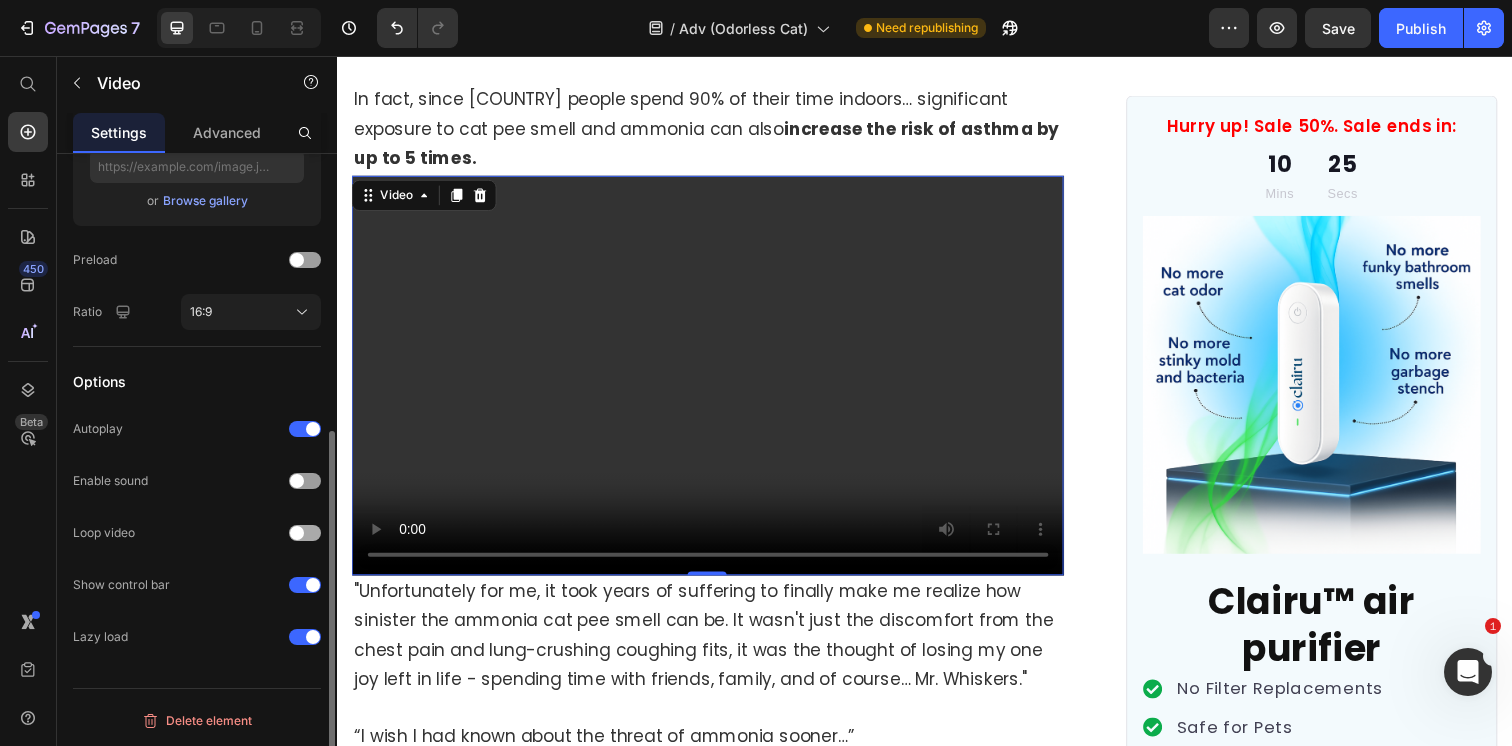click at bounding box center (305, 533) 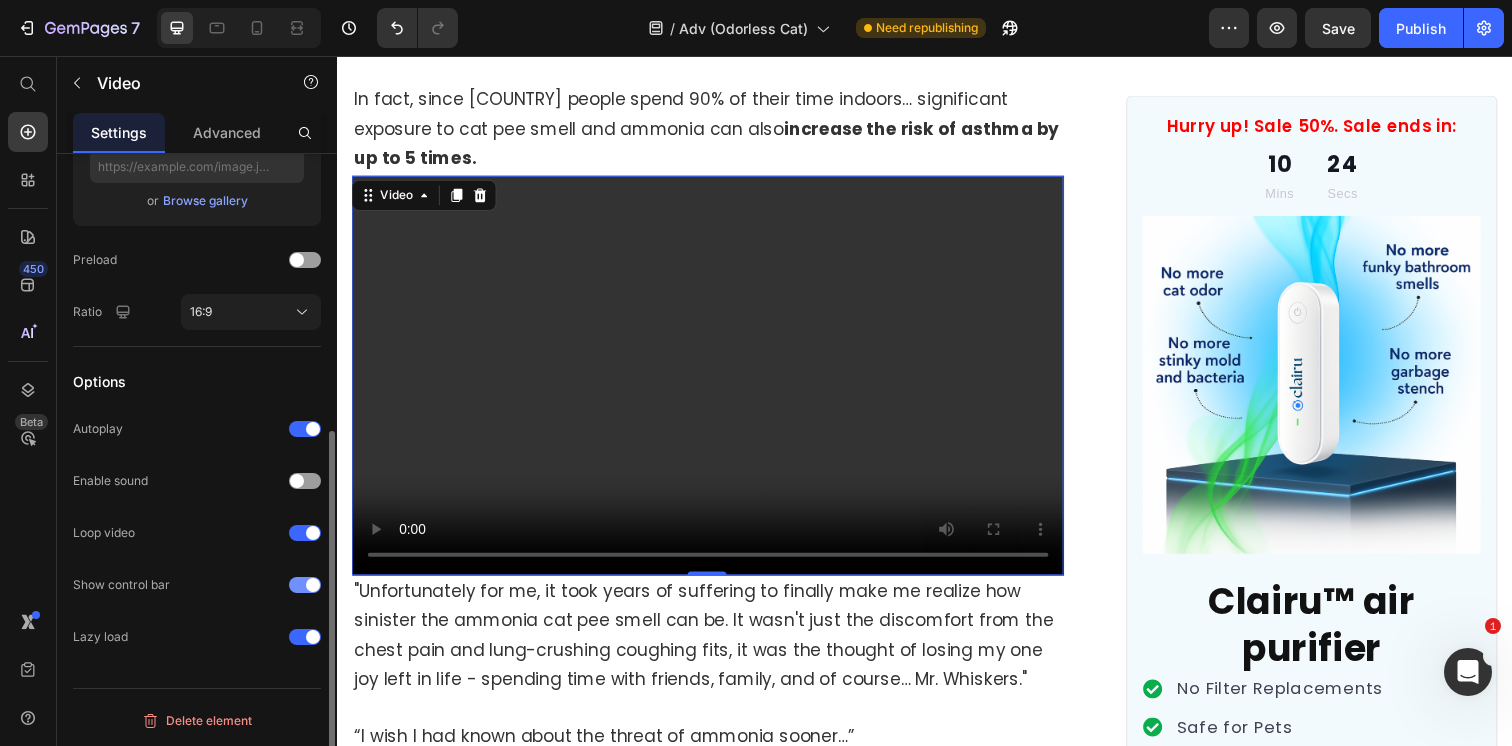 click at bounding box center (305, 585) 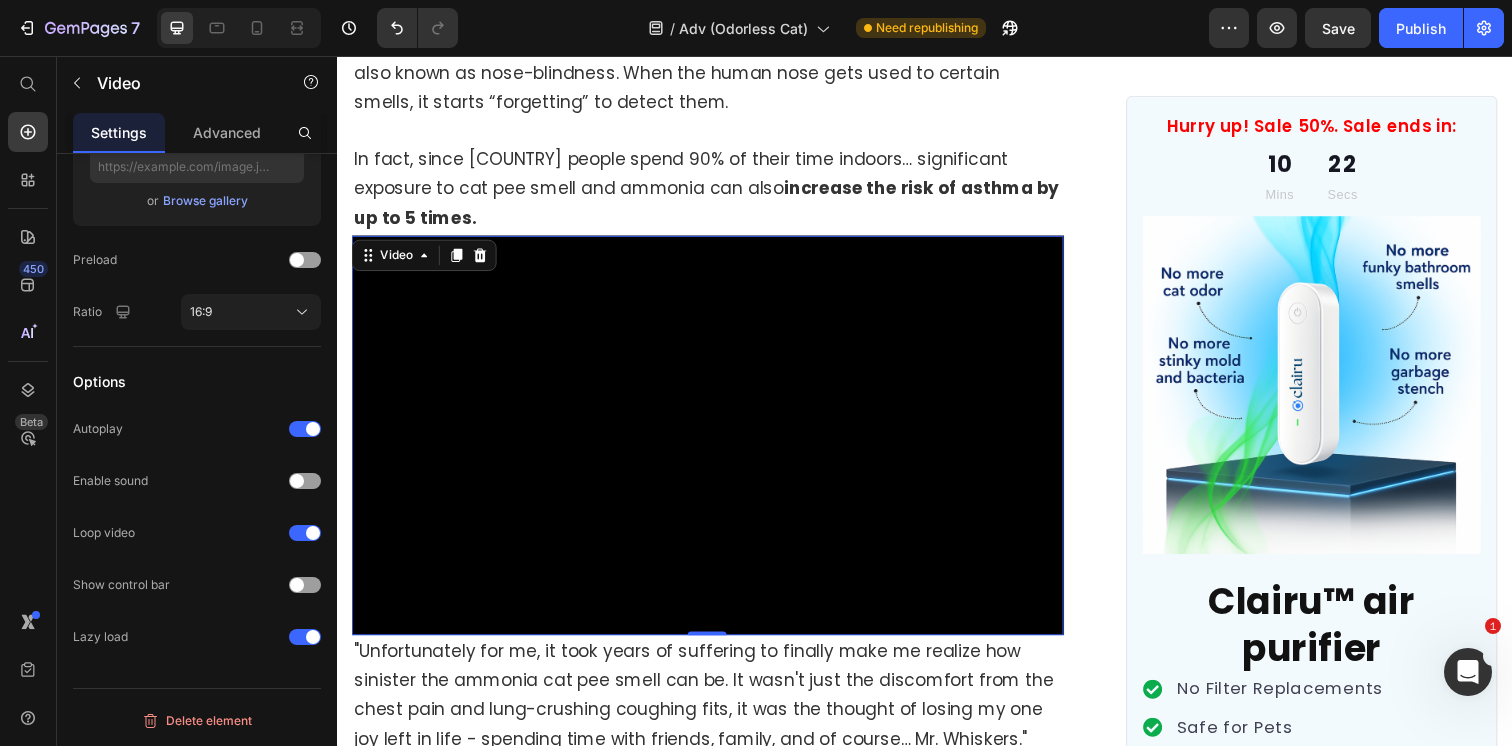 scroll, scrollTop: 4519, scrollLeft: 0, axis: vertical 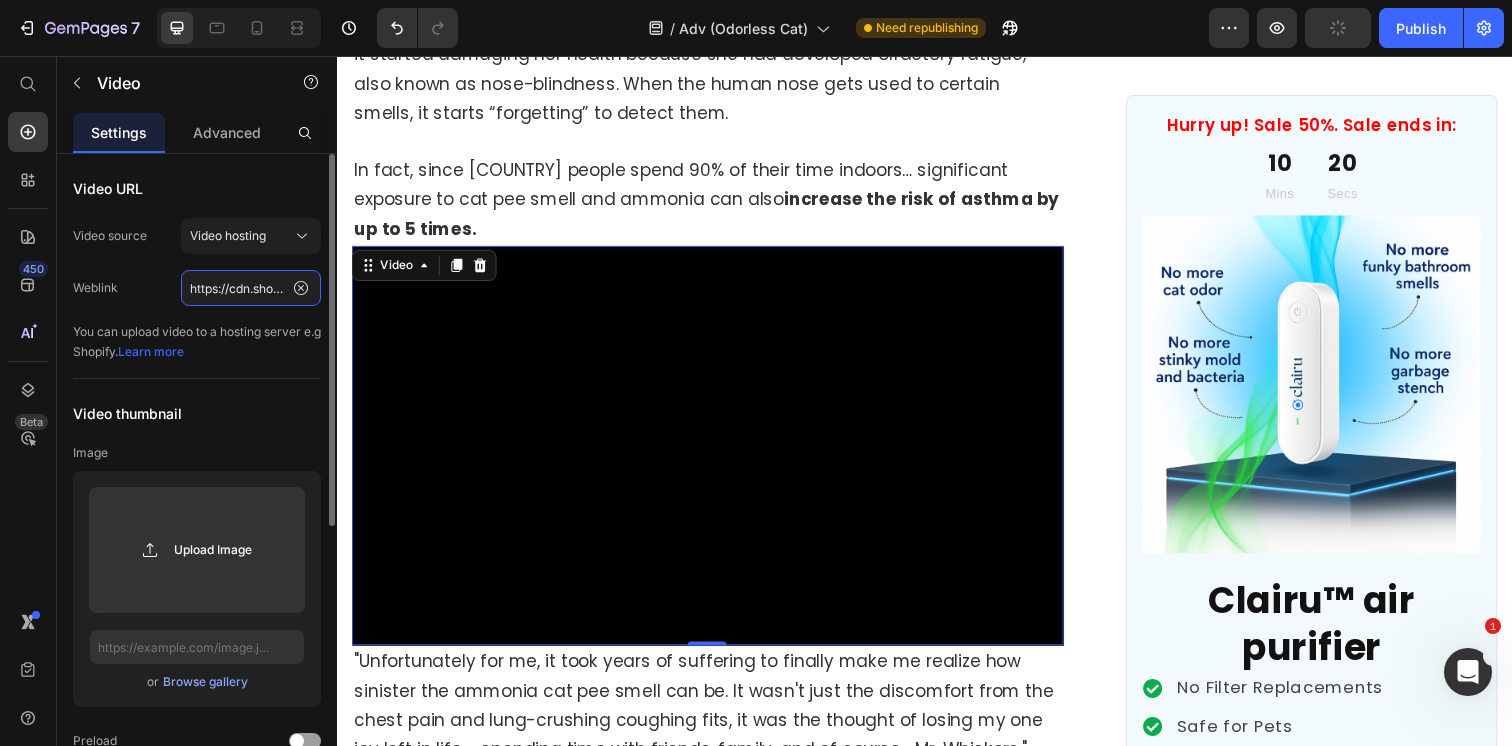 click on "https://cdn.shopify.com/videos/c/o/v/e054bd9ebc7e4c89bd3b0c01a3347ca2.mp4" 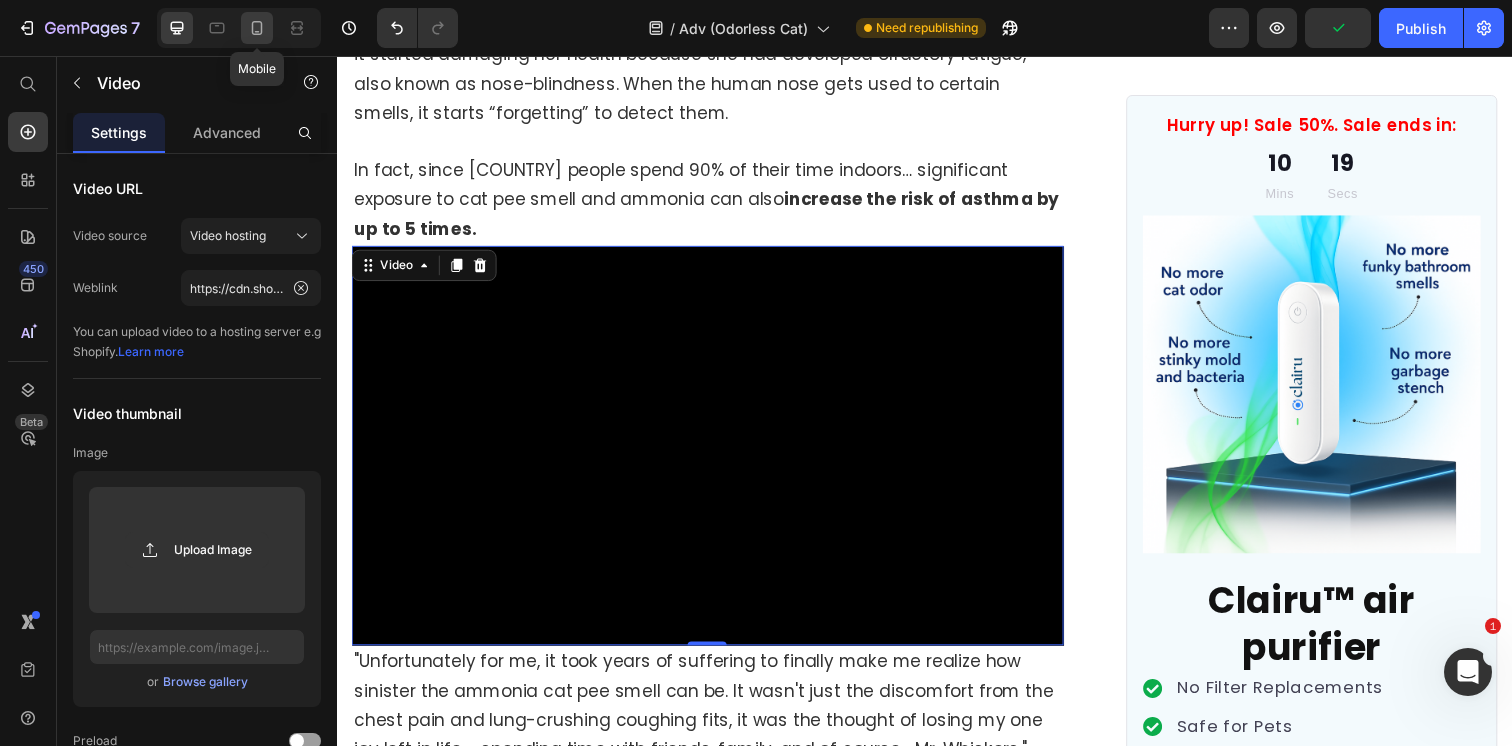 click 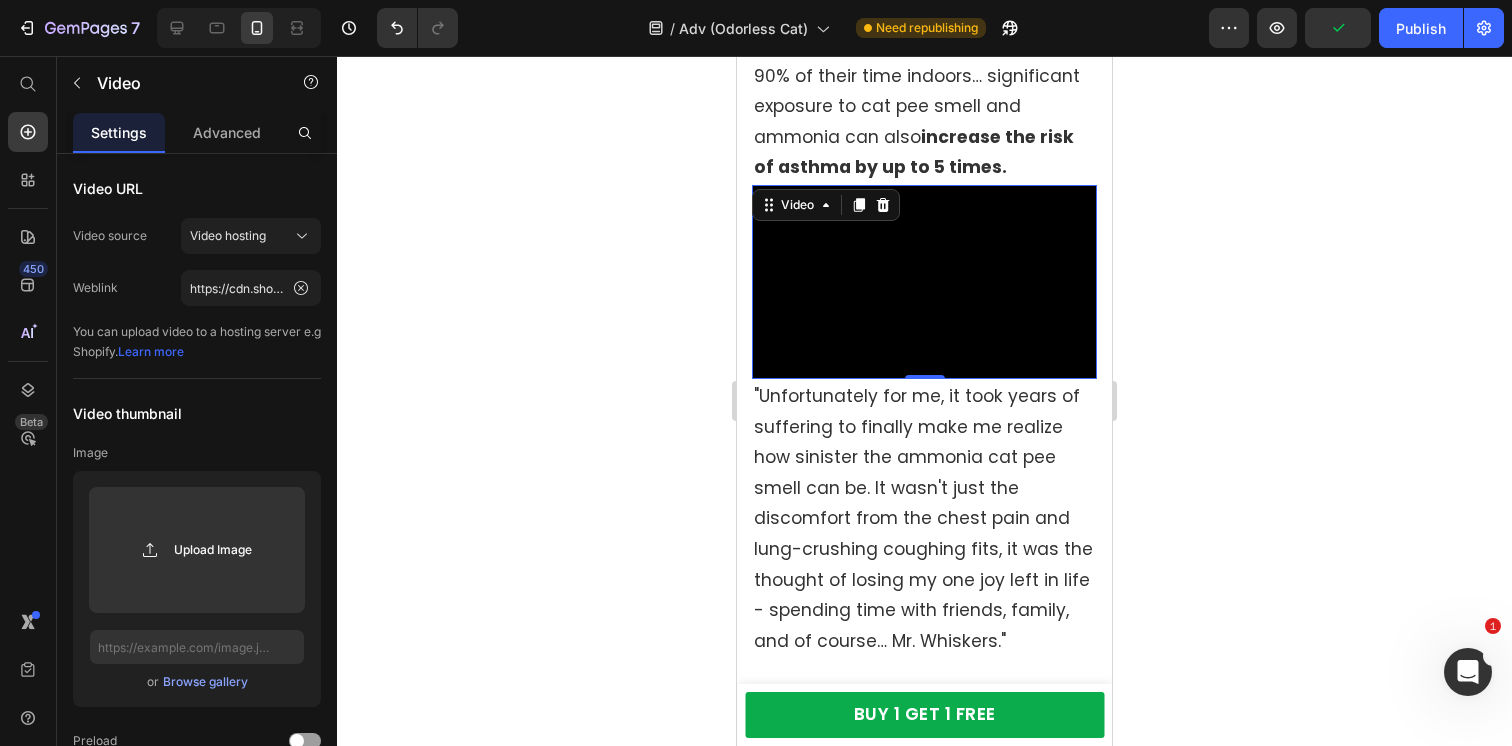 scroll, scrollTop: 5029, scrollLeft: 0, axis: vertical 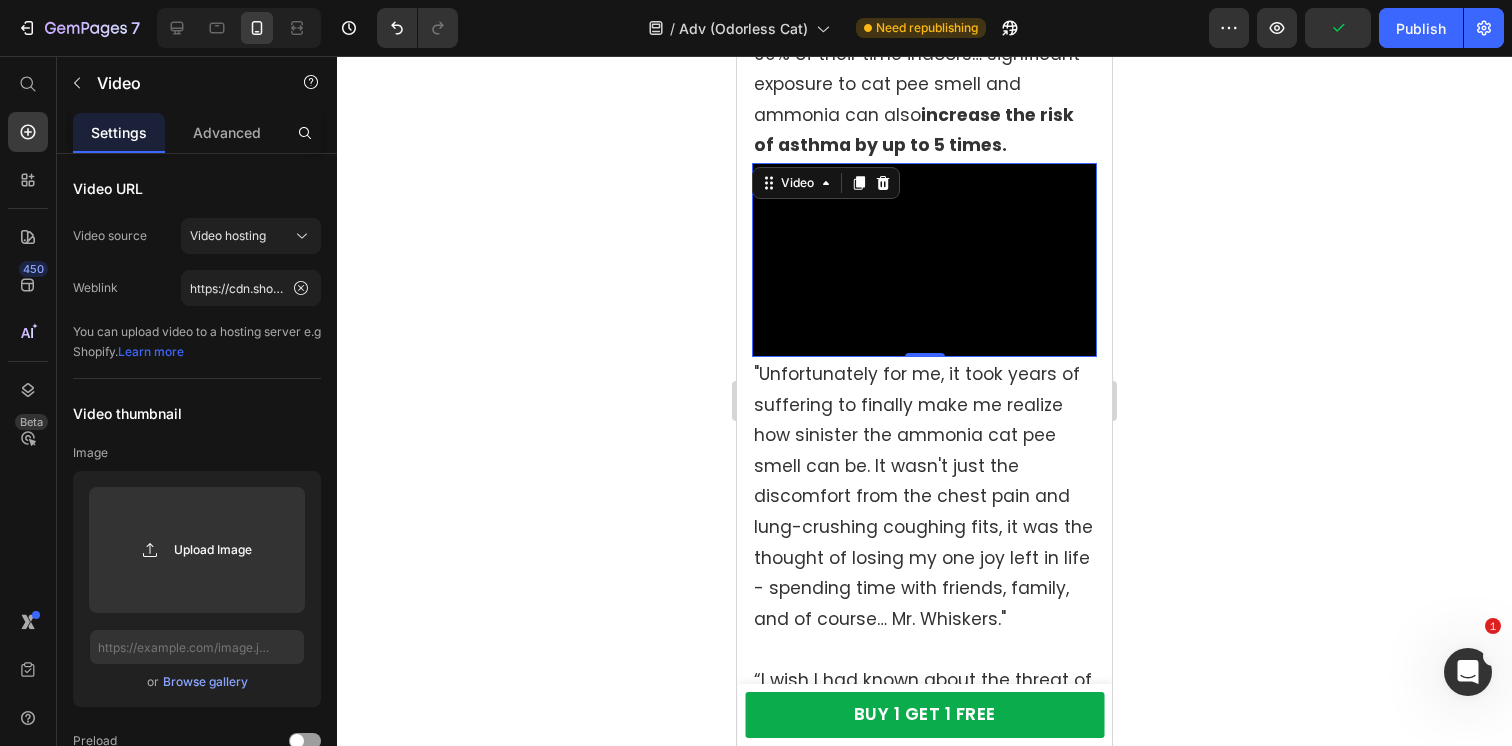 click 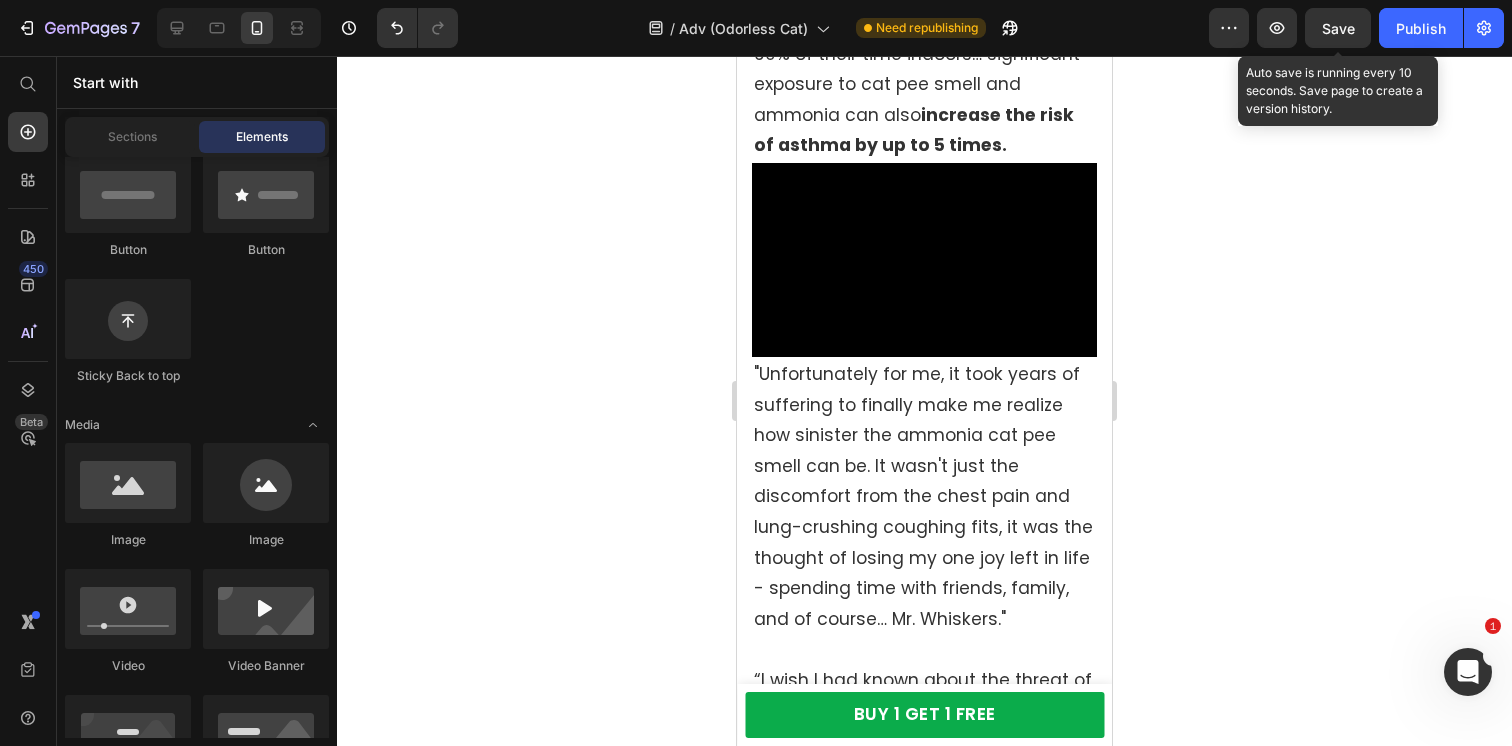 click on "Save" at bounding box center [1338, 28] 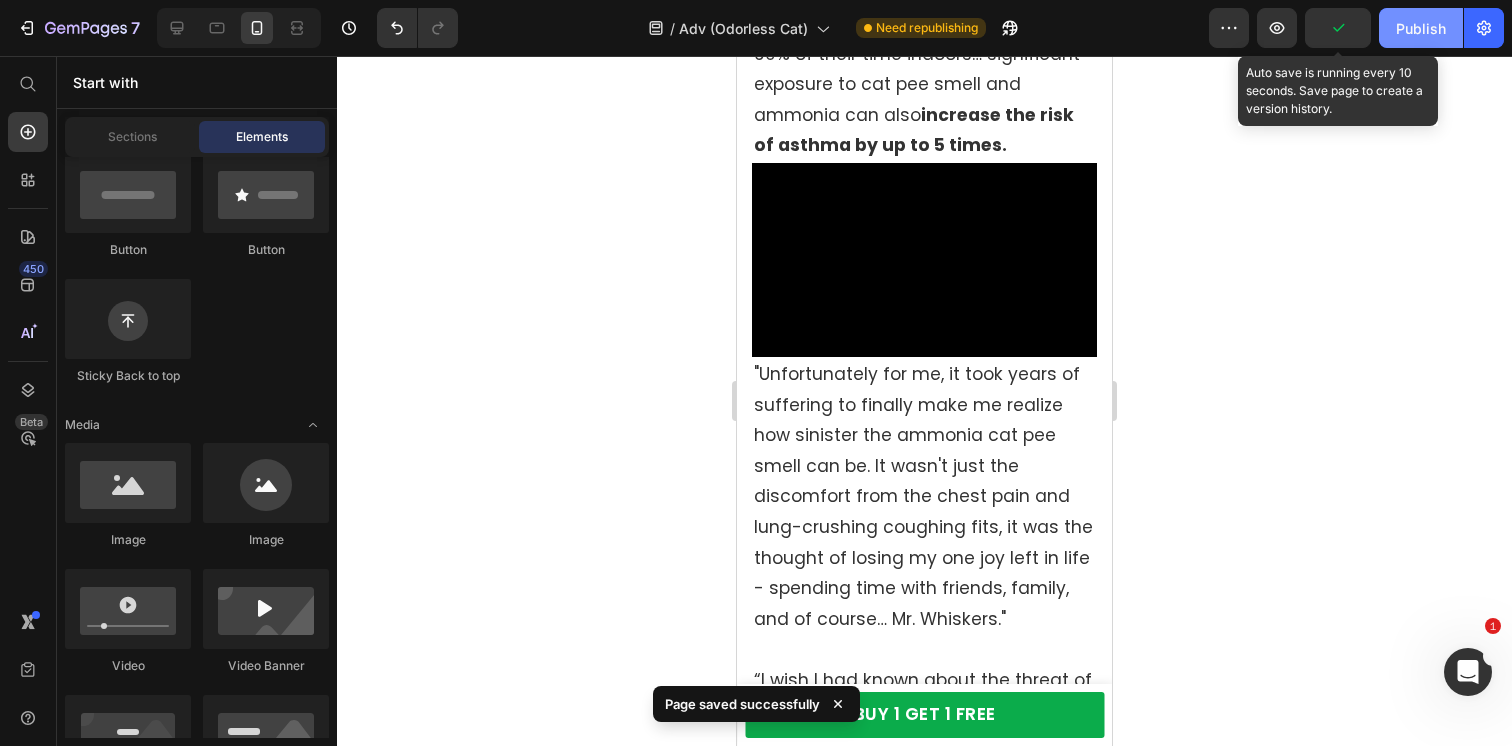click on "Publish" at bounding box center (1421, 28) 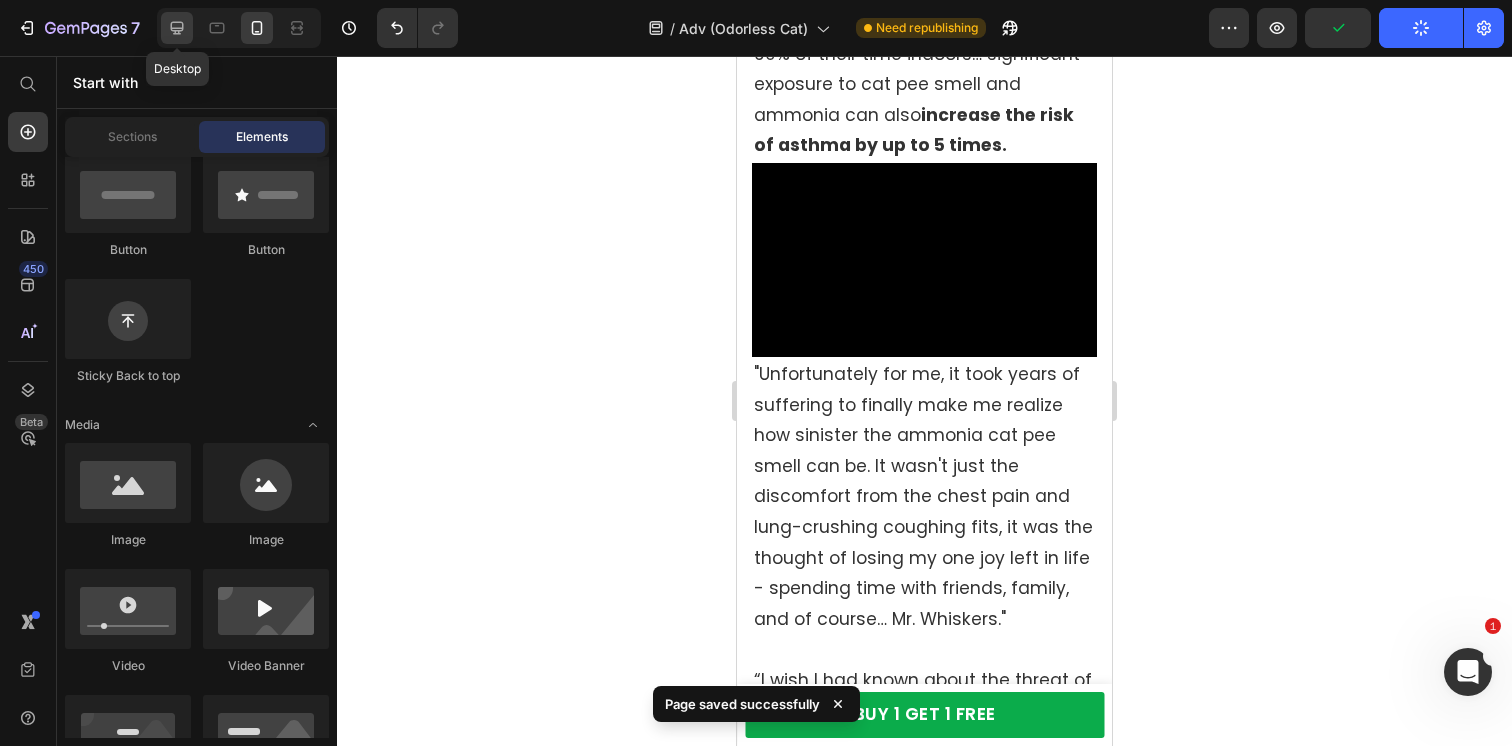 click 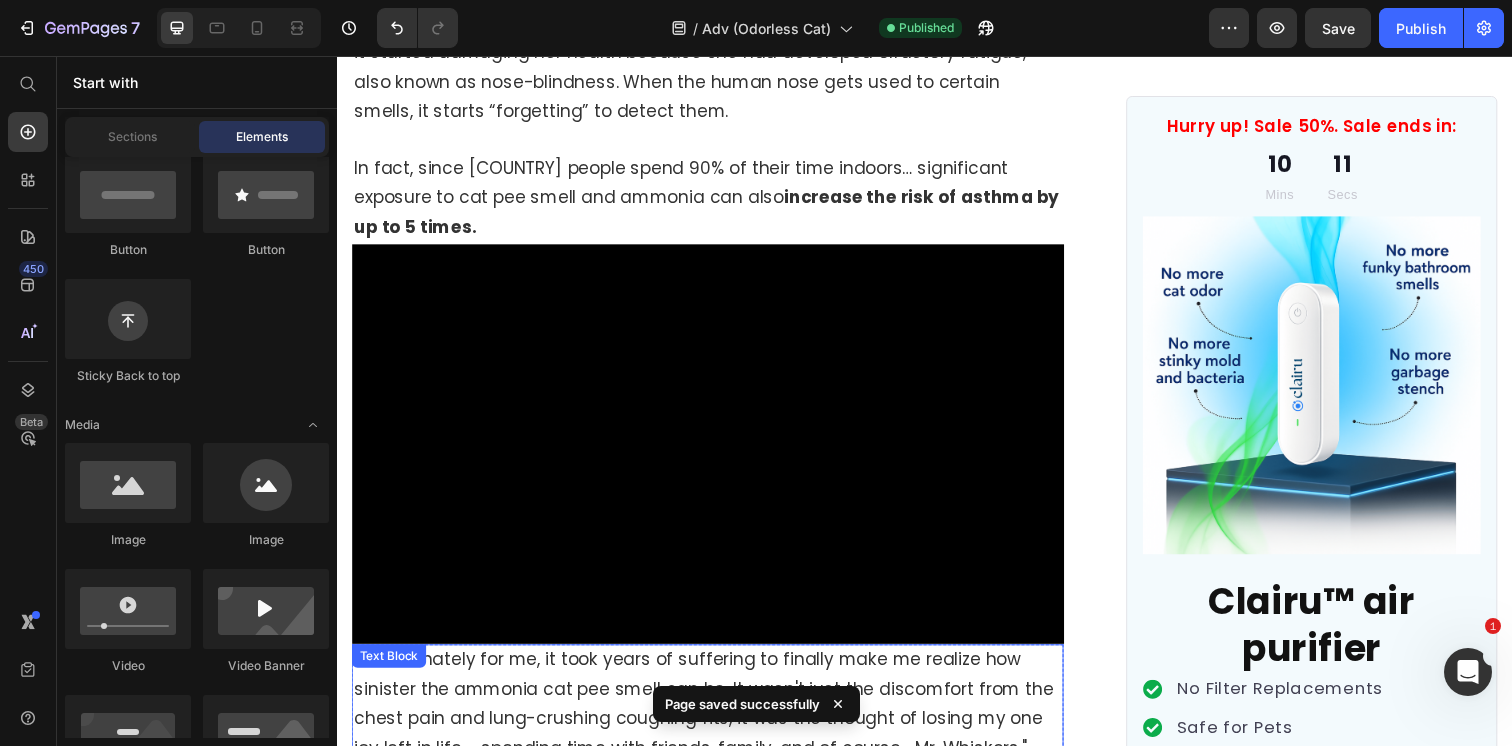scroll, scrollTop: 4526, scrollLeft: 0, axis: vertical 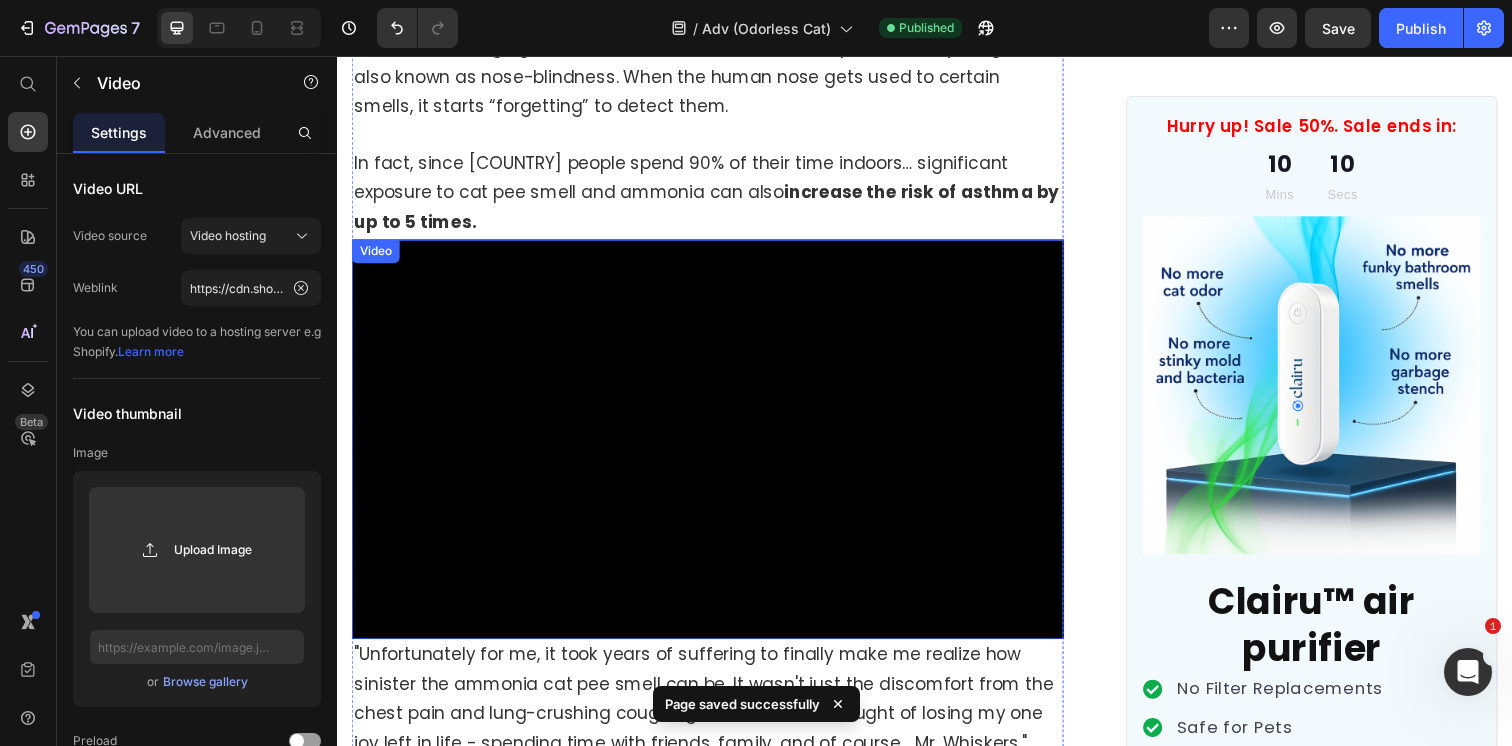 click at bounding box center [715, 447] 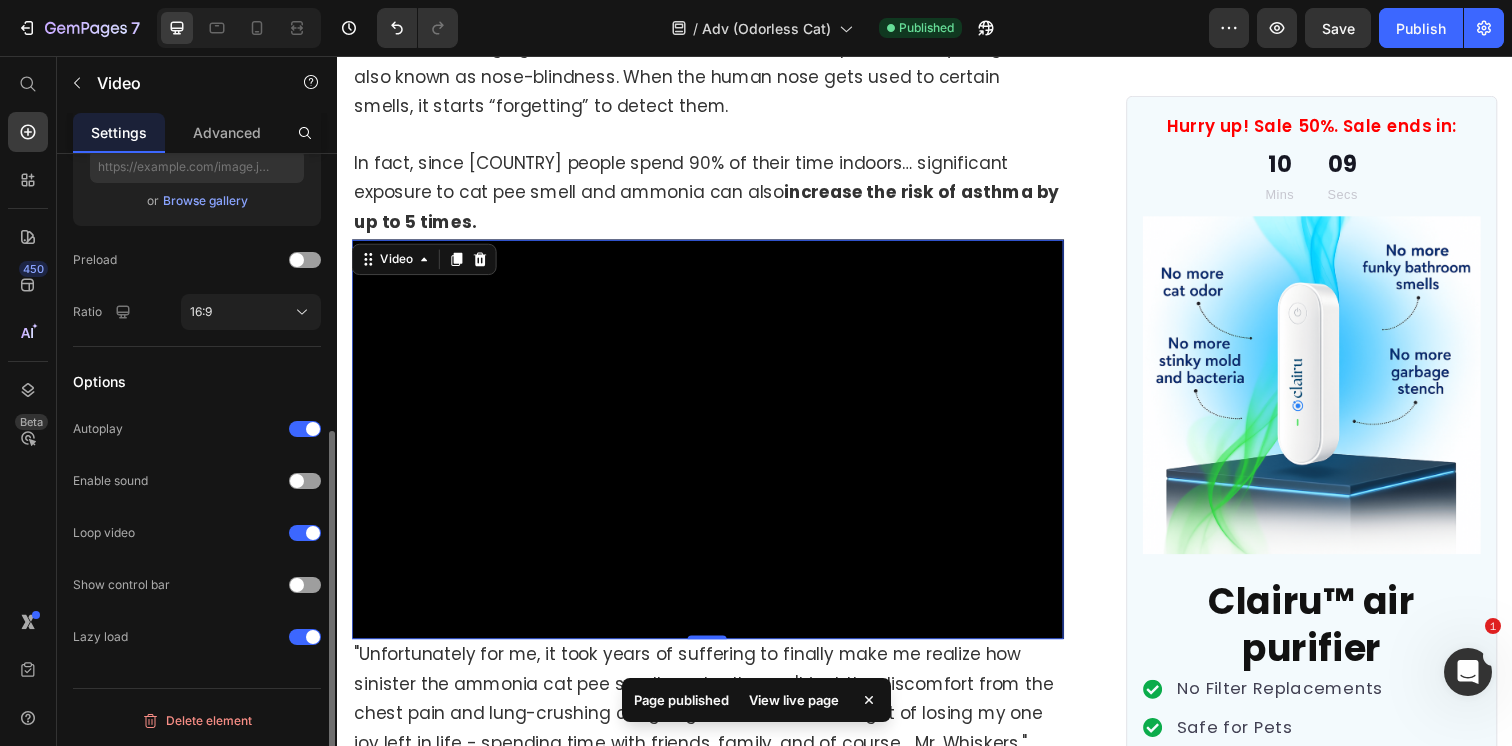 scroll, scrollTop: 0, scrollLeft: 0, axis: both 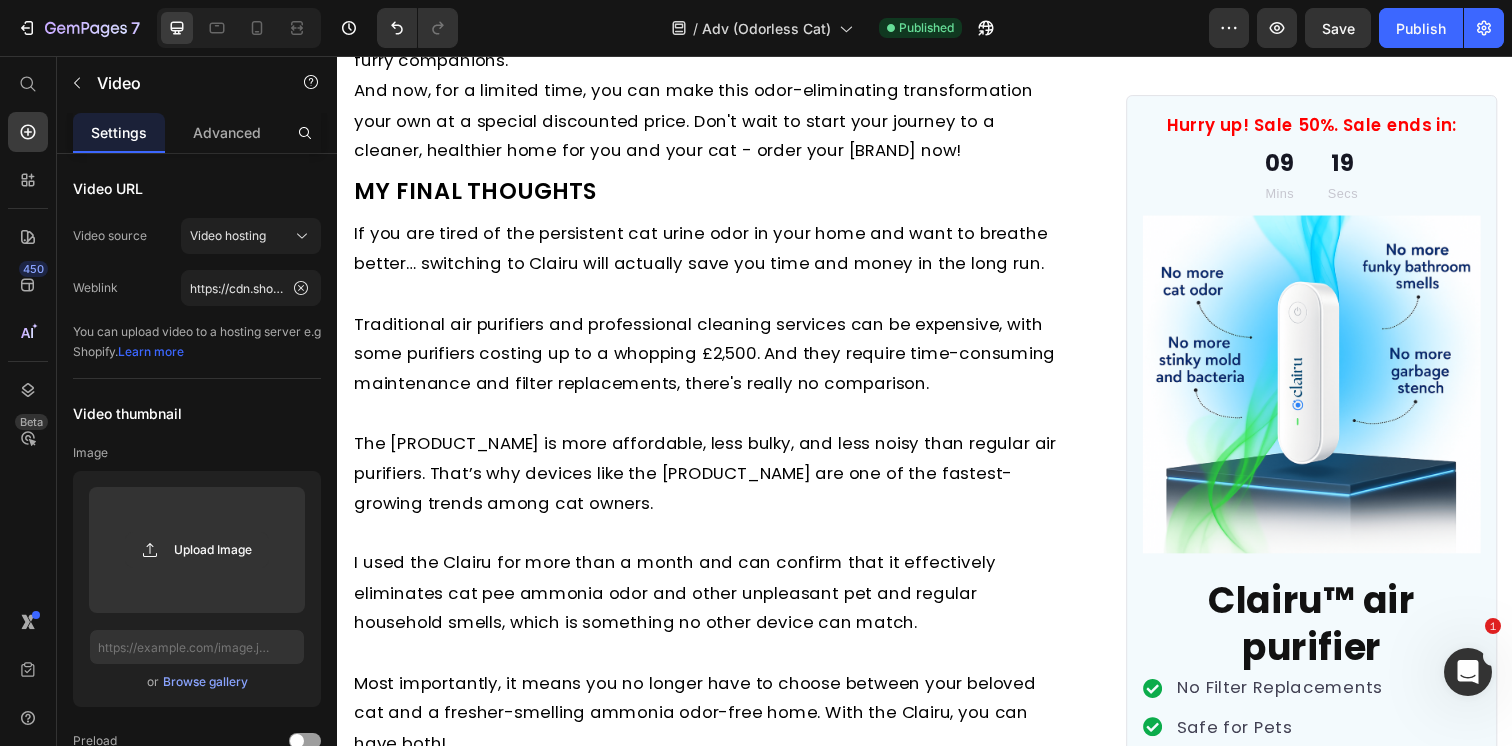 click at bounding box center (715, -376) 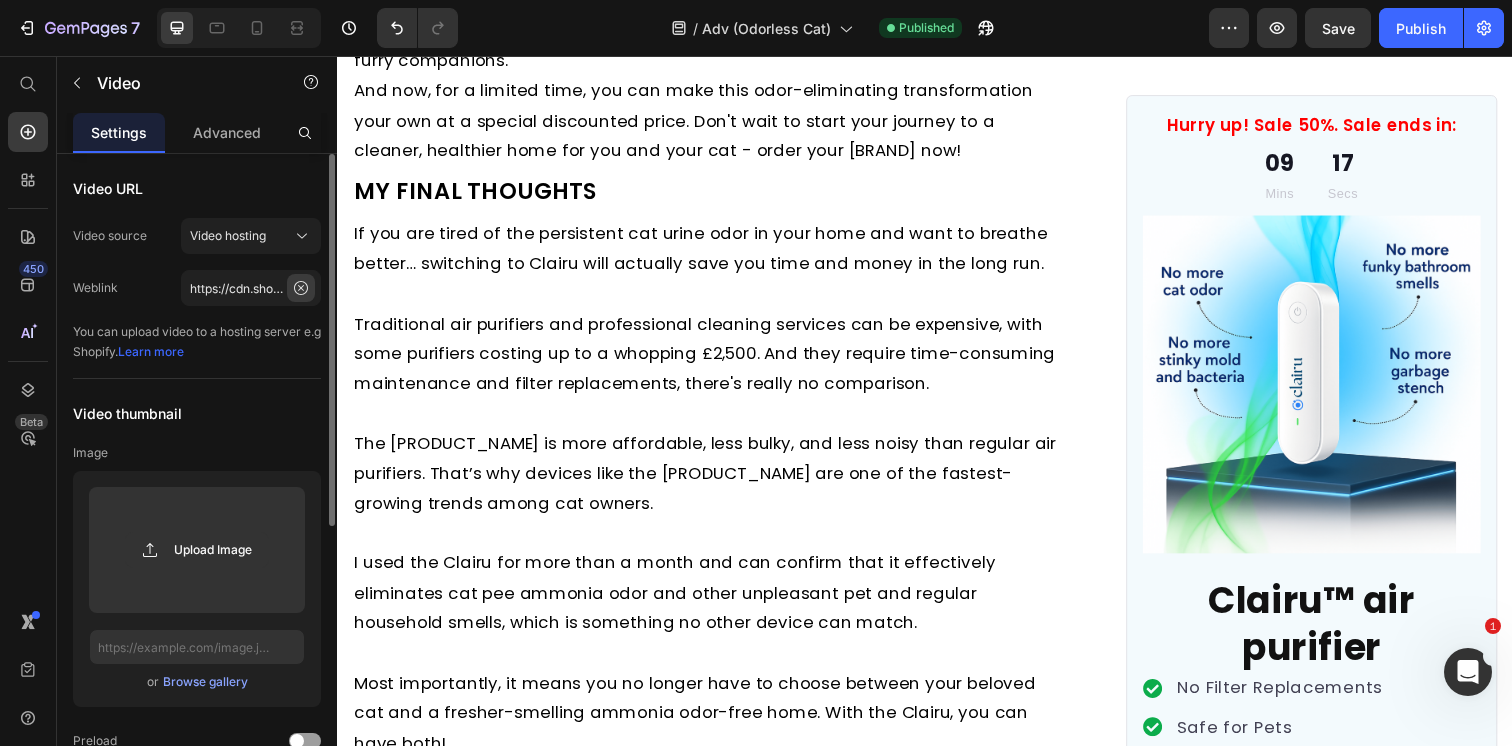 click 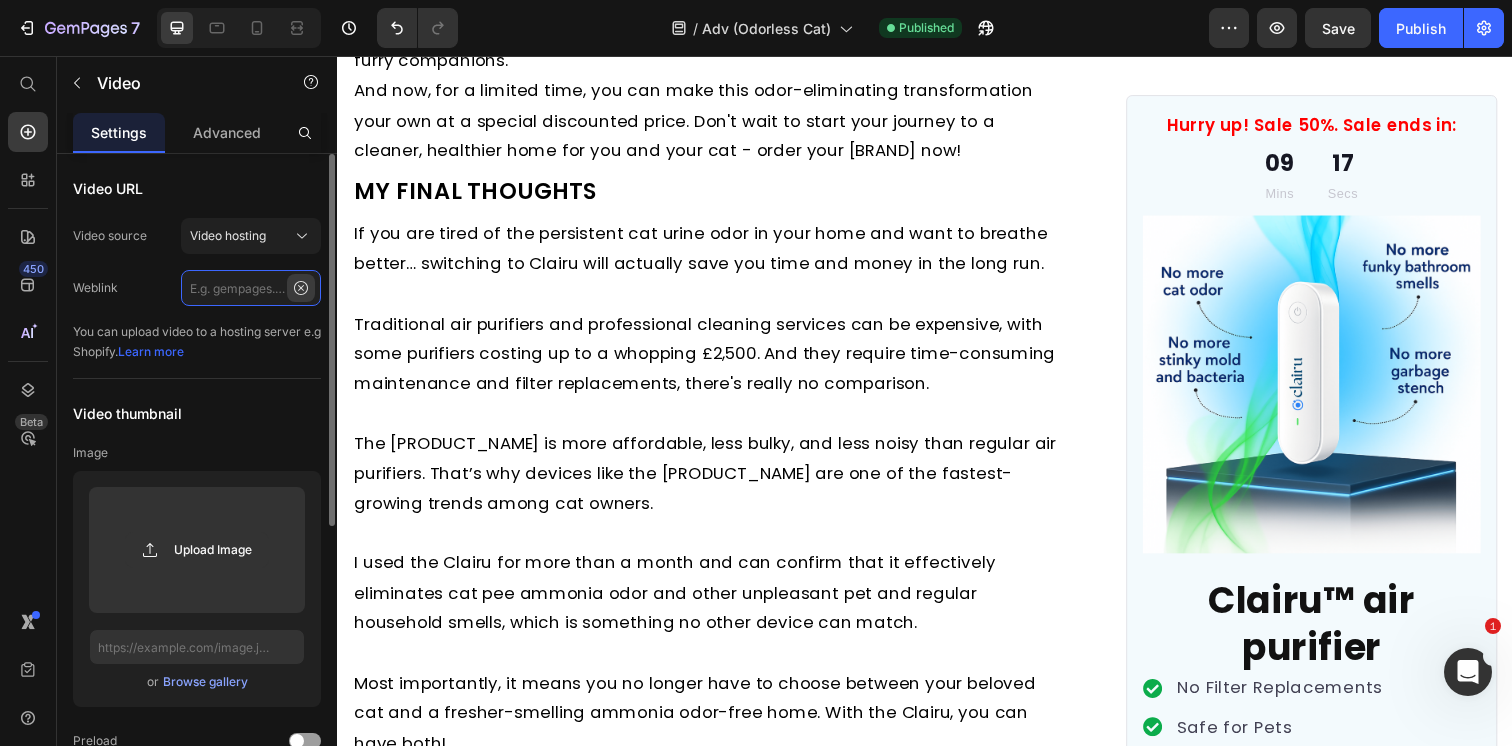scroll, scrollTop: 0, scrollLeft: 0, axis: both 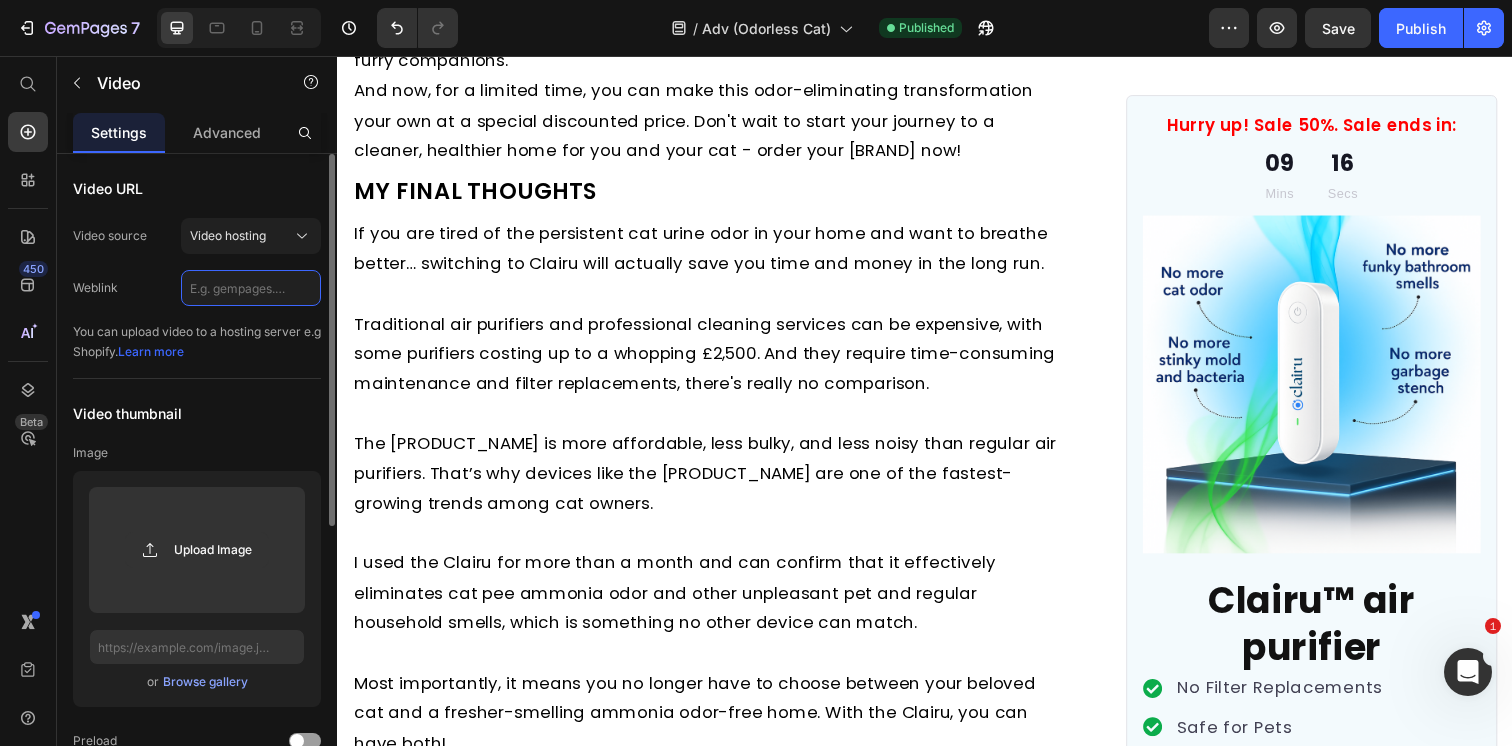 paste on "https://cdn.shopify.com/videos/c/o/v/246ca3916db144828a32d3de9c35a94b.mp4" 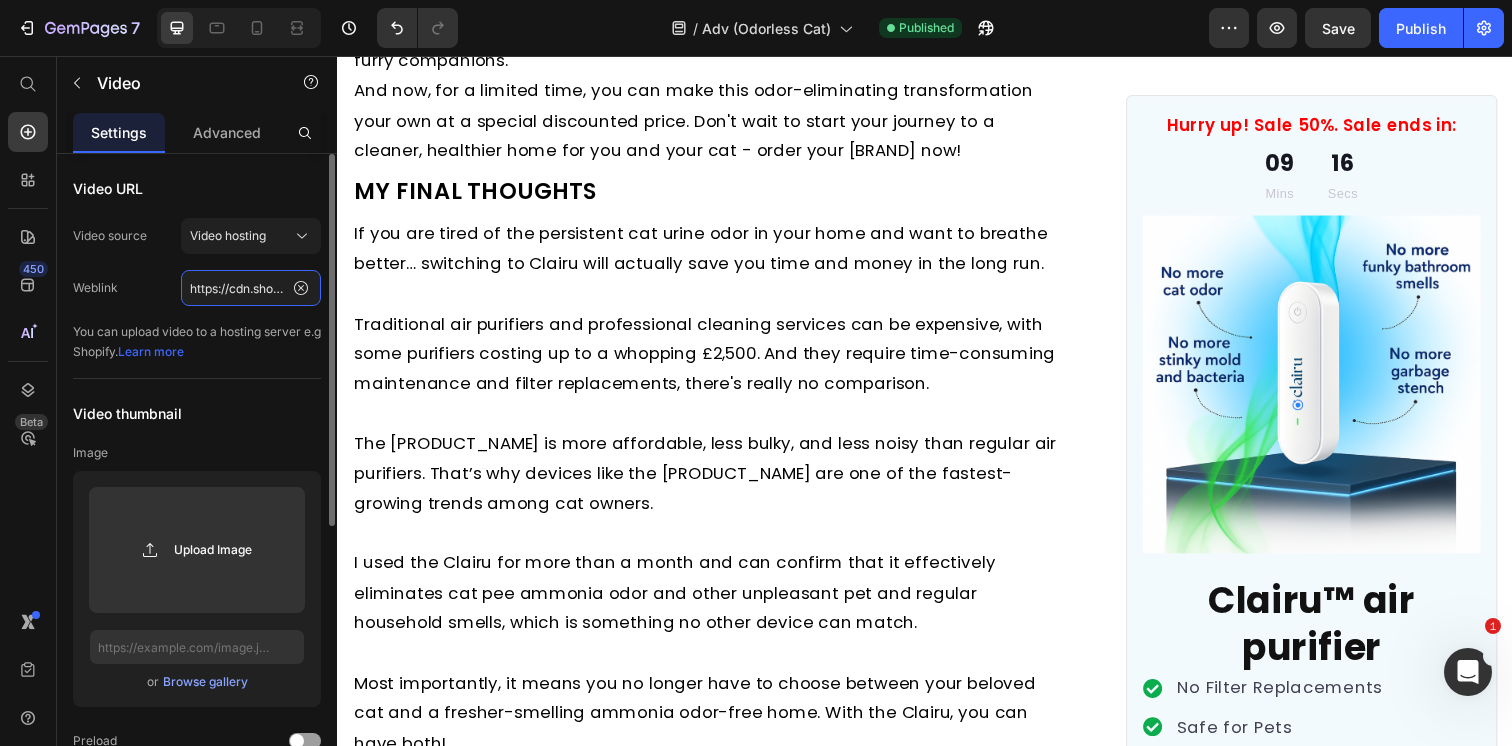 scroll, scrollTop: 0, scrollLeft: 374, axis: horizontal 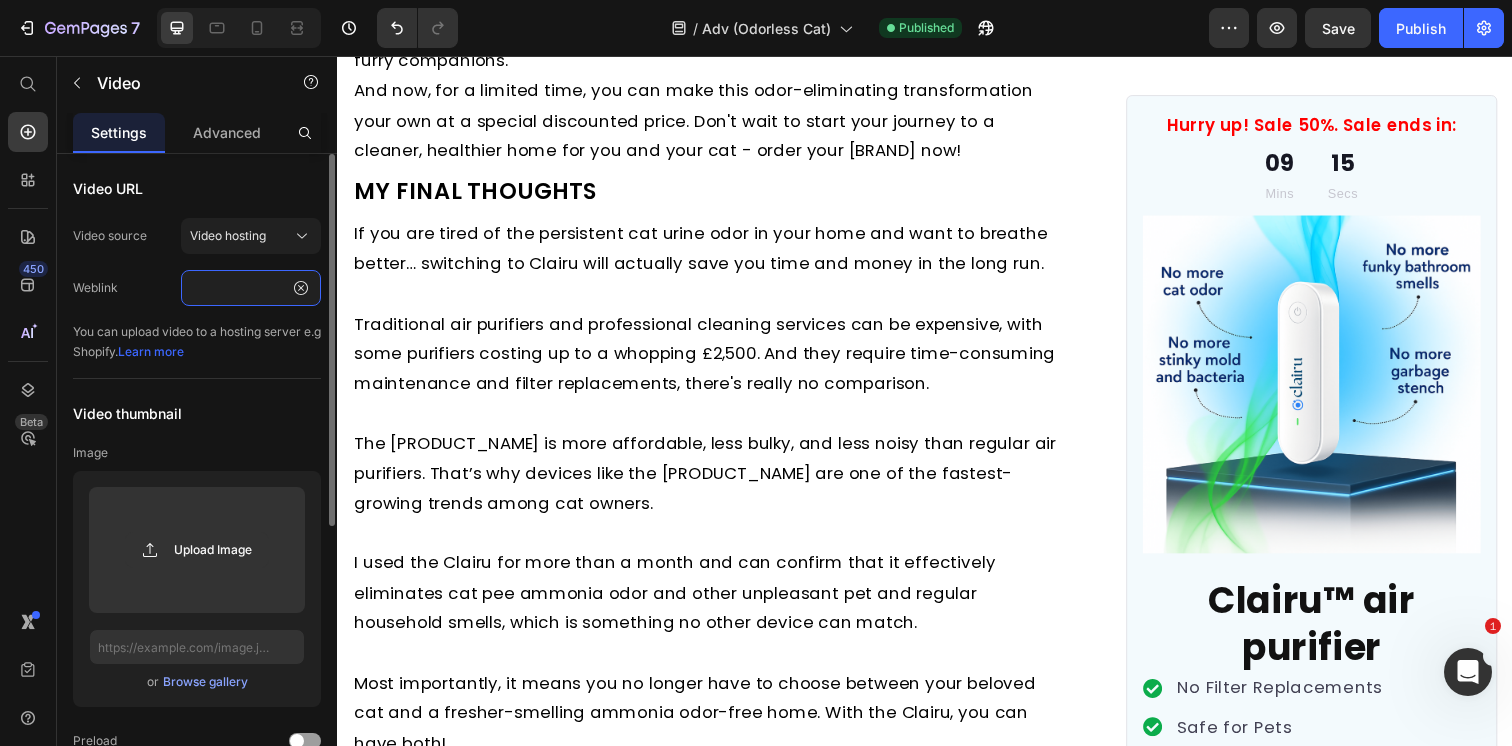 type on "https://cdn.shopify.com/videos/c/o/v/246ca3916db144828a32d3de9c35a94b.mp4" 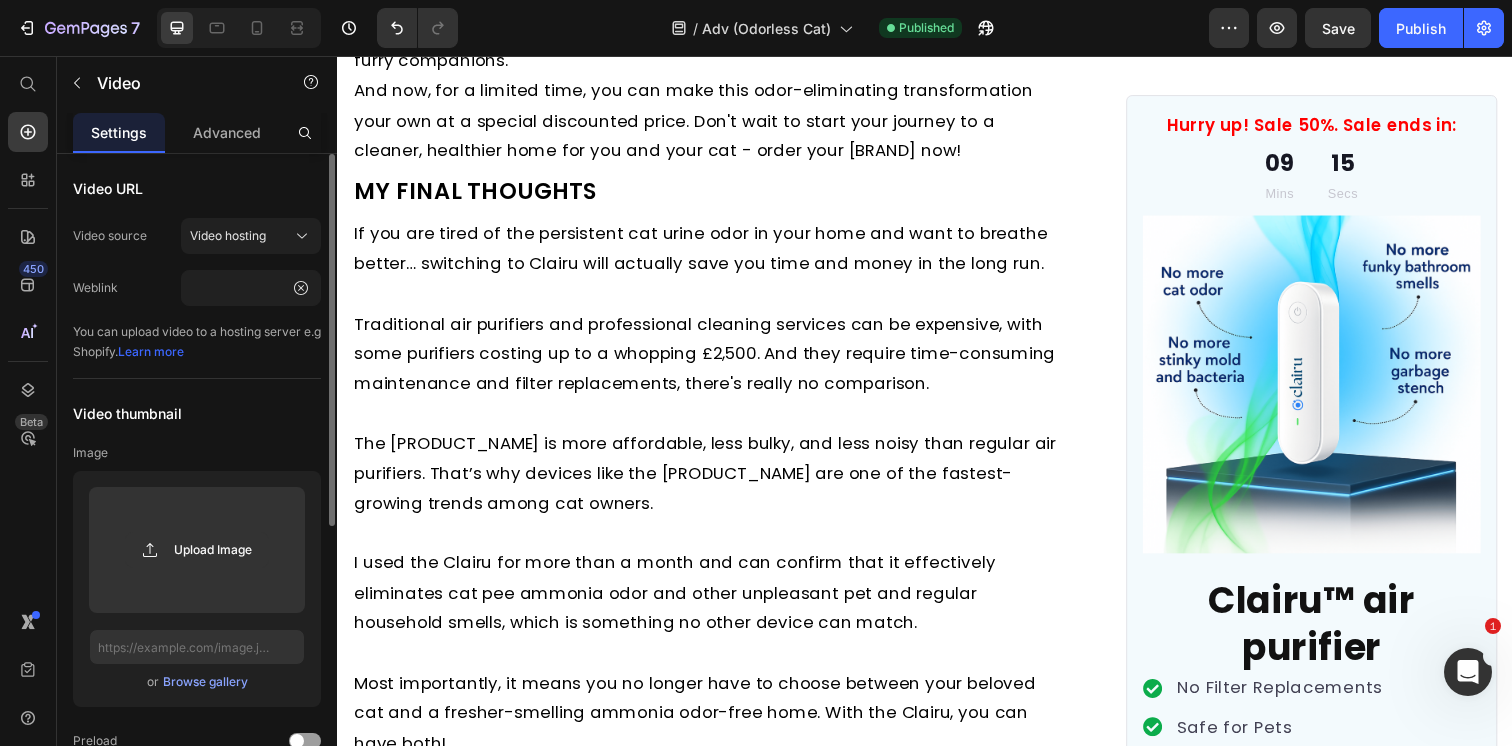 click on "Video URL Video source Video hosting Weblink https://cdn.shopify.com/videos/c/o/v/246ca3916db144828a32d3de9c35a94b.mp4 You can upload video to a hosting server e.g Shopify.   Learn more Video thumbnail Image Upload Image  or   Browse gallery  Preload Ratio Original Options Autoplay Enable sound Loop video Show control bar Lazy load" at bounding box center (197, 669) 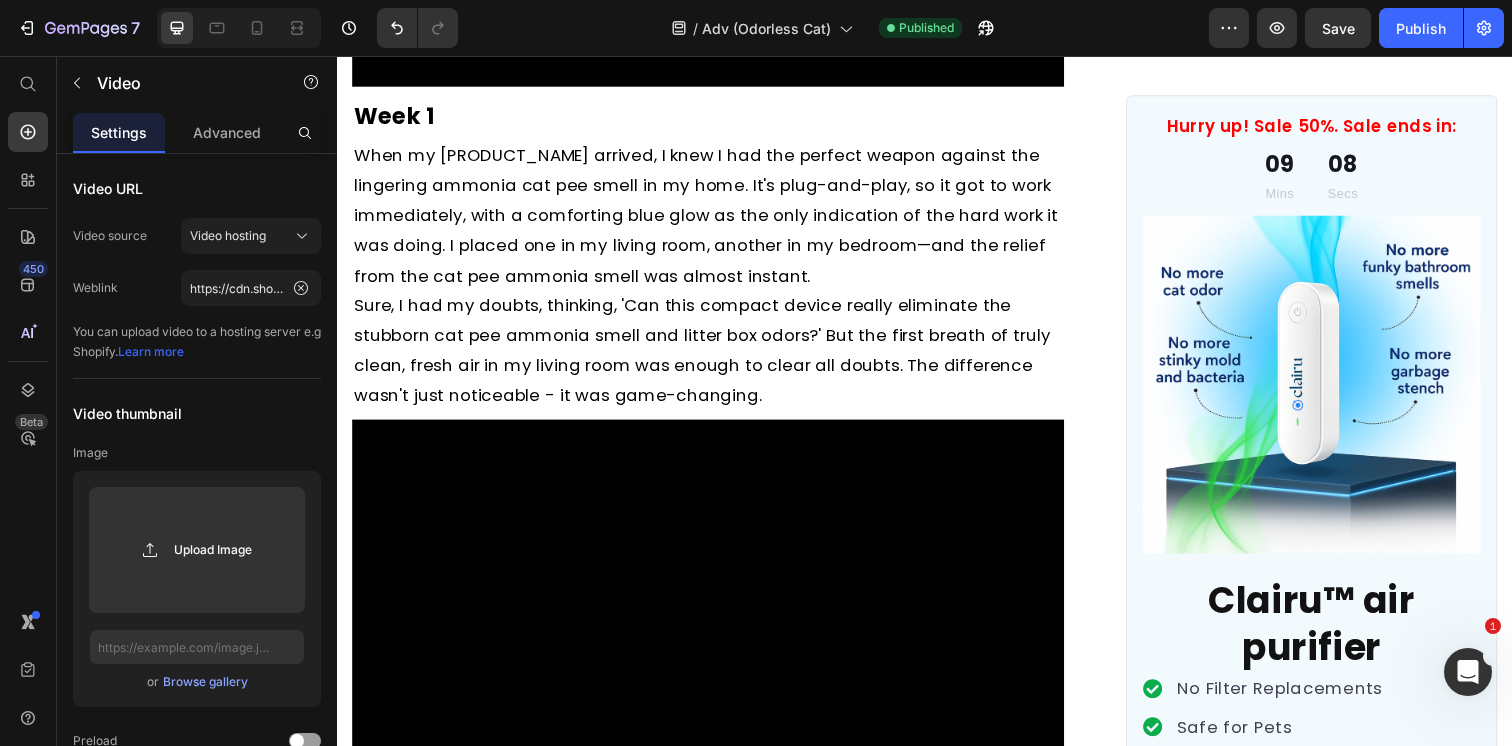 scroll, scrollTop: 12991, scrollLeft: 0, axis: vertical 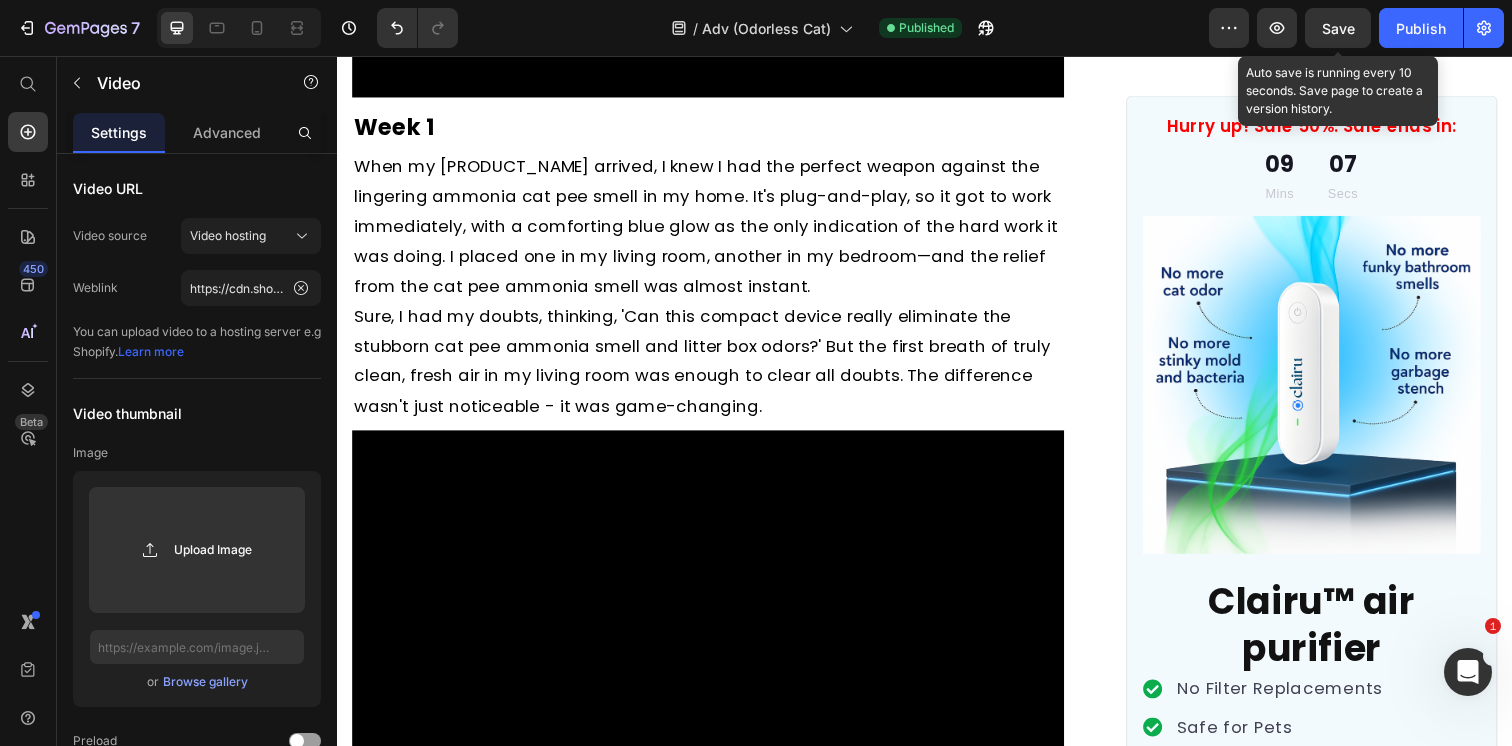 click on "Save" at bounding box center [1338, 28] 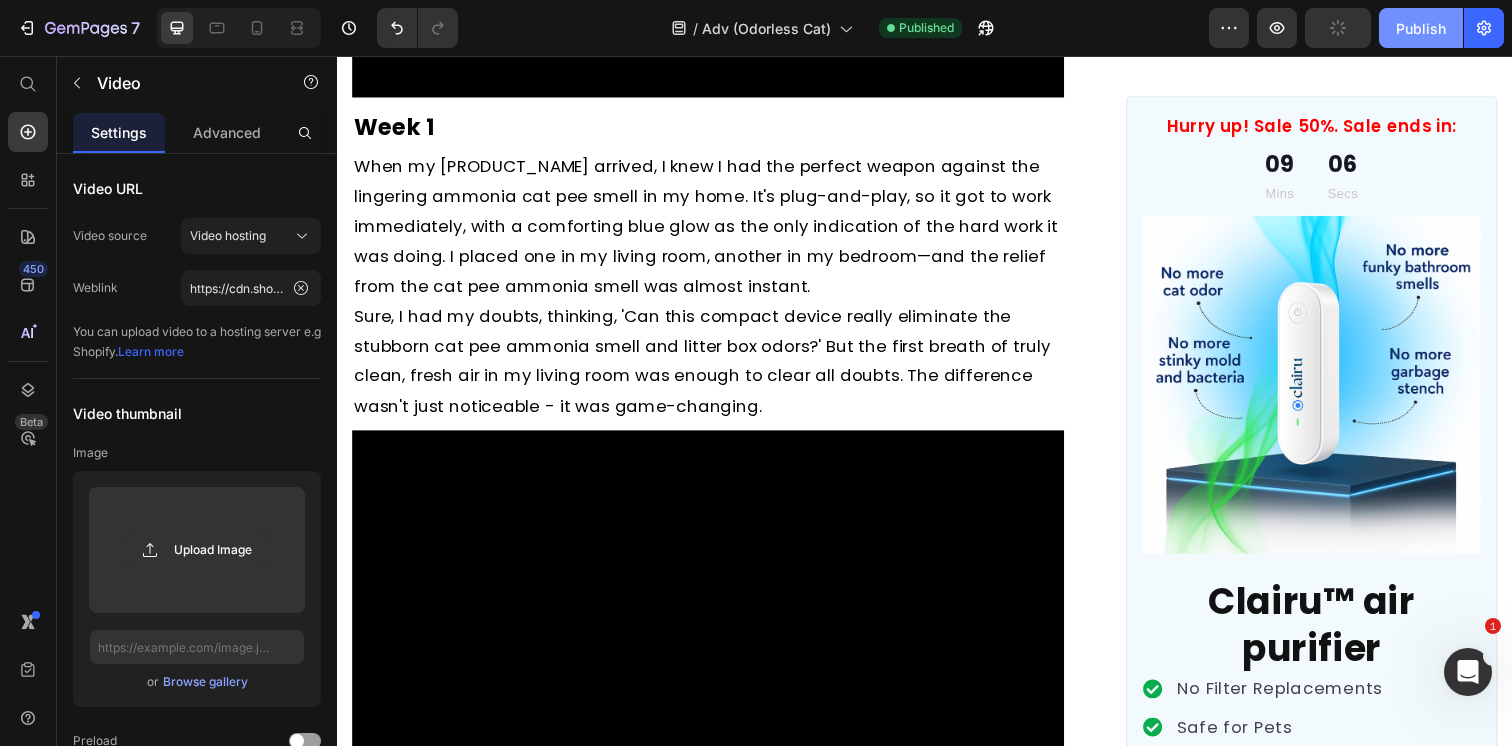 click on "Publish" at bounding box center [1421, 28] 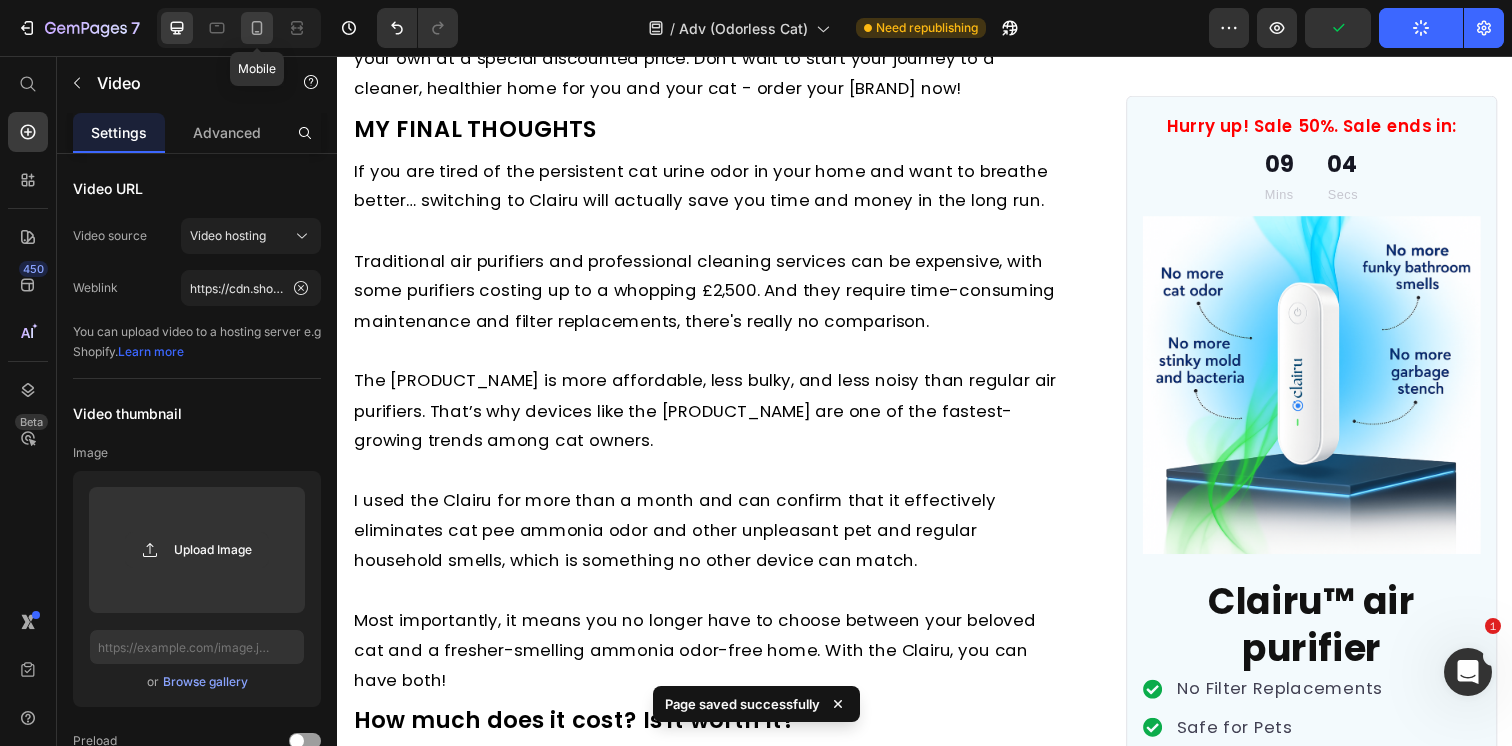 click 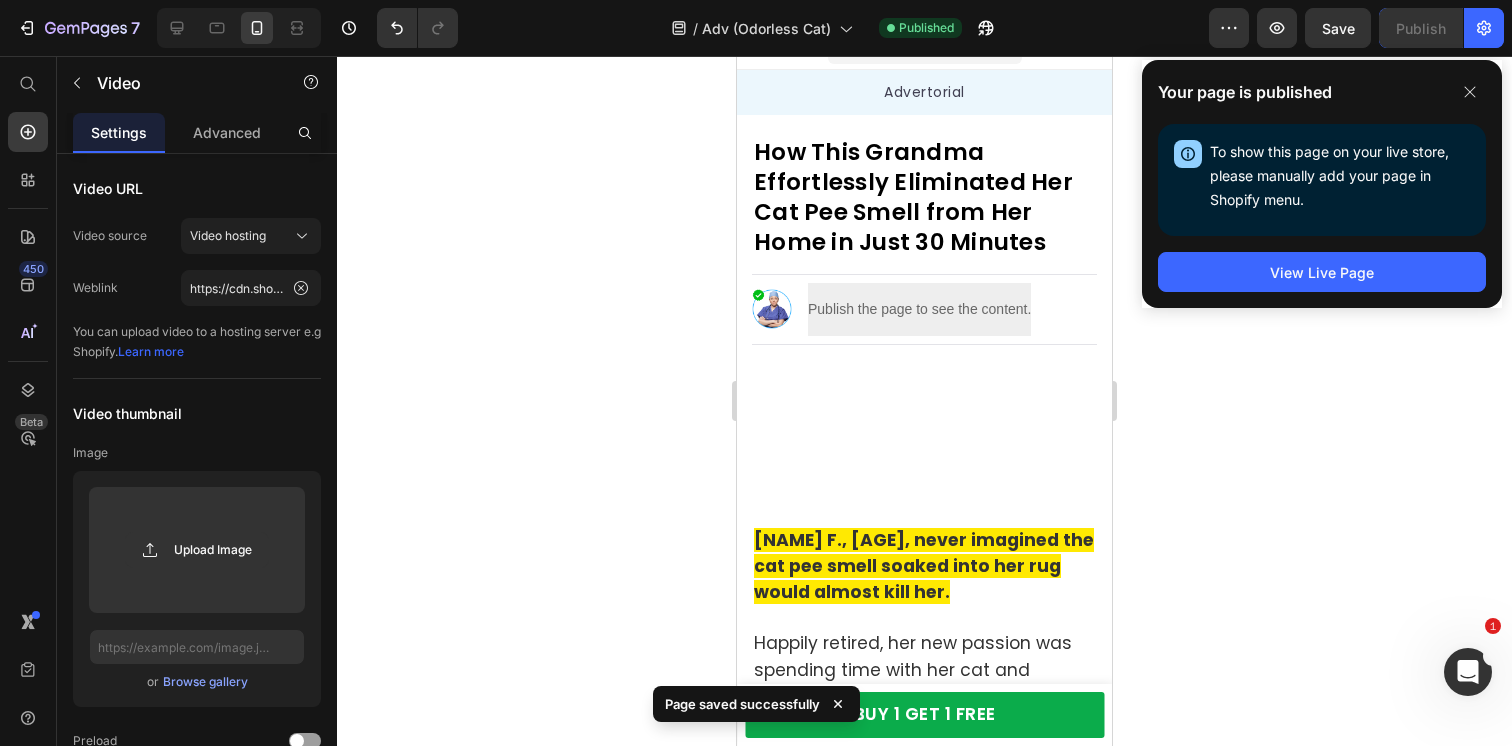 scroll, scrollTop: 0, scrollLeft: 0, axis: both 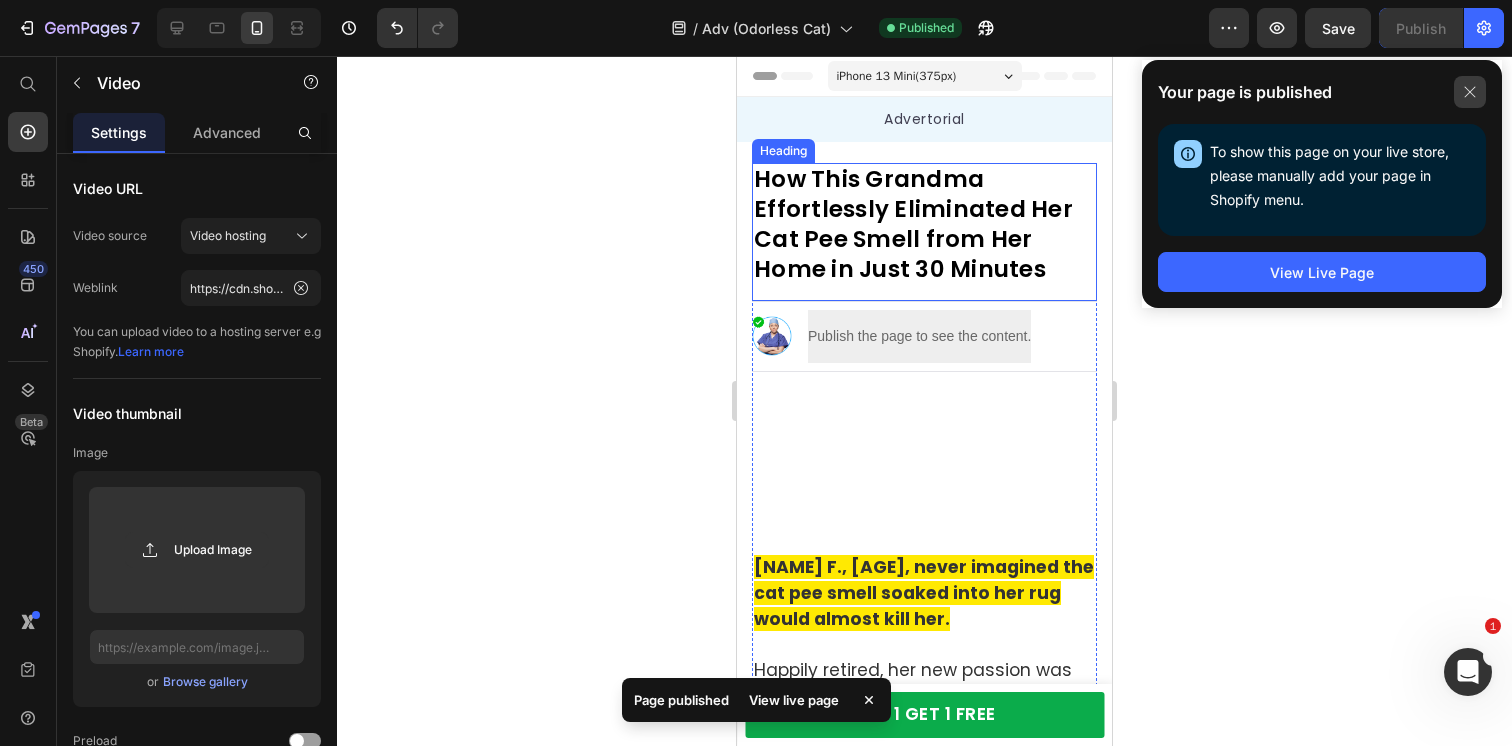 click 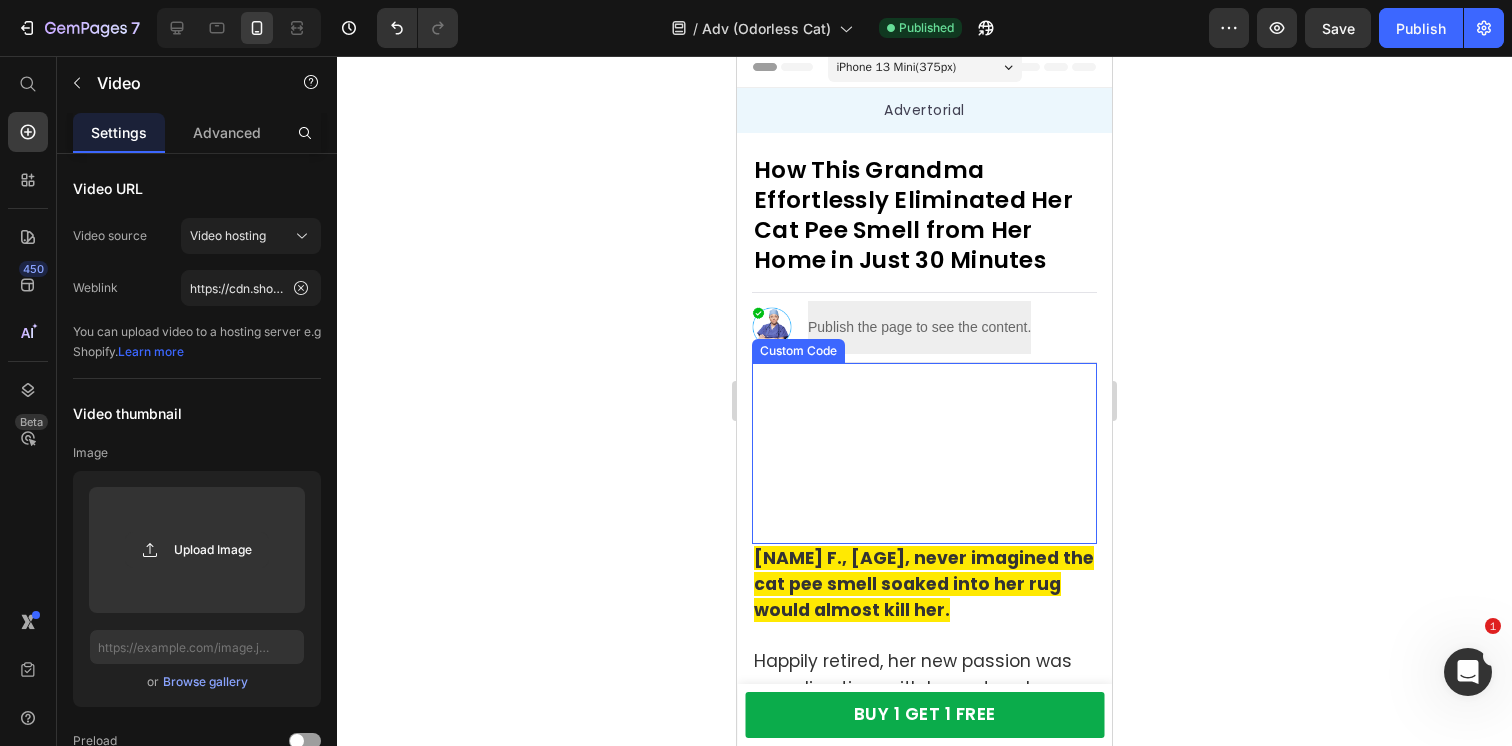 scroll, scrollTop: 0, scrollLeft: 0, axis: both 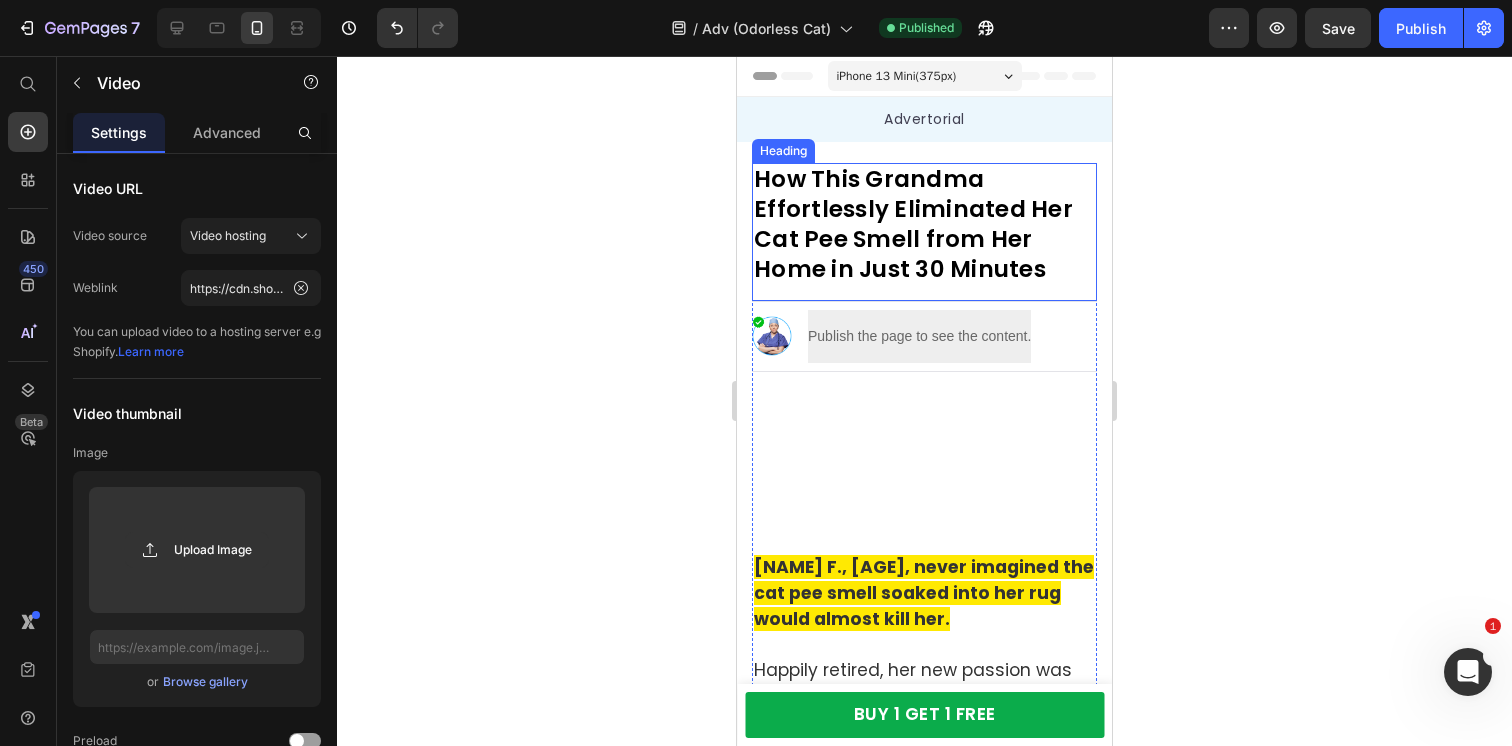 click on "How This Grandma Effortlessly Eliminated Her Cat Pee Smell from Her Home in Just 30 Minutes" at bounding box center (924, 225) 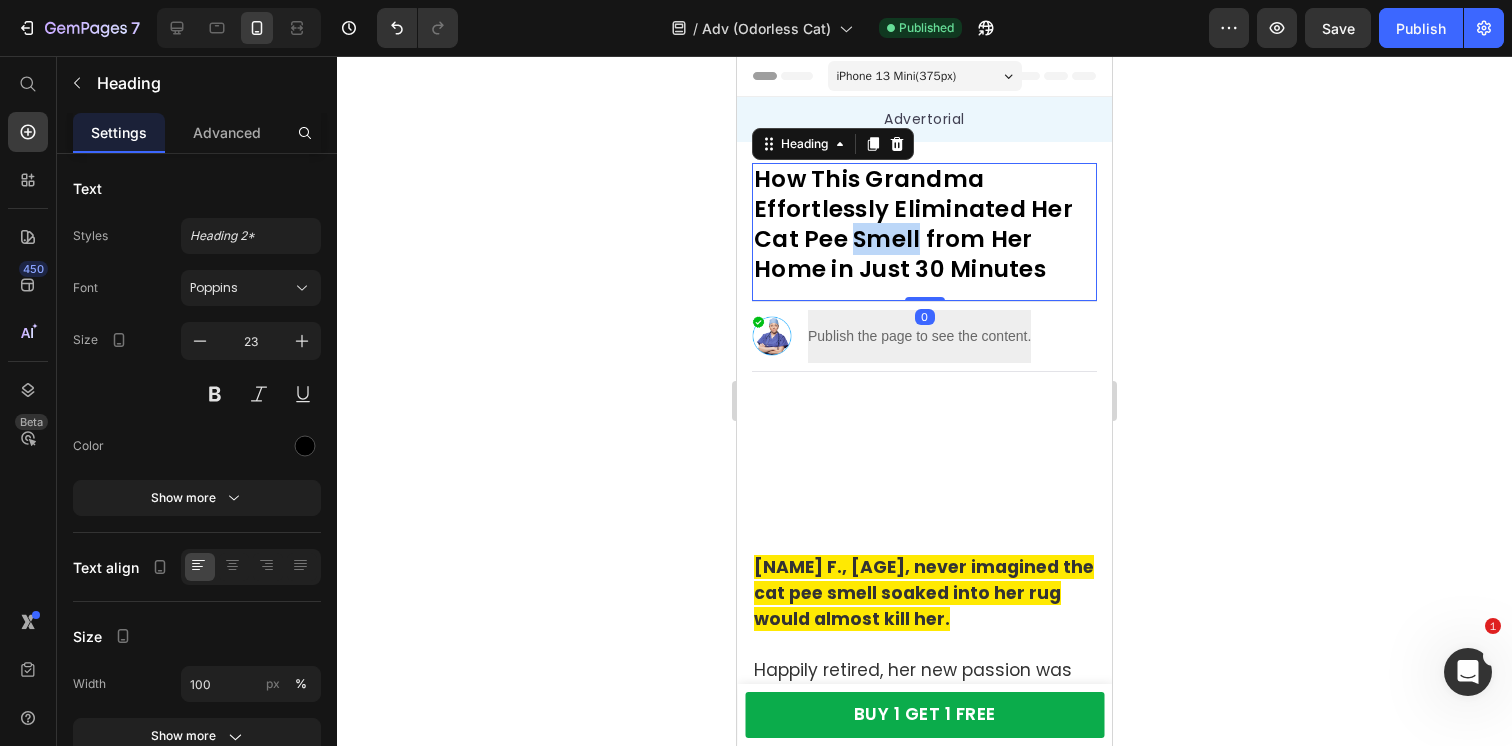 click on "How This Grandma Effortlessly Eliminated Her Cat Pee Smell from Her Home in Just 30 Minutes" at bounding box center [924, 225] 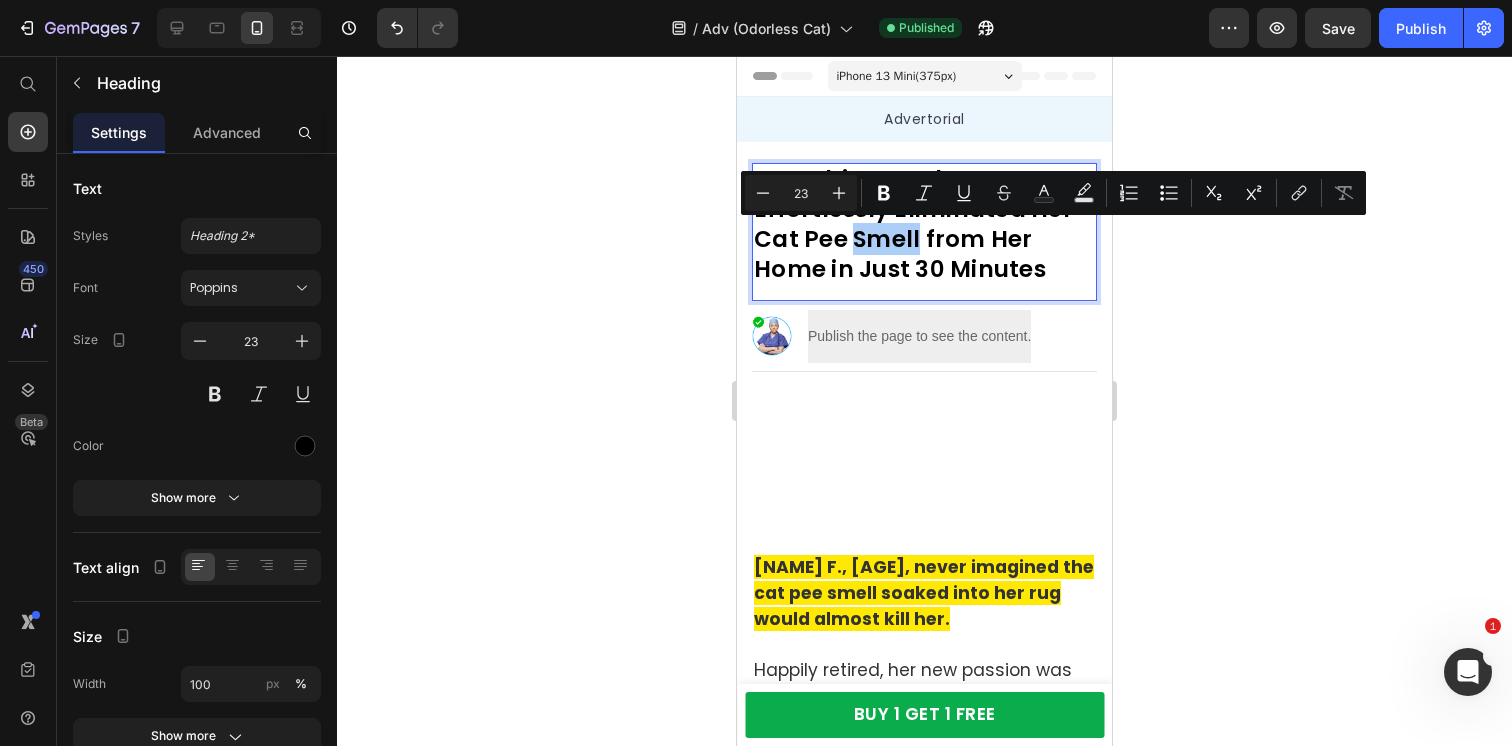 click 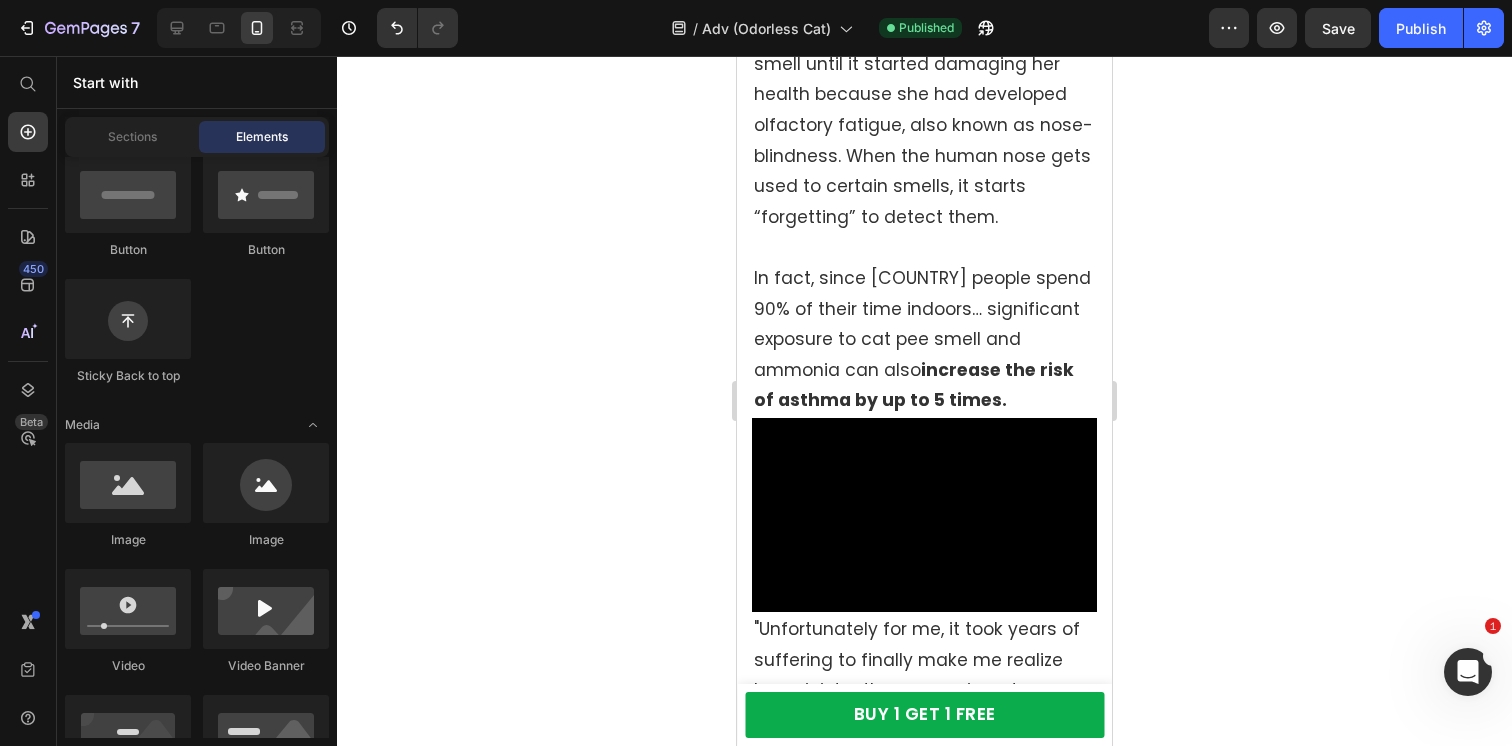 scroll, scrollTop: 4870, scrollLeft: 0, axis: vertical 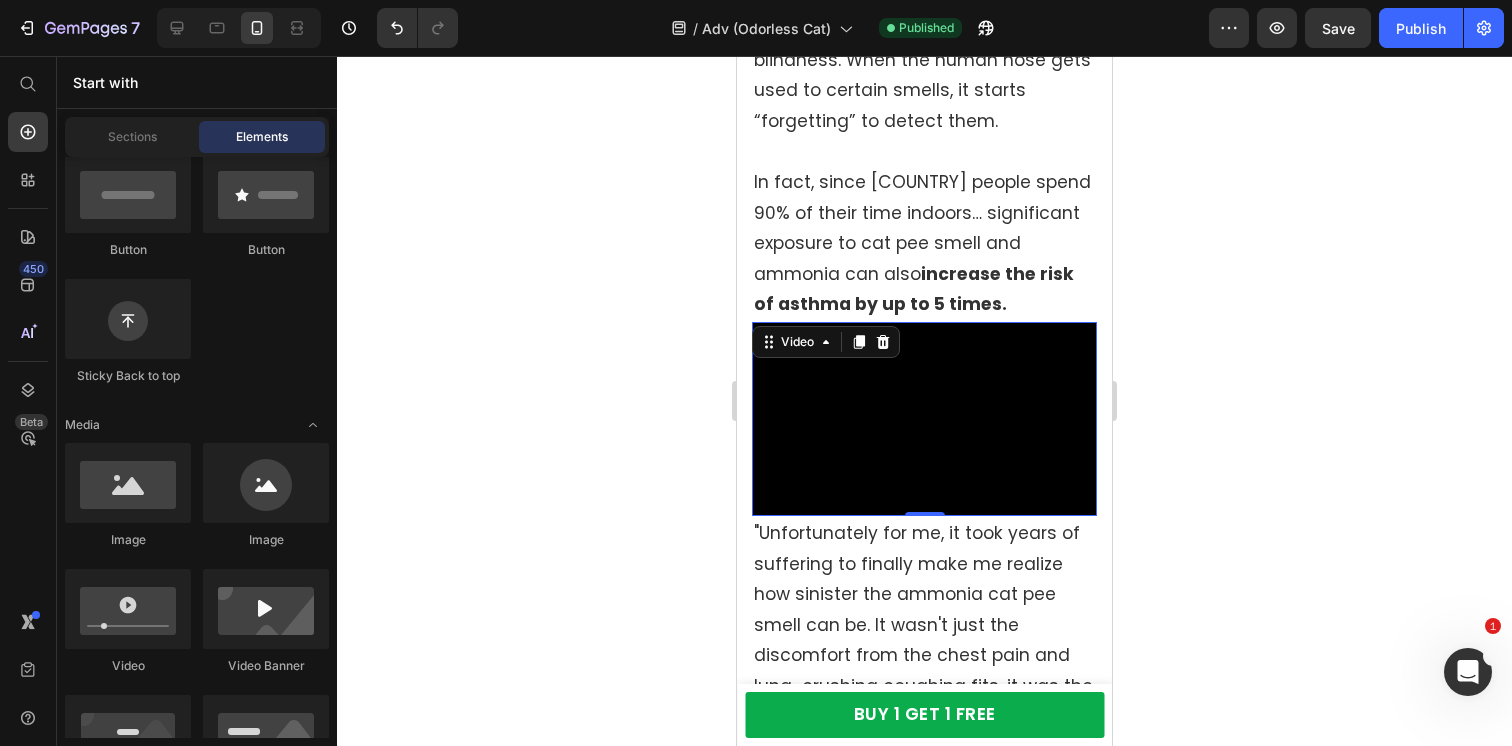 click at bounding box center (924, 419) 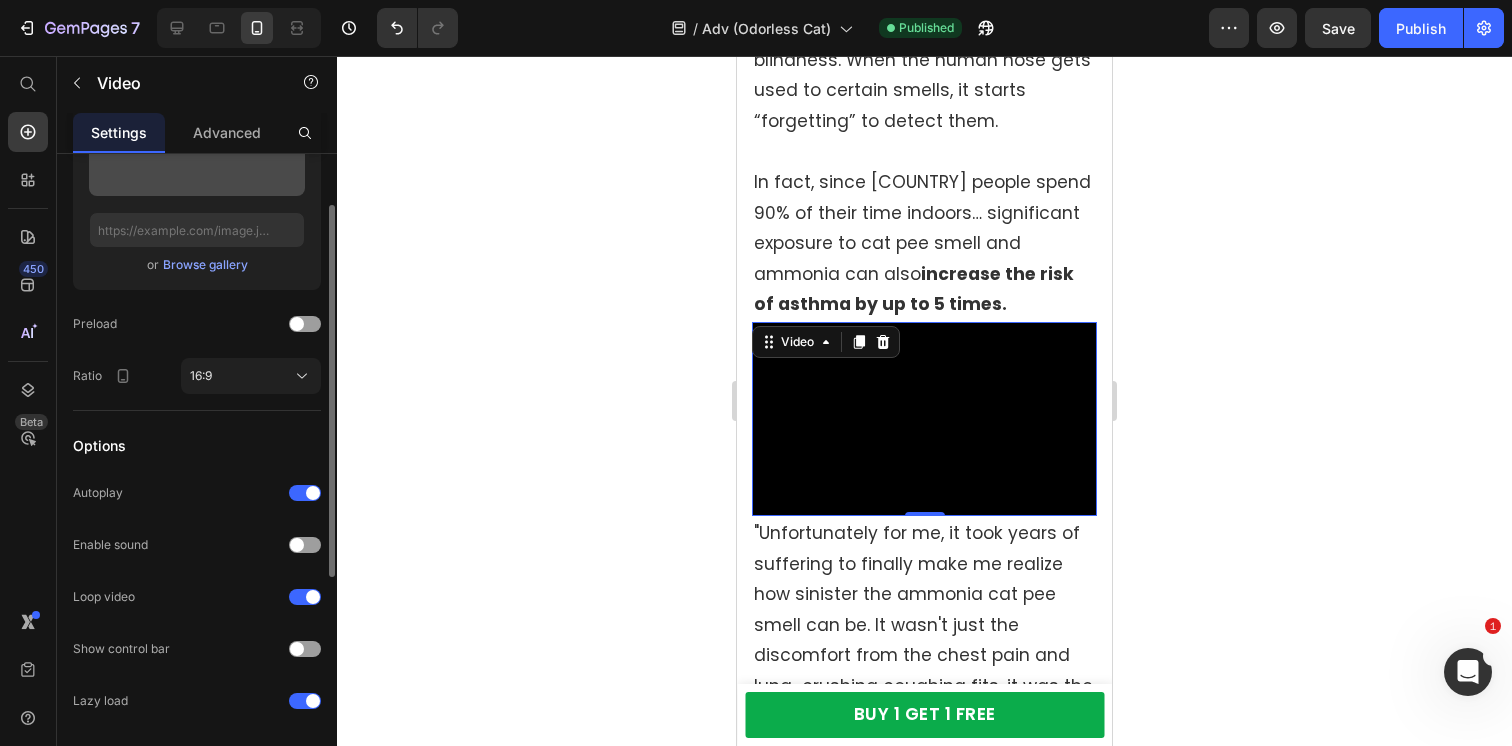 scroll, scrollTop: 481, scrollLeft: 0, axis: vertical 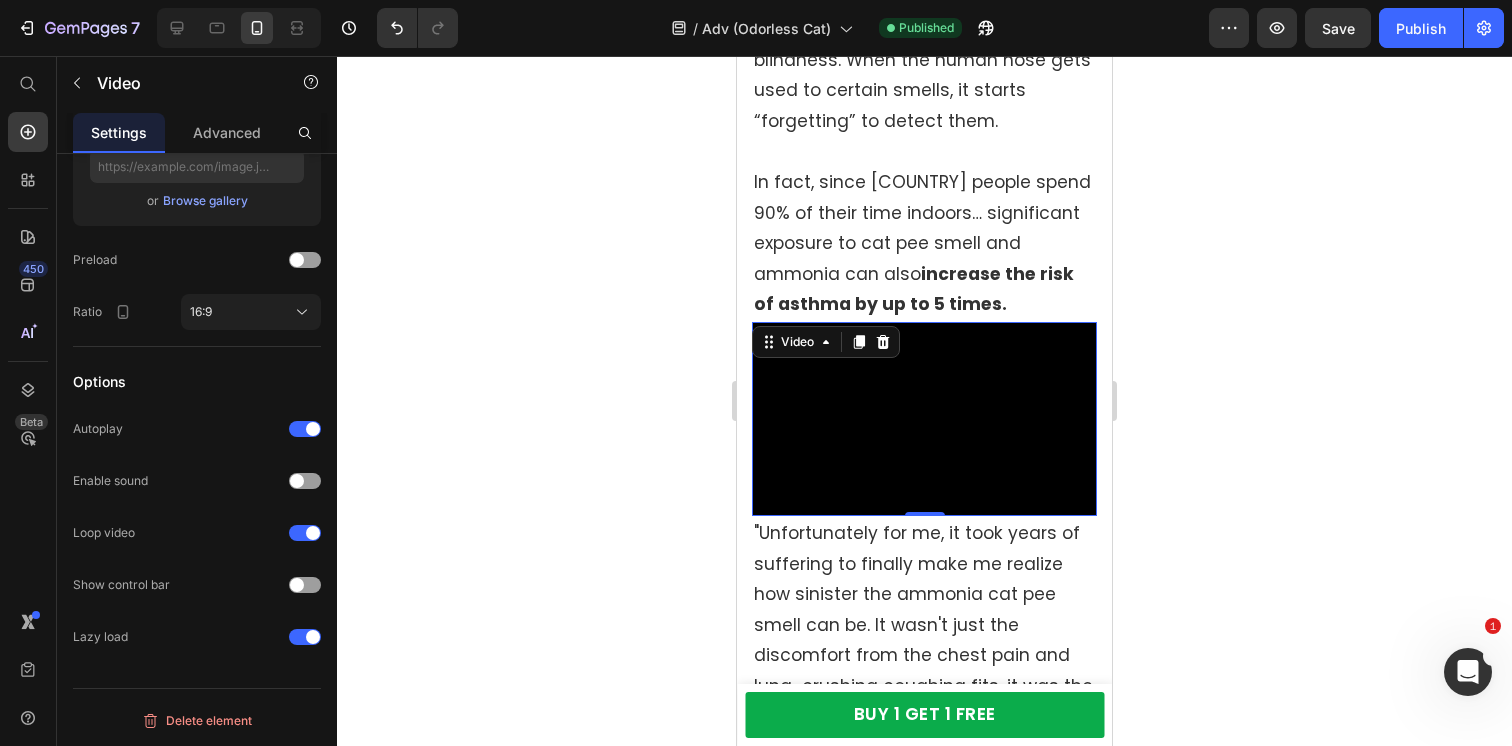 click 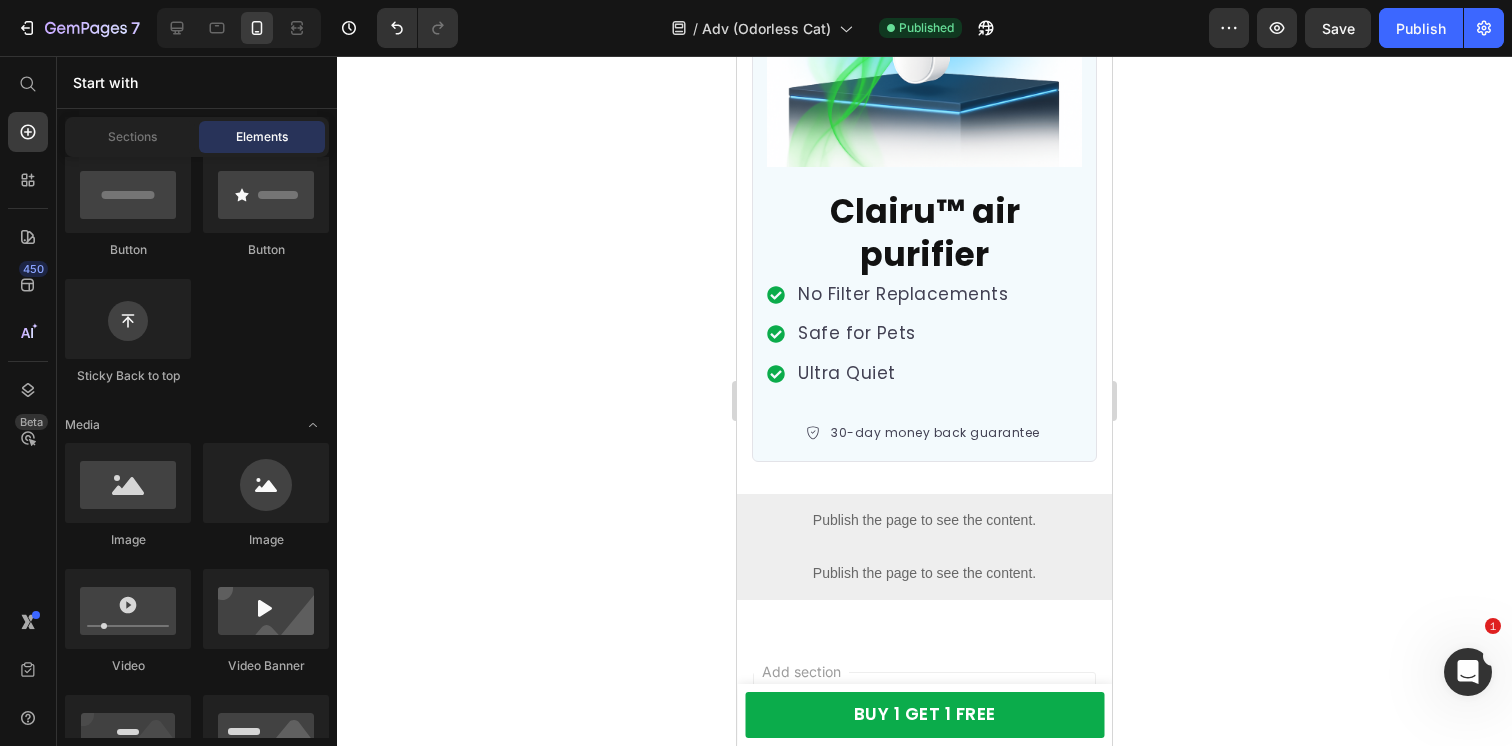 scroll, scrollTop: 20537, scrollLeft: 0, axis: vertical 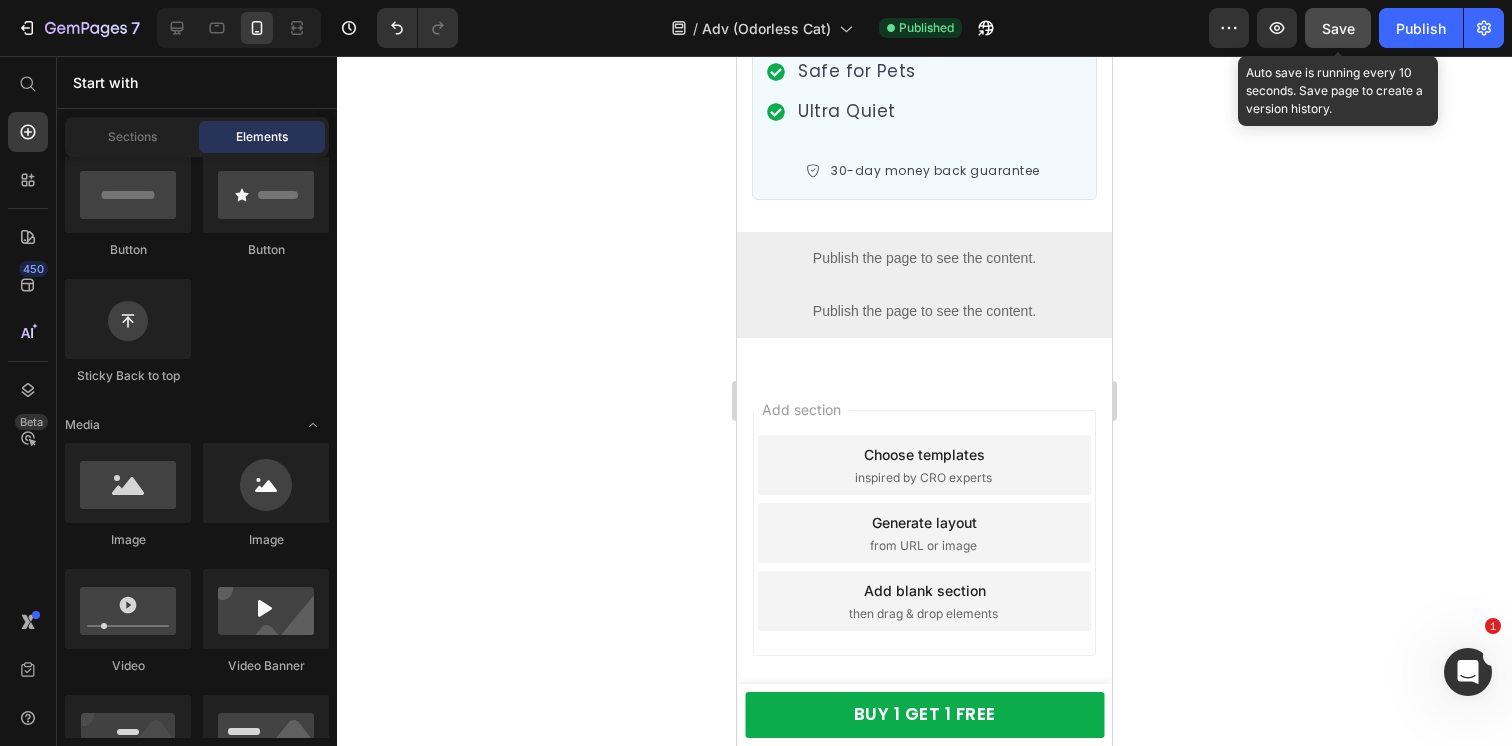 click on "Save" 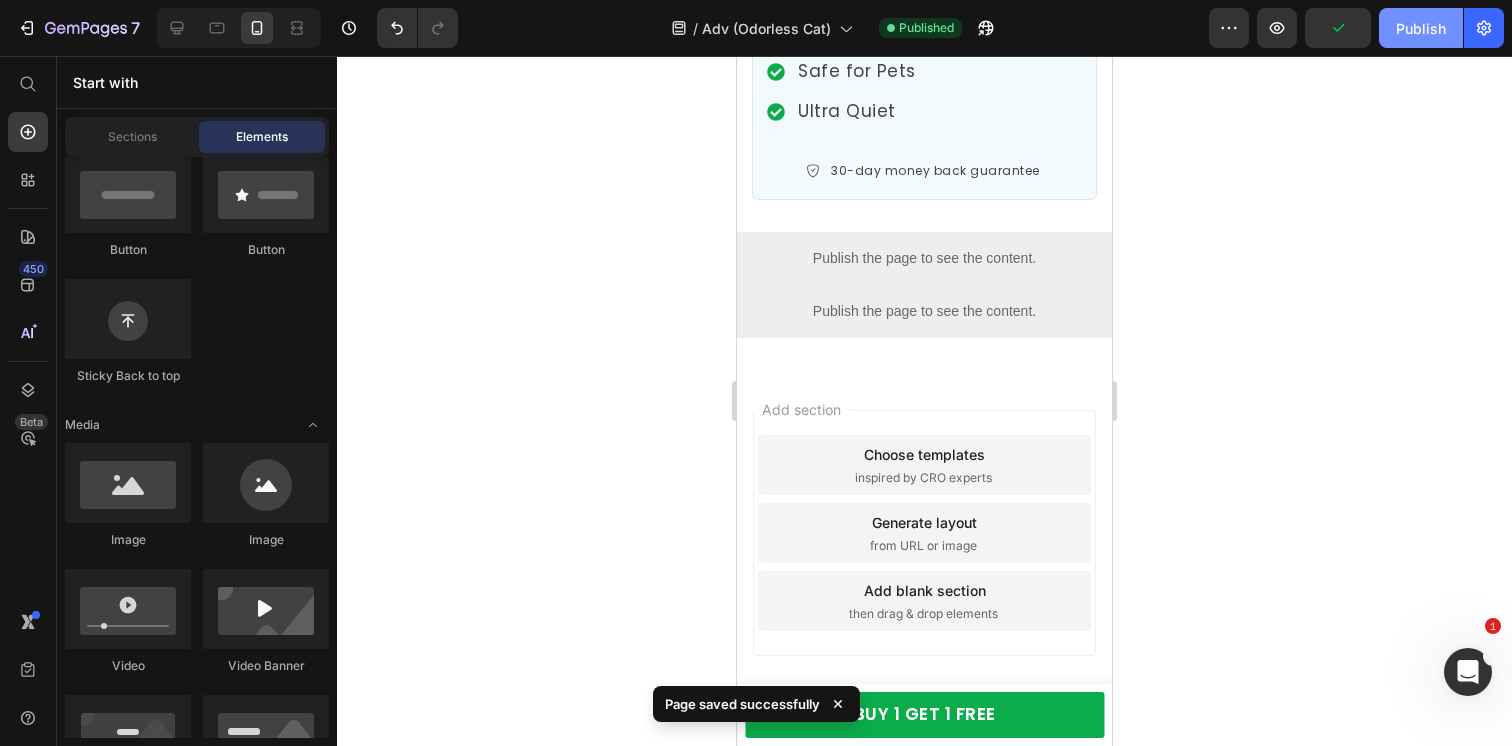 click on "Publish" at bounding box center (1421, 28) 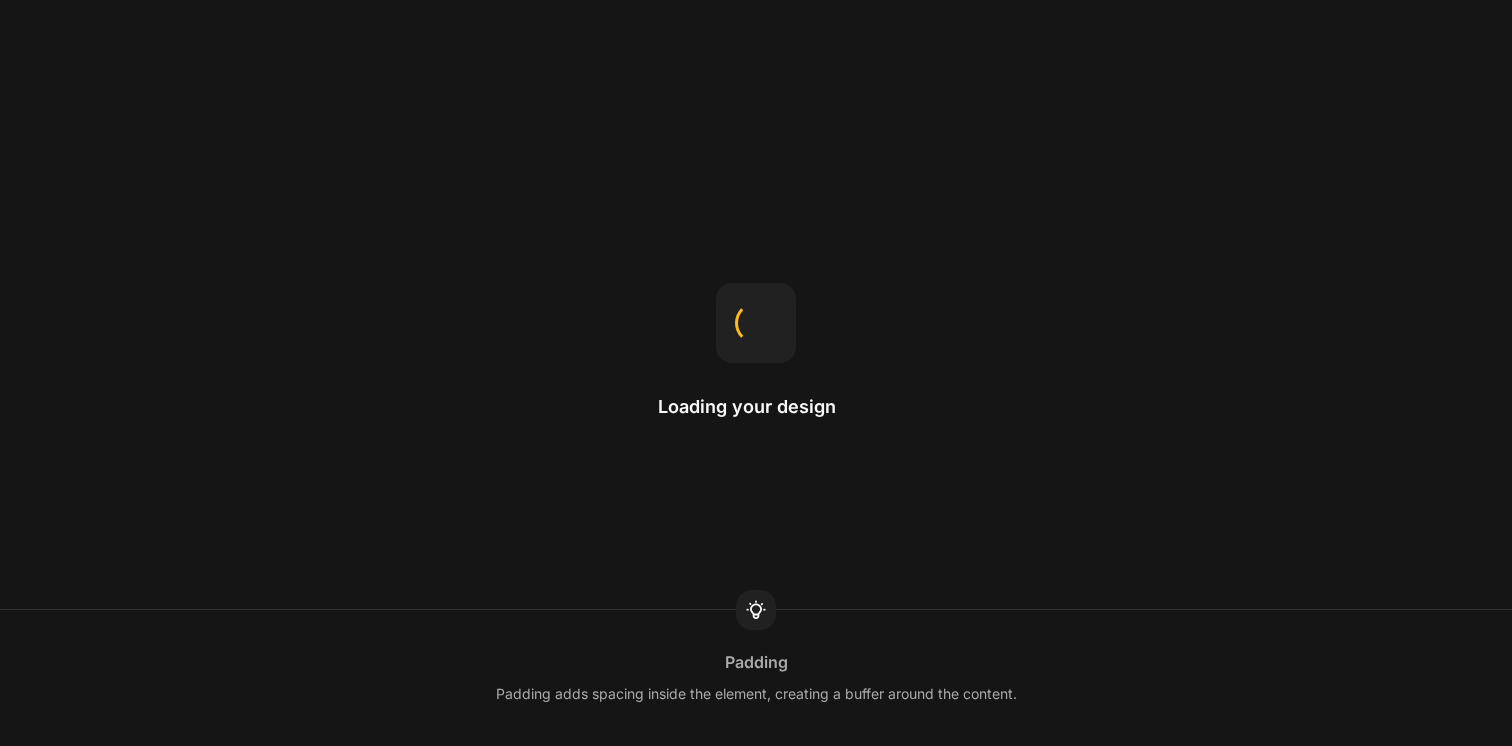 scroll, scrollTop: 0, scrollLeft: 0, axis: both 